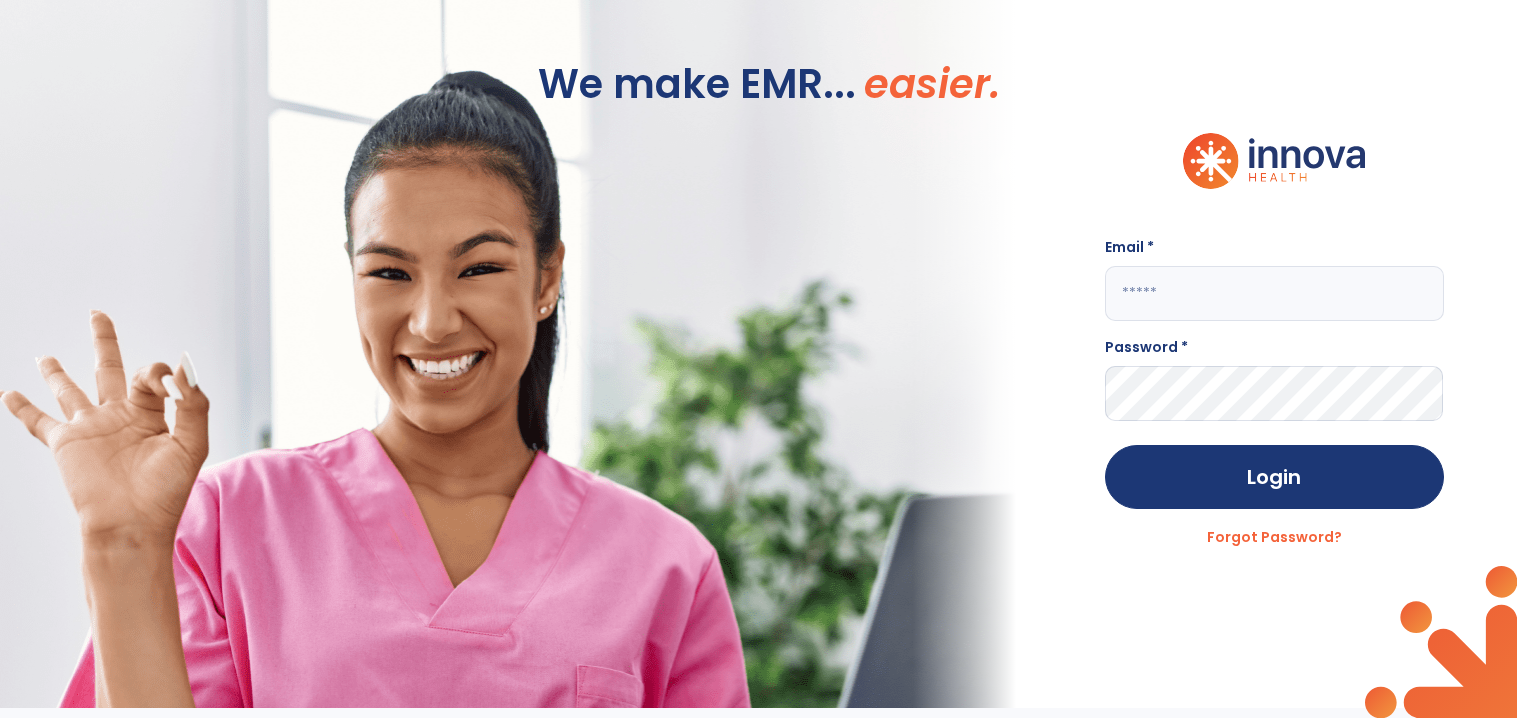 scroll, scrollTop: 0, scrollLeft: 0, axis: both 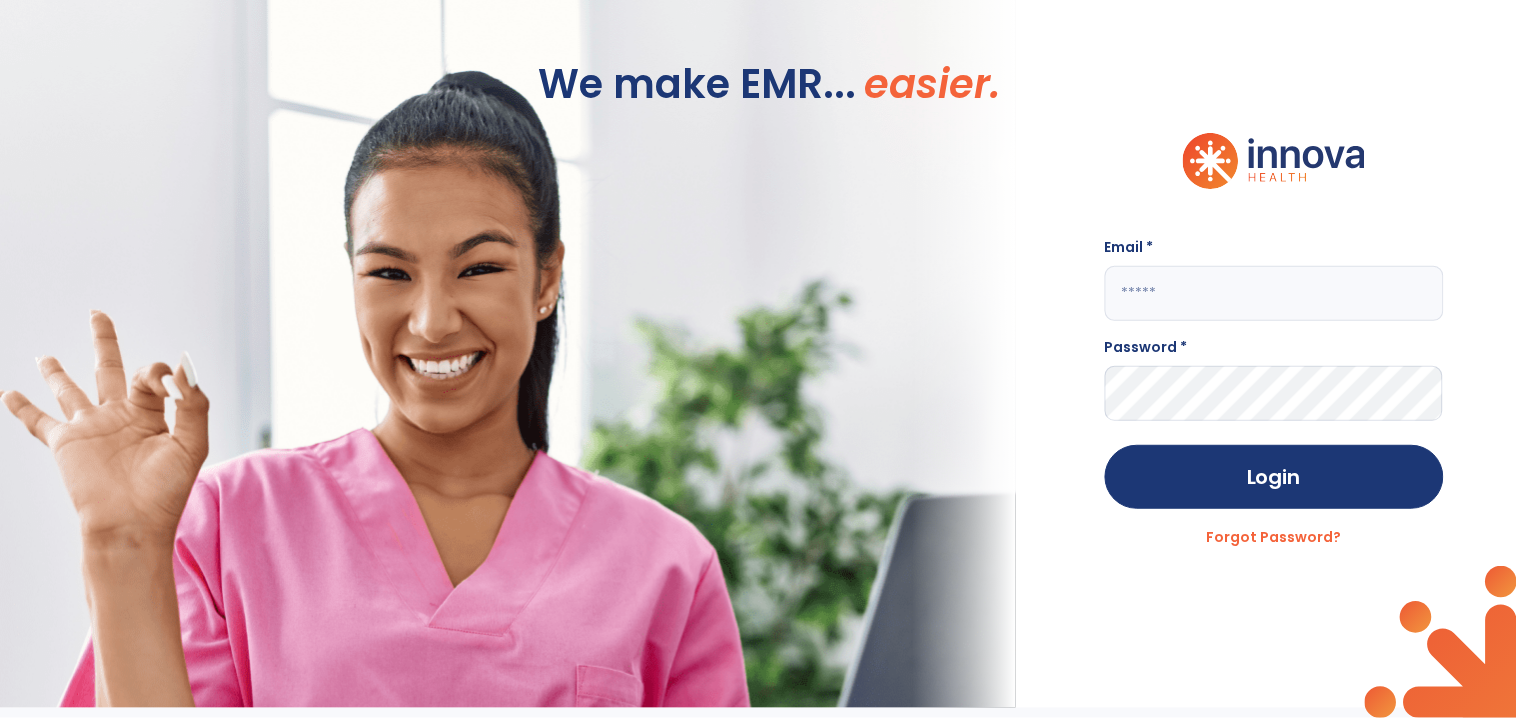 click 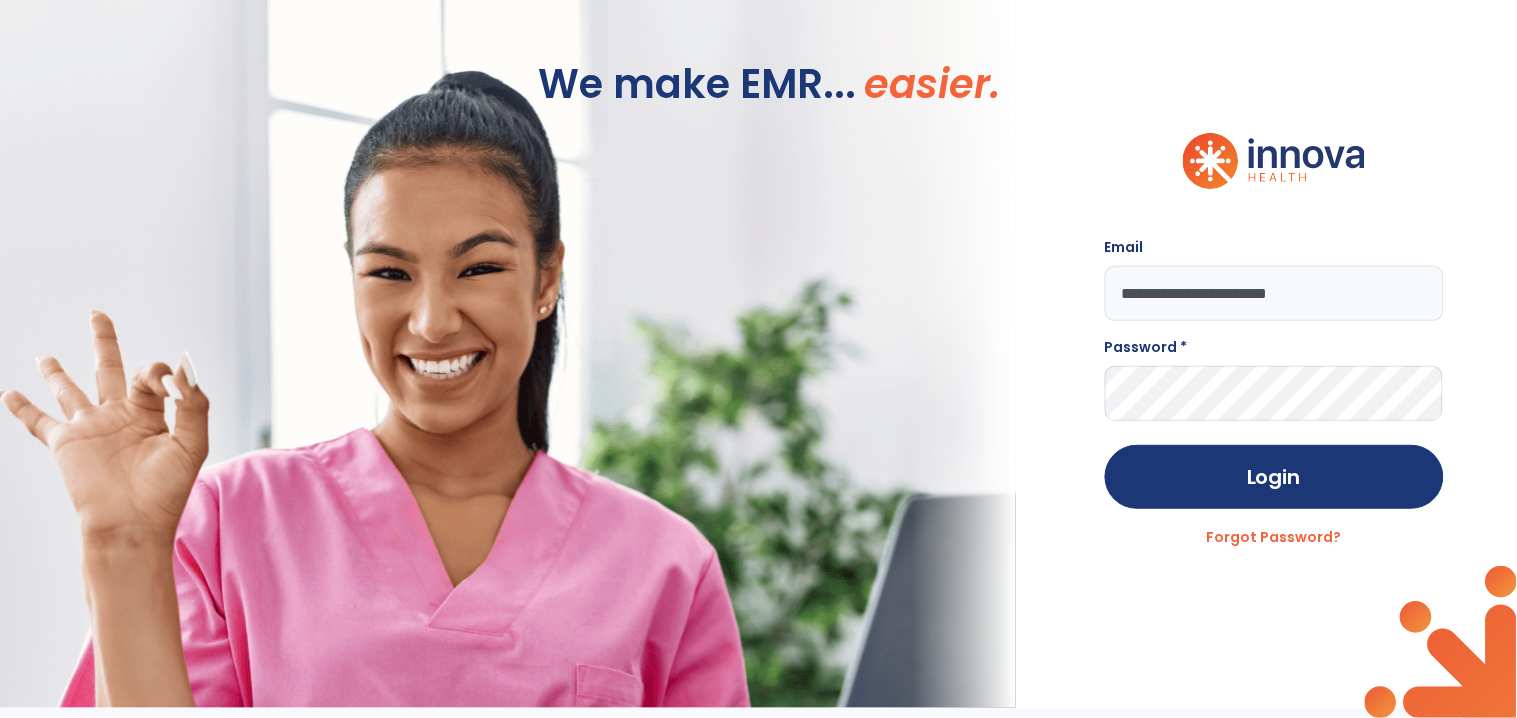type on "**********" 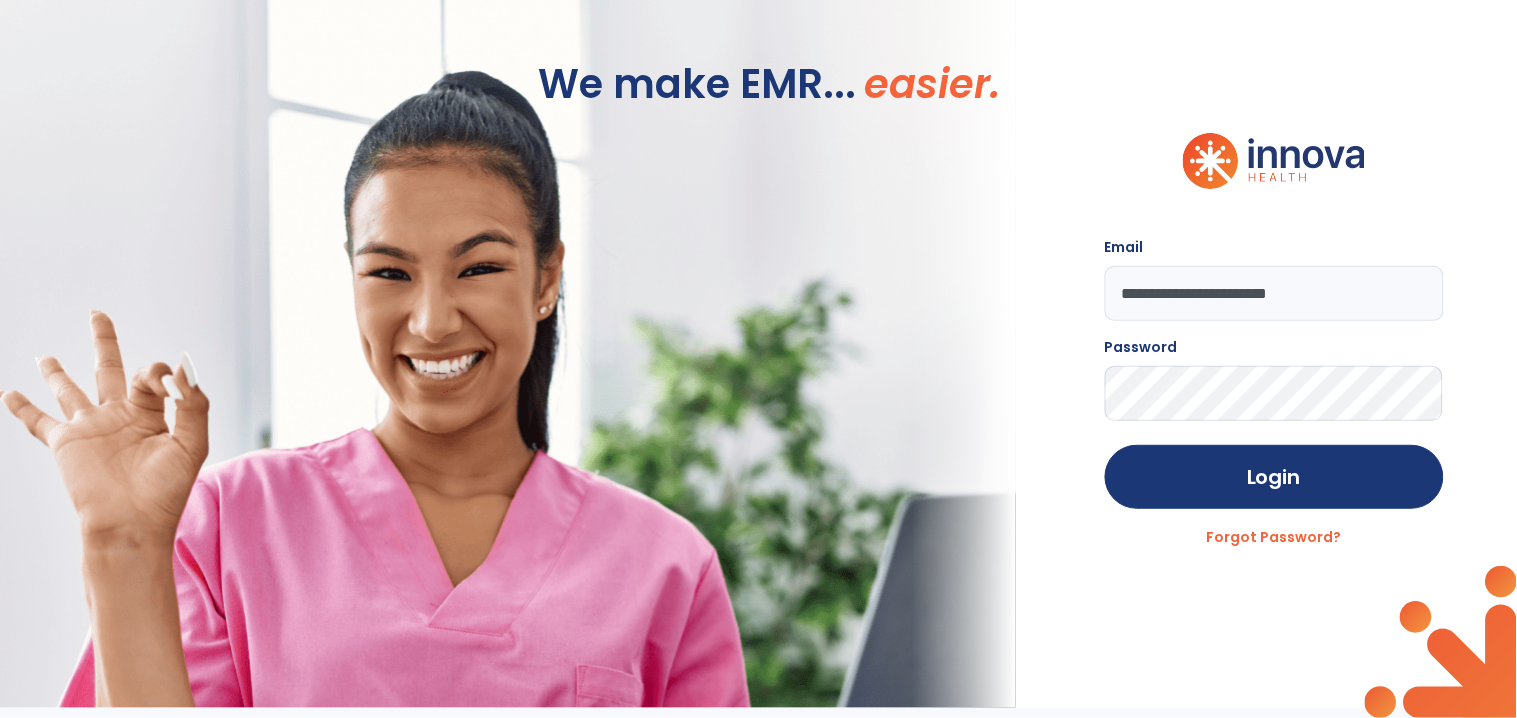 click on "Login" 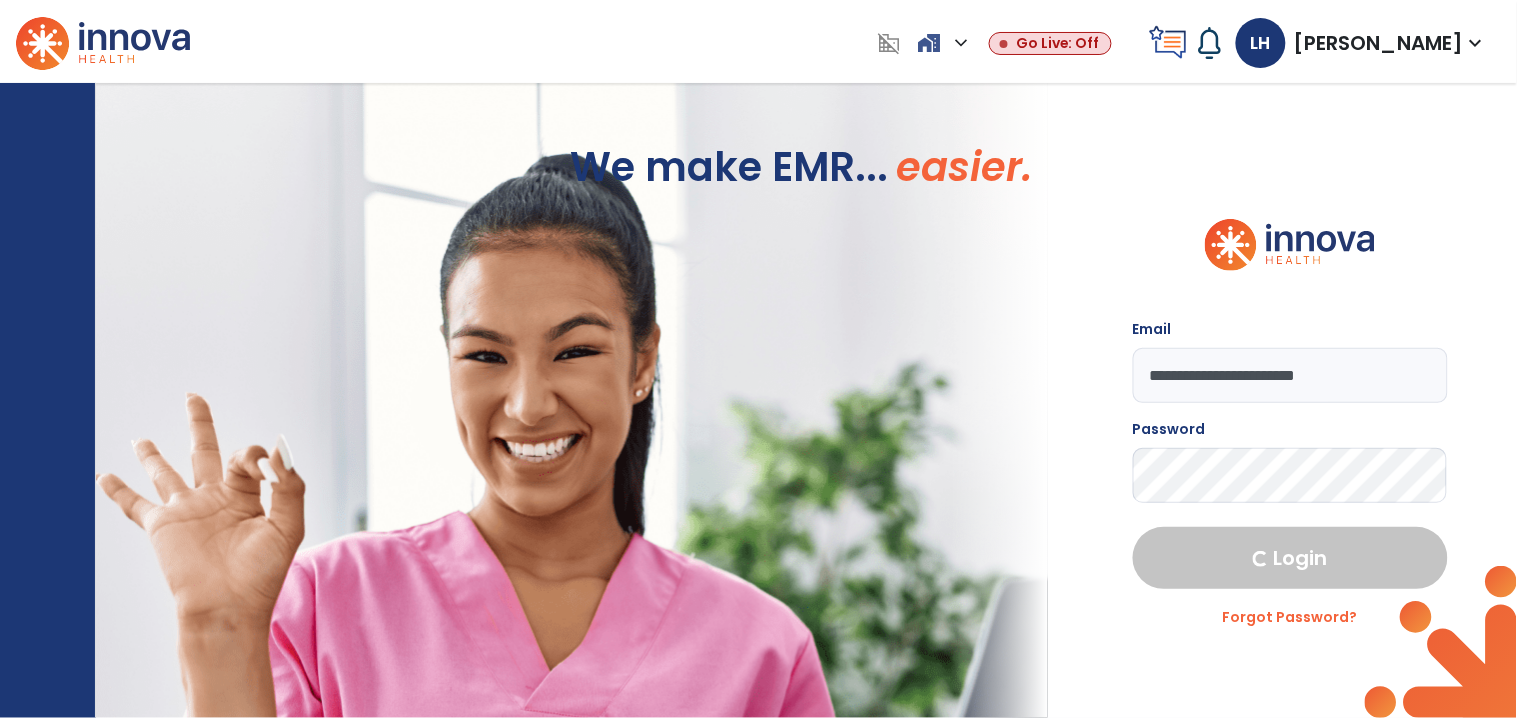 select on "****" 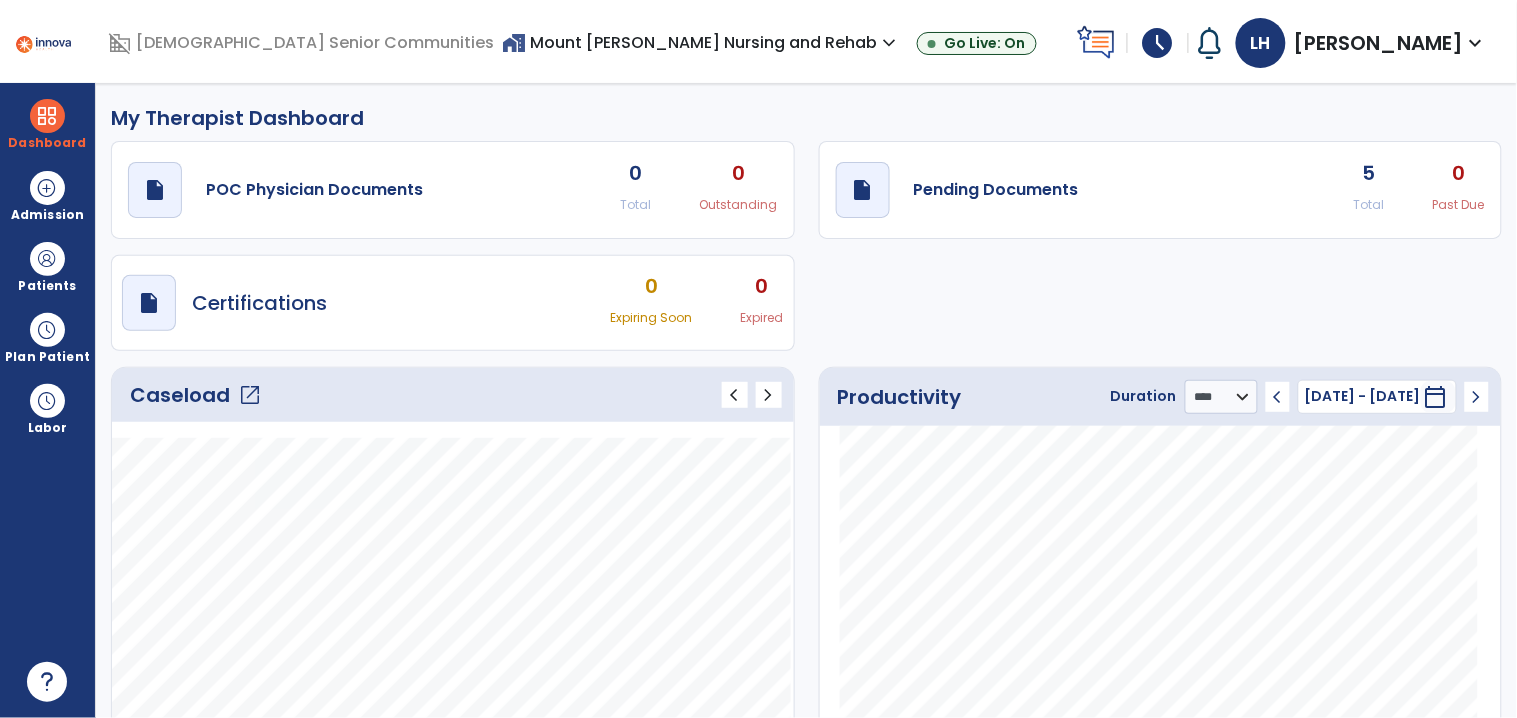 click on "open_in_new" 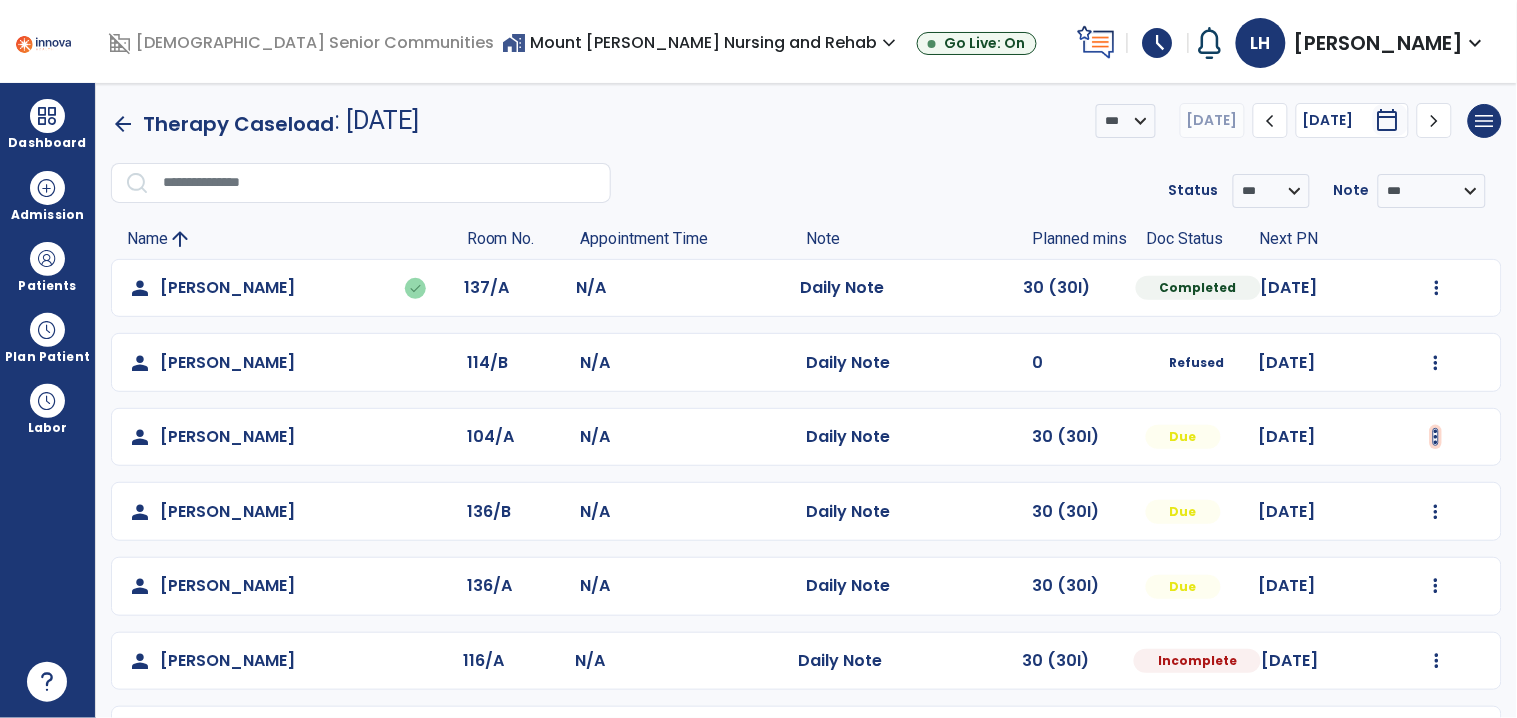 click at bounding box center (1437, 288) 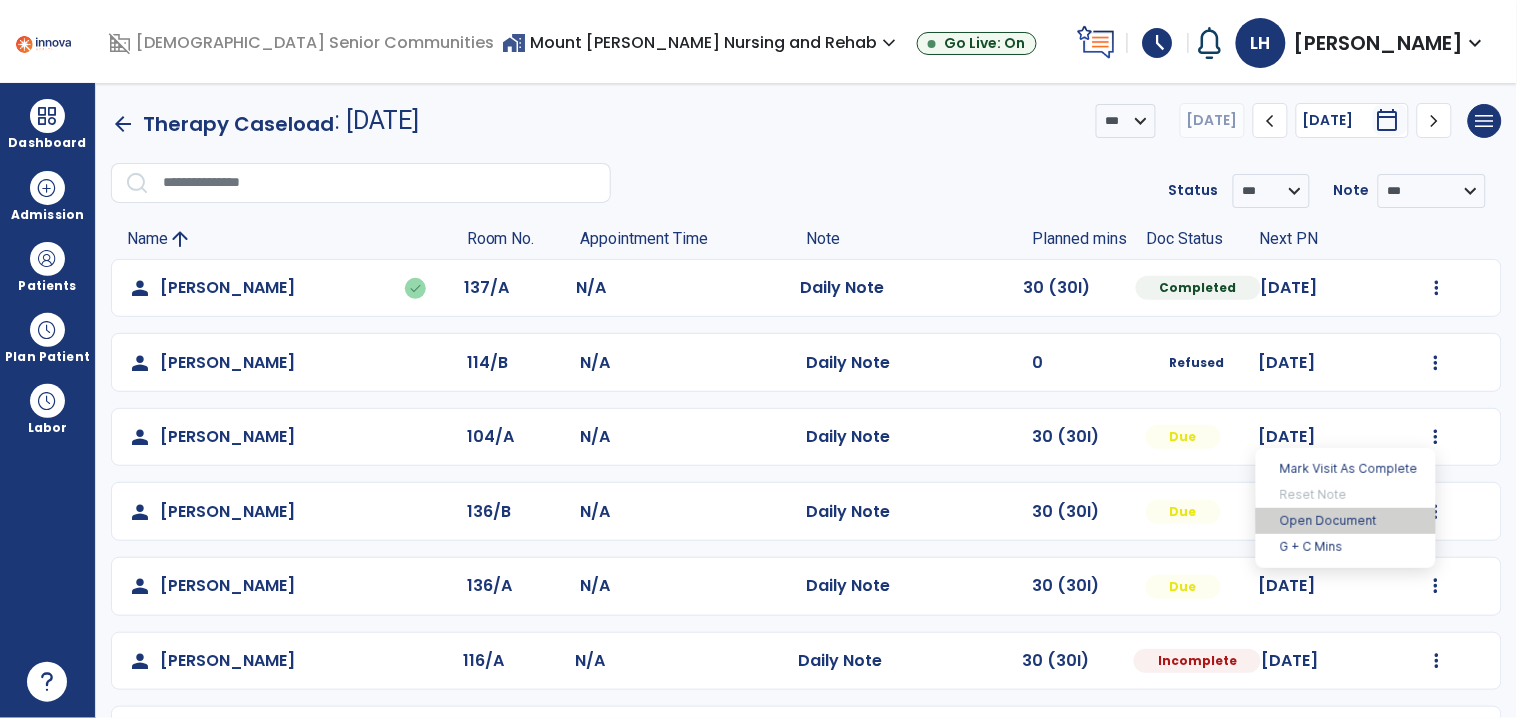 click on "Open Document" at bounding box center [1346, 521] 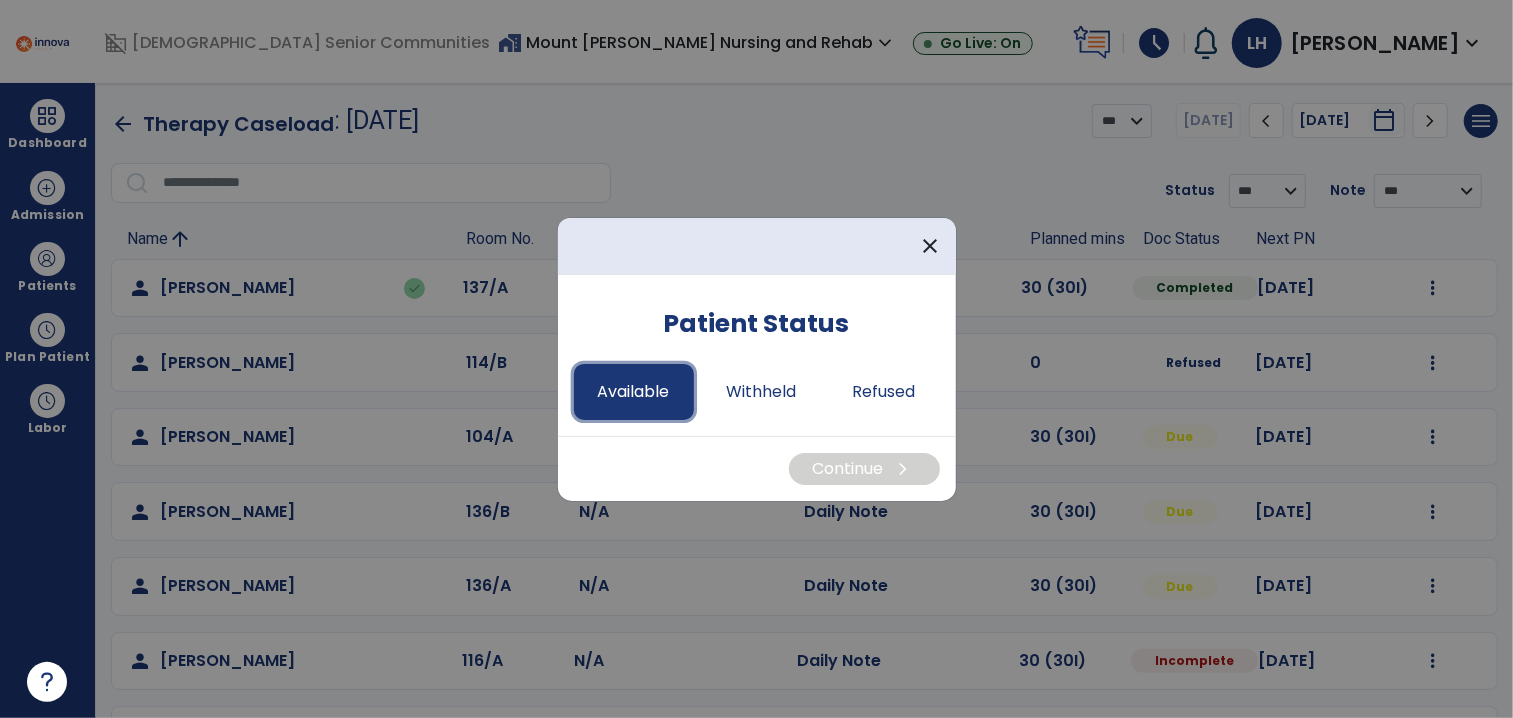 click on "Available" at bounding box center (634, 392) 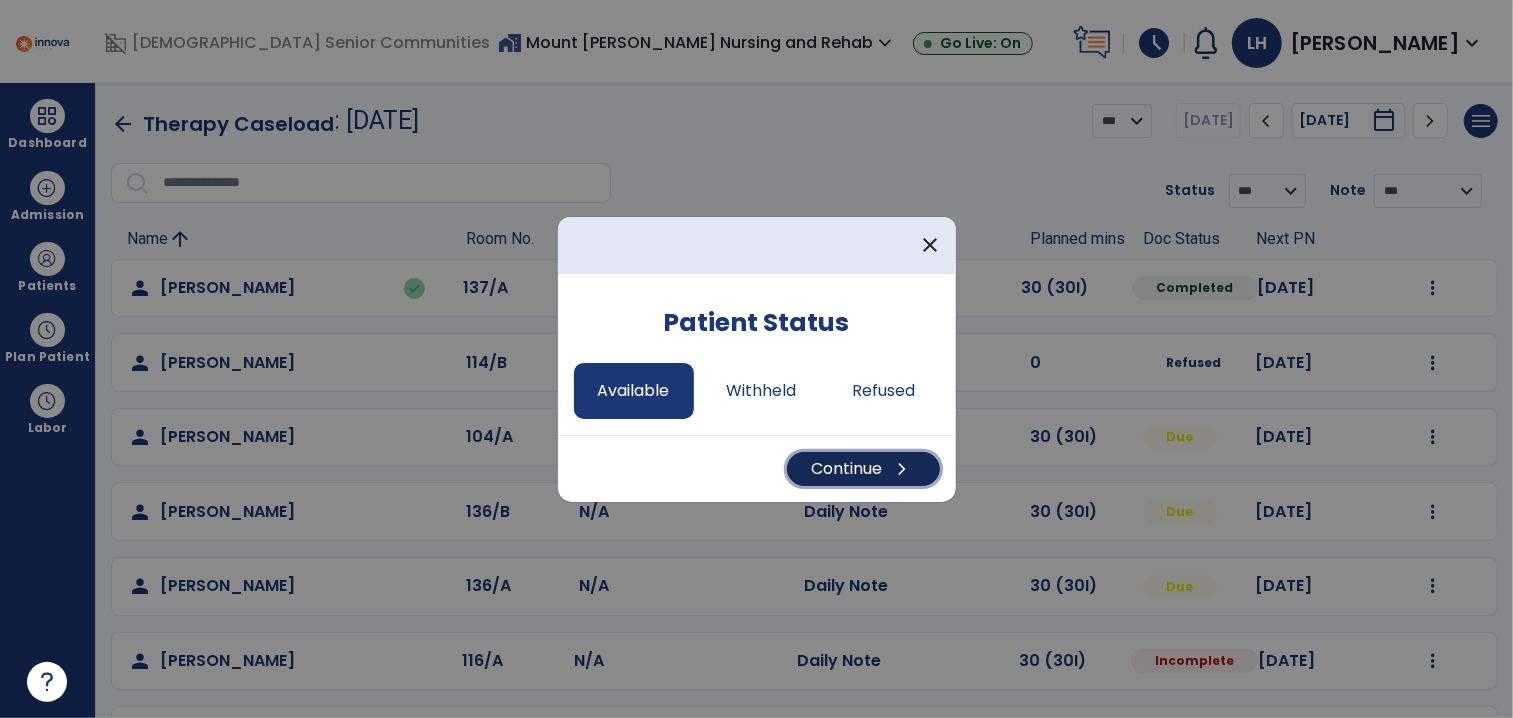 click on "Continue   chevron_right" at bounding box center [863, 469] 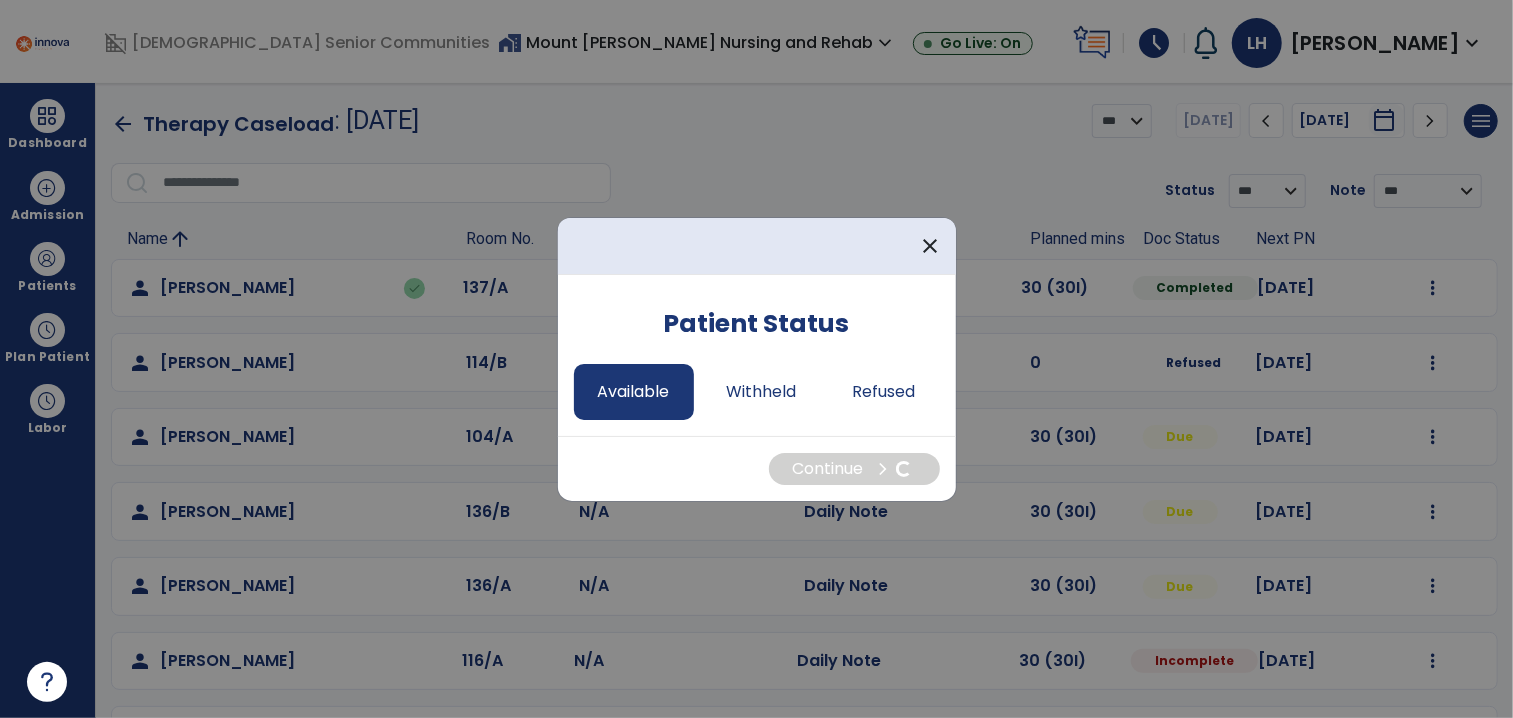 select on "*" 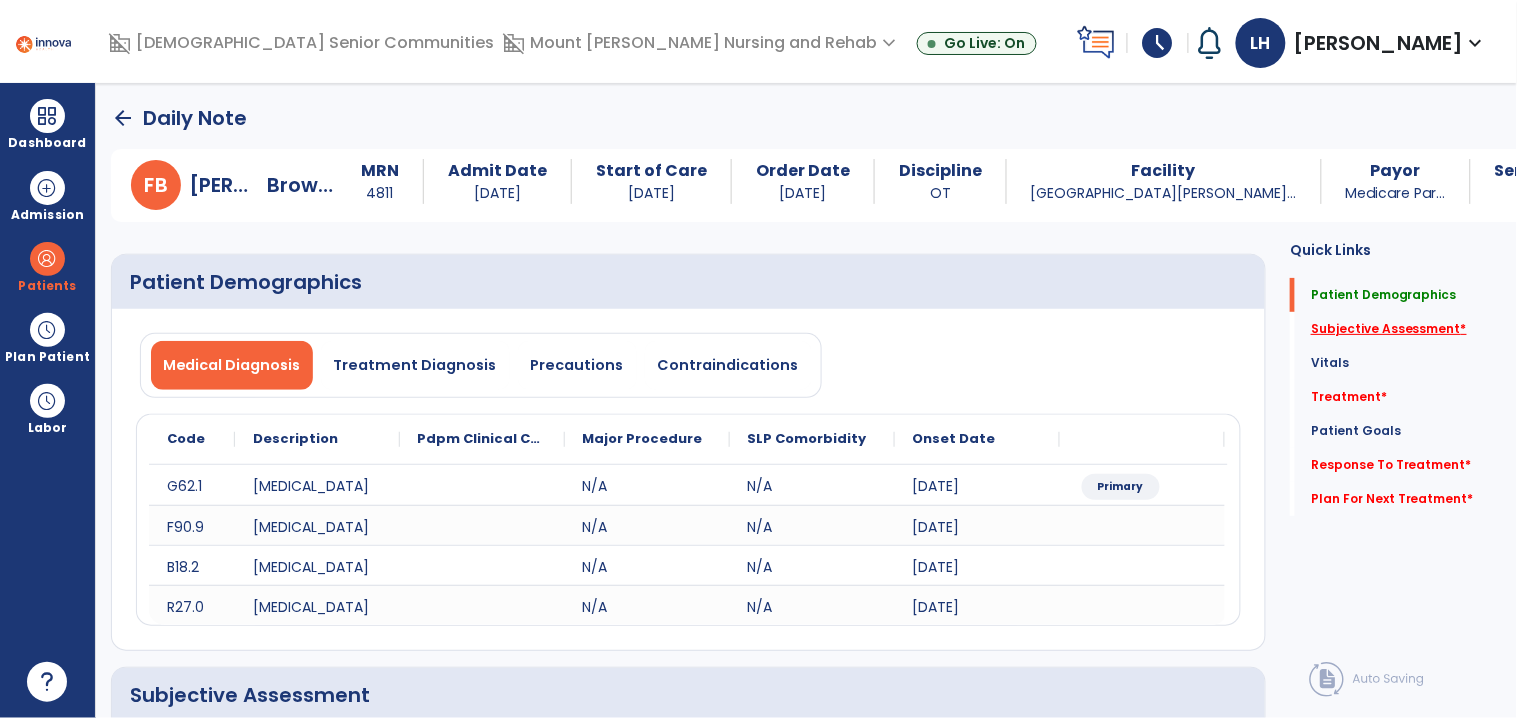 click on "Subjective Assessment   *" 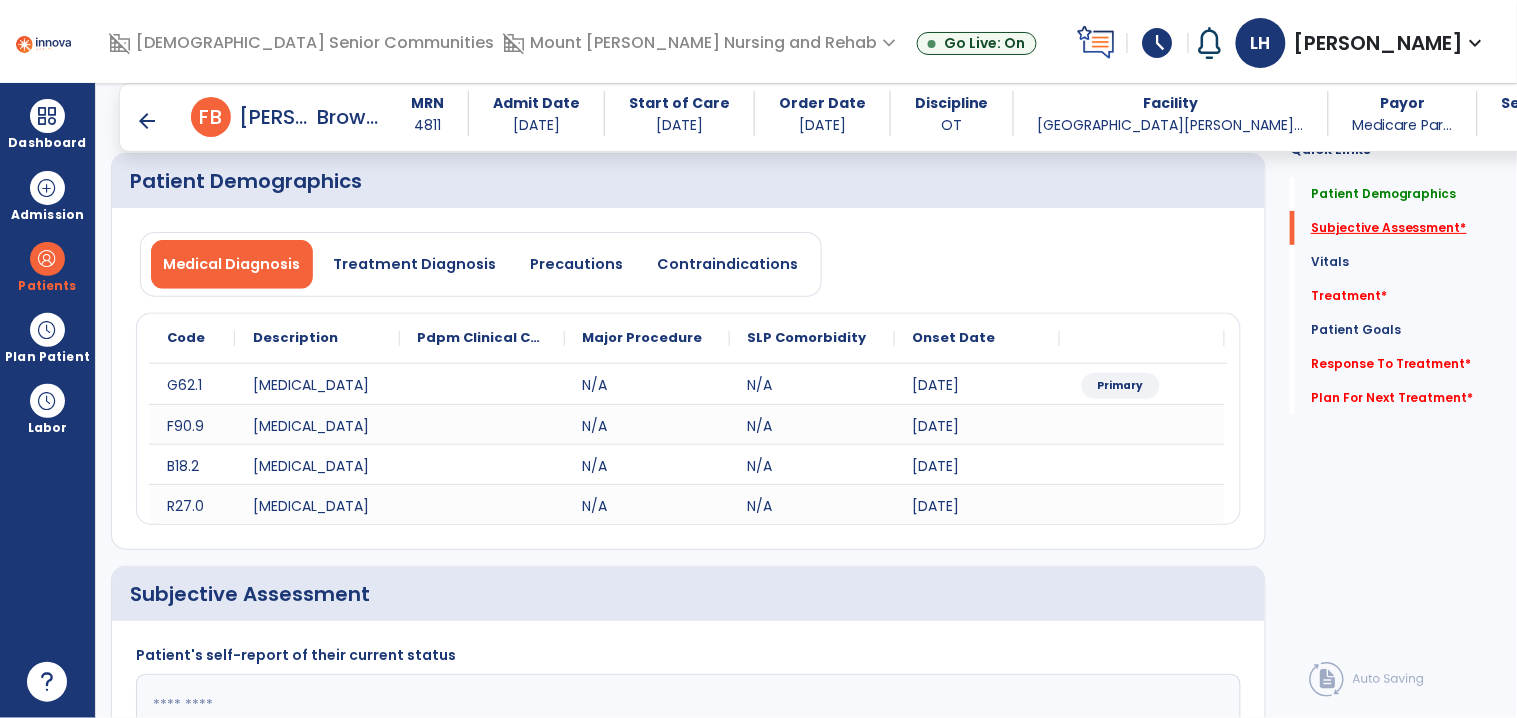 scroll, scrollTop: 407, scrollLeft: 0, axis: vertical 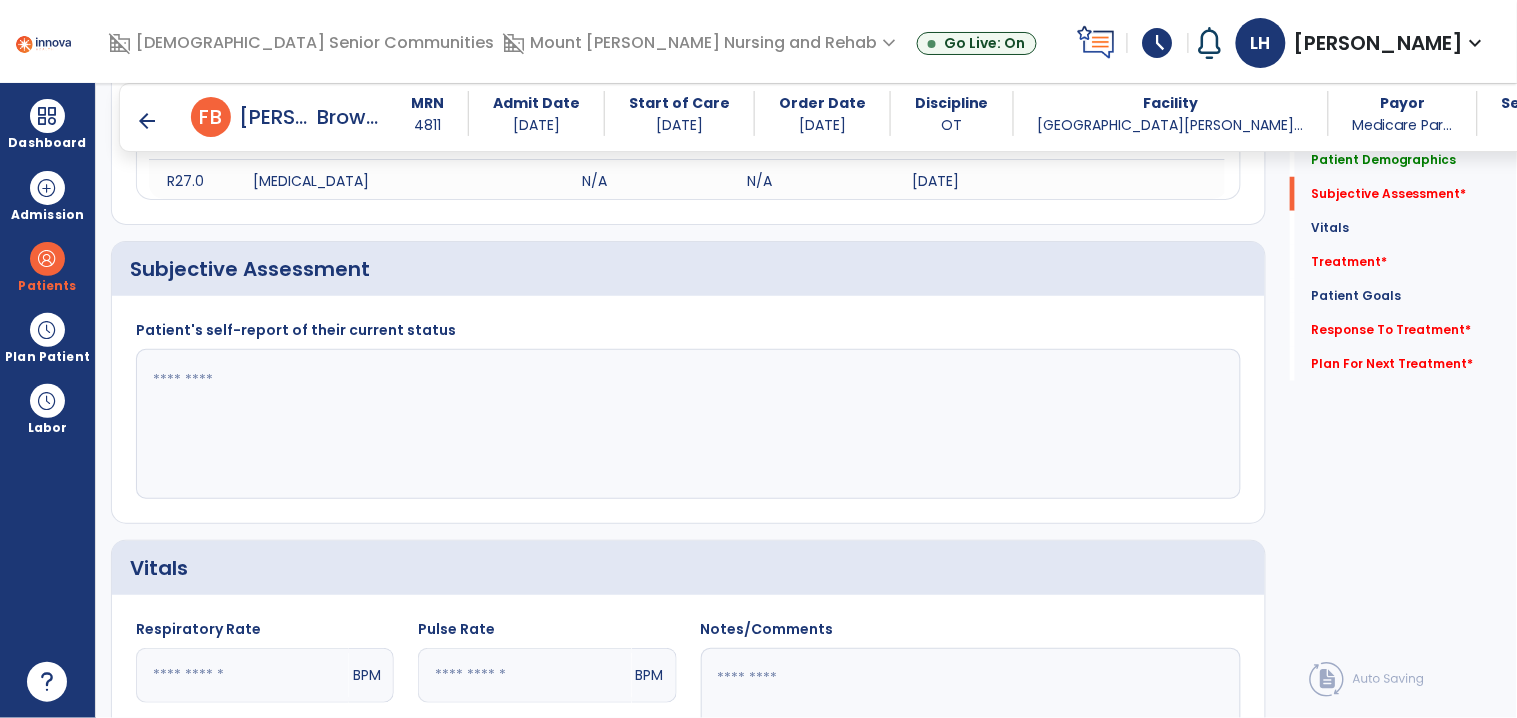 click 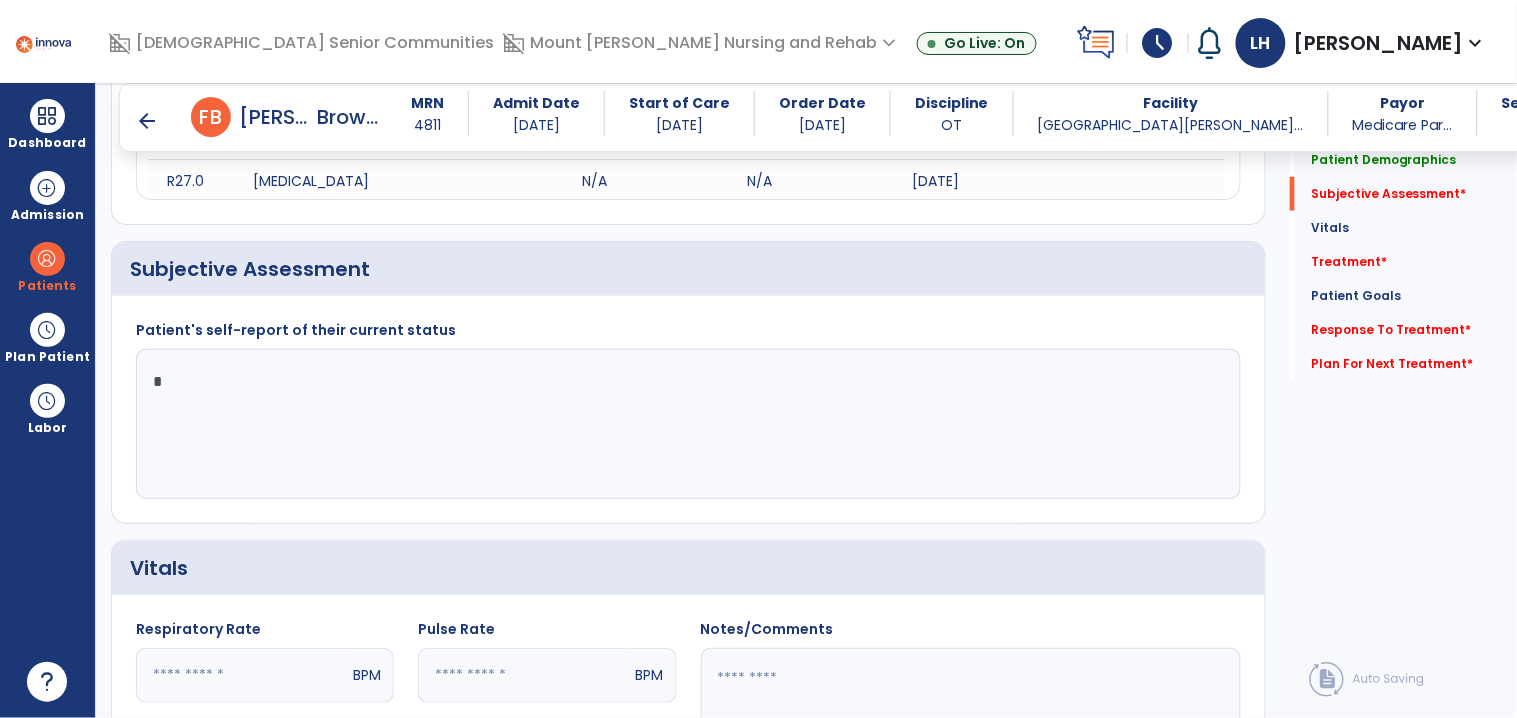 type on "**" 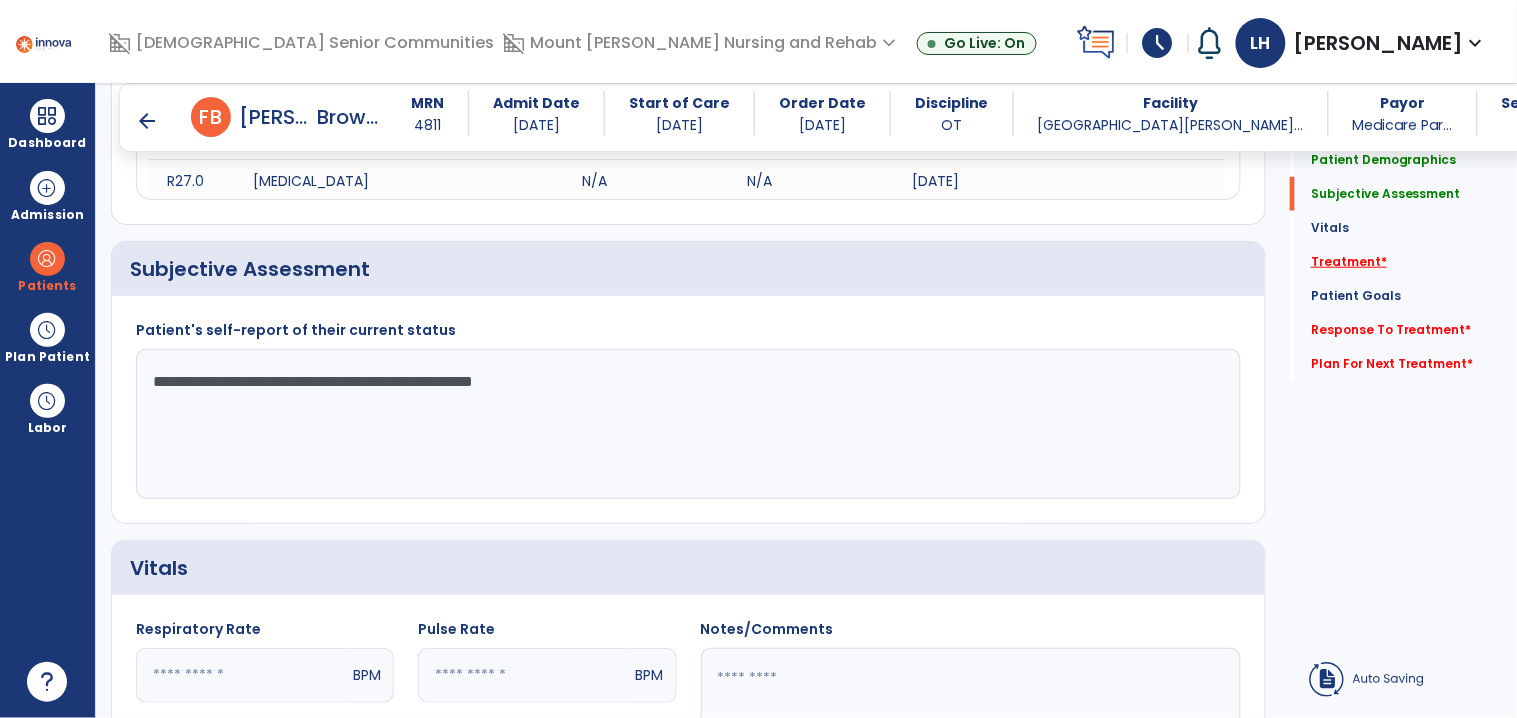 type on "**********" 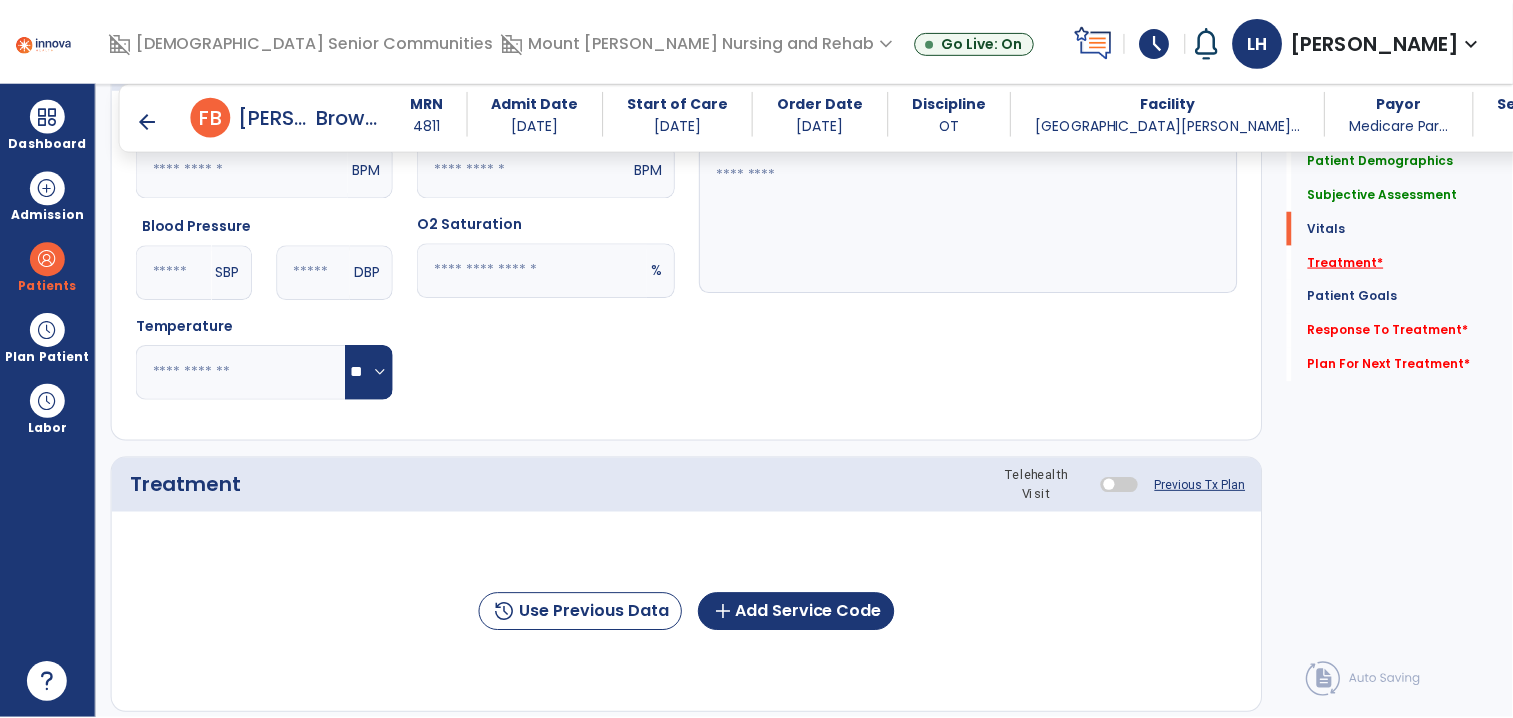 scroll, scrollTop: 1096, scrollLeft: 0, axis: vertical 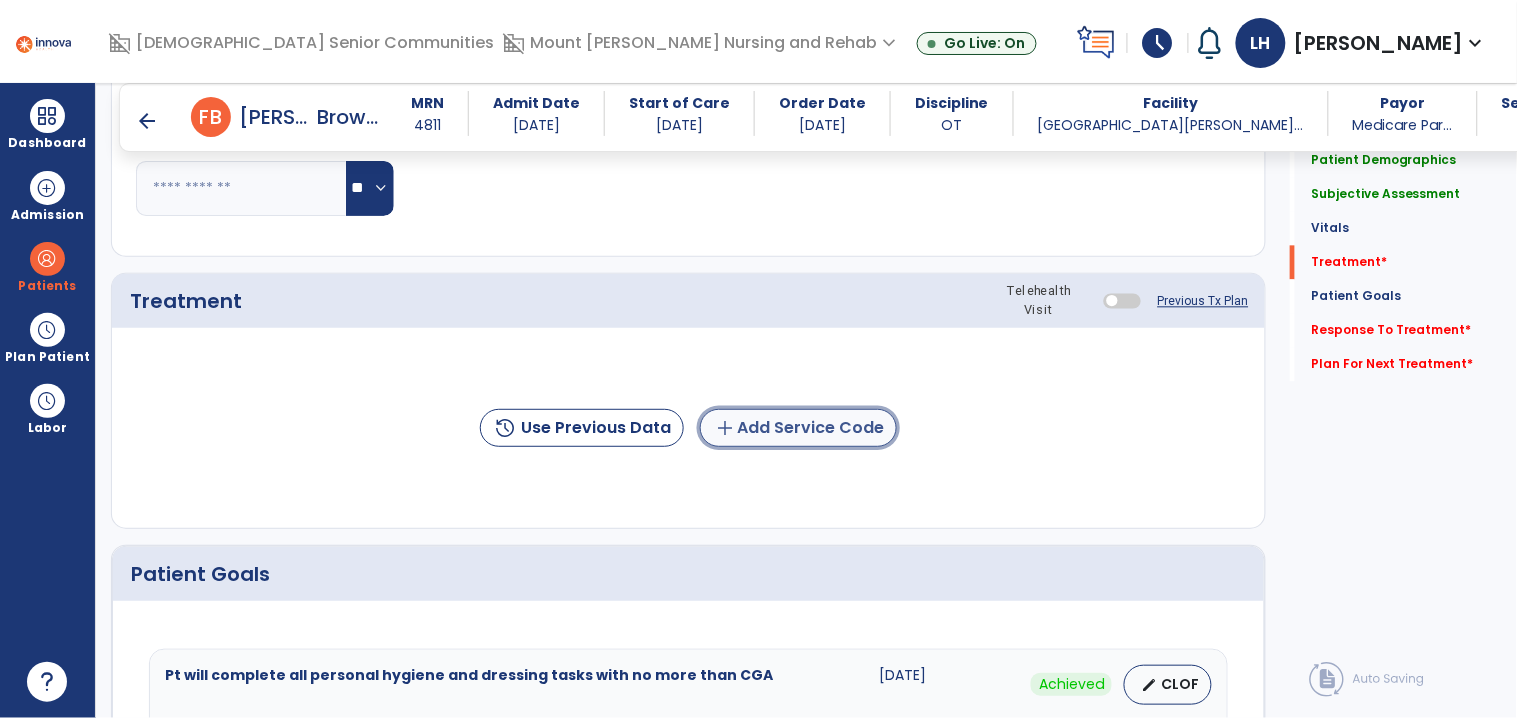 click on "add  Add Service Code" 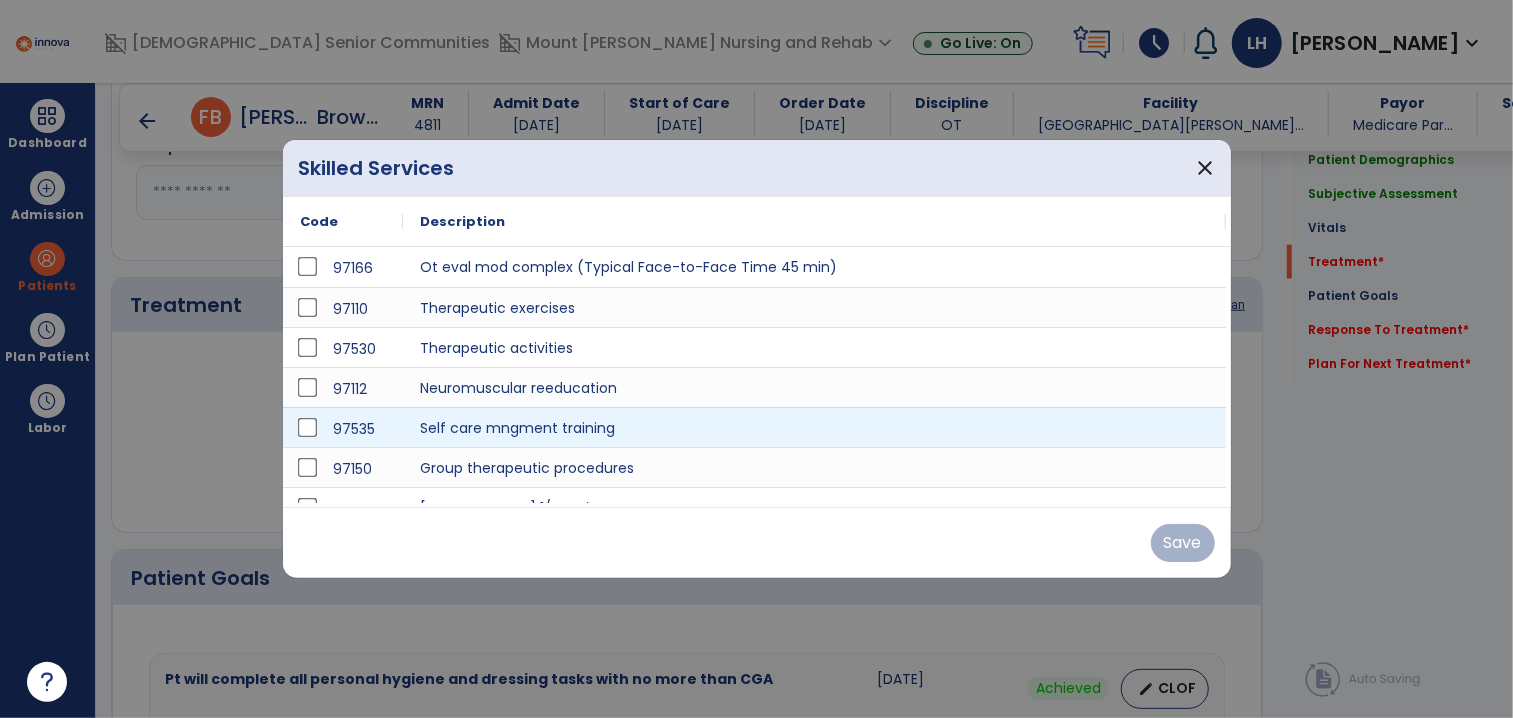 scroll, scrollTop: 1096, scrollLeft: 0, axis: vertical 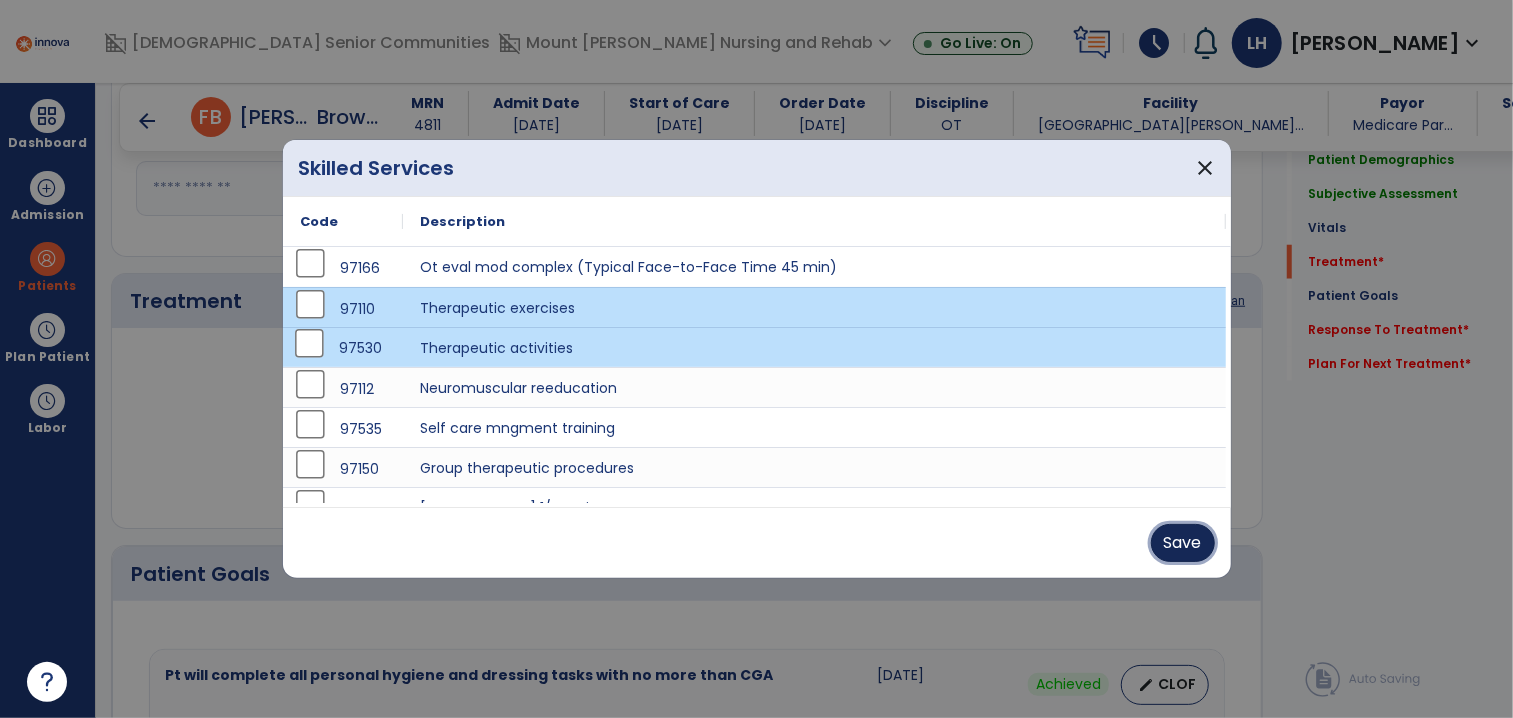 click on "Save" at bounding box center [1183, 543] 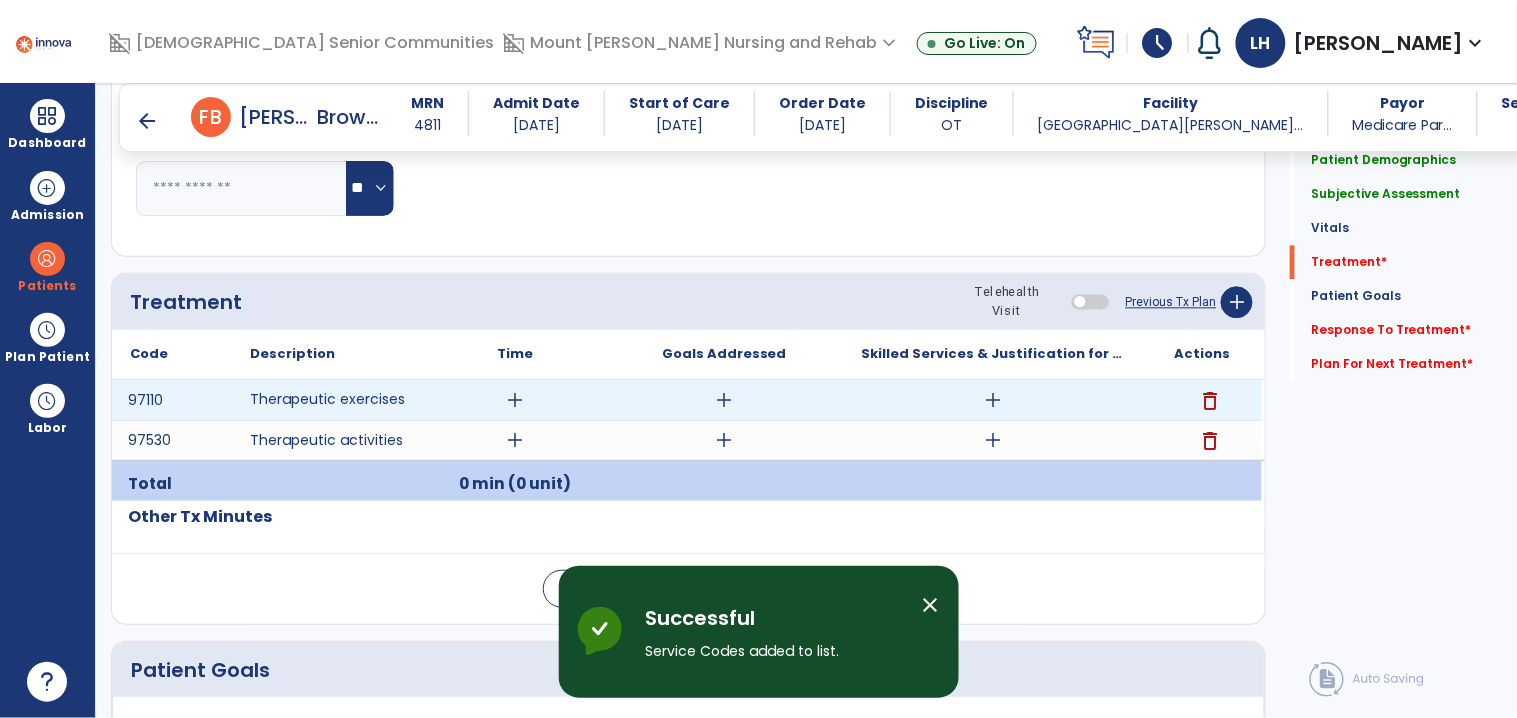 click on "add" at bounding box center (515, 400) 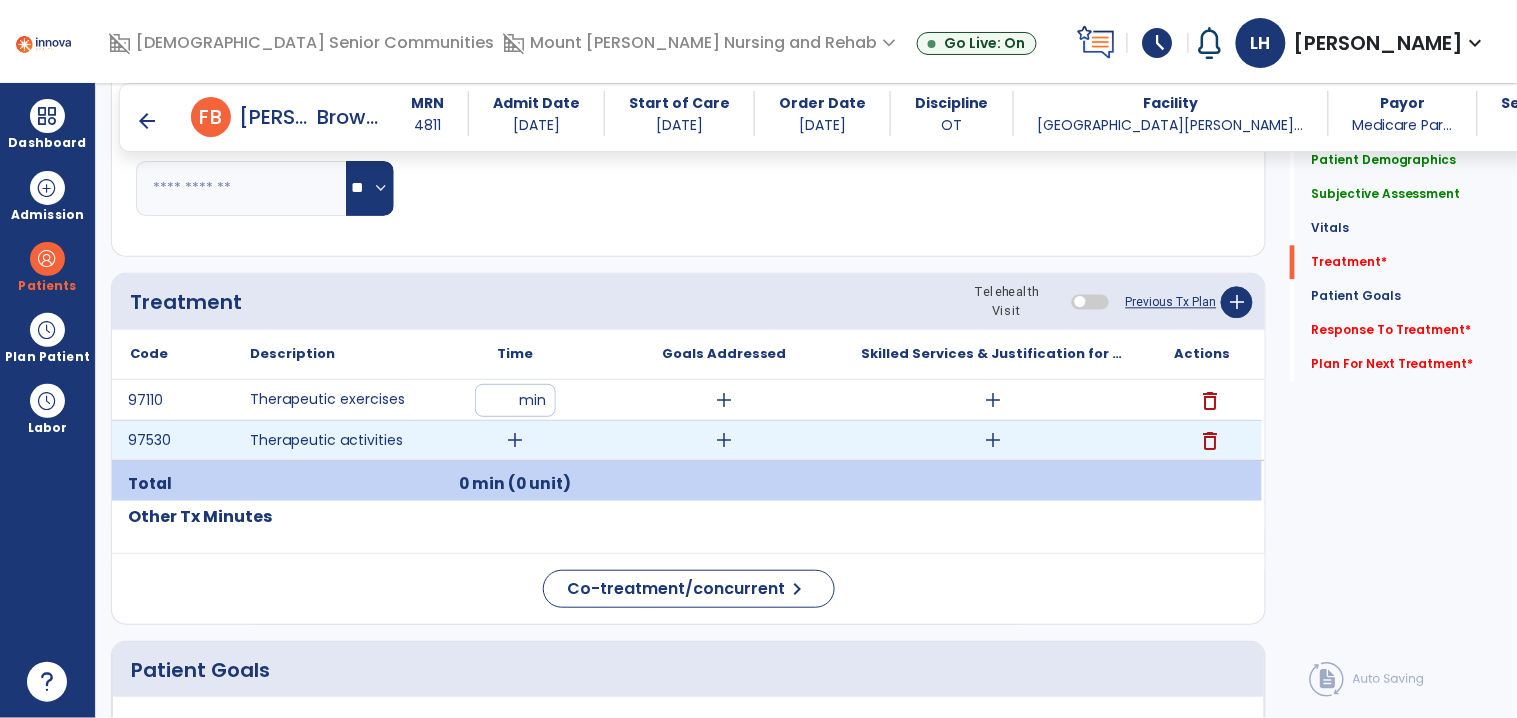 type on "*" 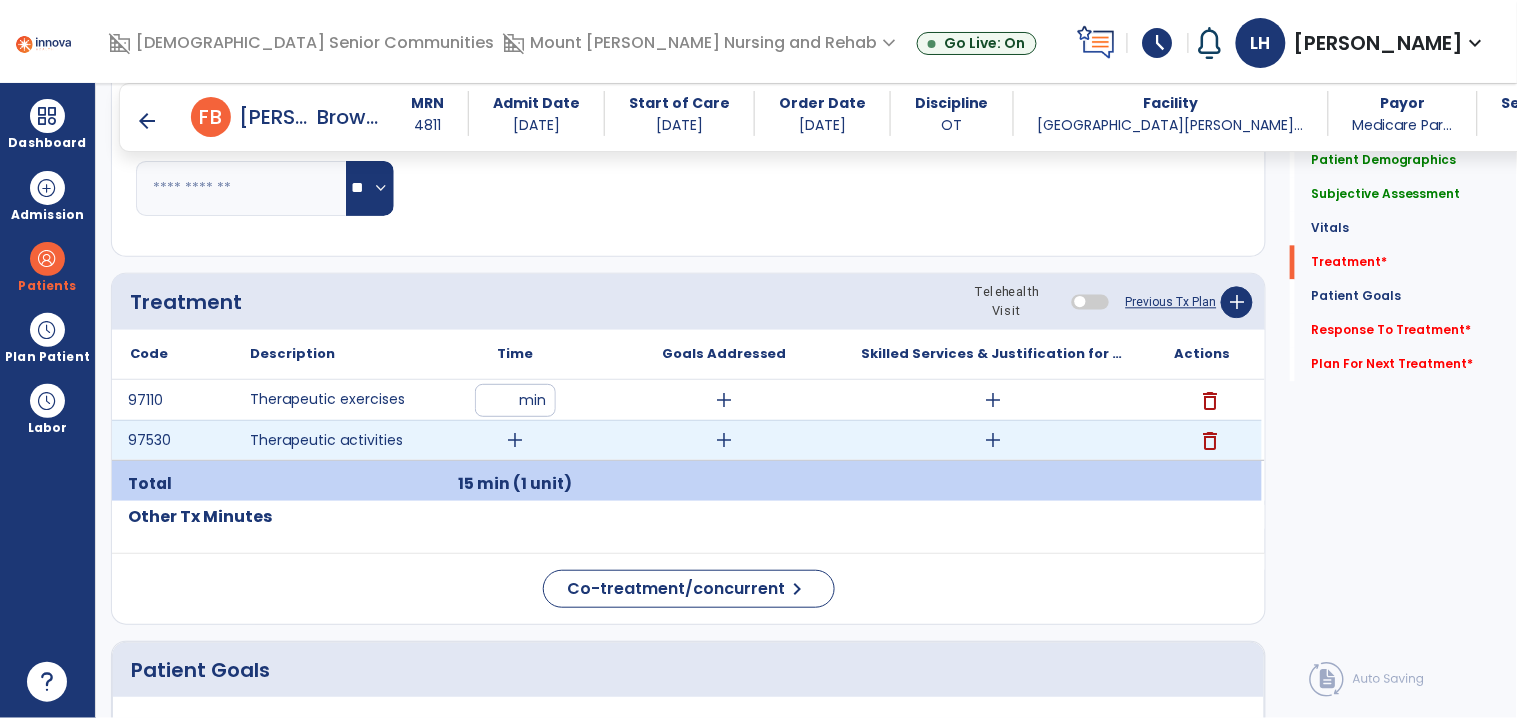 click on "add" at bounding box center [515, 440] 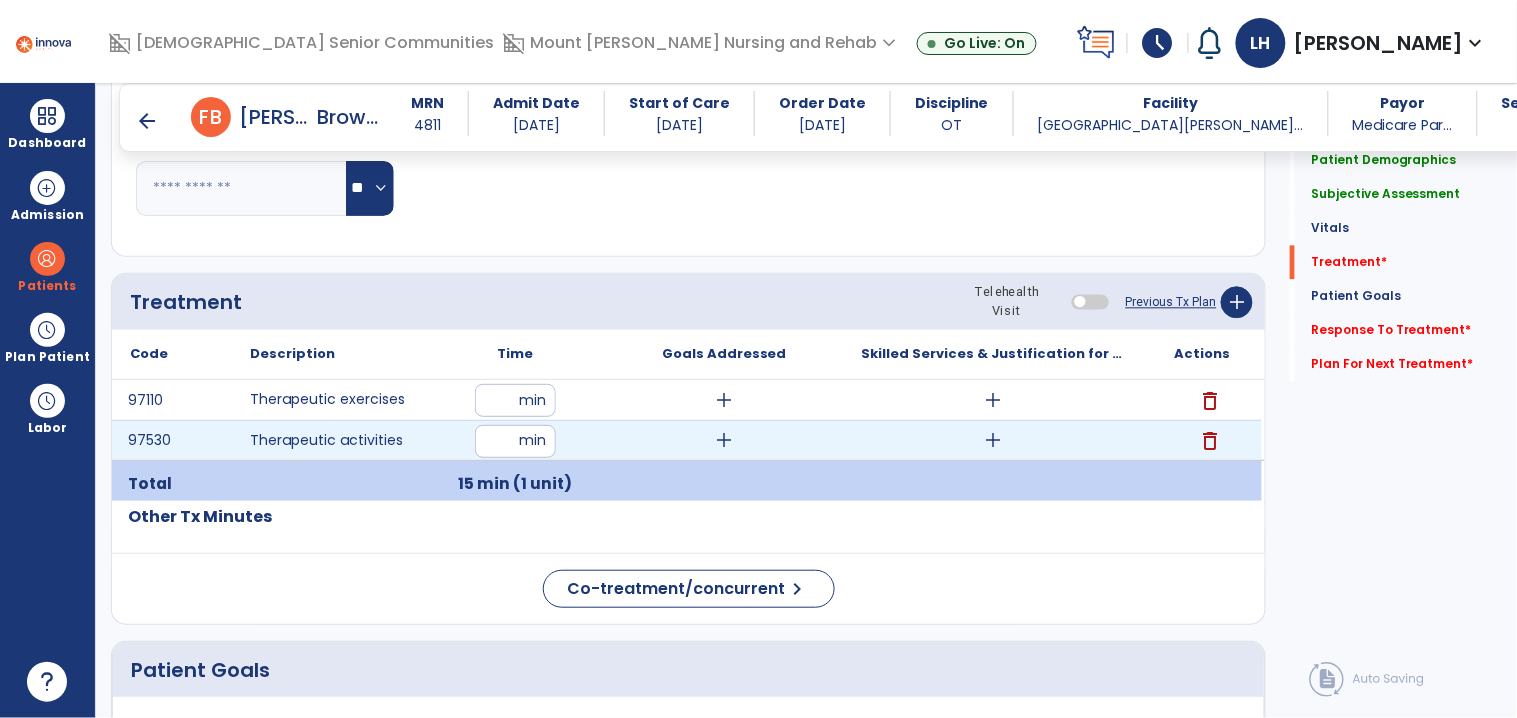 type on "**" 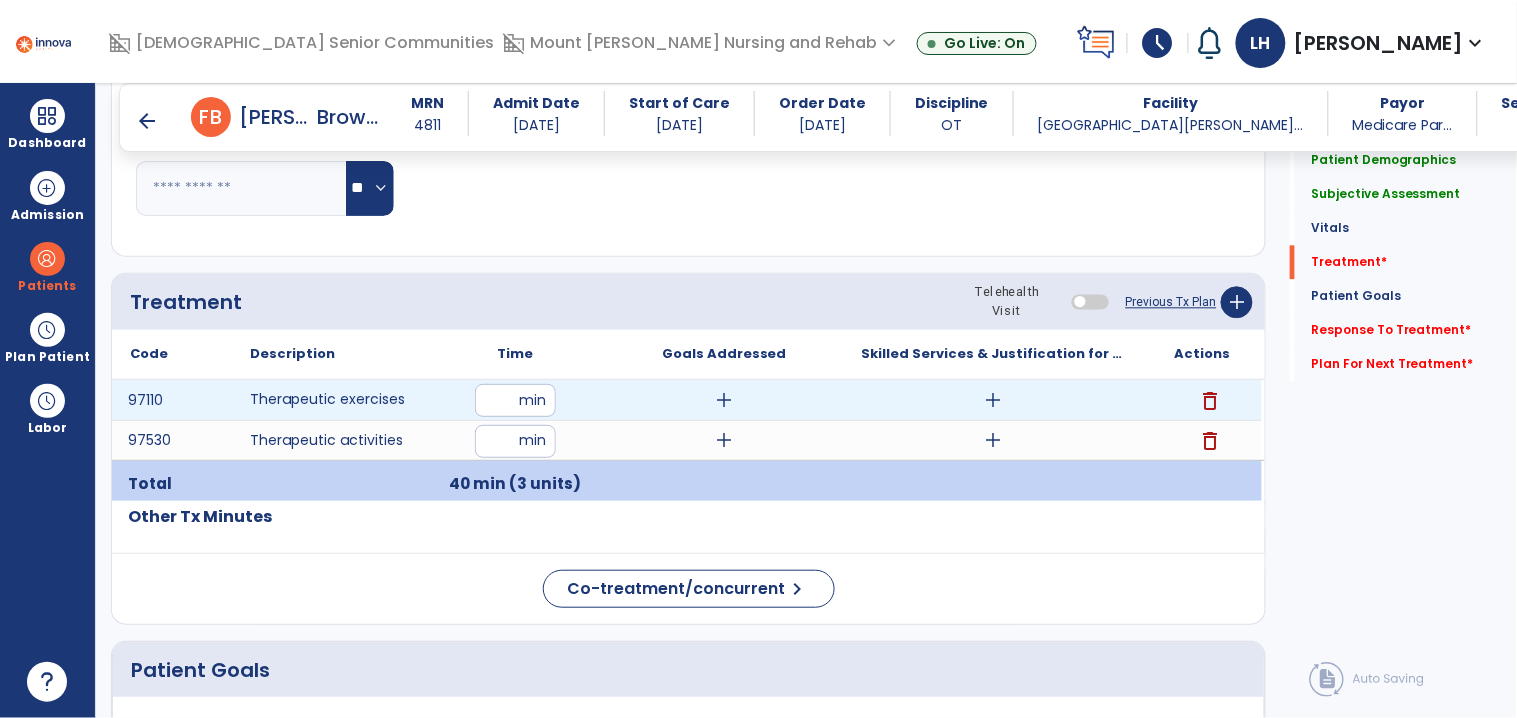 click on "add" at bounding box center [724, 400] 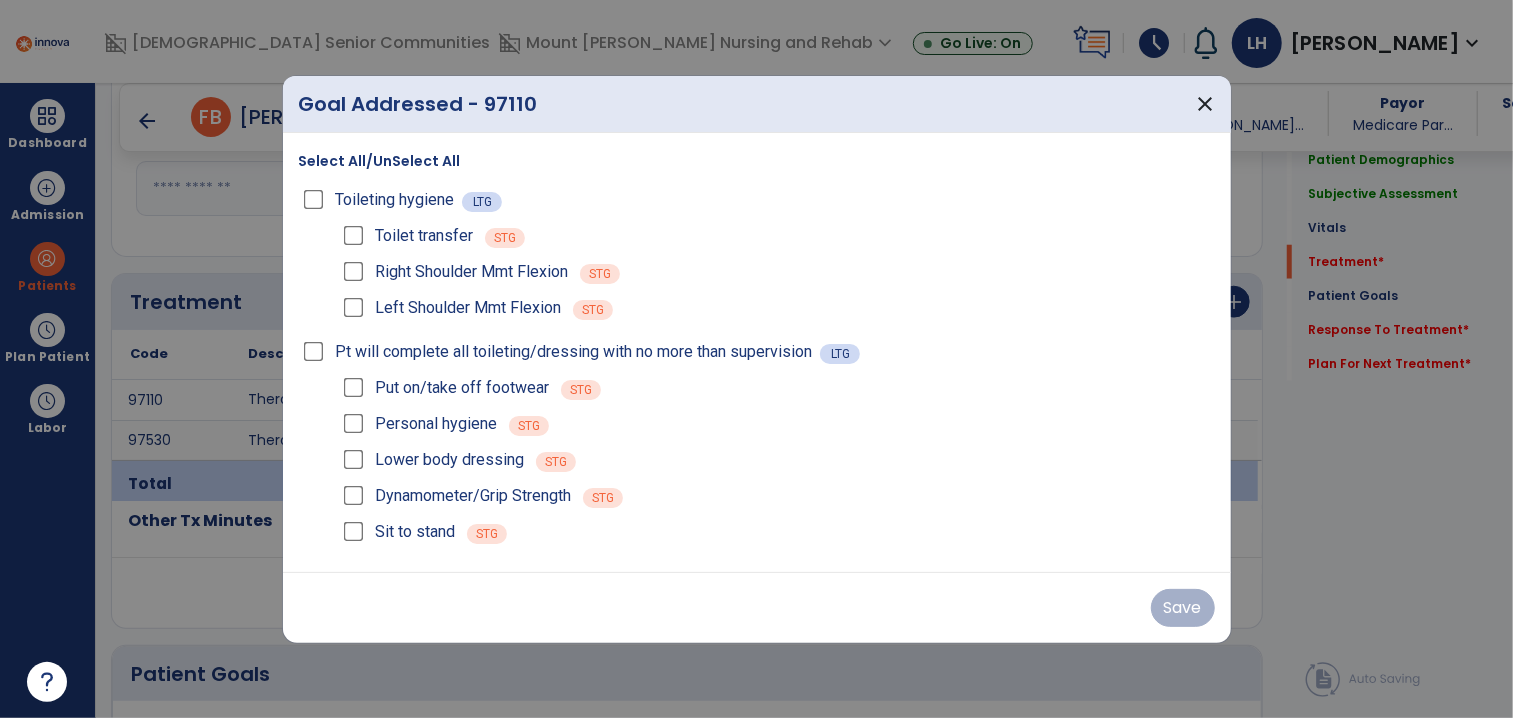 scroll, scrollTop: 1096, scrollLeft: 0, axis: vertical 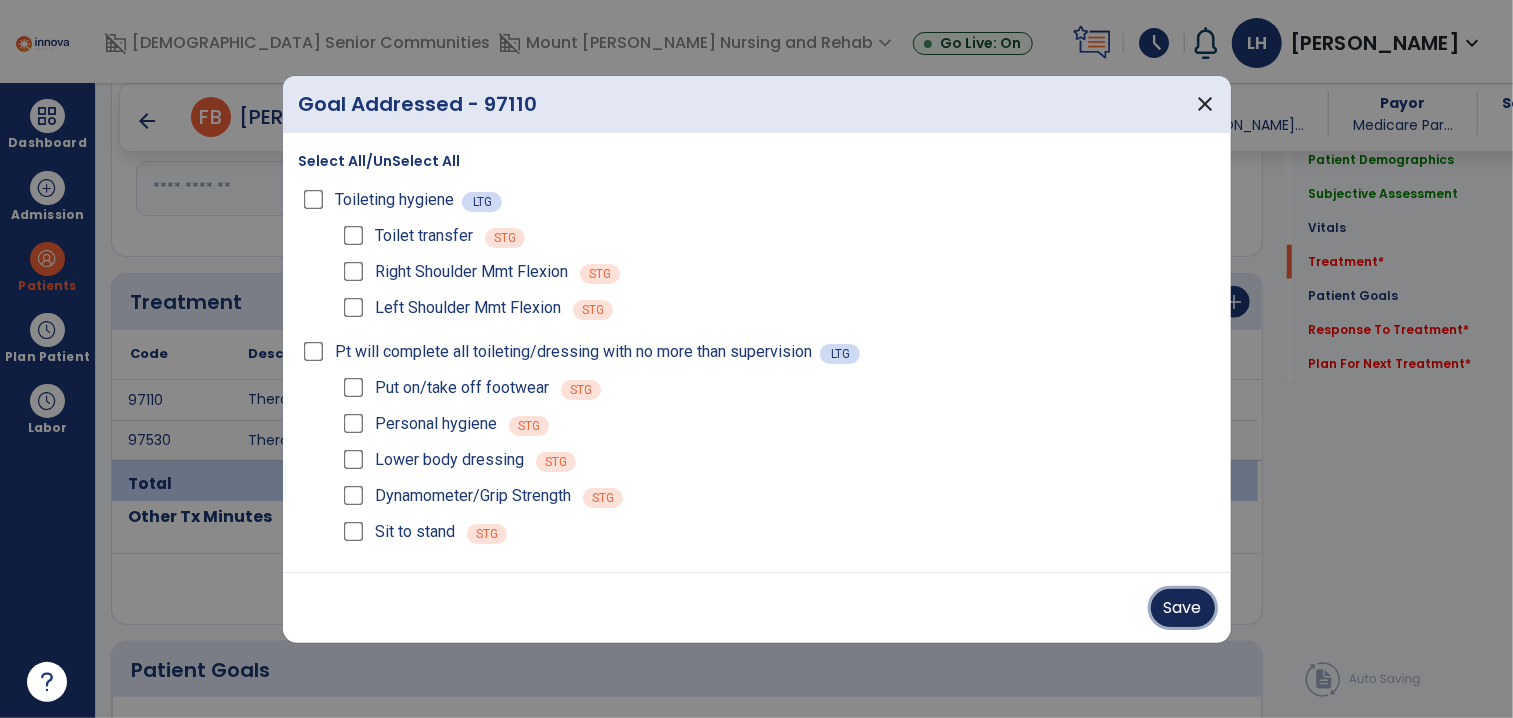 click on "Save" at bounding box center (1183, 608) 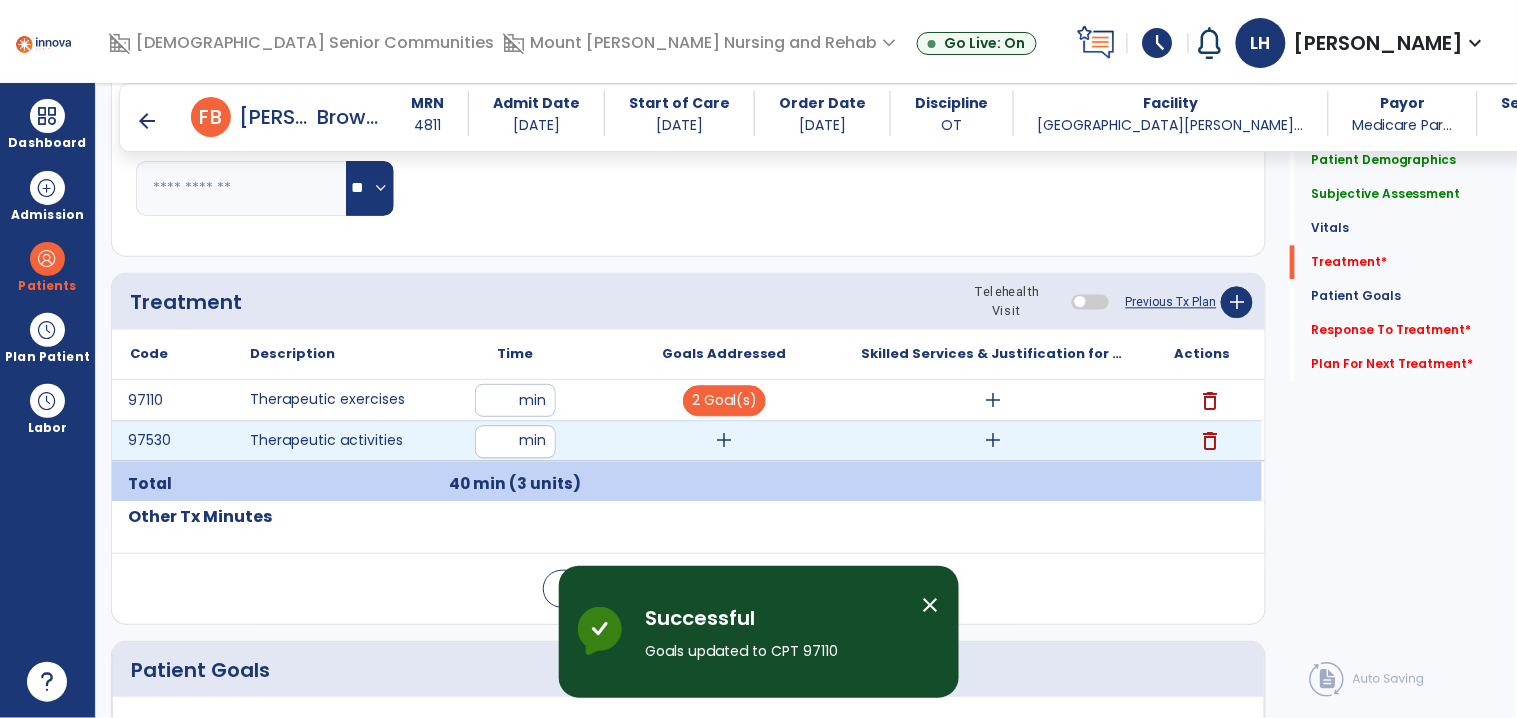 click on "add" at bounding box center (724, 440) 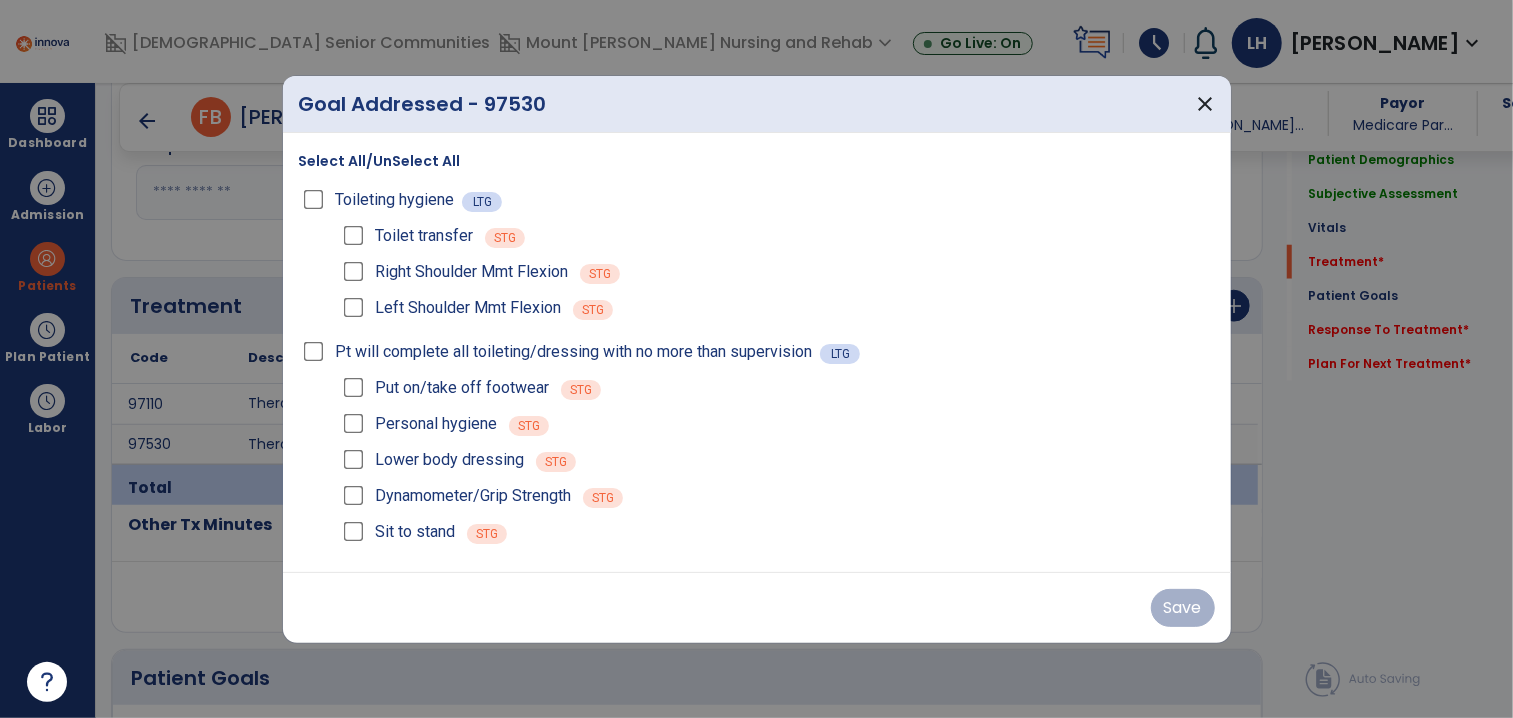 scroll, scrollTop: 1096, scrollLeft: 0, axis: vertical 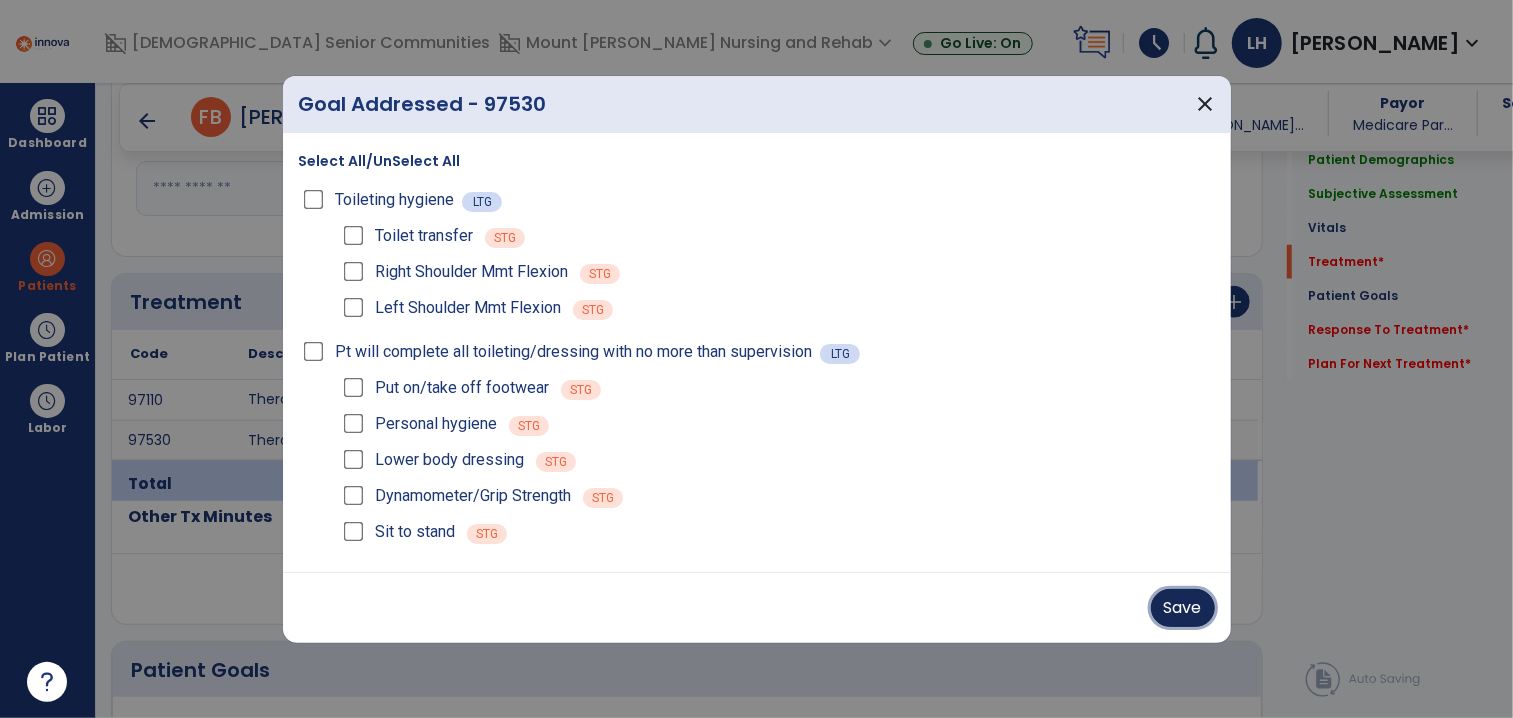 click on "Save" at bounding box center [1183, 608] 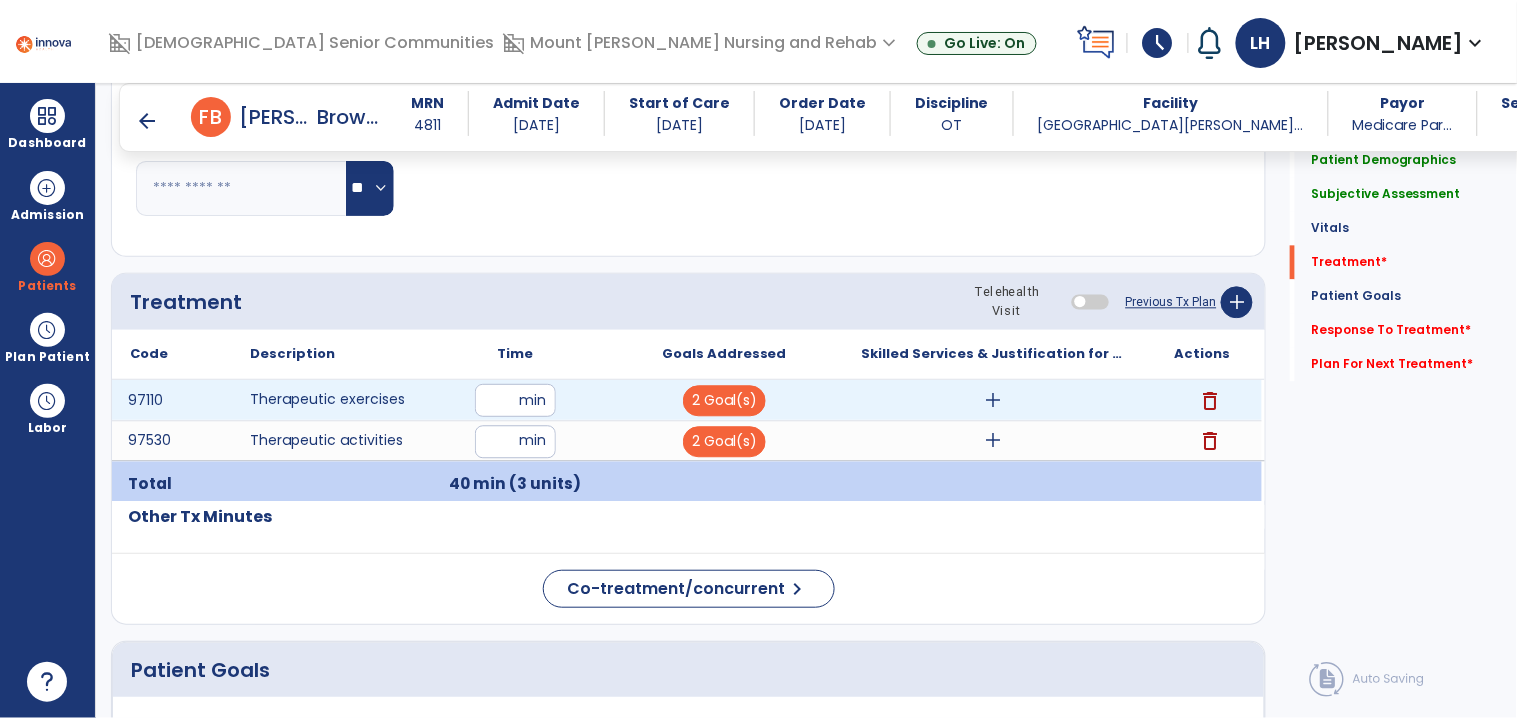 click on "add" at bounding box center [993, 400] 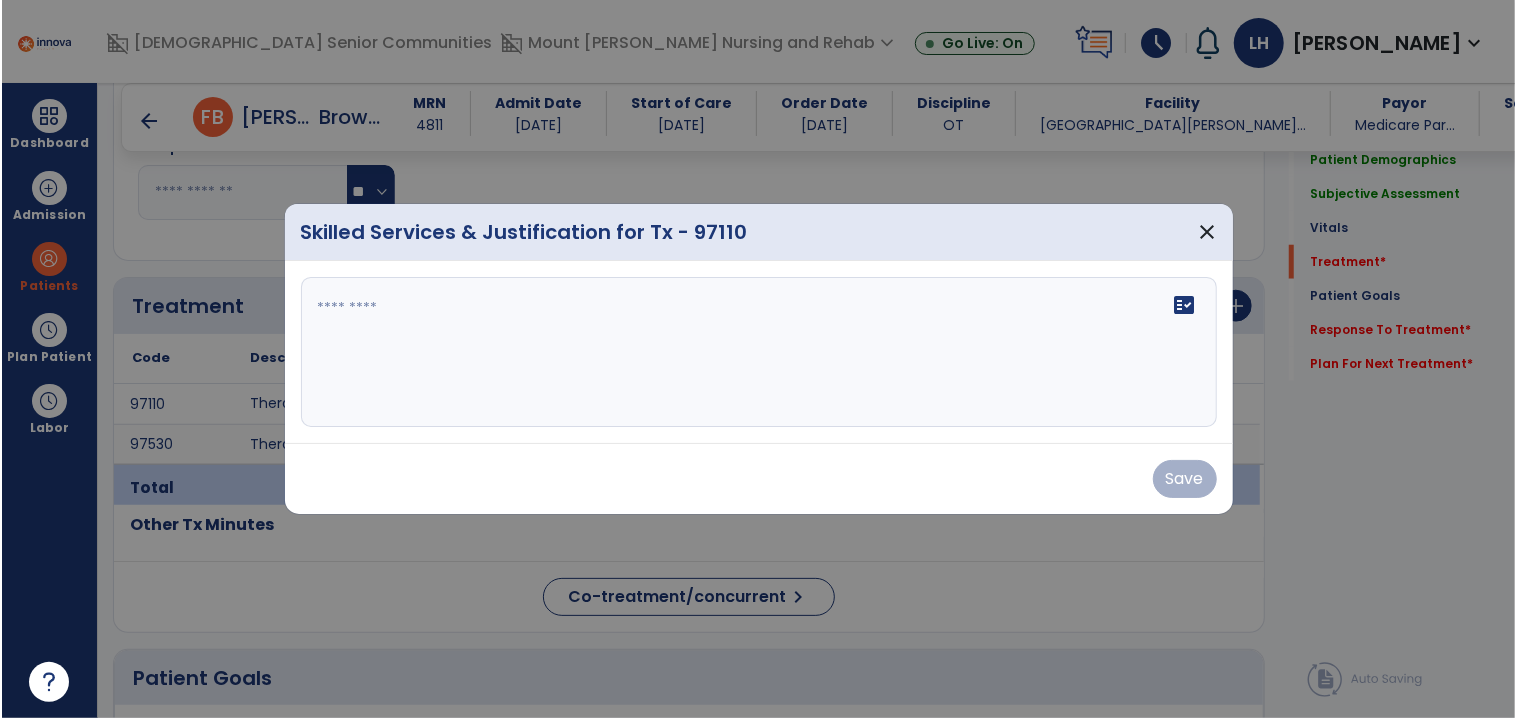scroll, scrollTop: 1096, scrollLeft: 0, axis: vertical 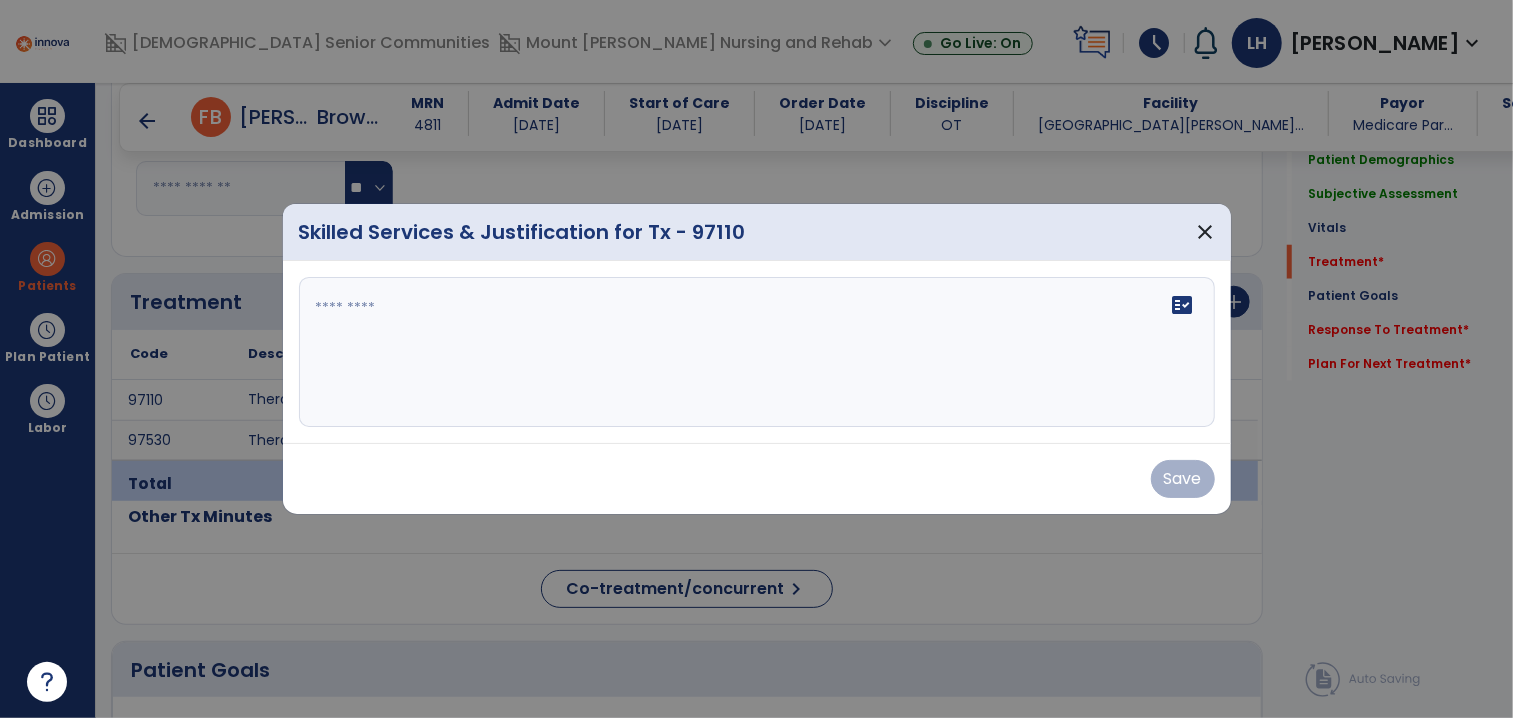 click on "fact_check" at bounding box center [757, 352] 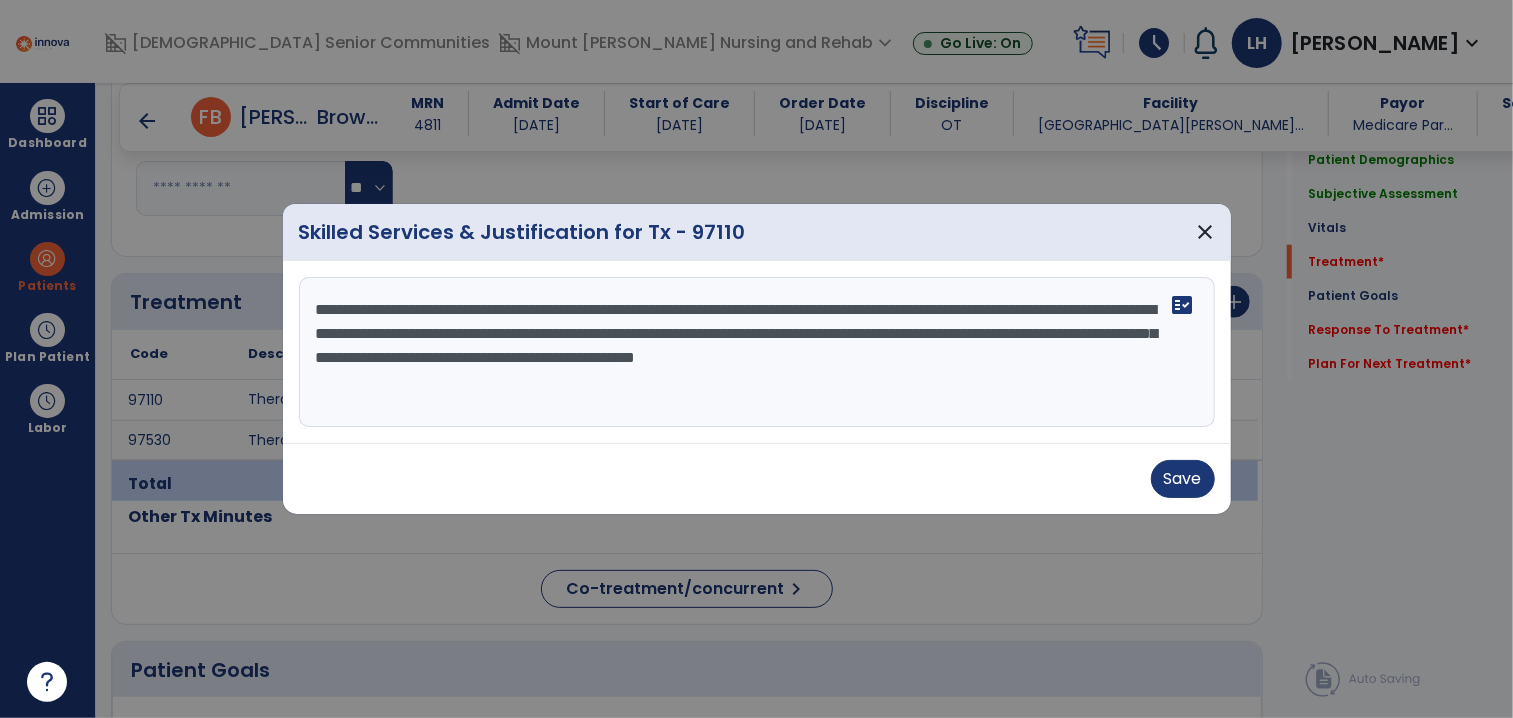 click on "**********" at bounding box center (757, 352) 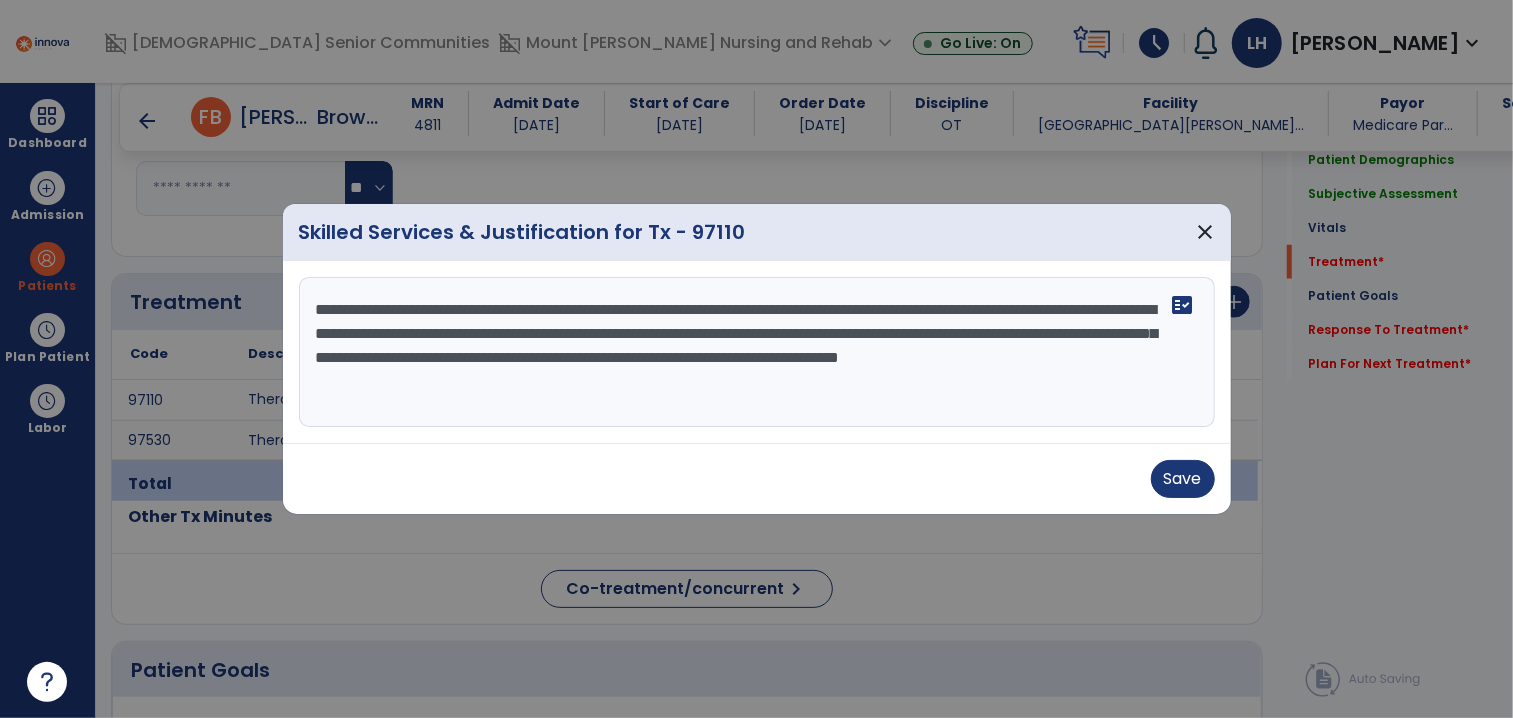 click on "**********" at bounding box center (757, 352) 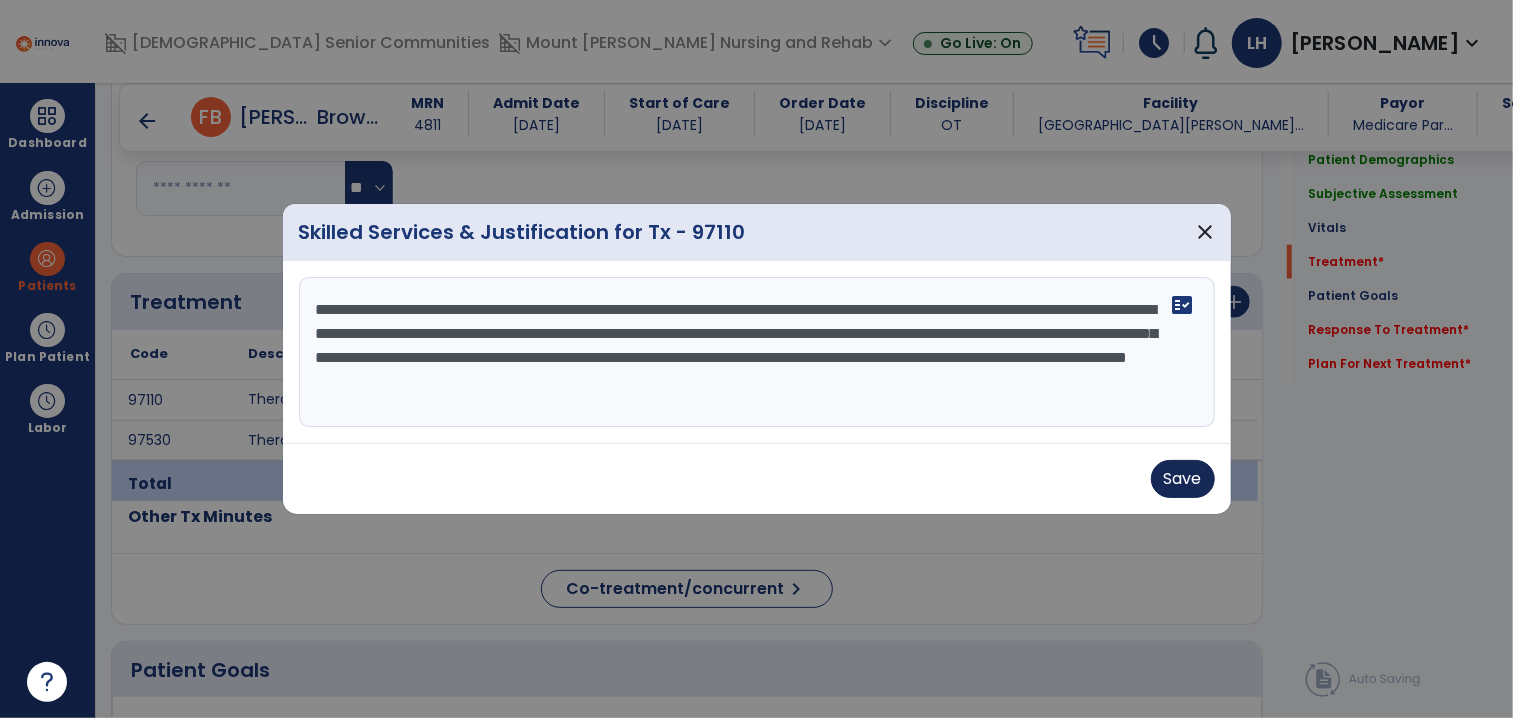 type on "**********" 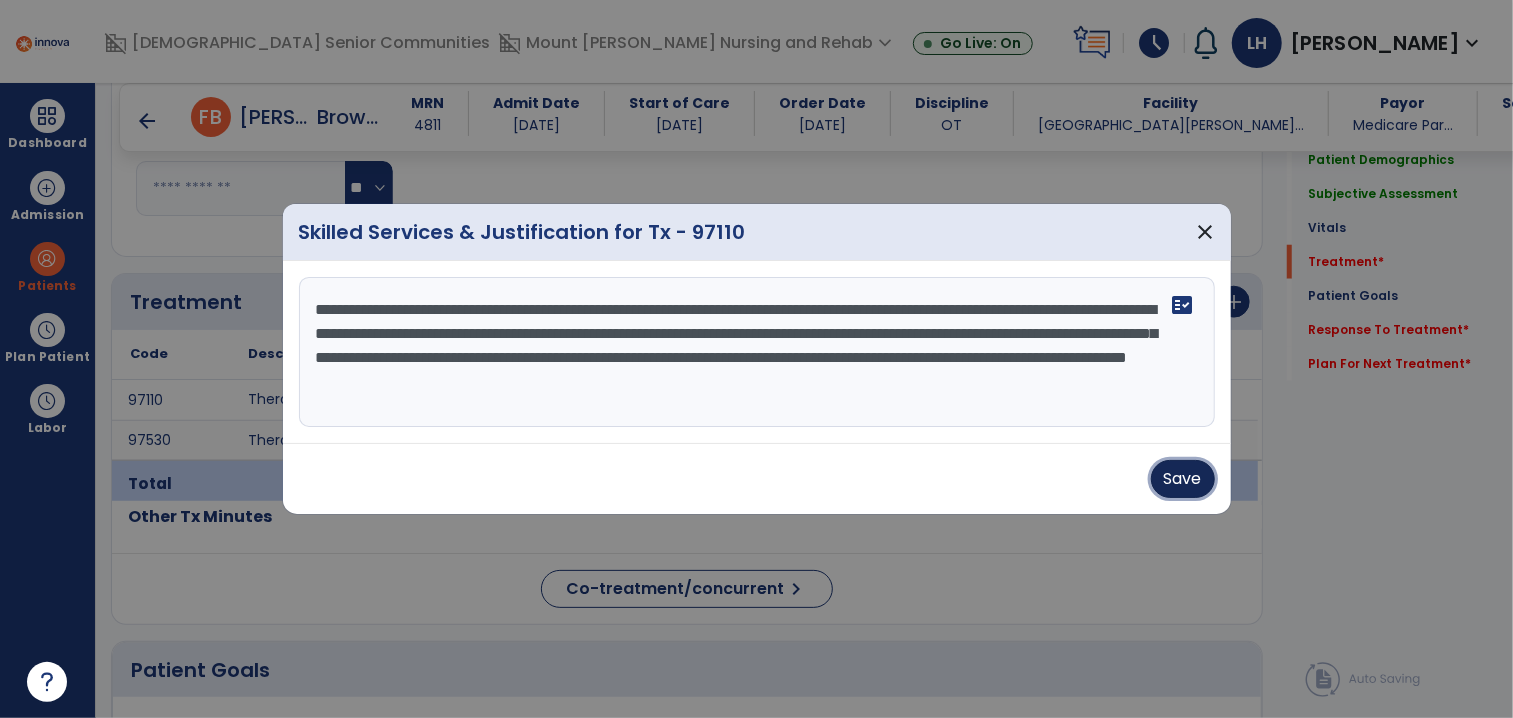 click on "Save" at bounding box center [1183, 479] 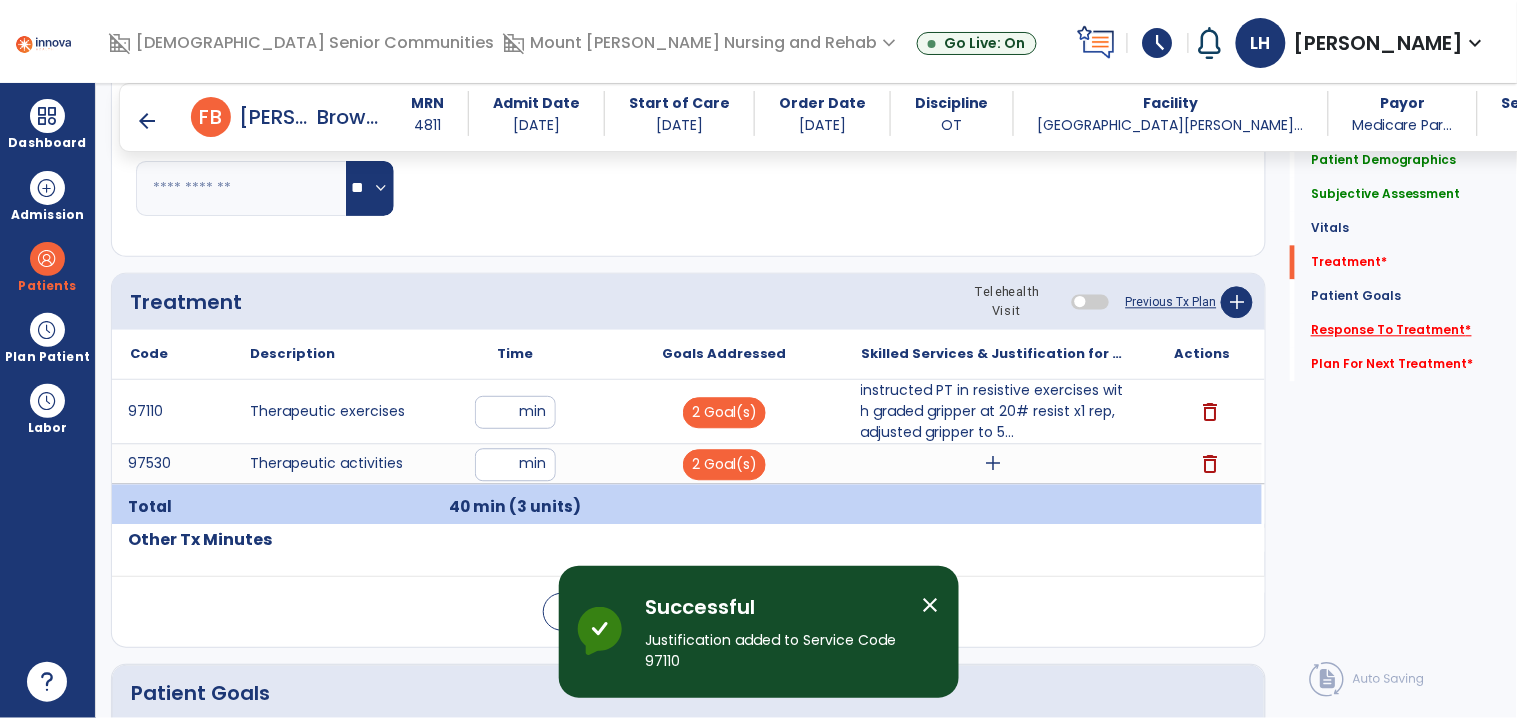 click on "Response To Treatment   *" 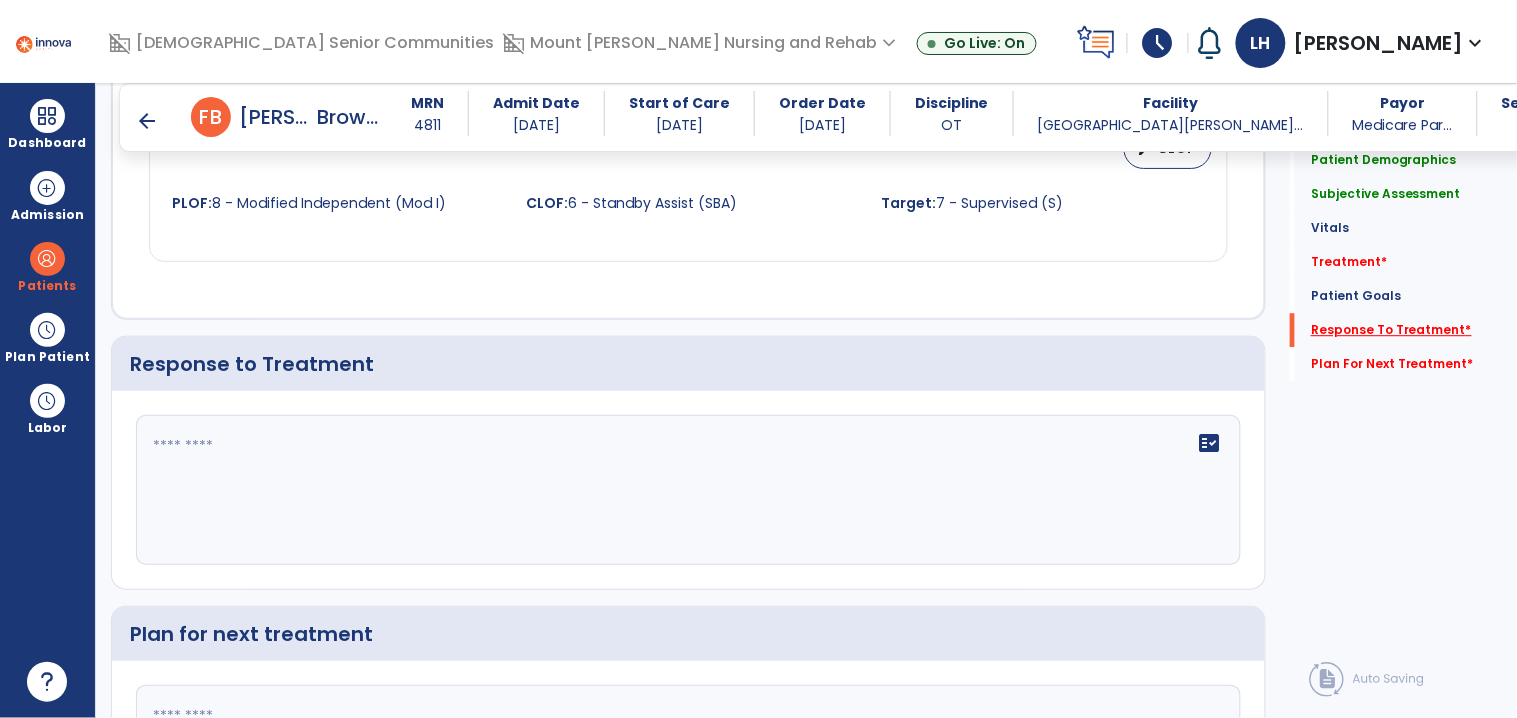 scroll, scrollTop: 3343, scrollLeft: 0, axis: vertical 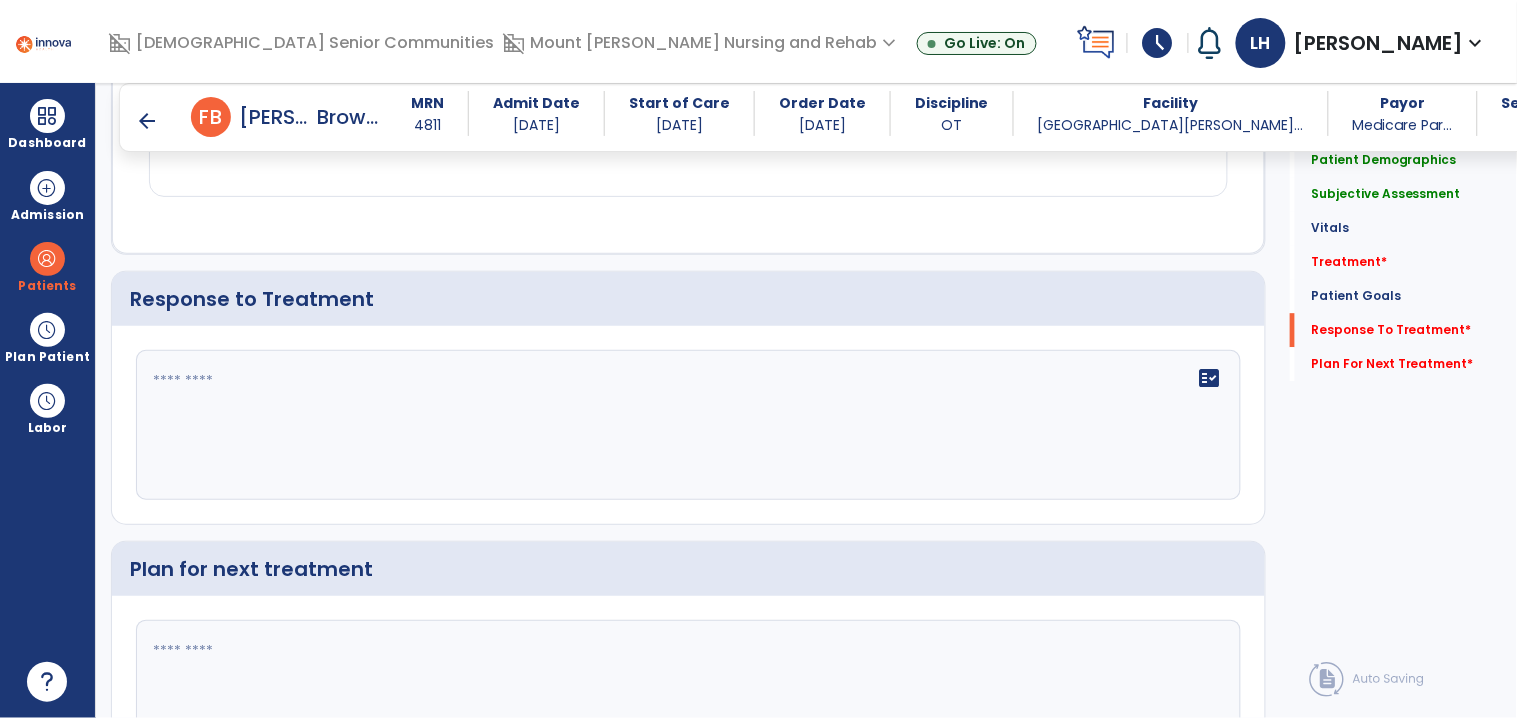 click on "fact_check" 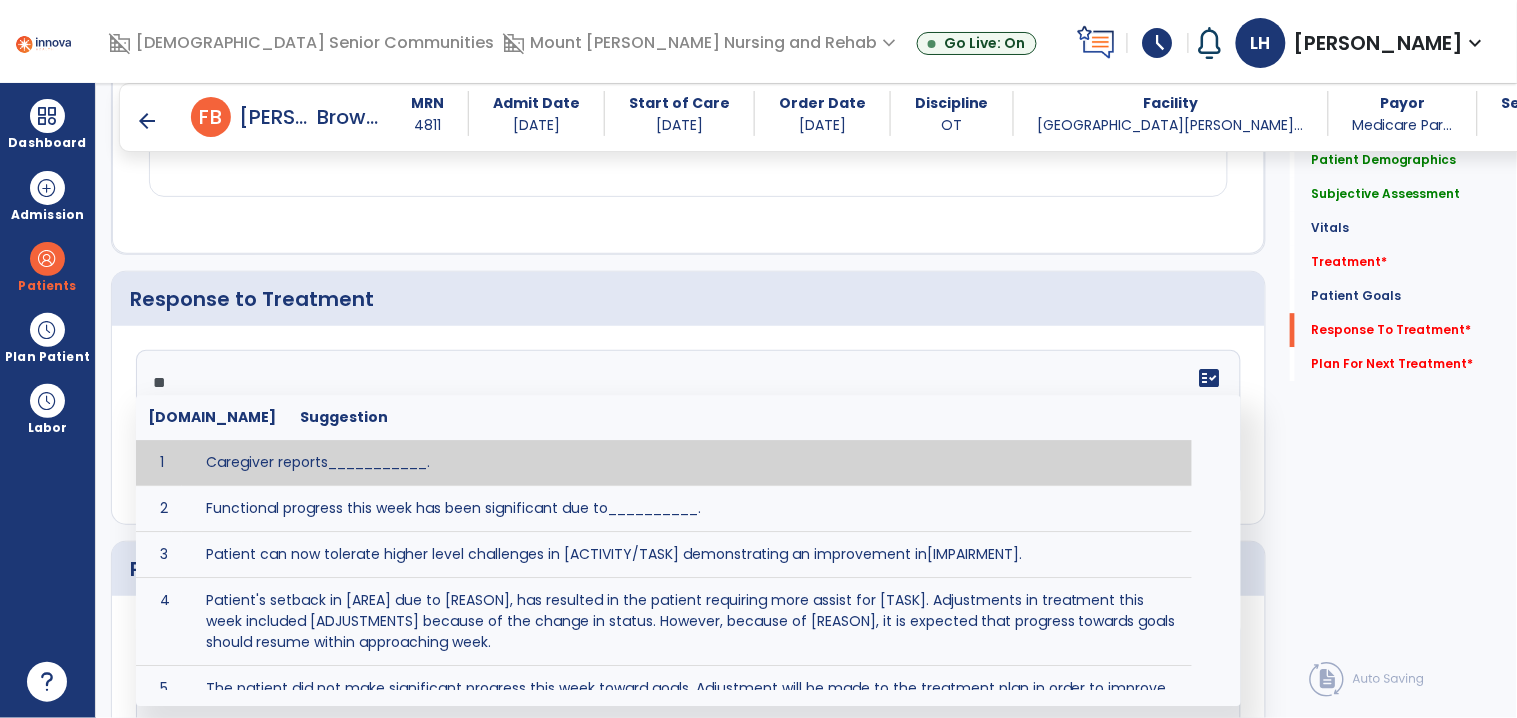 type on "*" 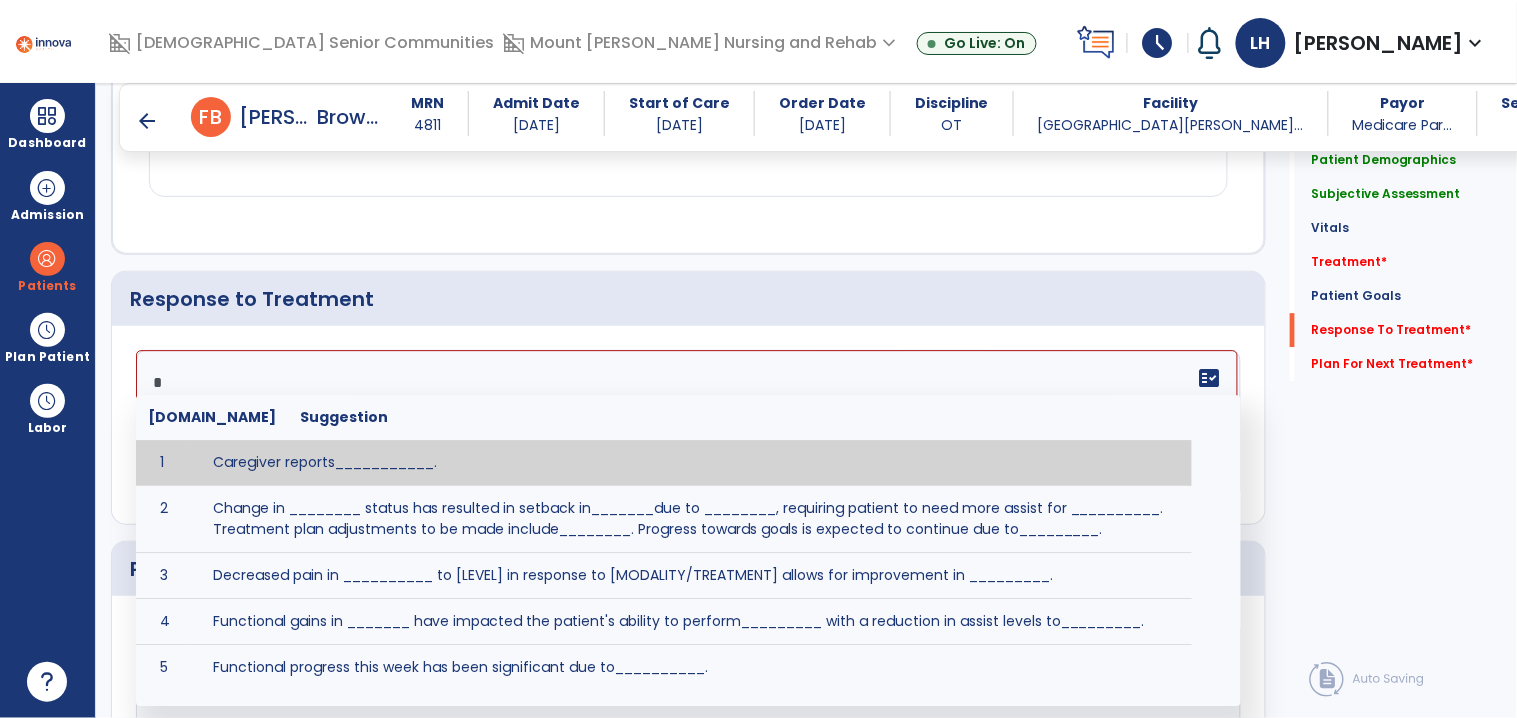 type on "**" 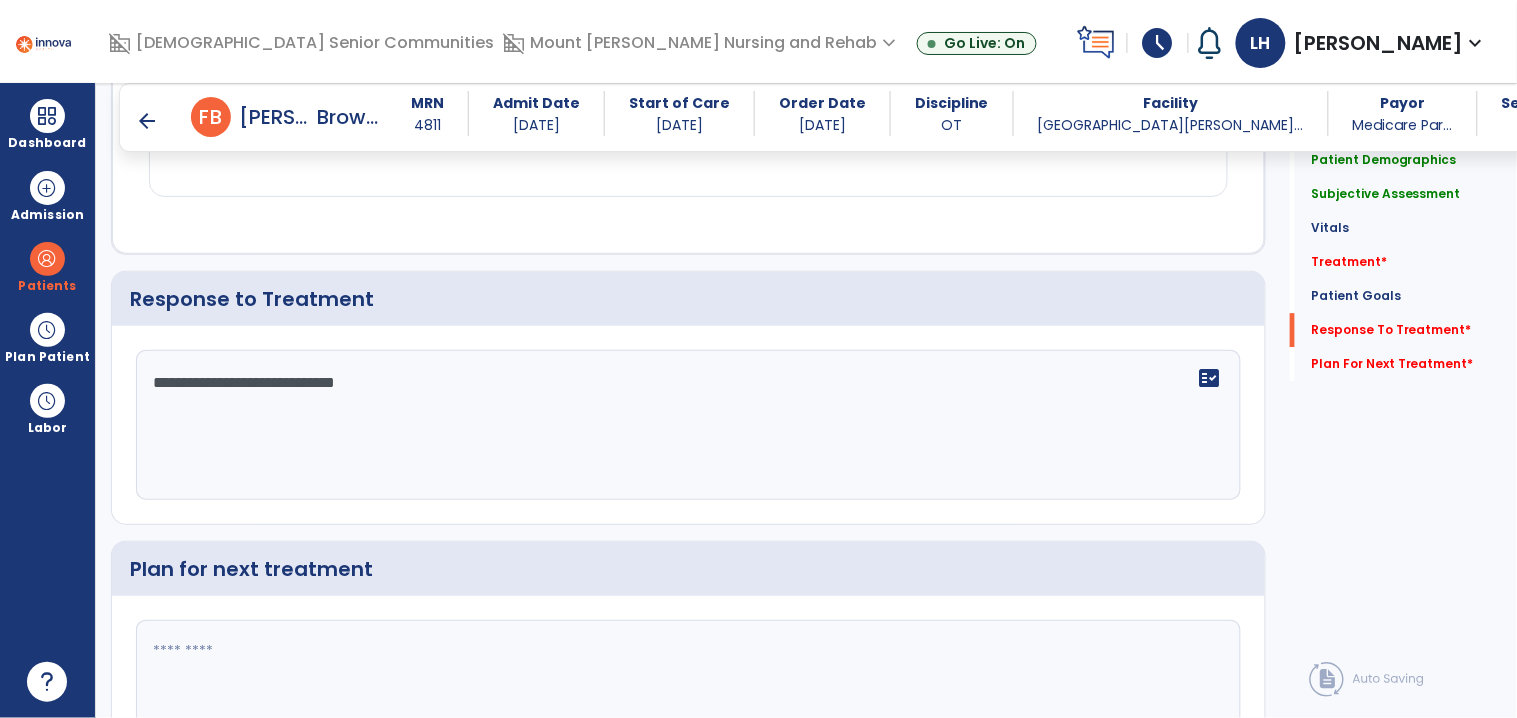 type on "**********" 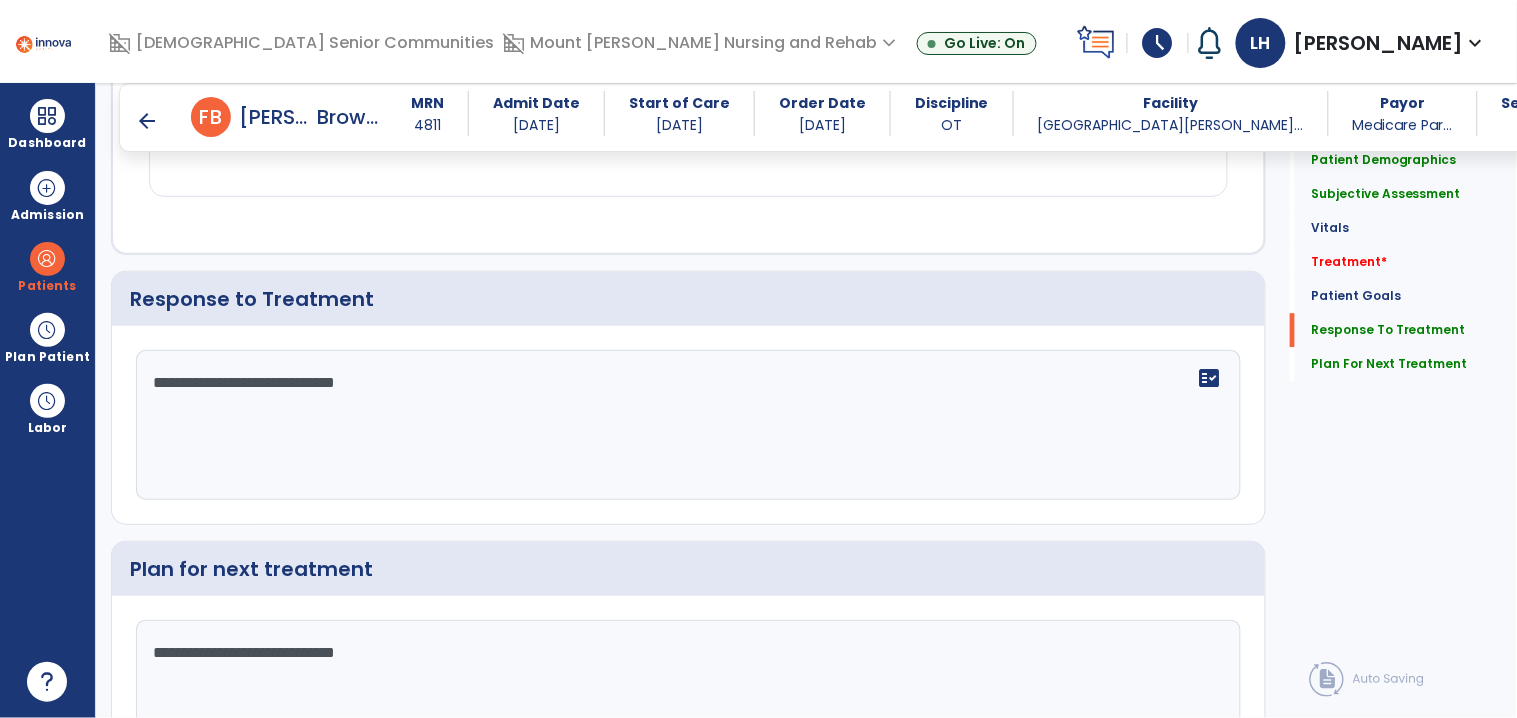 scroll, scrollTop: 3343, scrollLeft: 0, axis: vertical 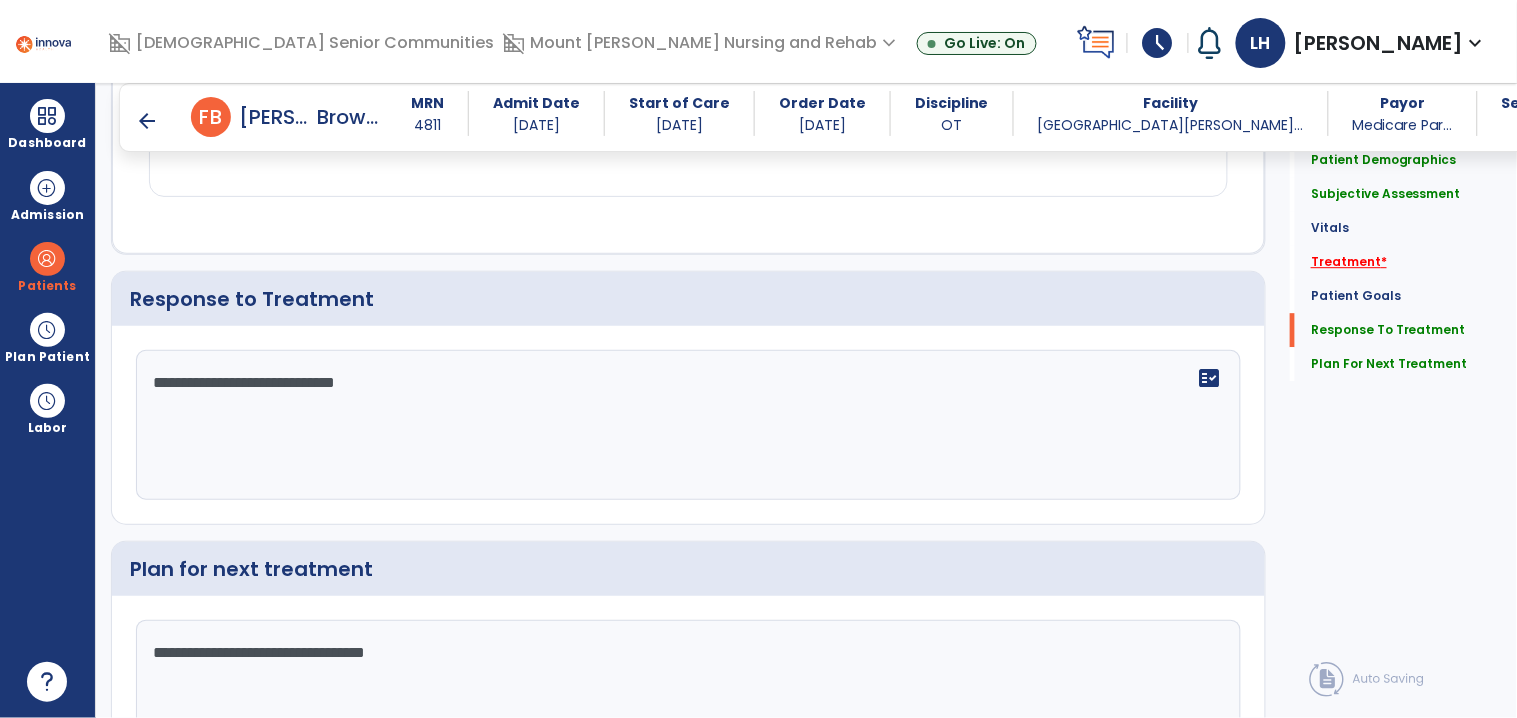 type on "**********" 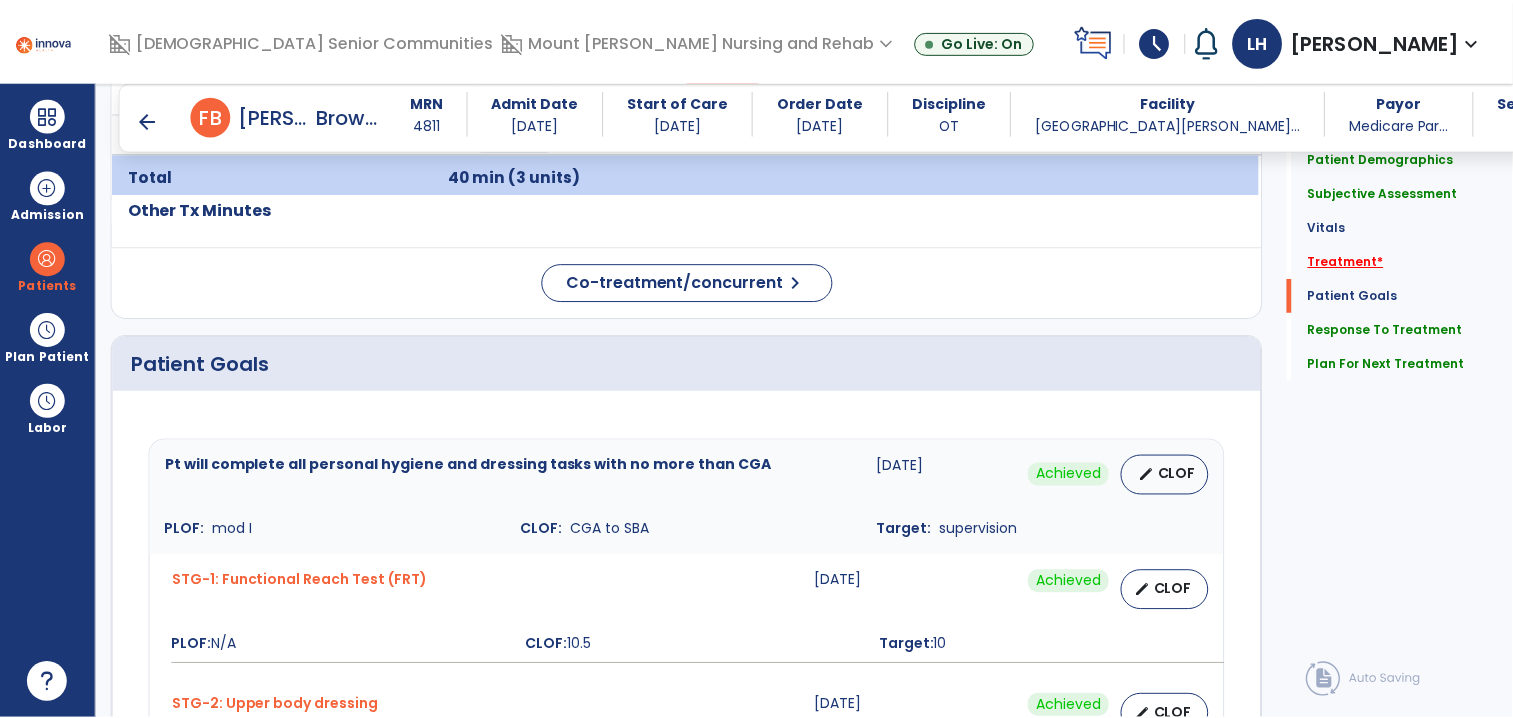 scroll, scrollTop: 1145, scrollLeft: 0, axis: vertical 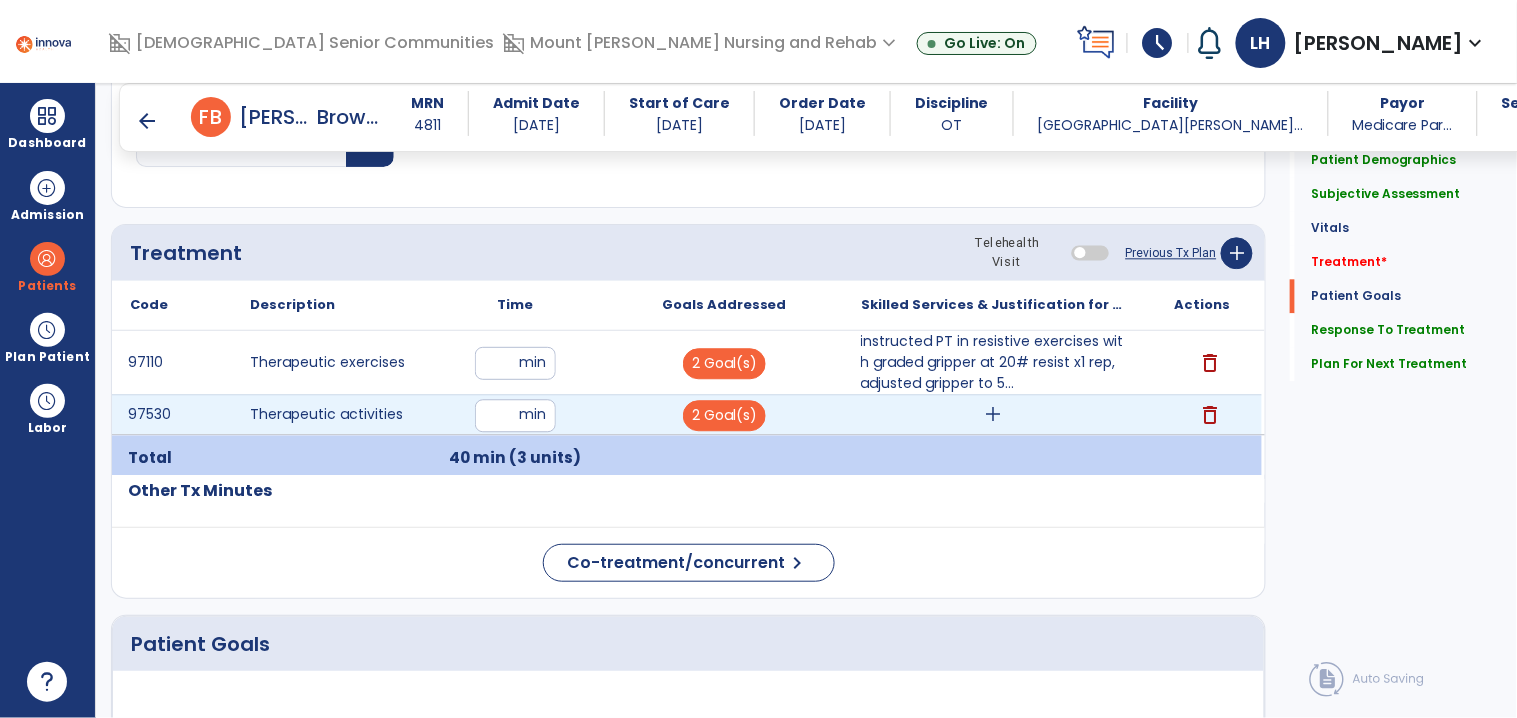 click on "add" at bounding box center [993, 414] 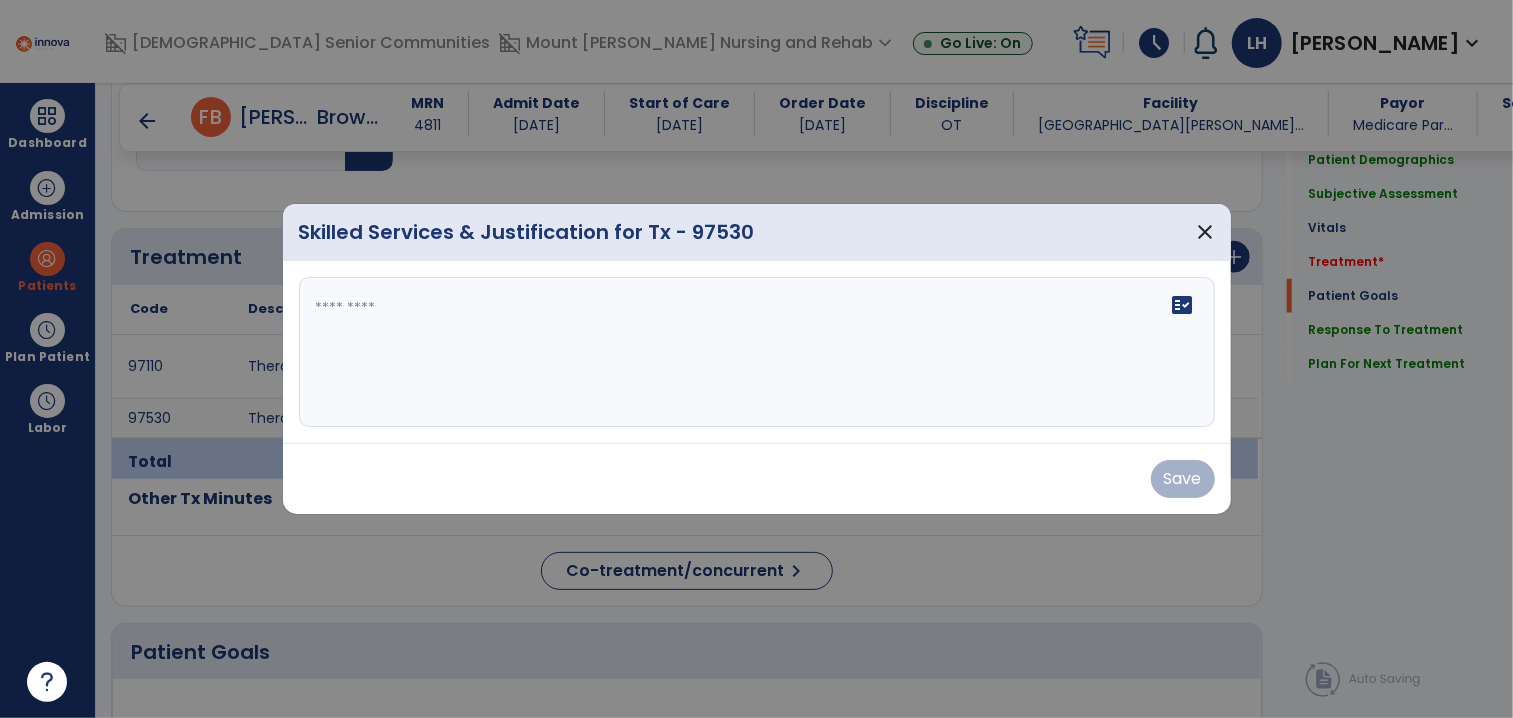 scroll, scrollTop: 1145, scrollLeft: 0, axis: vertical 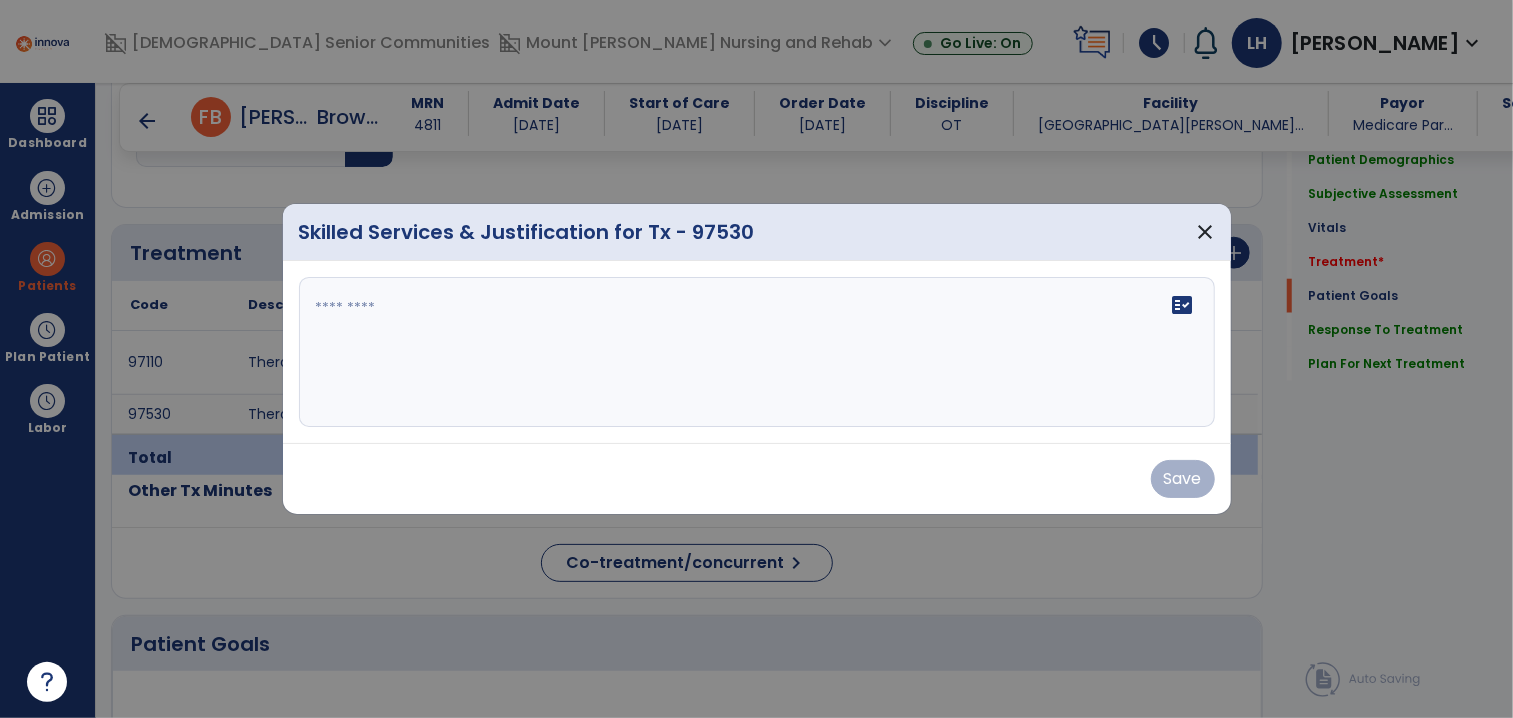 click on "fact_check" at bounding box center (757, 352) 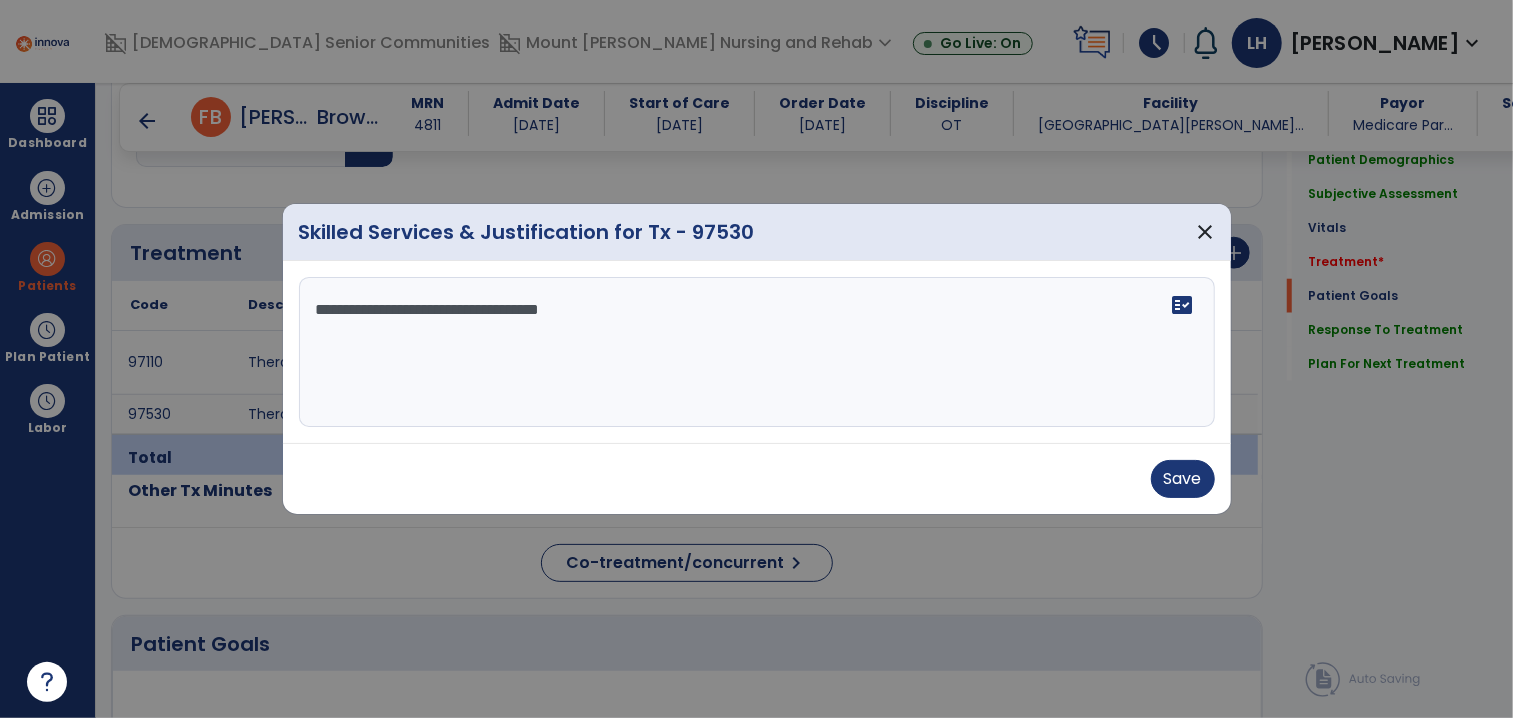 click on "**********" at bounding box center (757, 352) 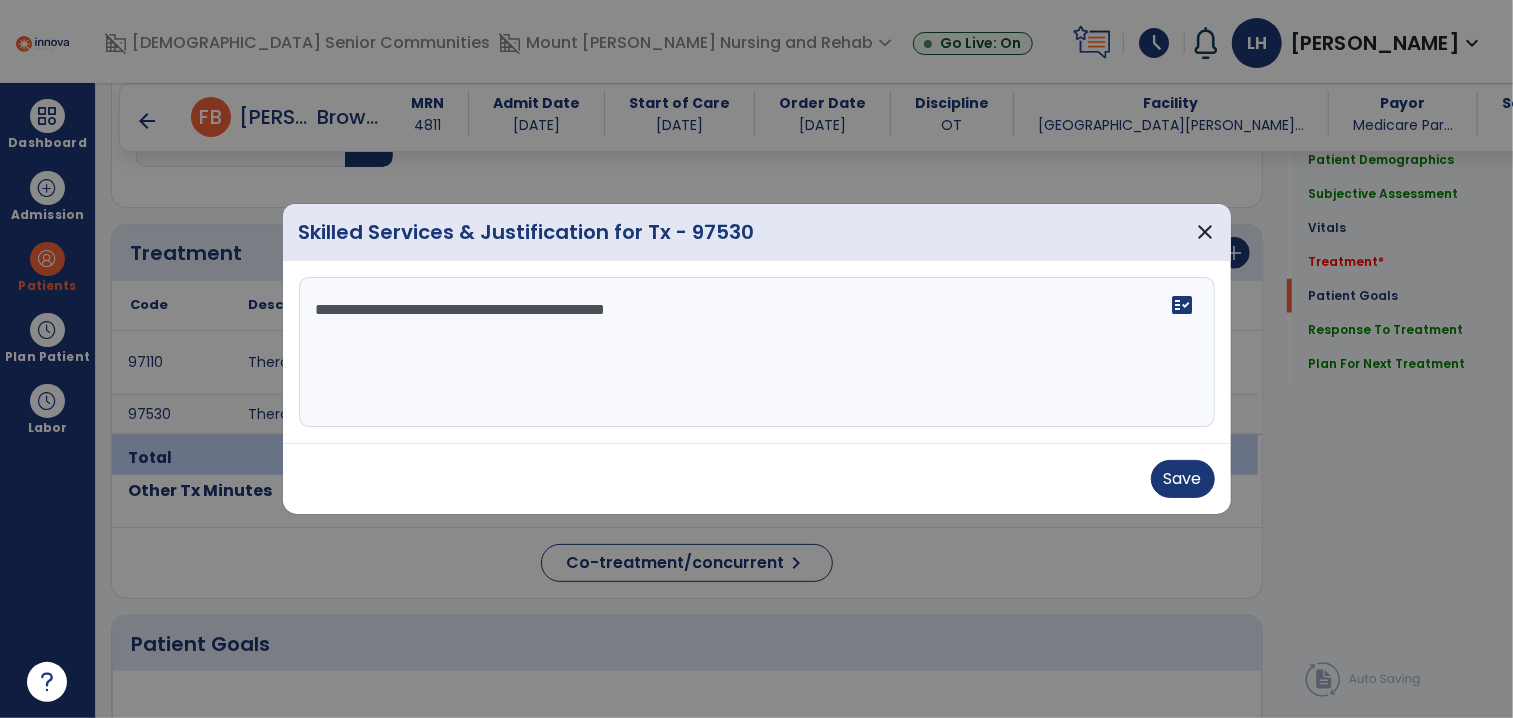 click on "**********" at bounding box center [757, 352] 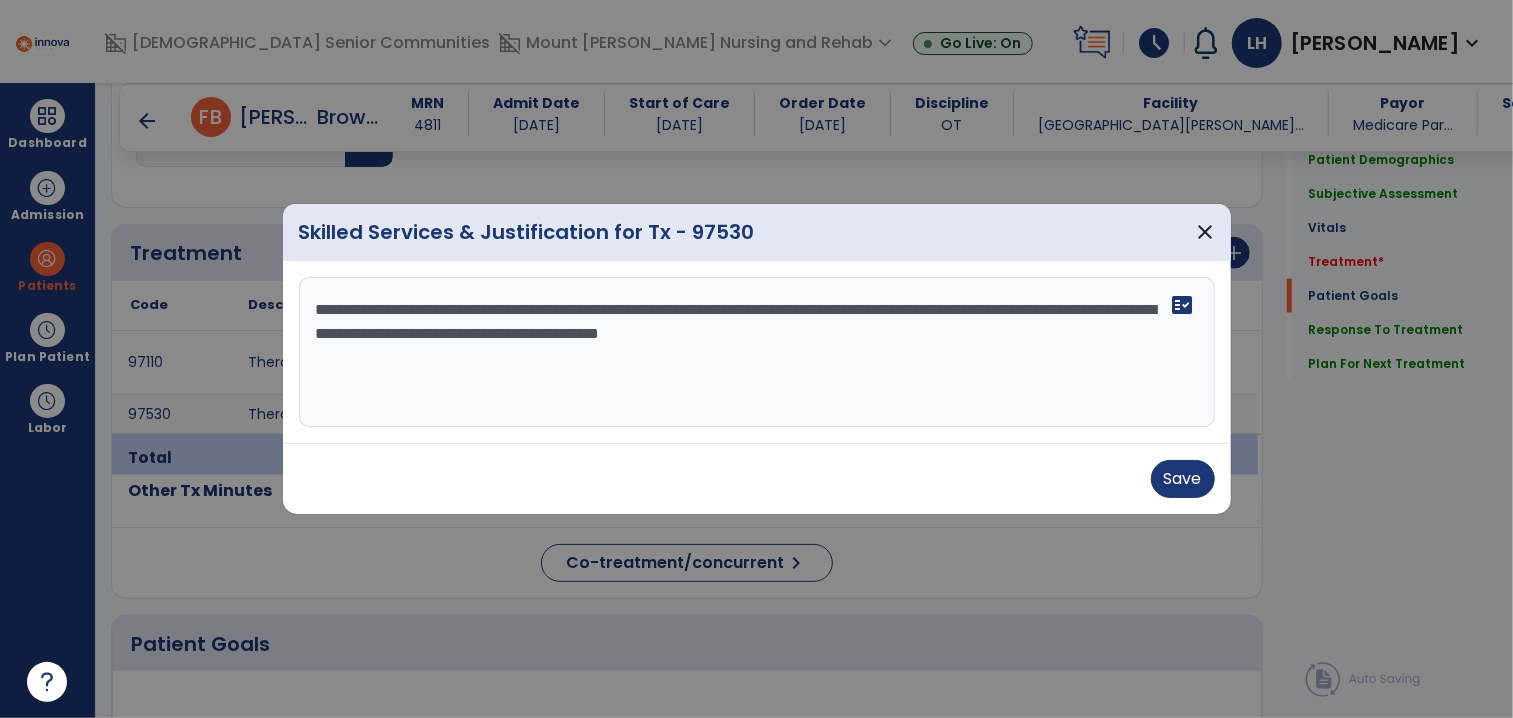 click on "**********" at bounding box center [757, 352] 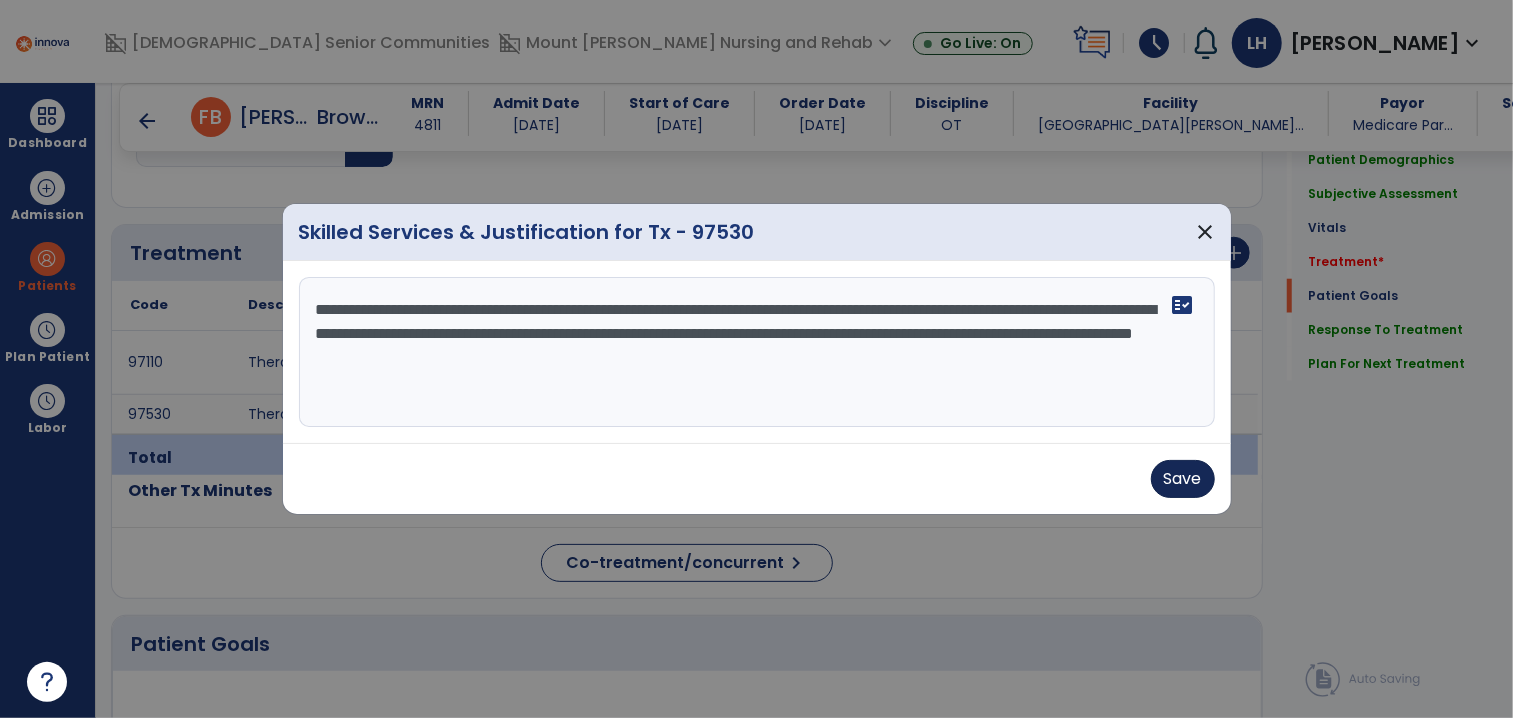 type on "**********" 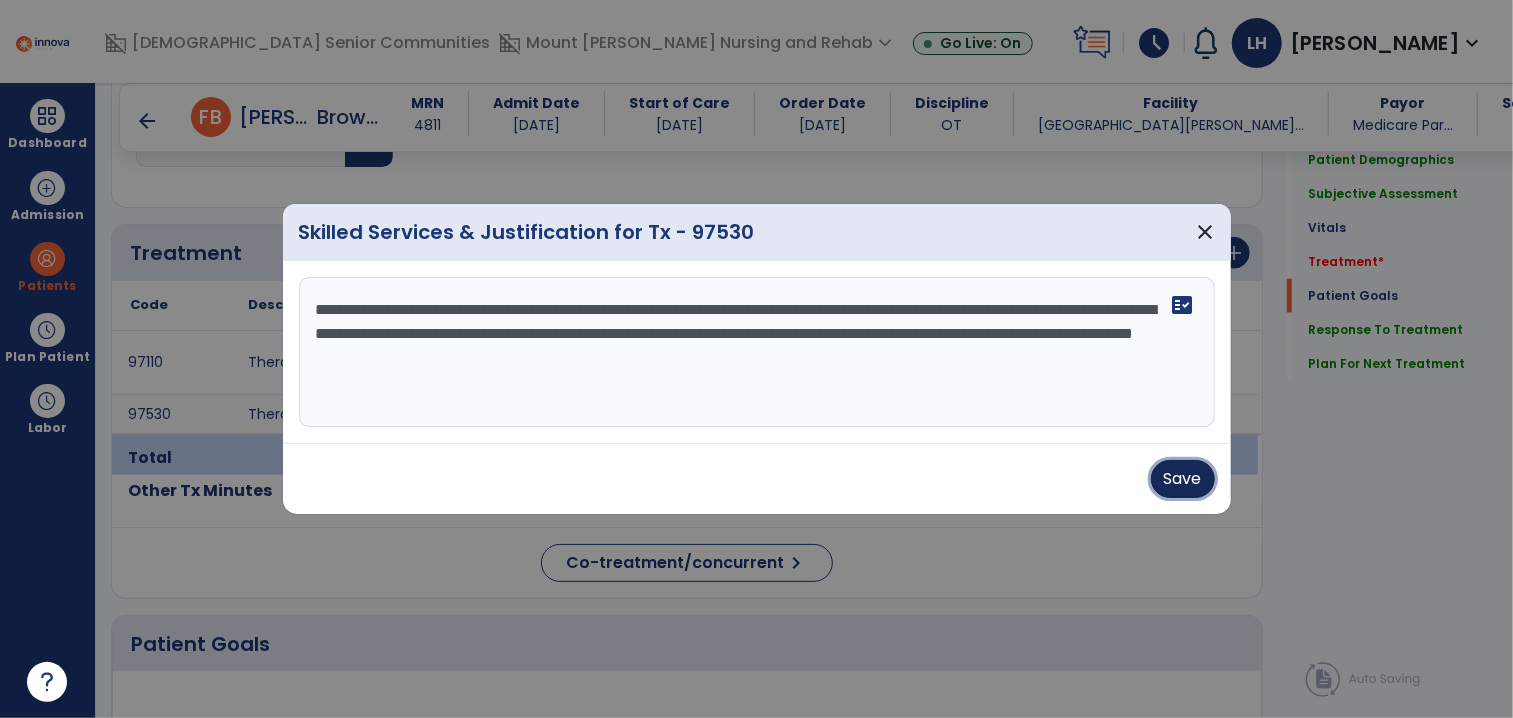 click on "Save" at bounding box center [1183, 479] 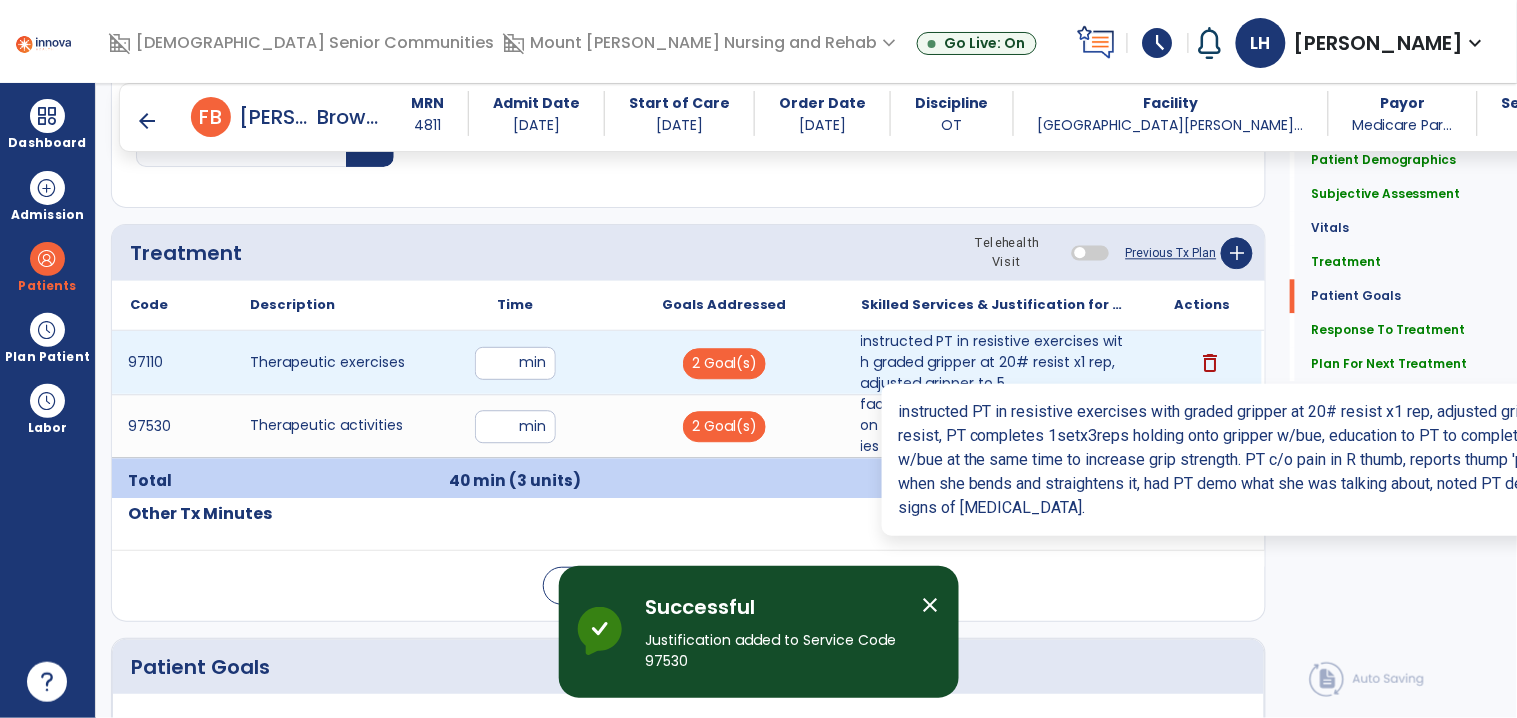 click on "instructed PT in resistive exercises with graded gripper at 20# resist x1 rep, adjusted gripper to 5..." at bounding box center [993, 362] 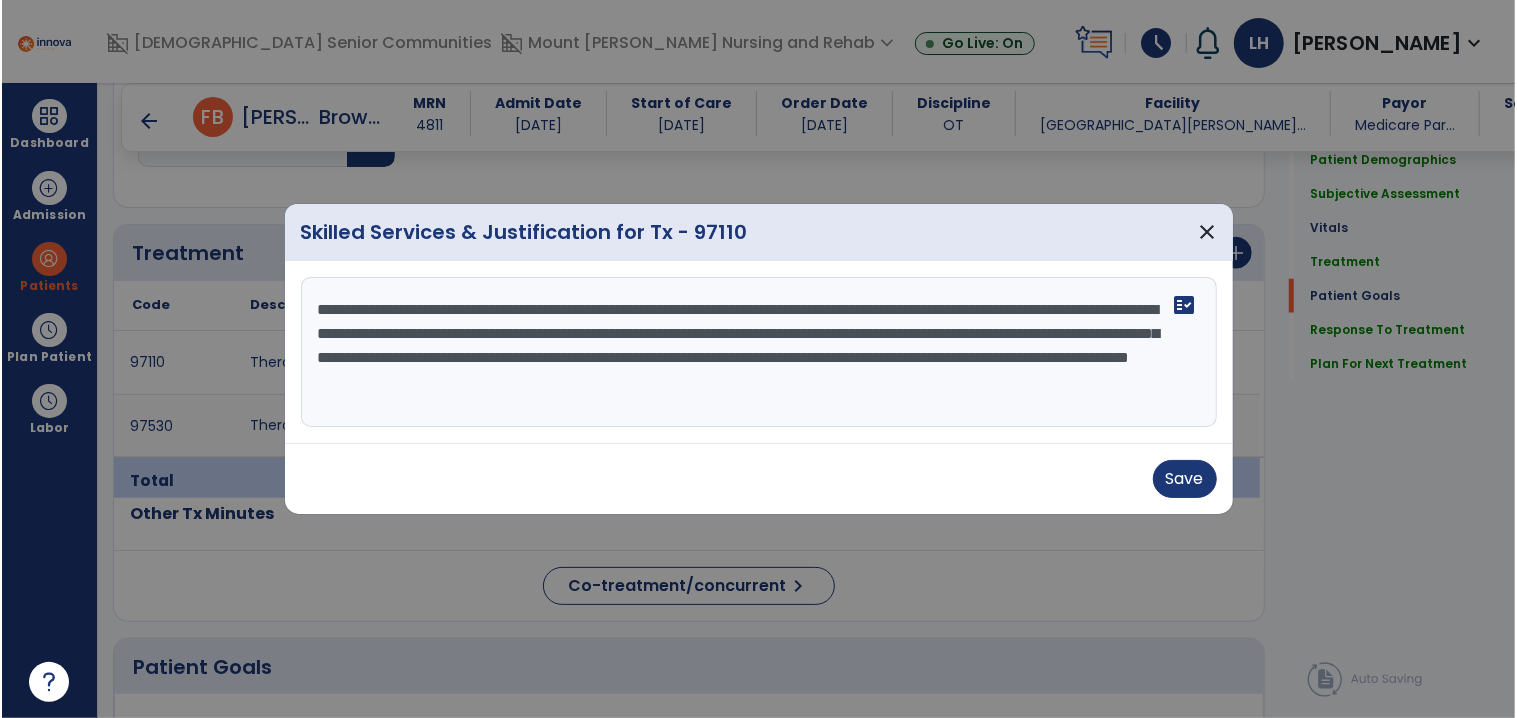 scroll, scrollTop: 1145, scrollLeft: 0, axis: vertical 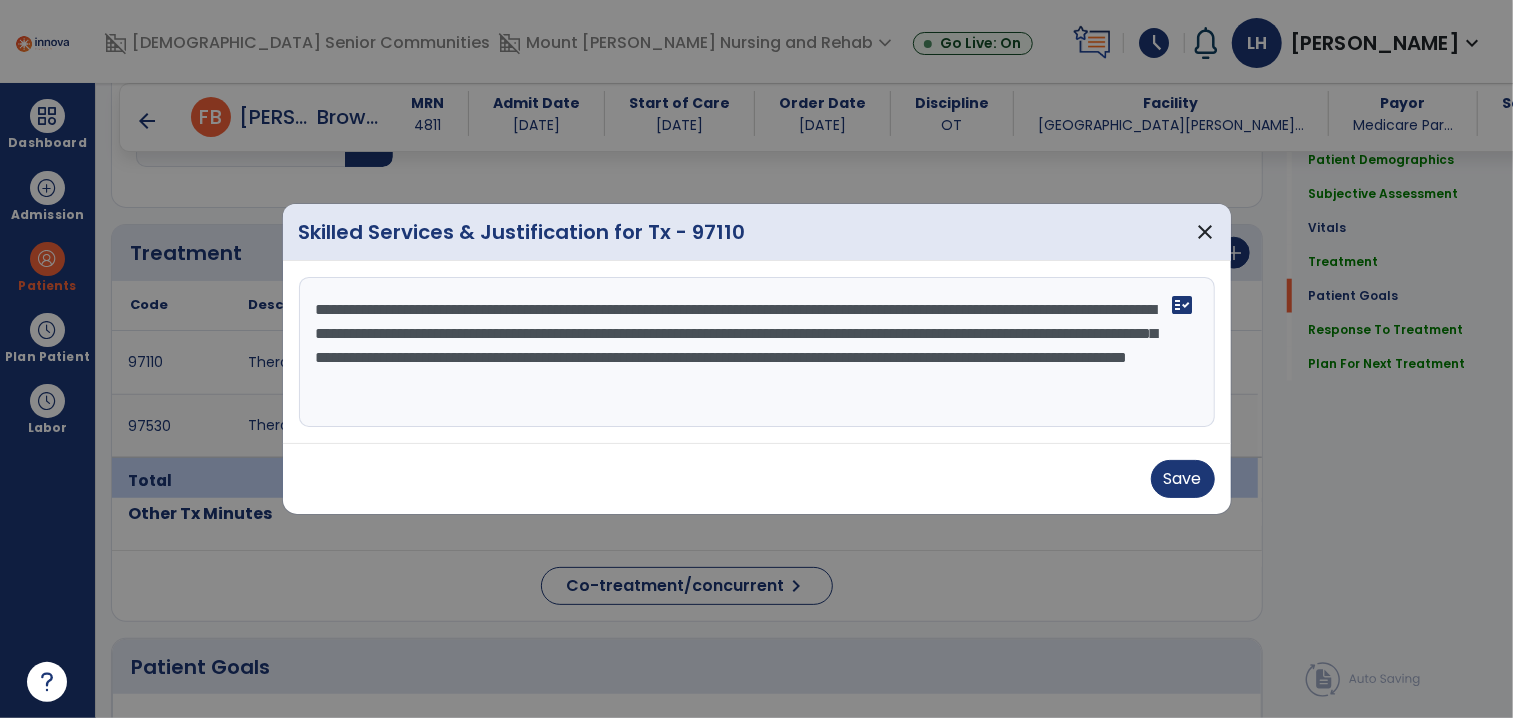 click on "**********" at bounding box center (757, 352) 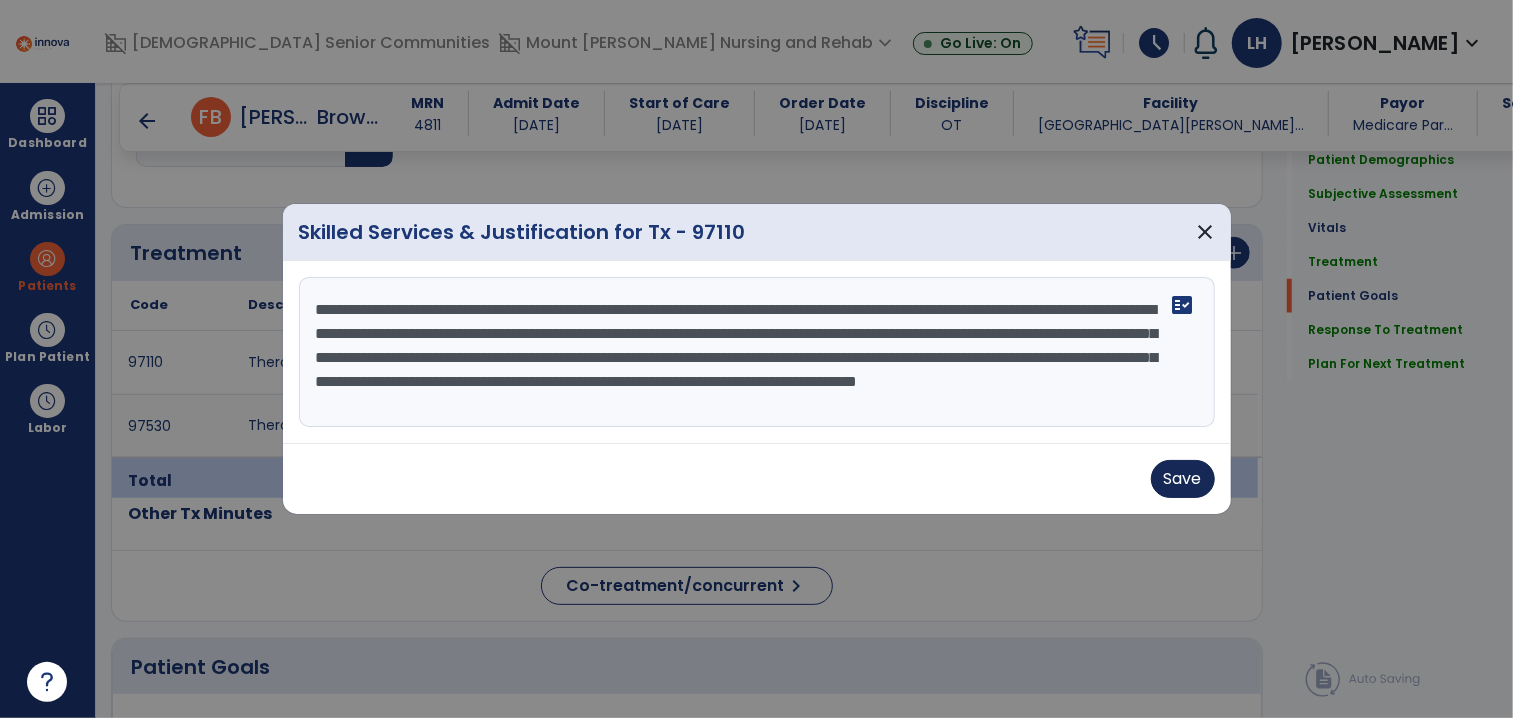 type on "**********" 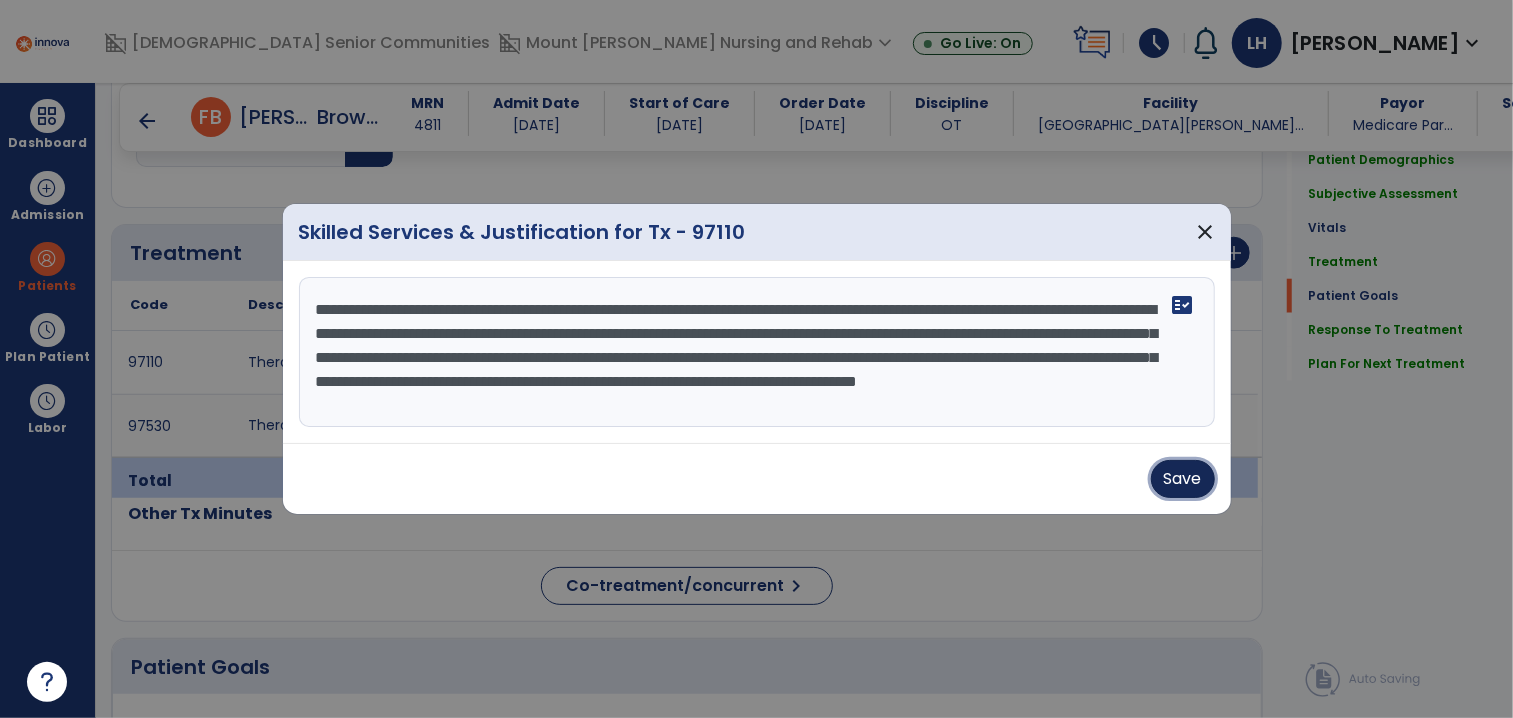 click on "Save" at bounding box center (1183, 479) 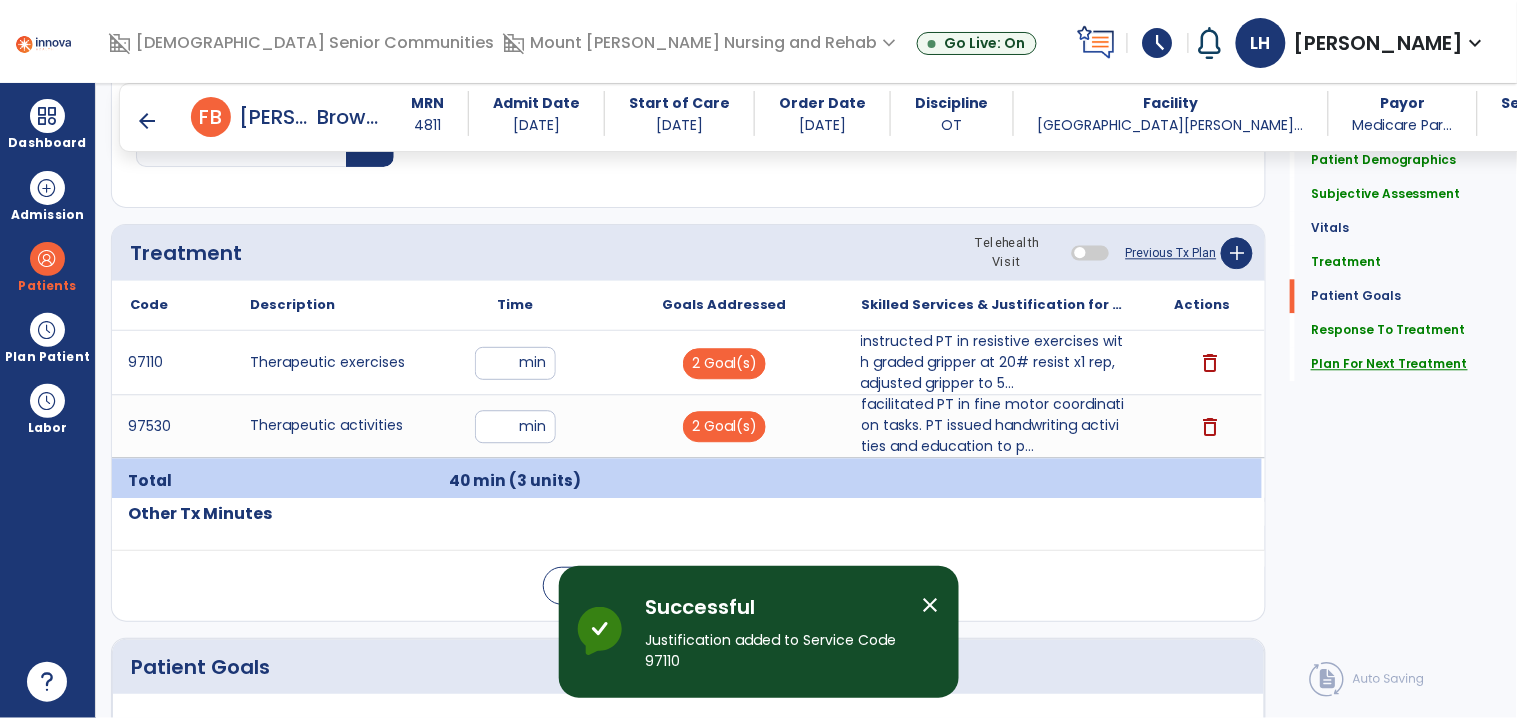 click on "Plan For Next Treatment" 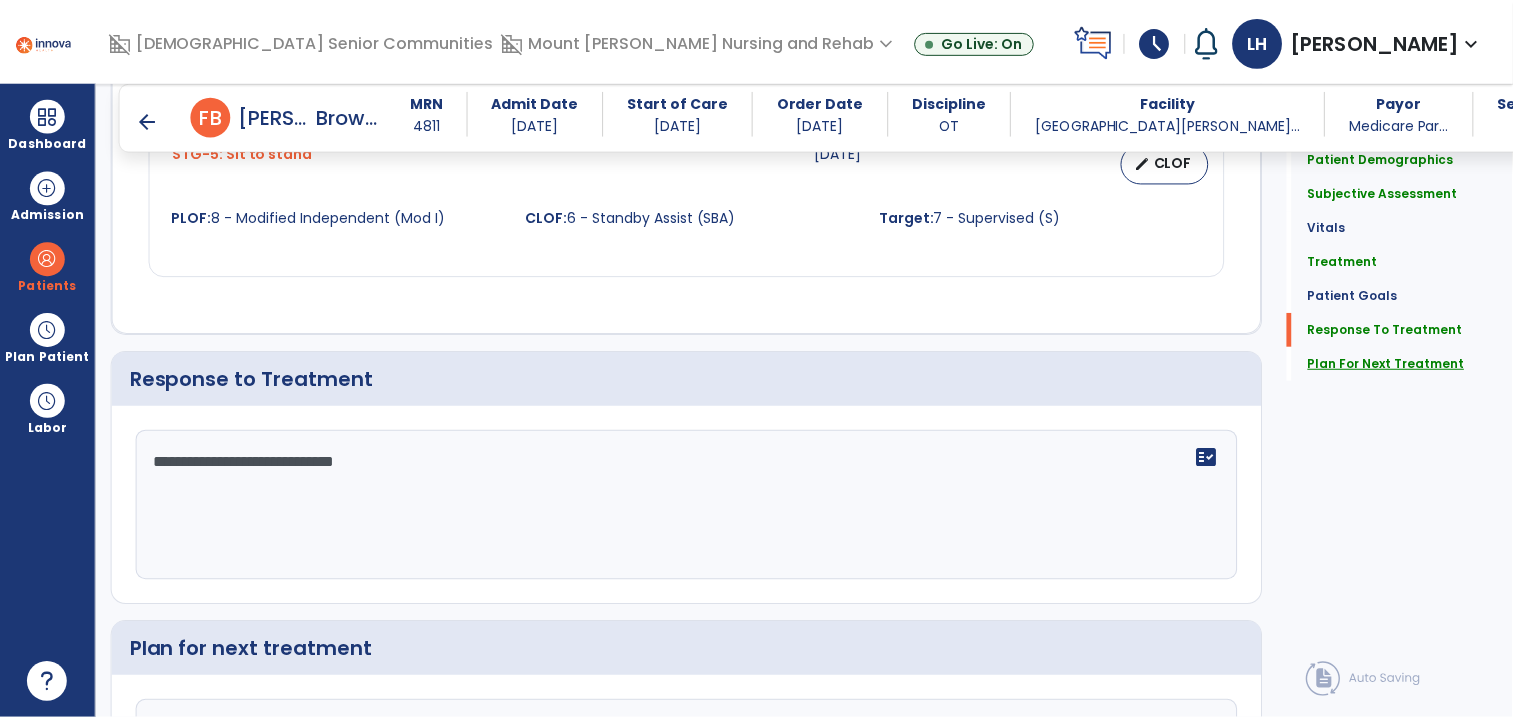 scroll, scrollTop: 3512, scrollLeft: 0, axis: vertical 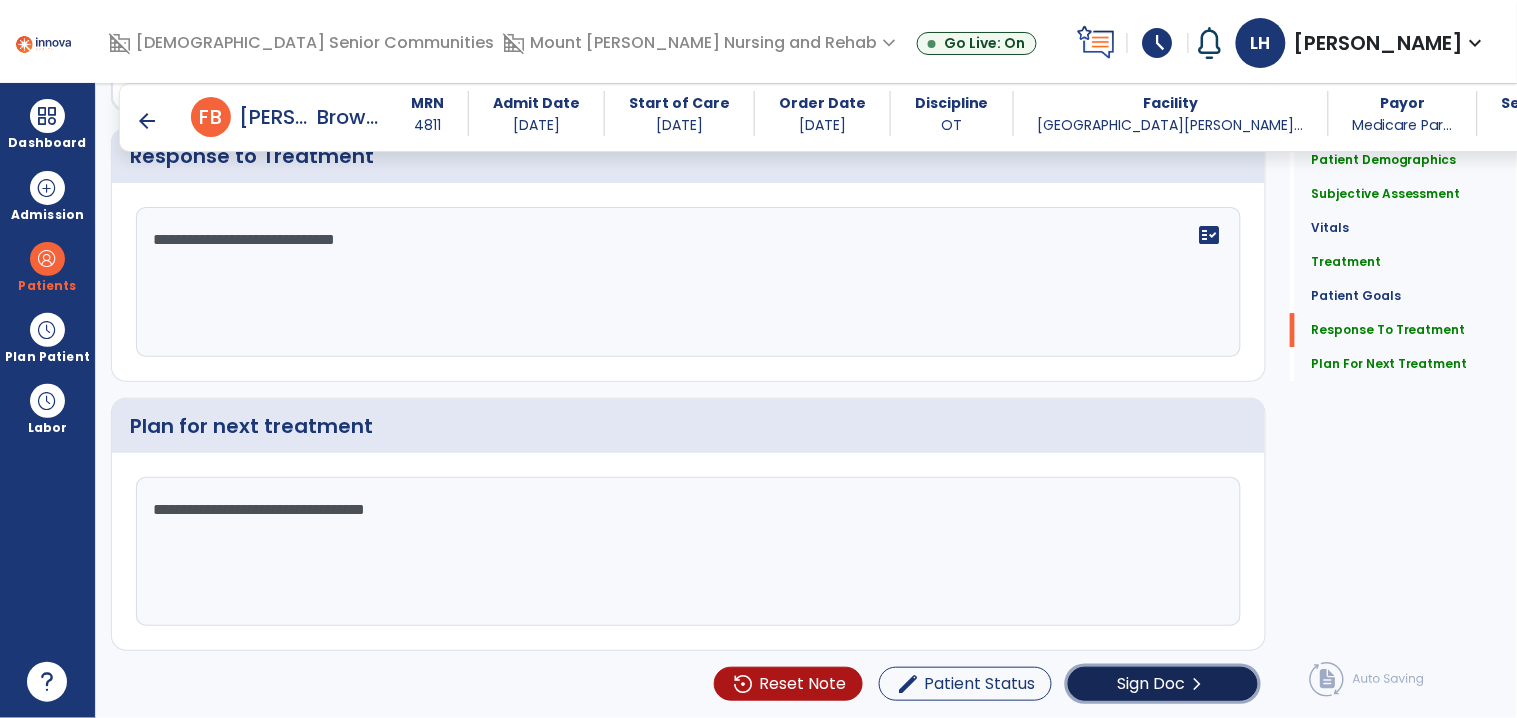 click on "Sign Doc" 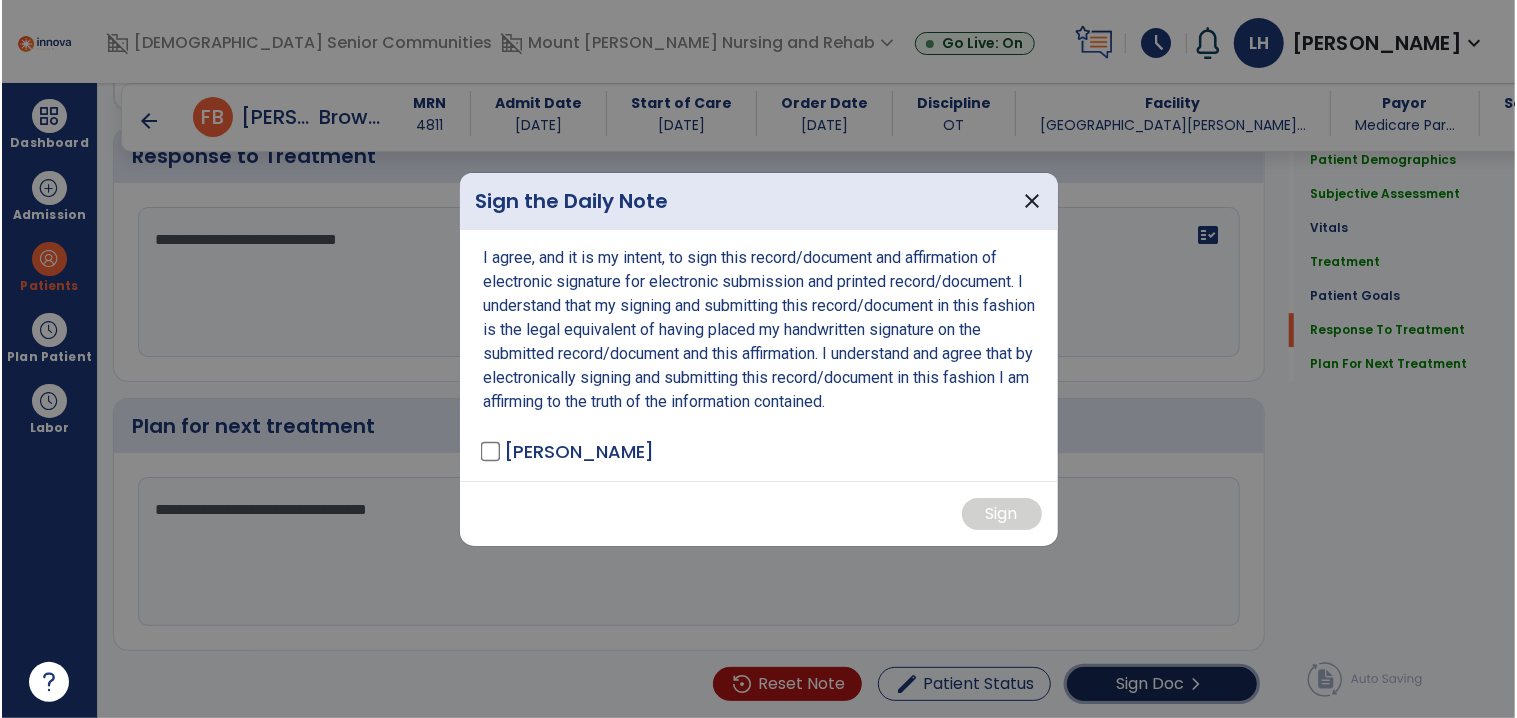 scroll, scrollTop: 3512, scrollLeft: 0, axis: vertical 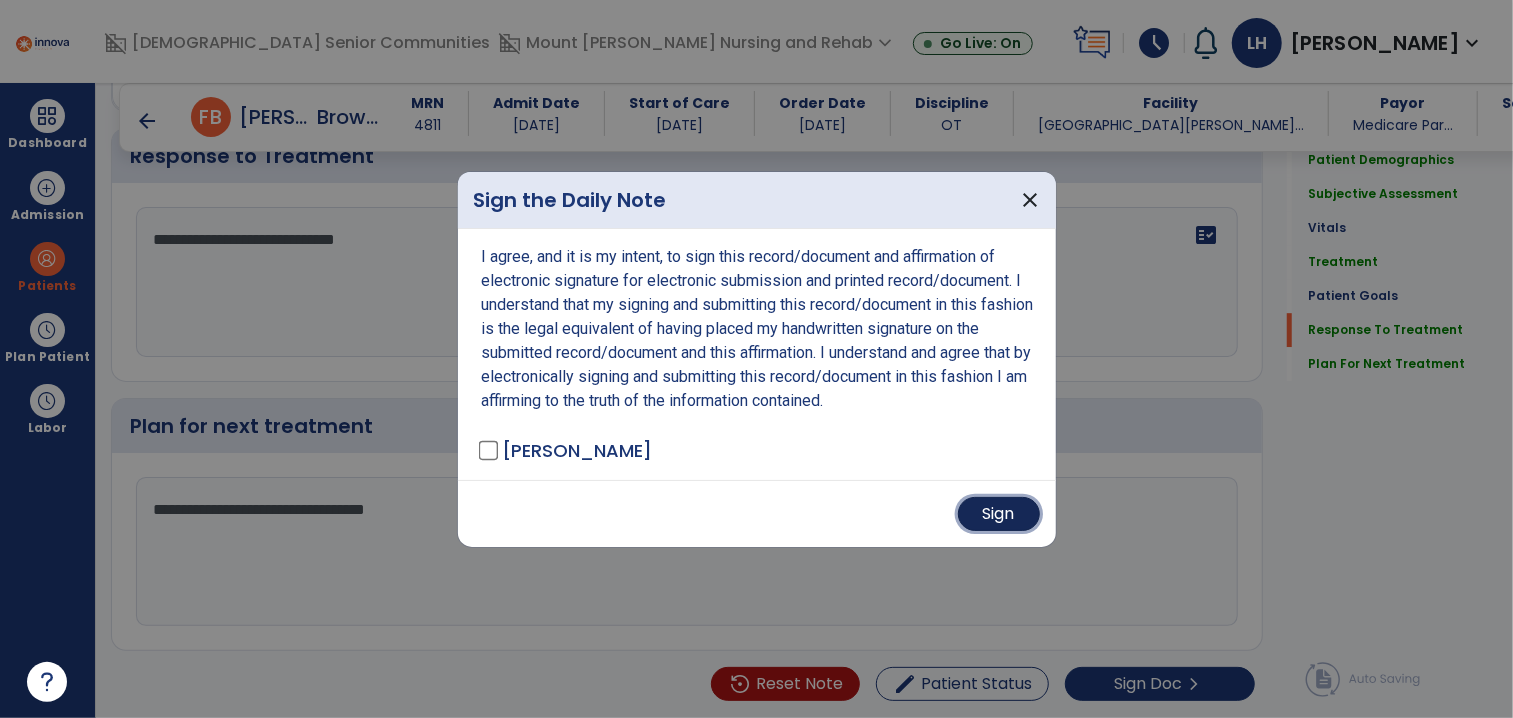 click on "Sign" at bounding box center [999, 514] 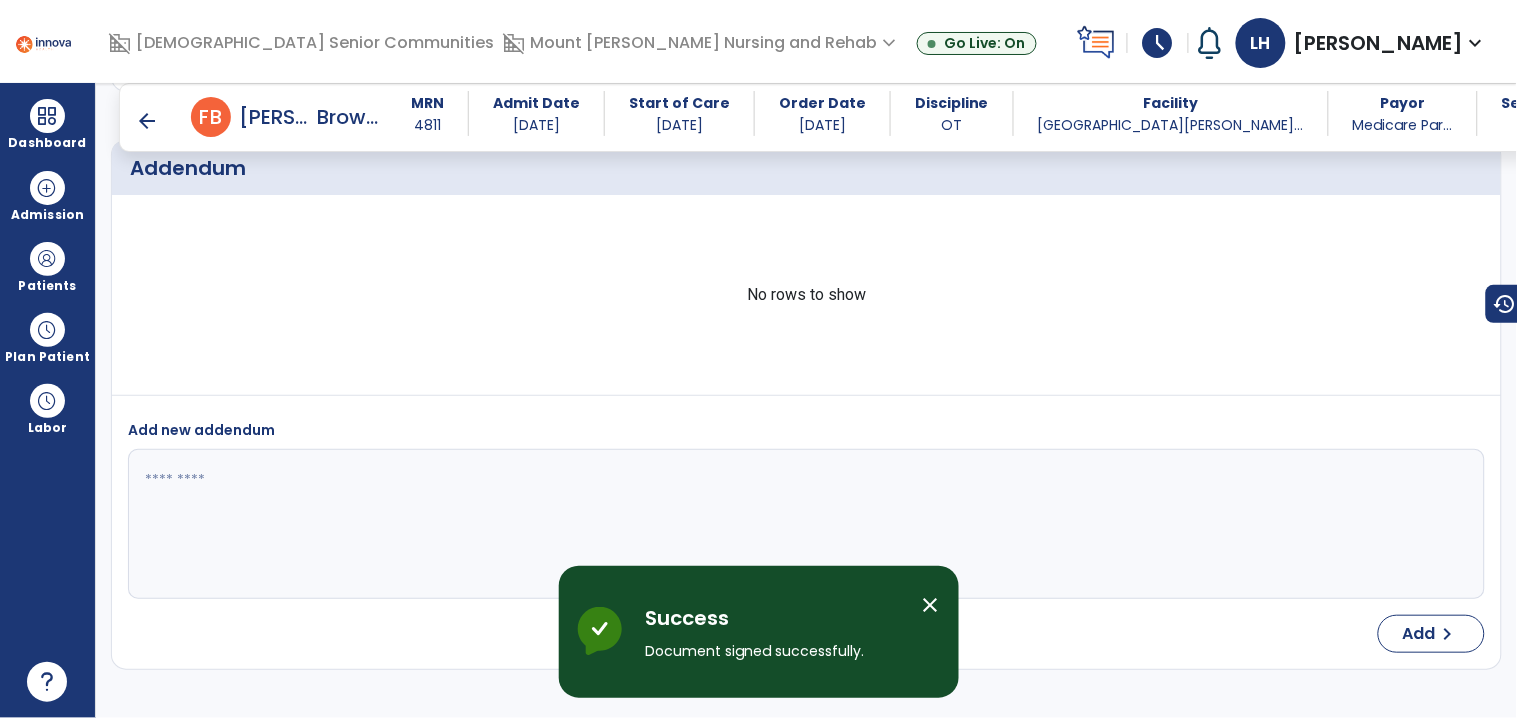 scroll, scrollTop: 5064, scrollLeft: 0, axis: vertical 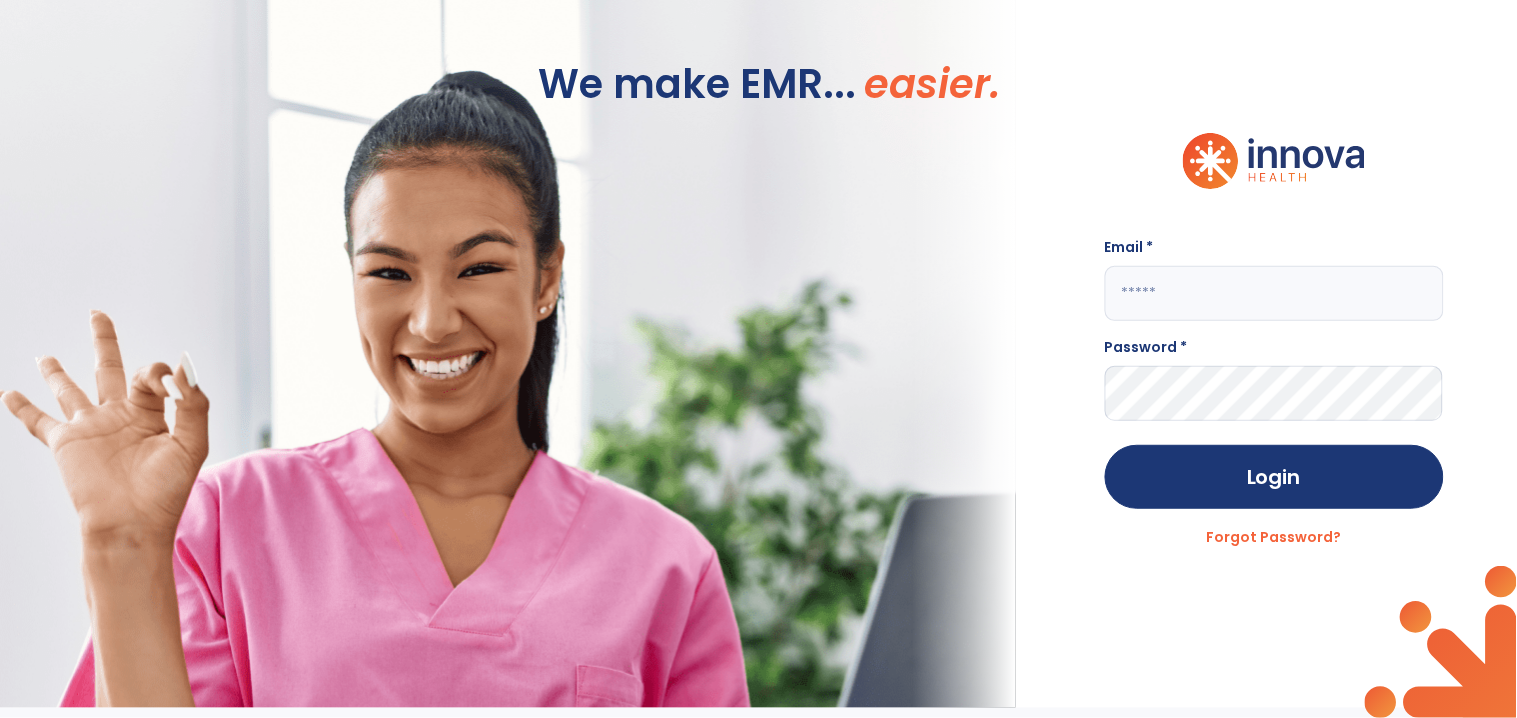 click 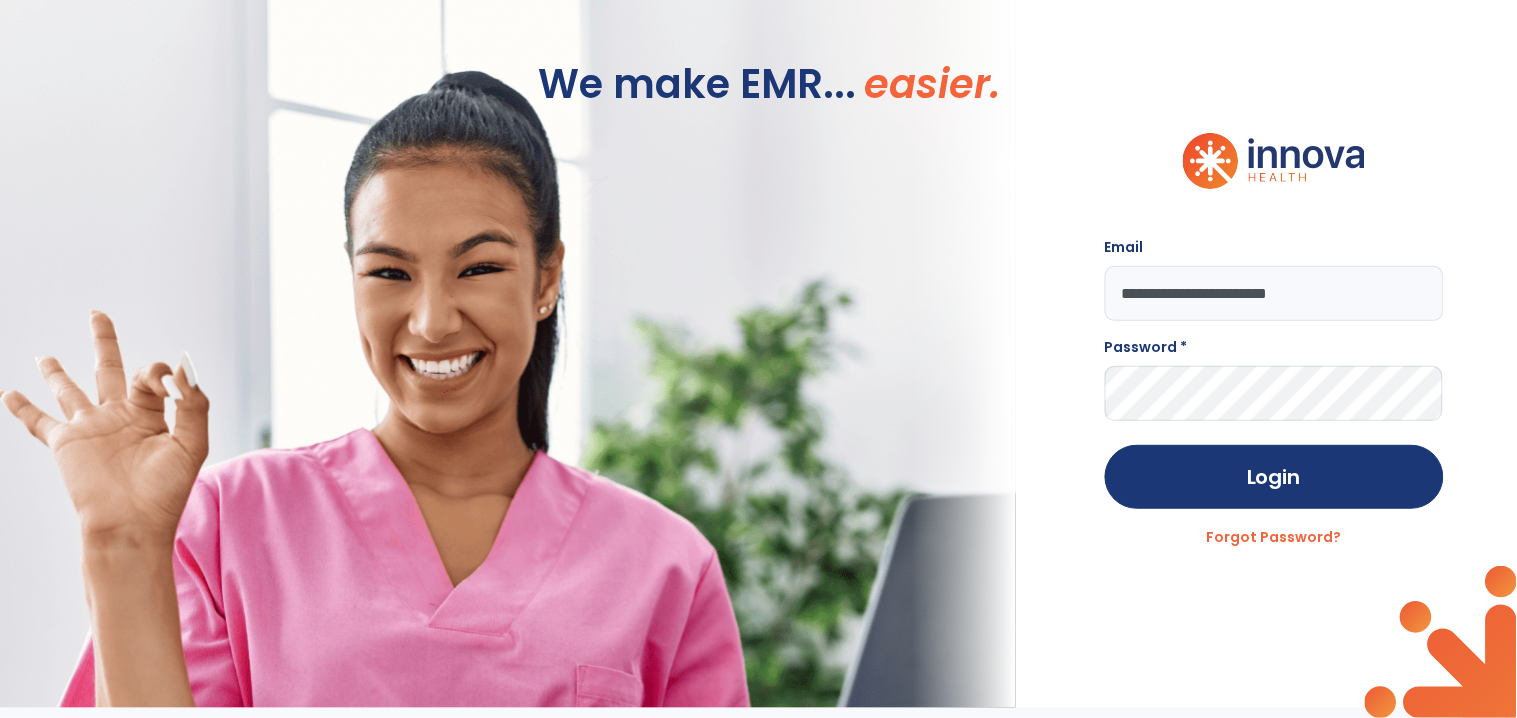 type on "**********" 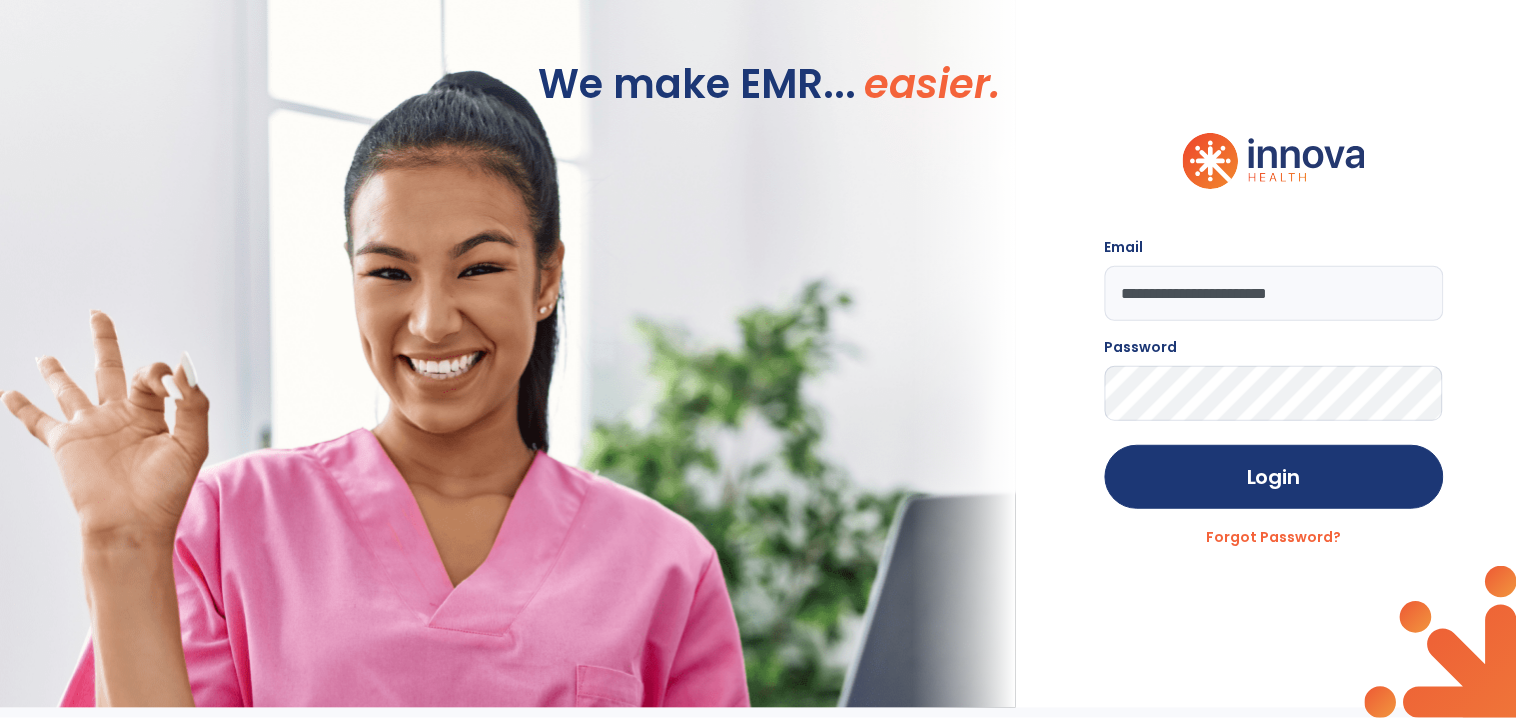 click on "Login" 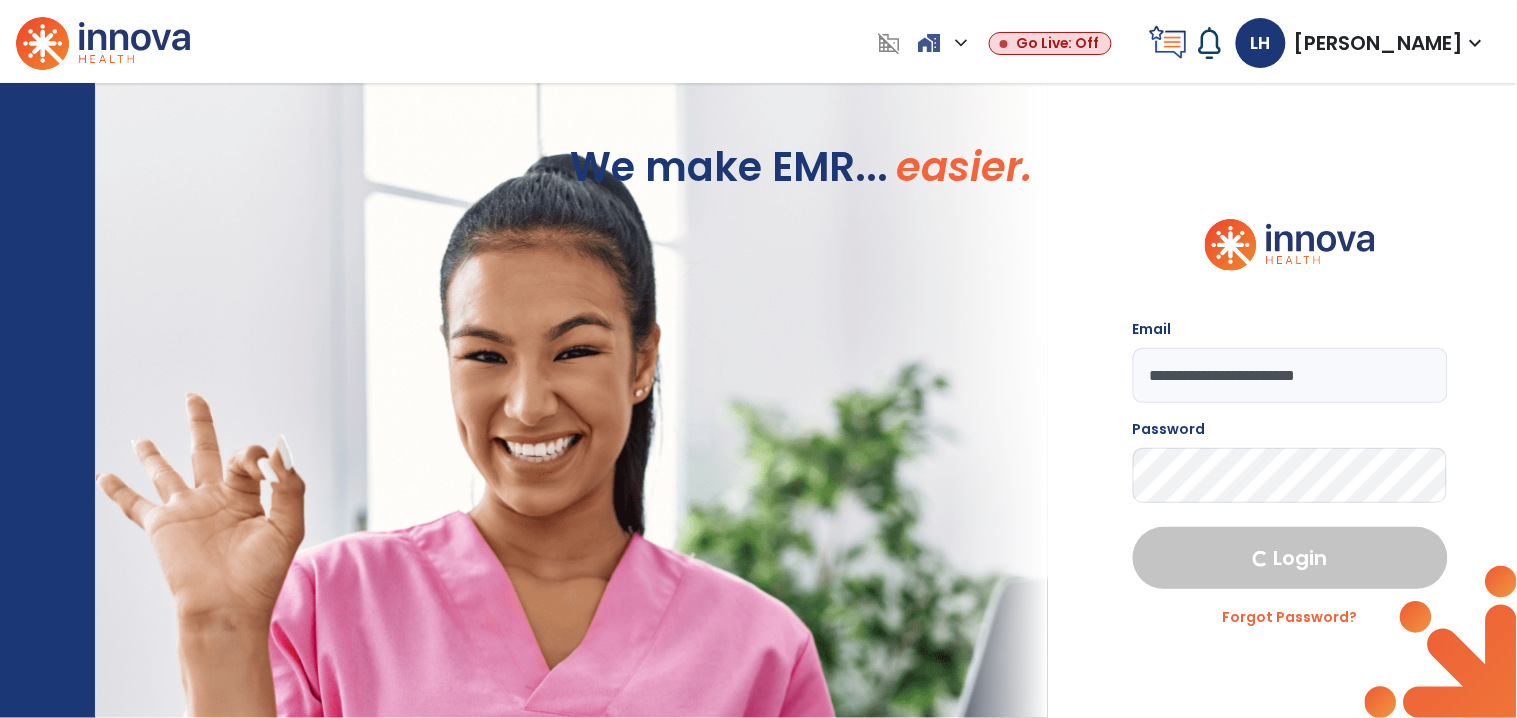 select on "****" 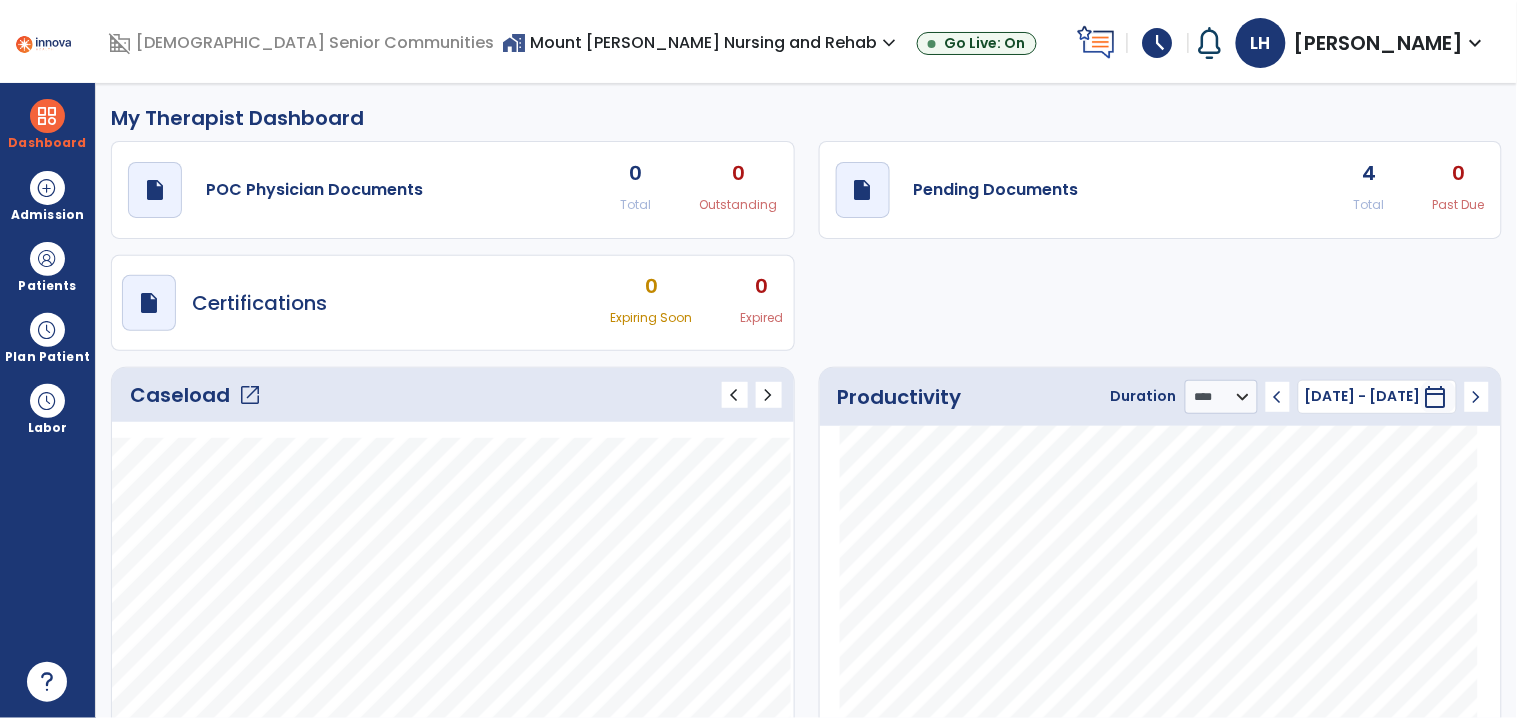 click on "open_in_new" 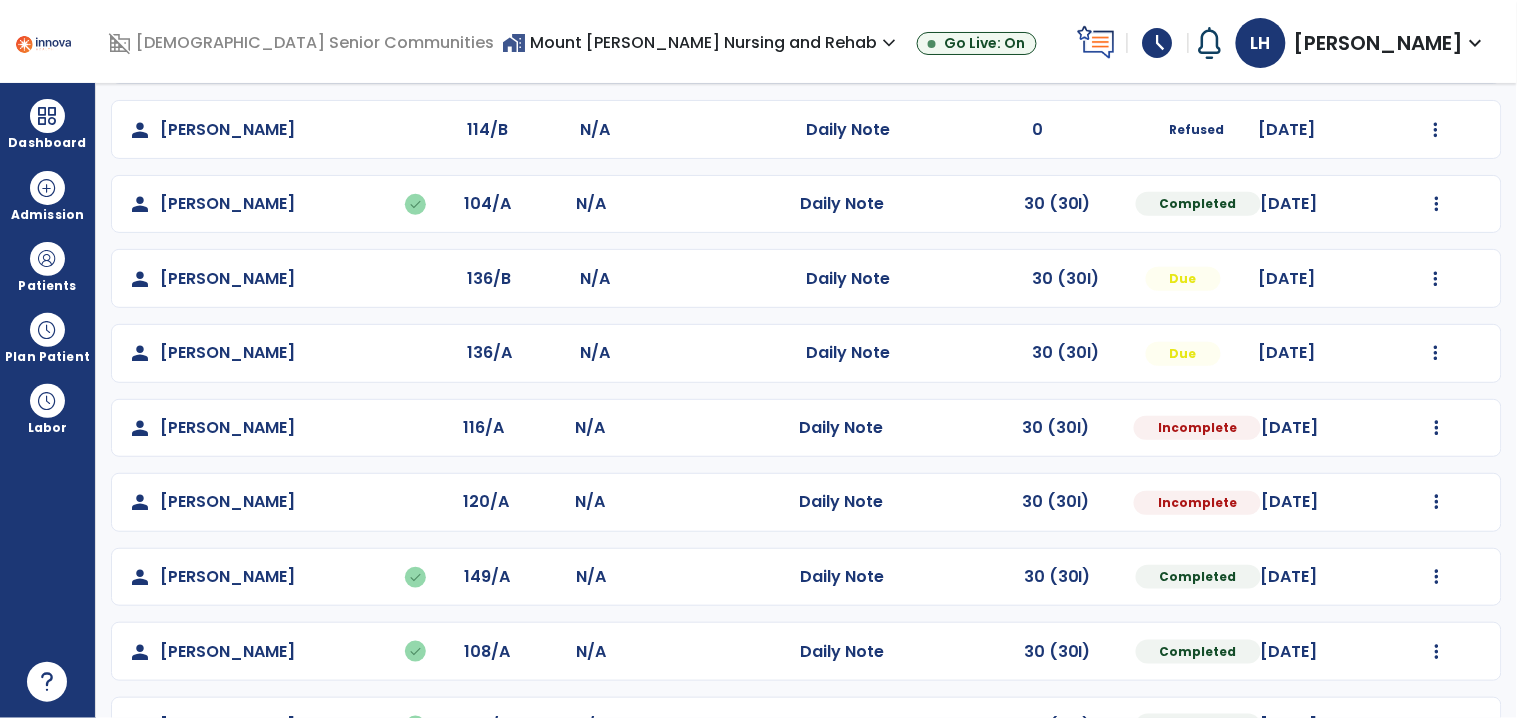 scroll, scrollTop: 241, scrollLeft: 0, axis: vertical 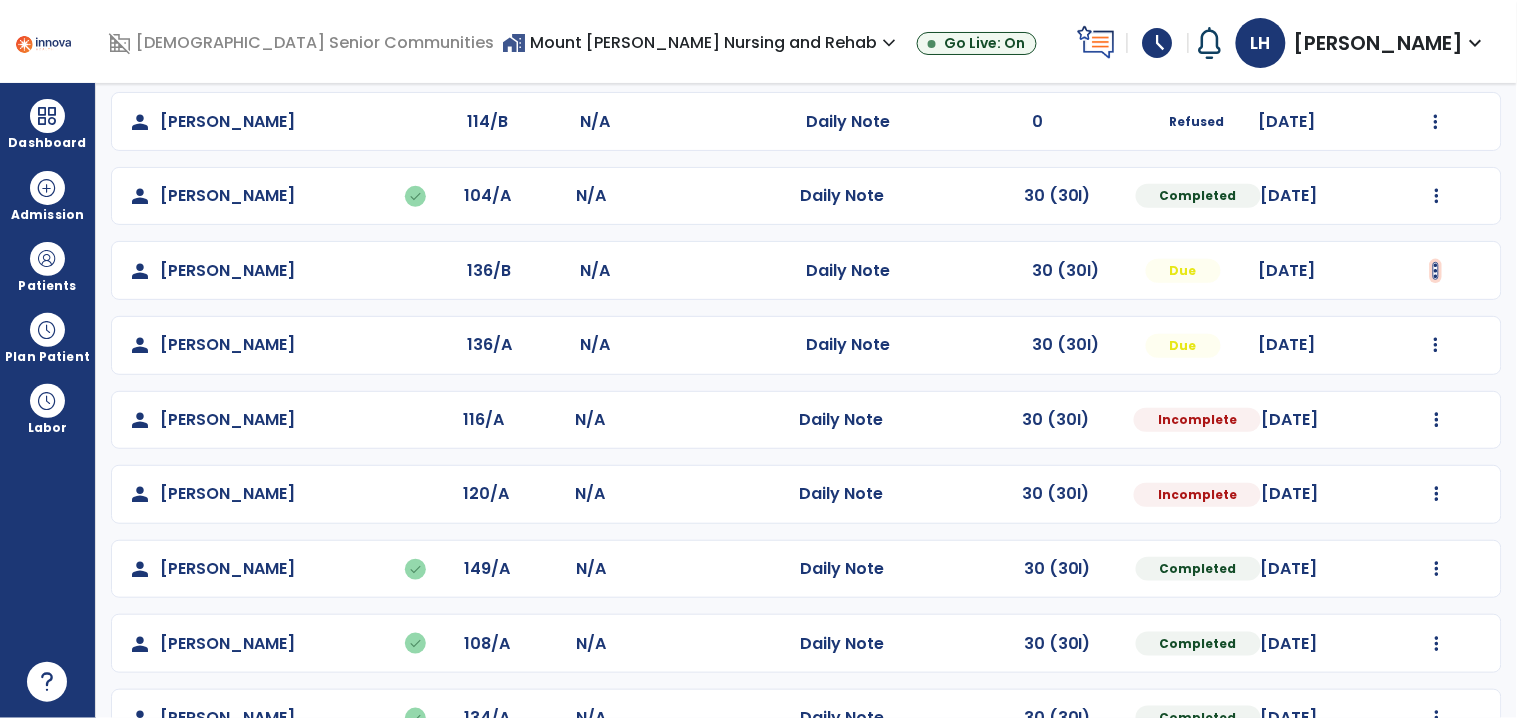 click at bounding box center (1437, 47) 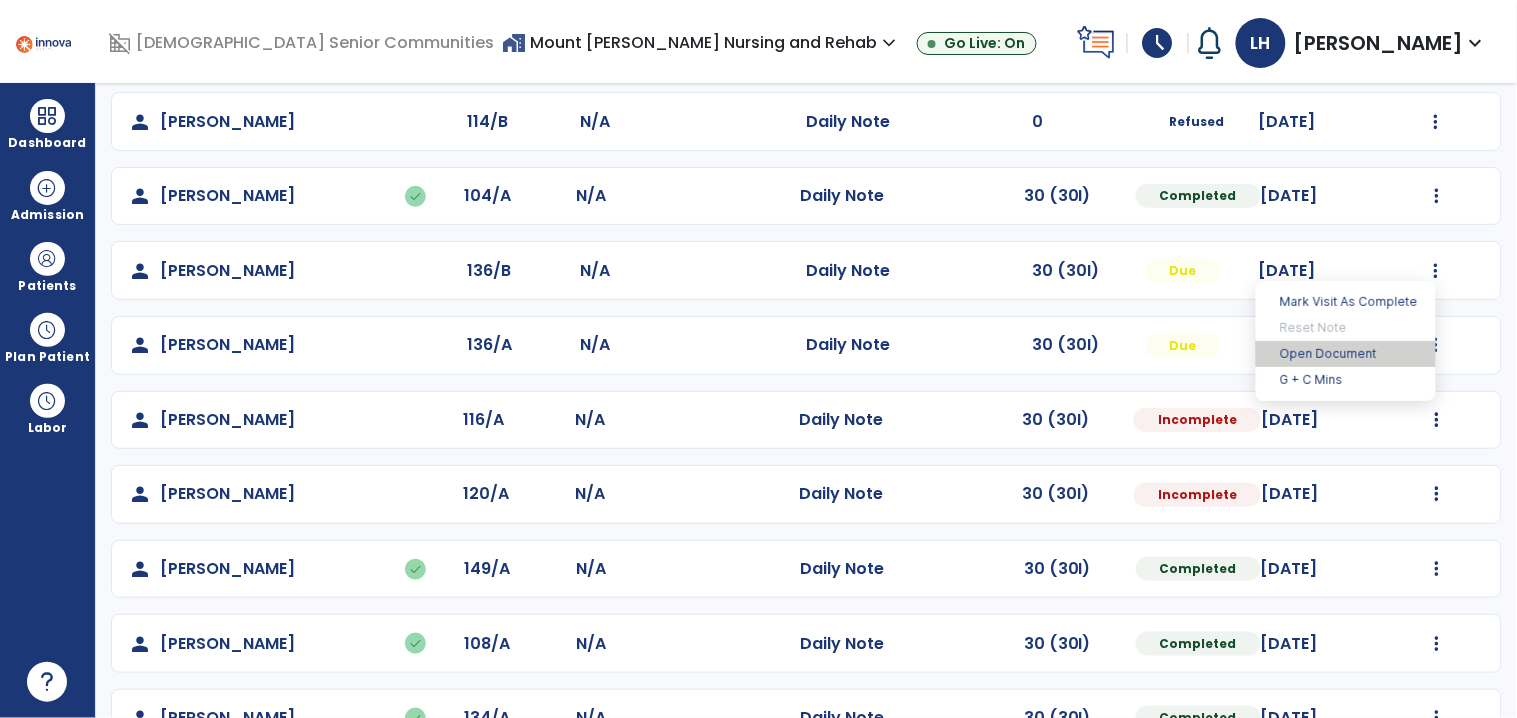 click on "Open Document" at bounding box center [1346, 354] 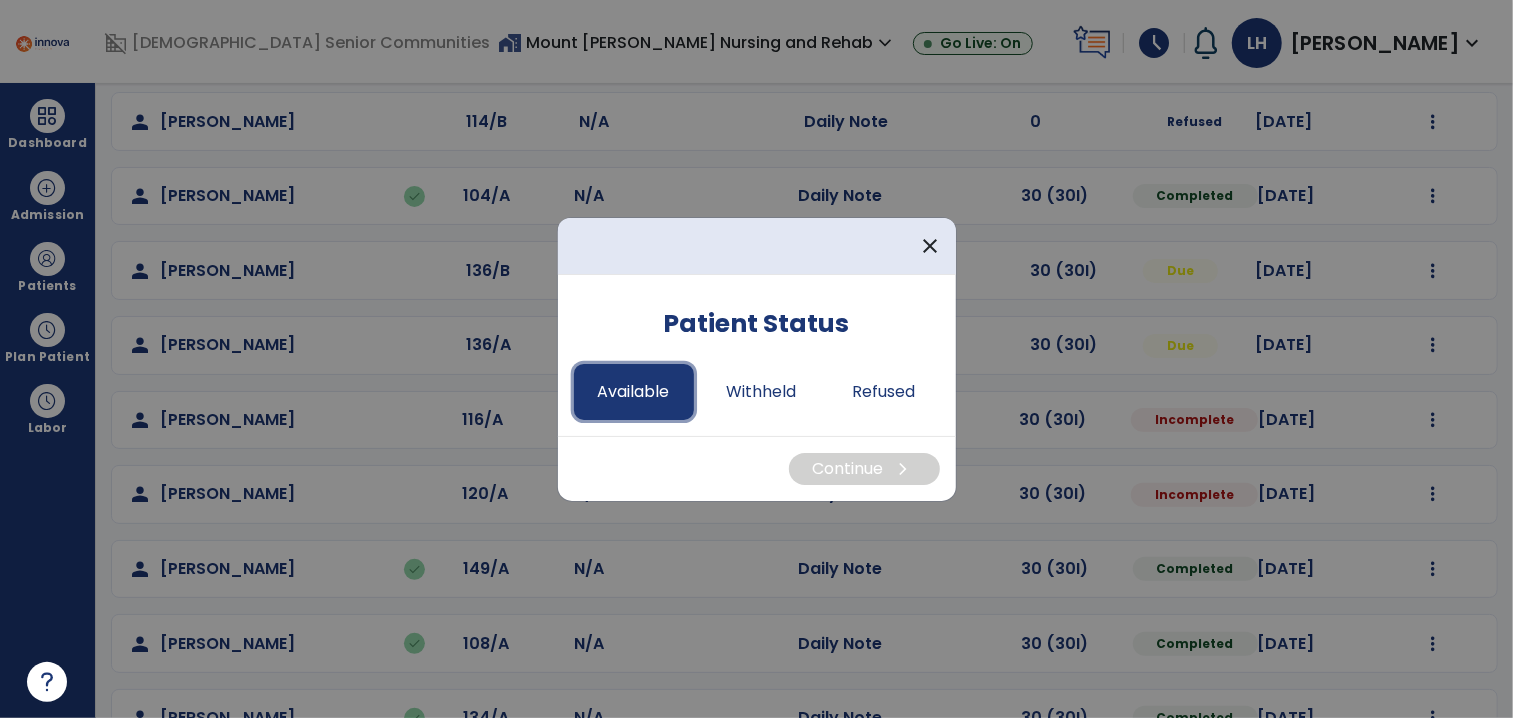 click on "Available" at bounding box center (634, 392) 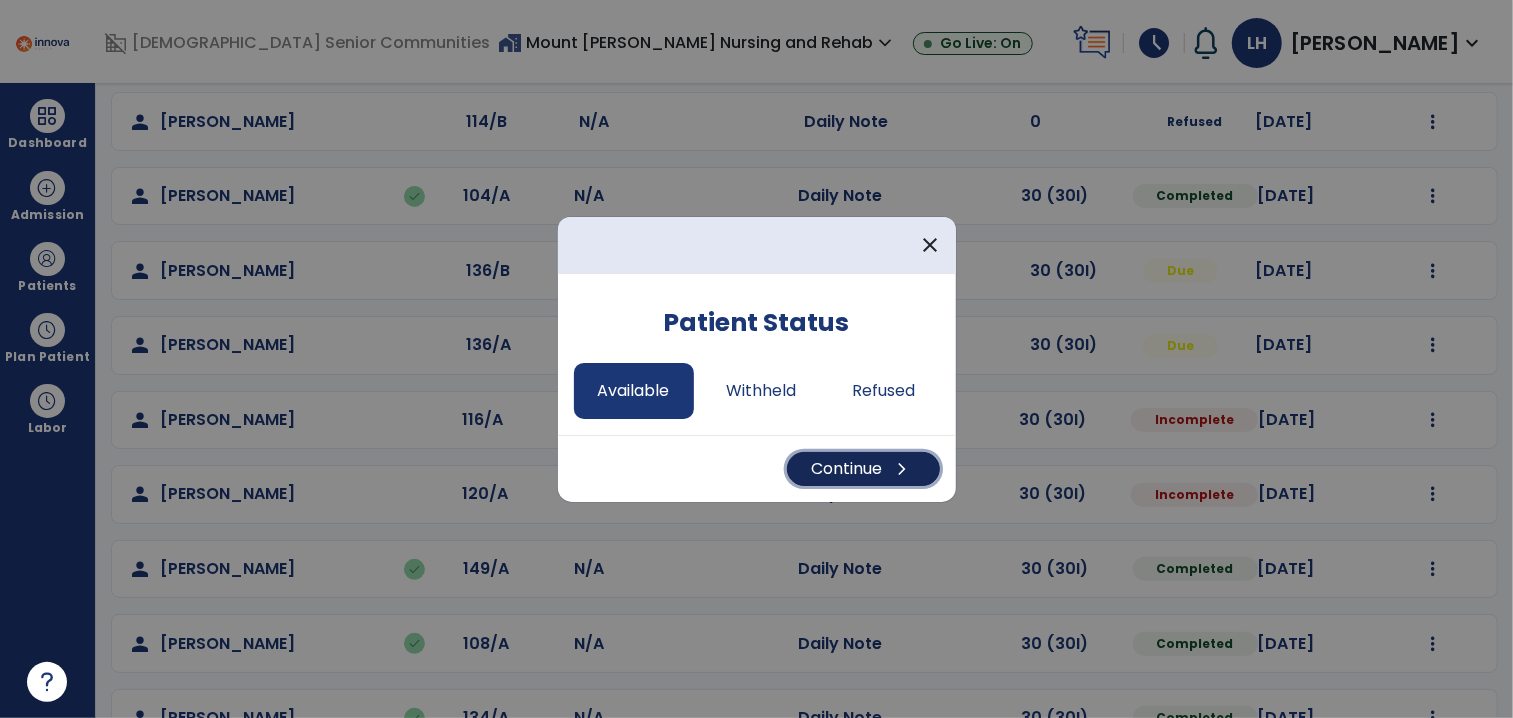 click on "Continue   chevron_right" at bounding box center [863, 469] 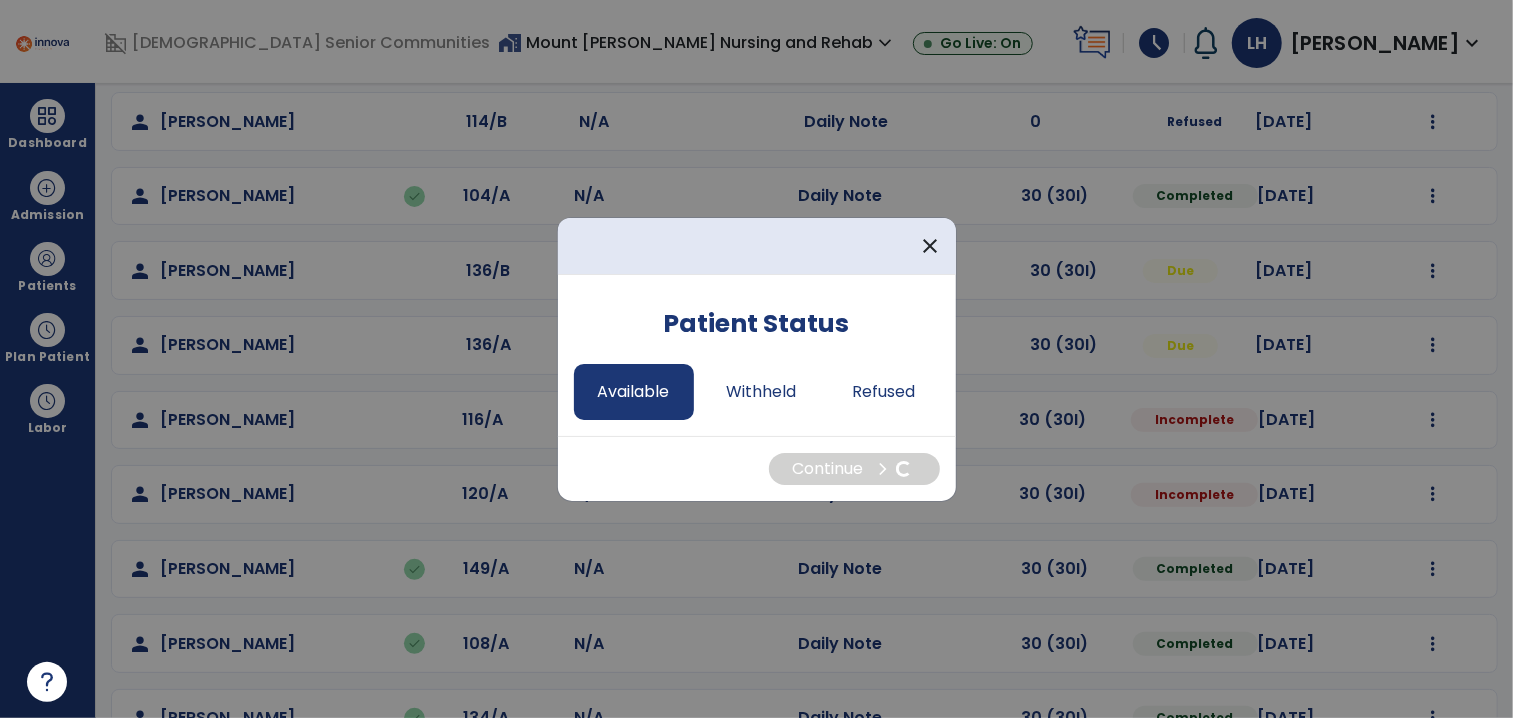 select on "*" 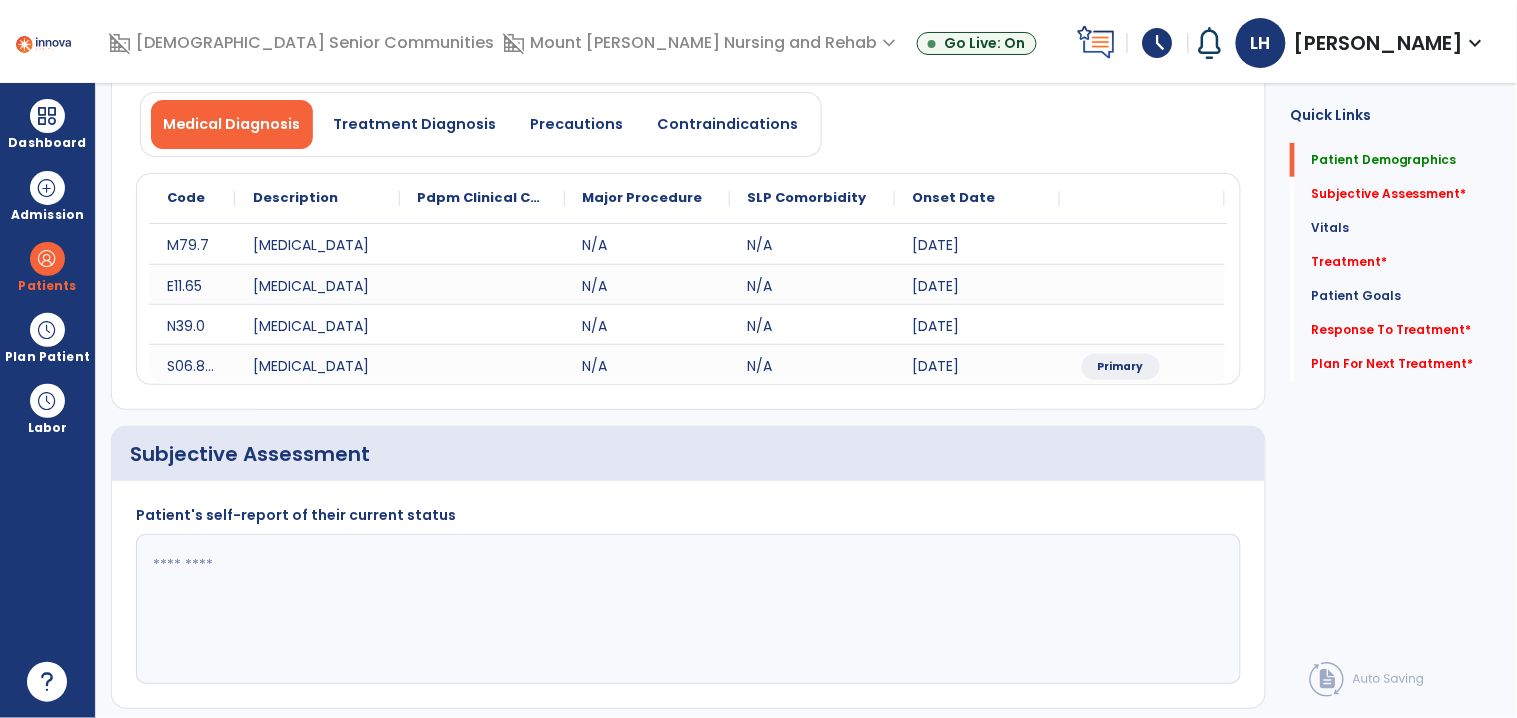 click 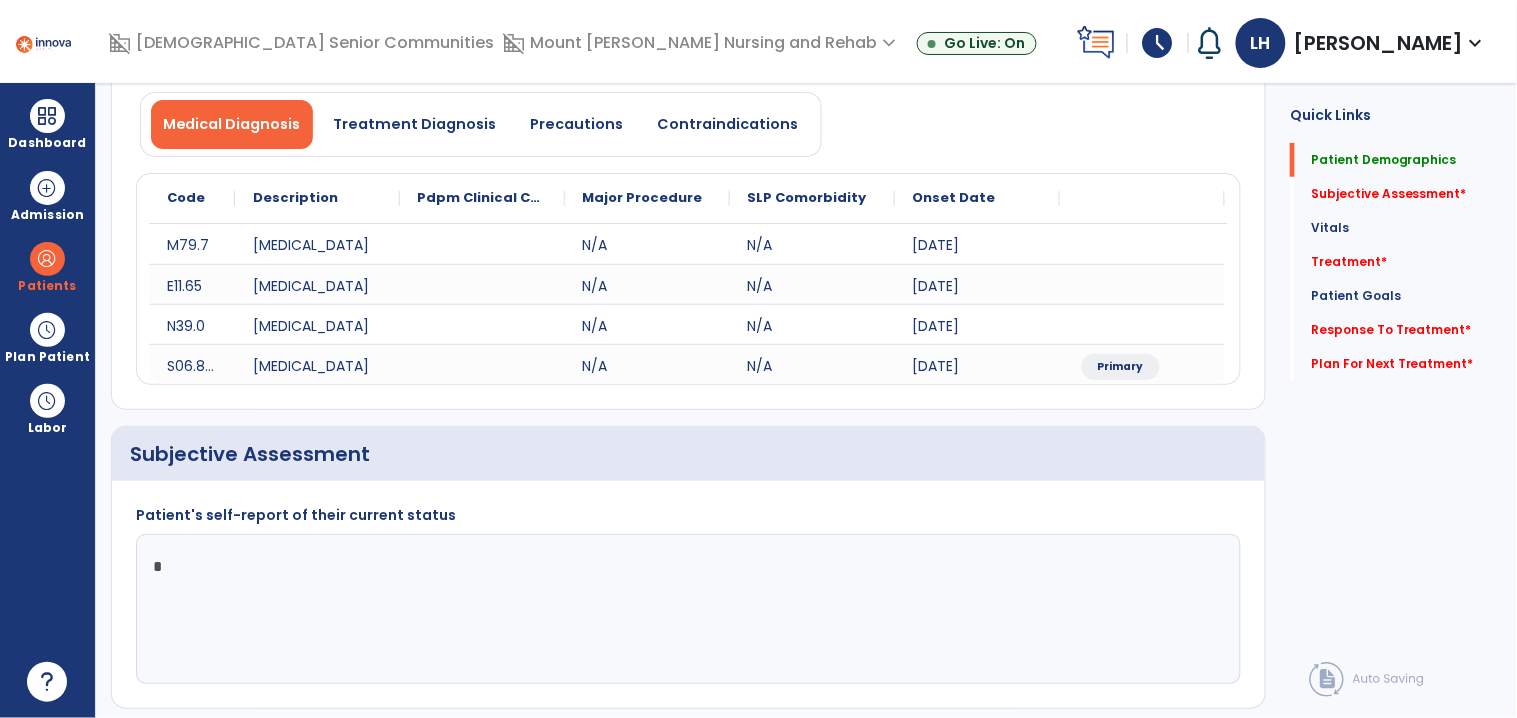 type on "**" 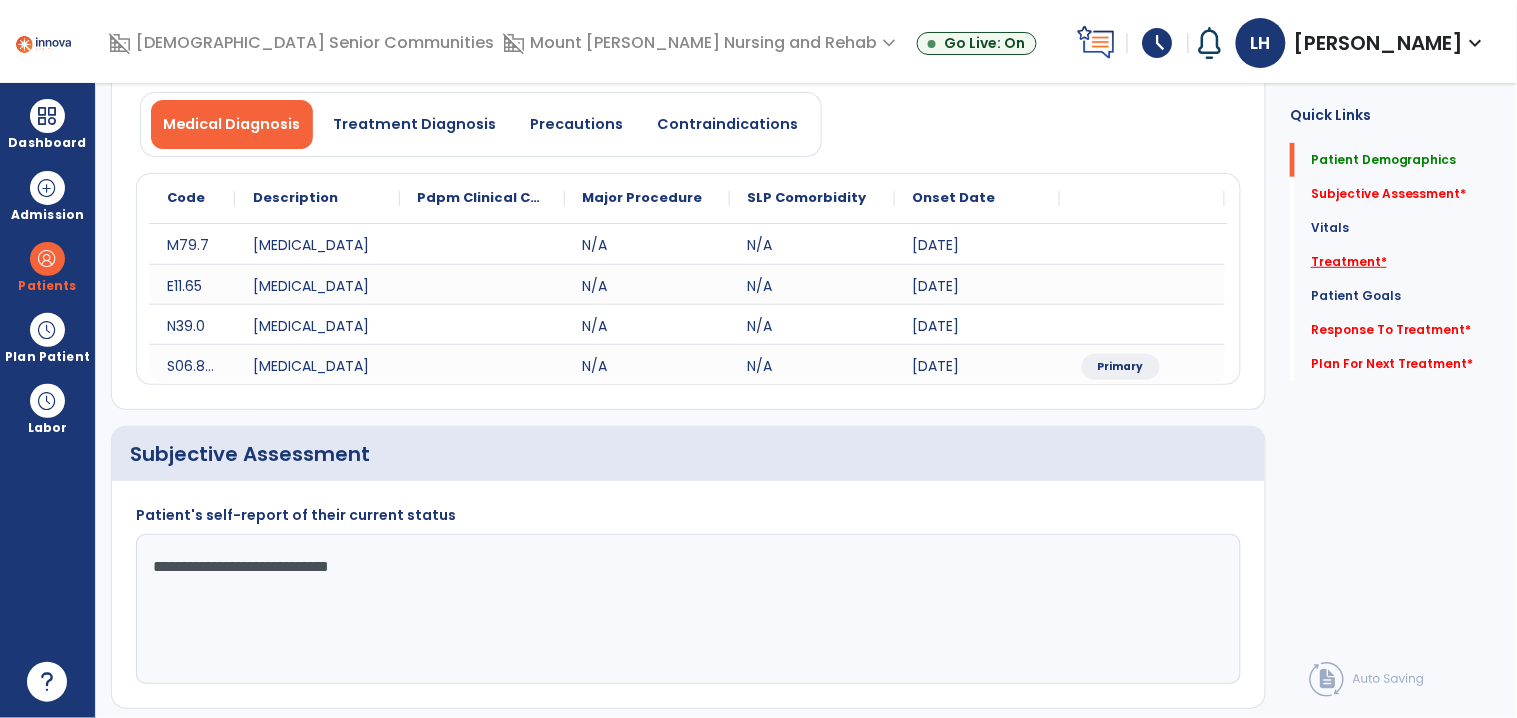 type on "**********" 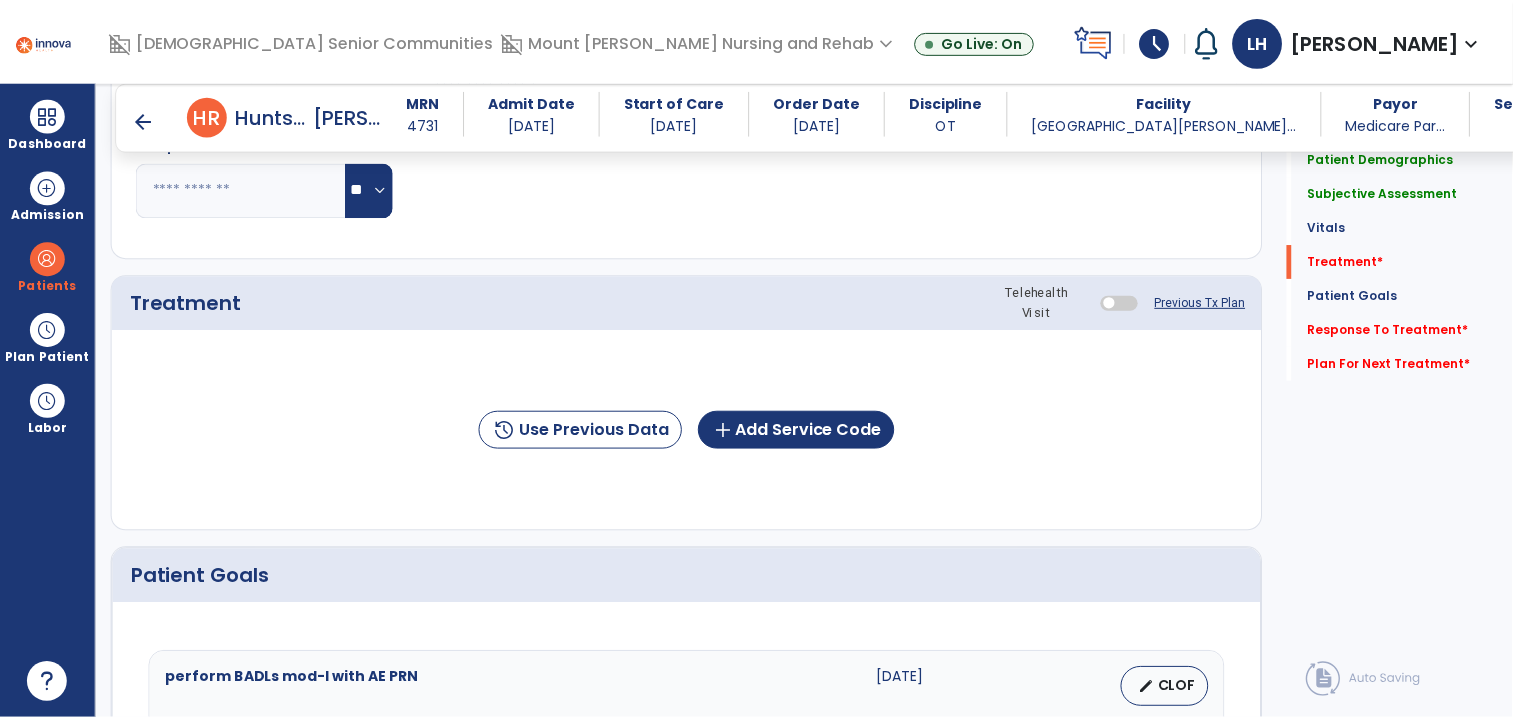 scroll, scrollTop: 1115, scrollLeft: 0, axis: vertical 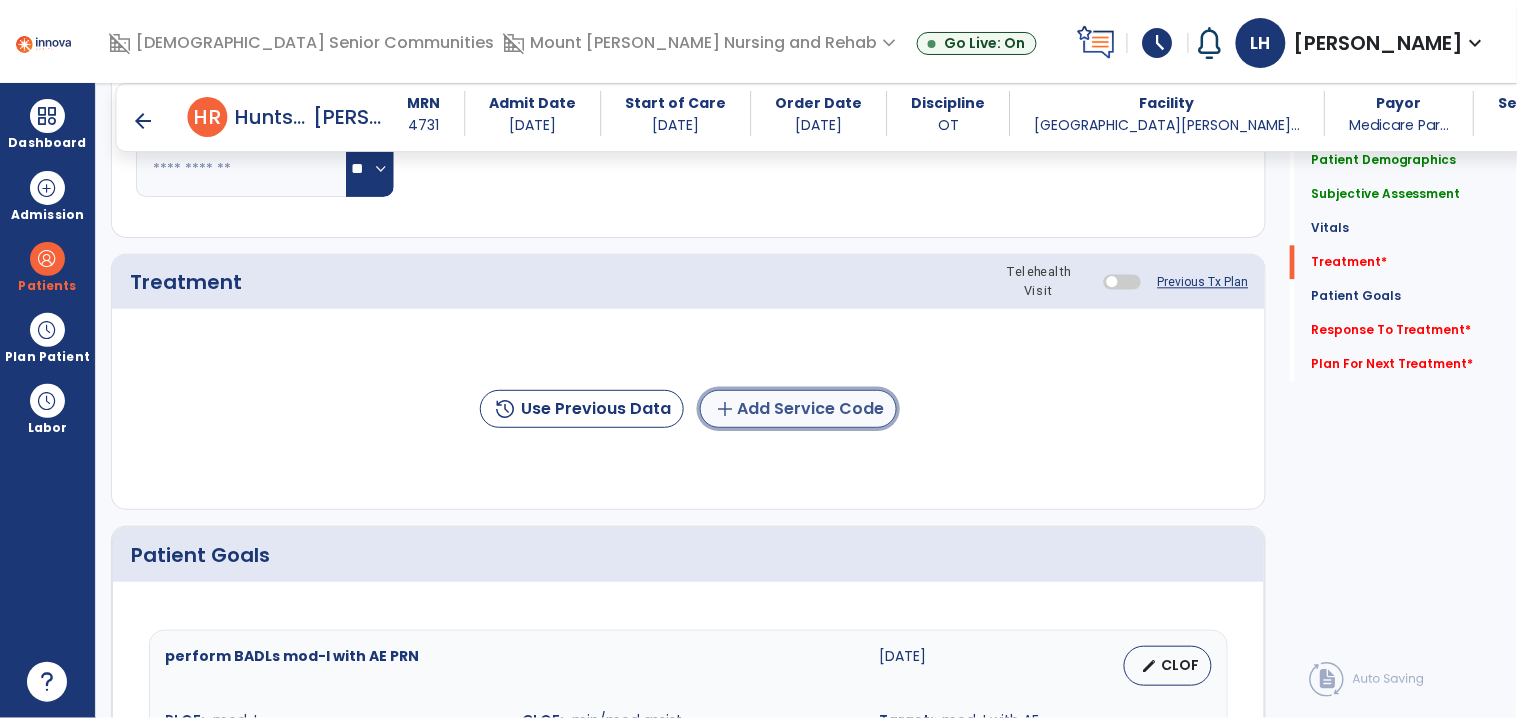 click on "add  Add Service Code" 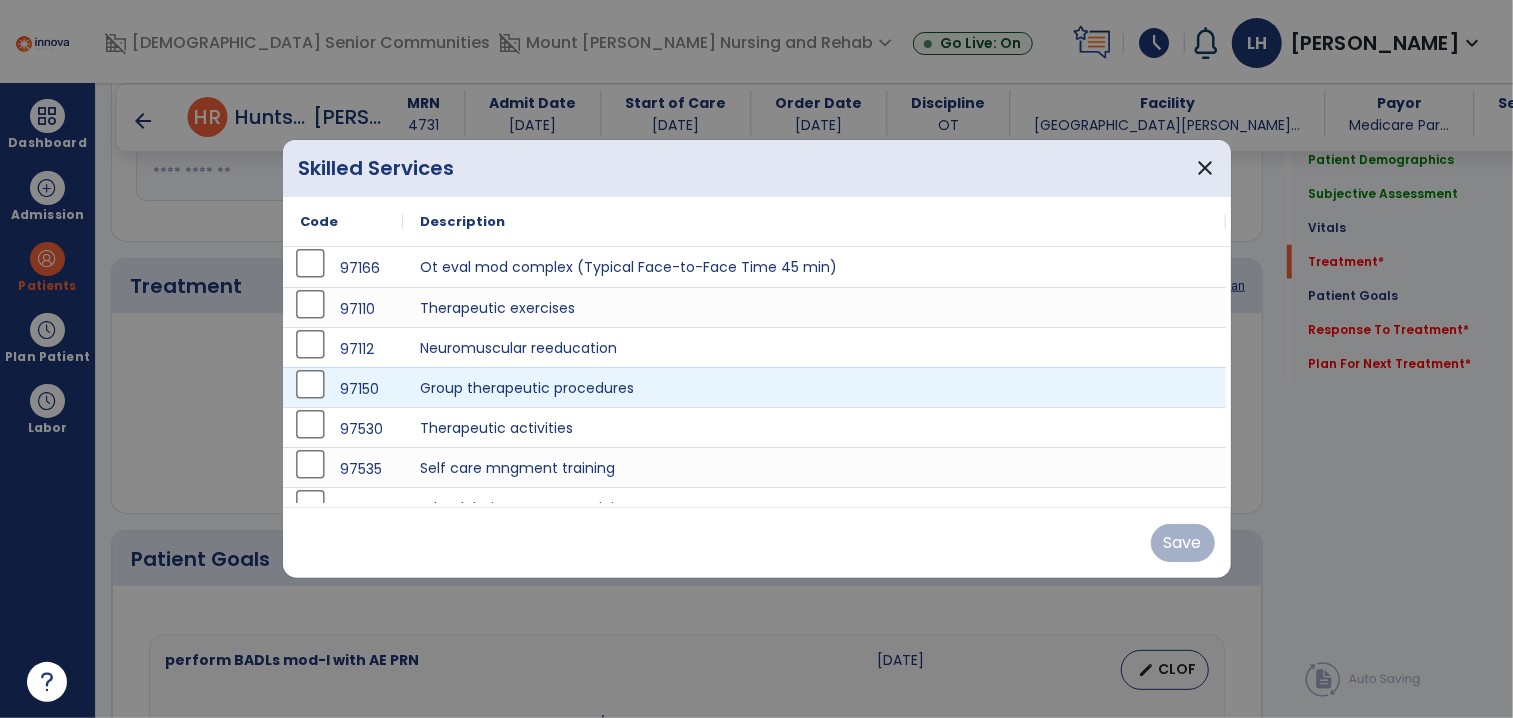 scroll, scrollTop: 1115, scrollLeft: 0, axis: vertical 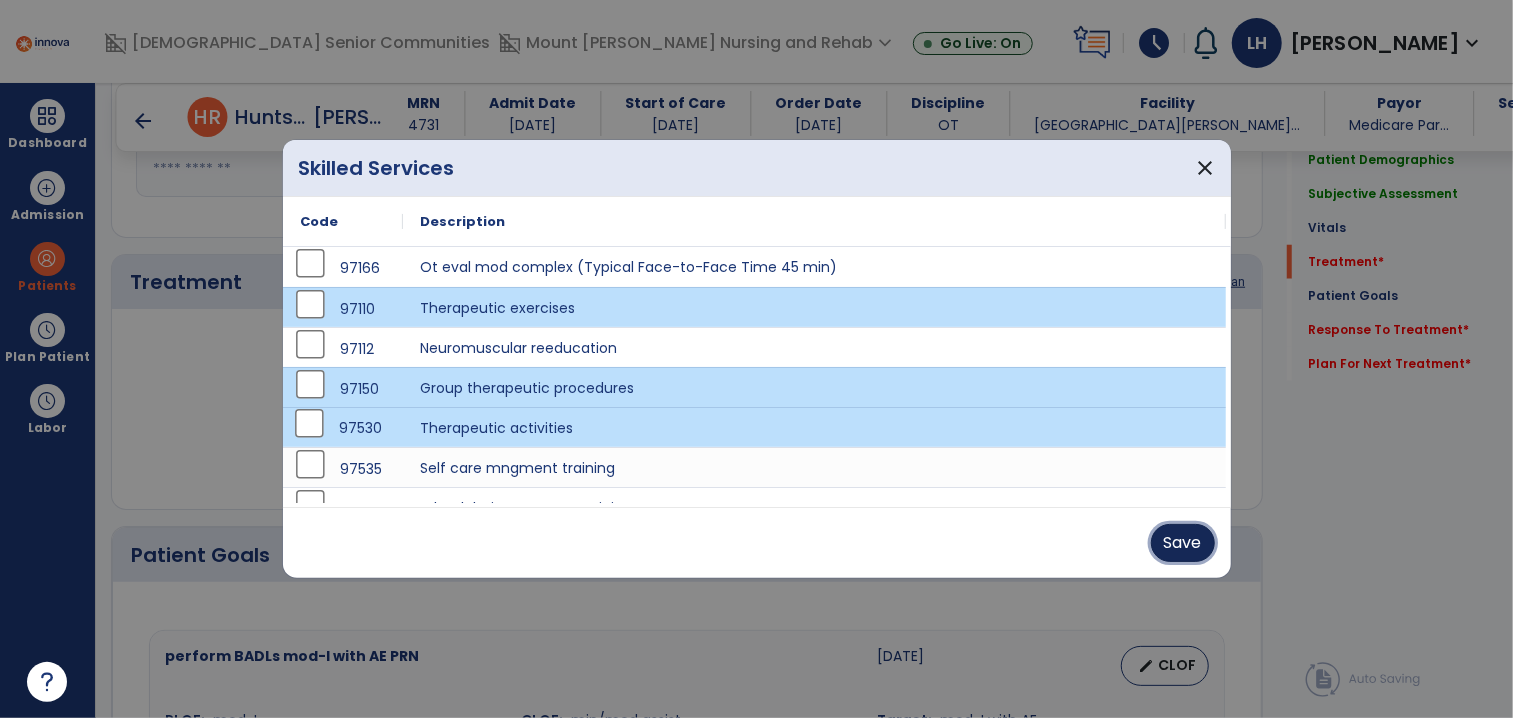 click on "Save" at bounding box center [1183, 543] 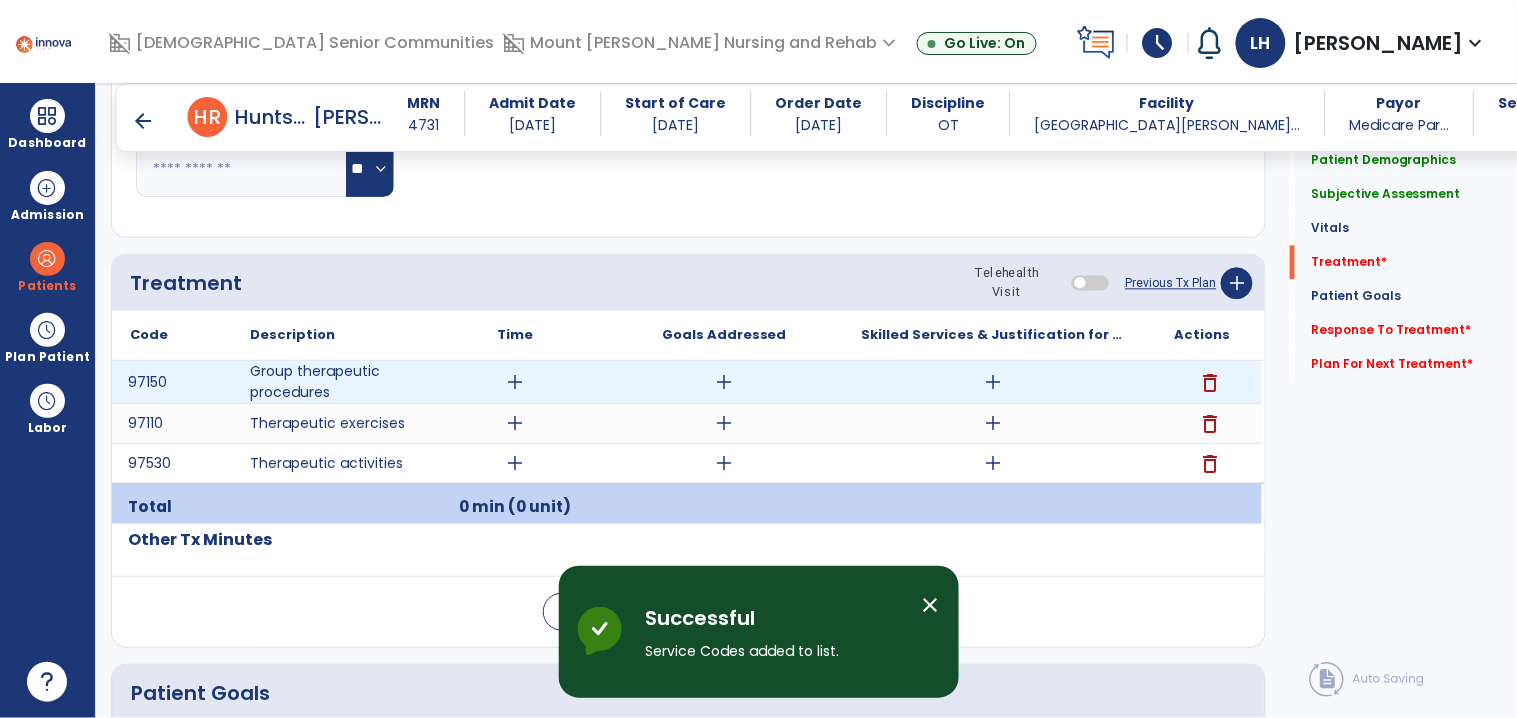 click on "add" at bounding box center (515, 382) 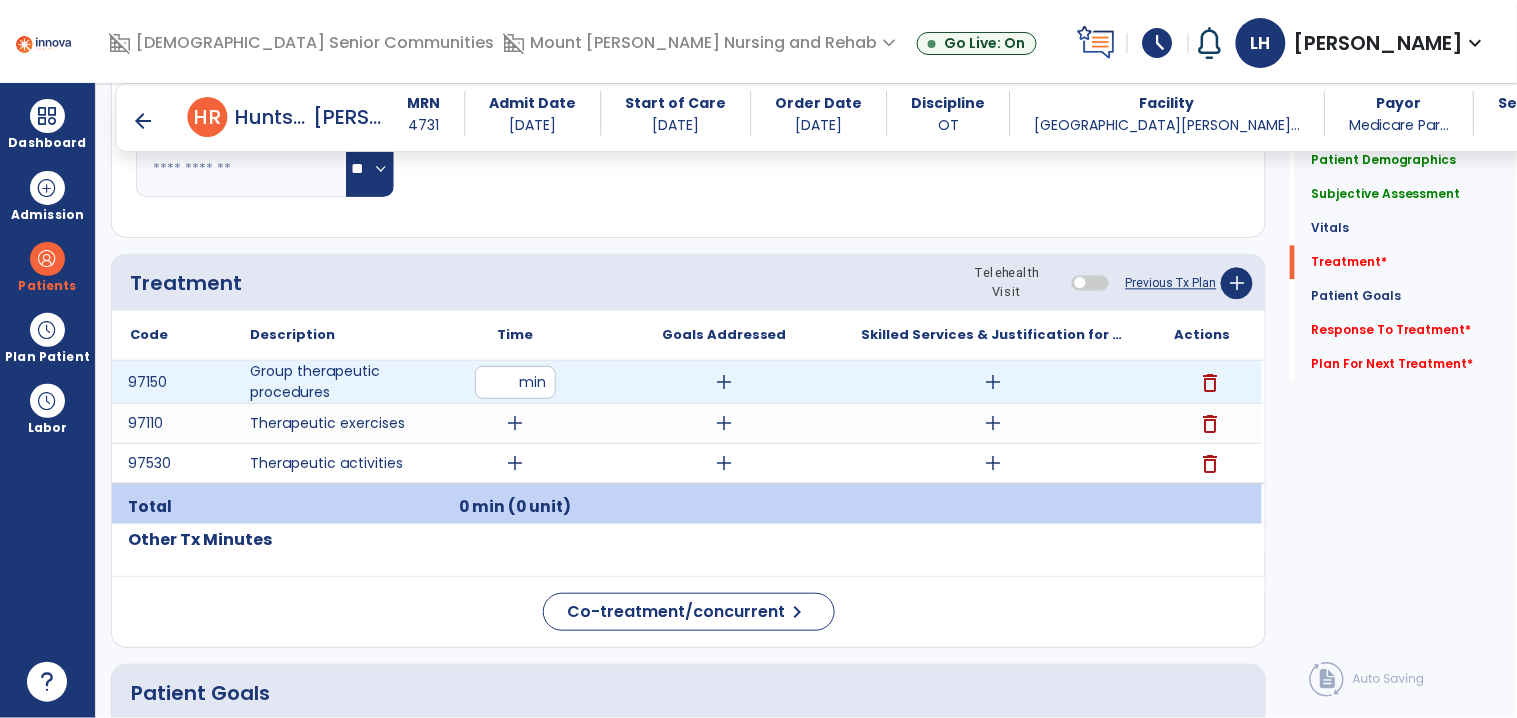 type on "**" 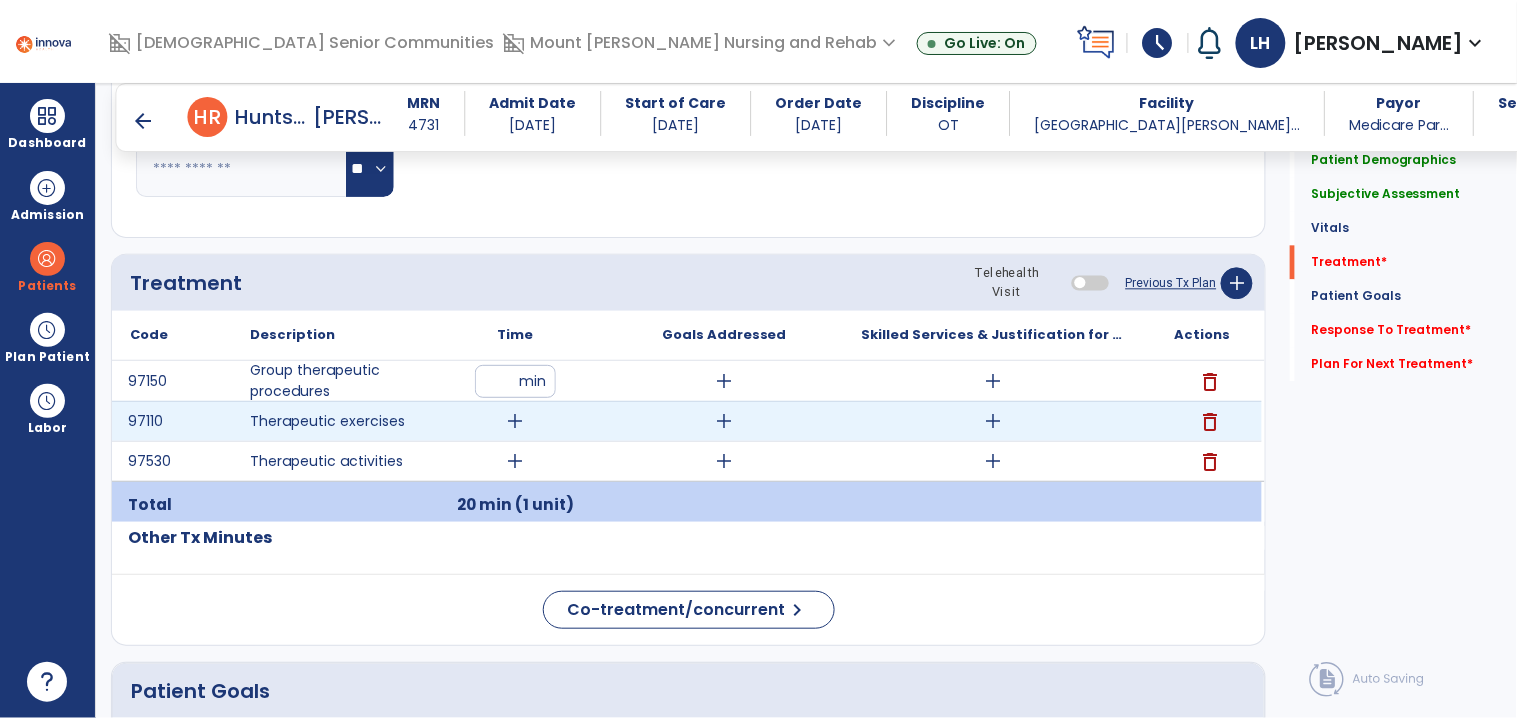 click on "add" at bounding box center [515, 421] 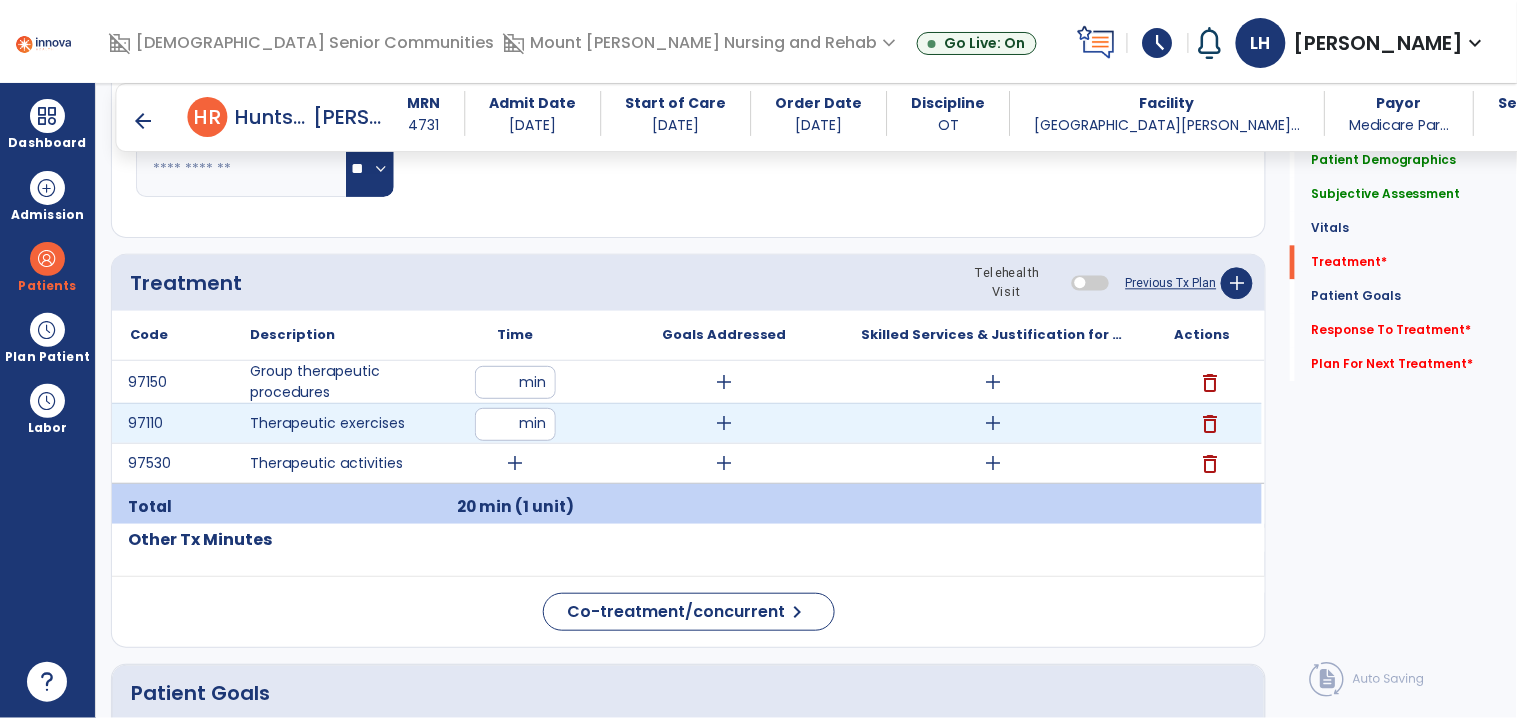 type on "**" 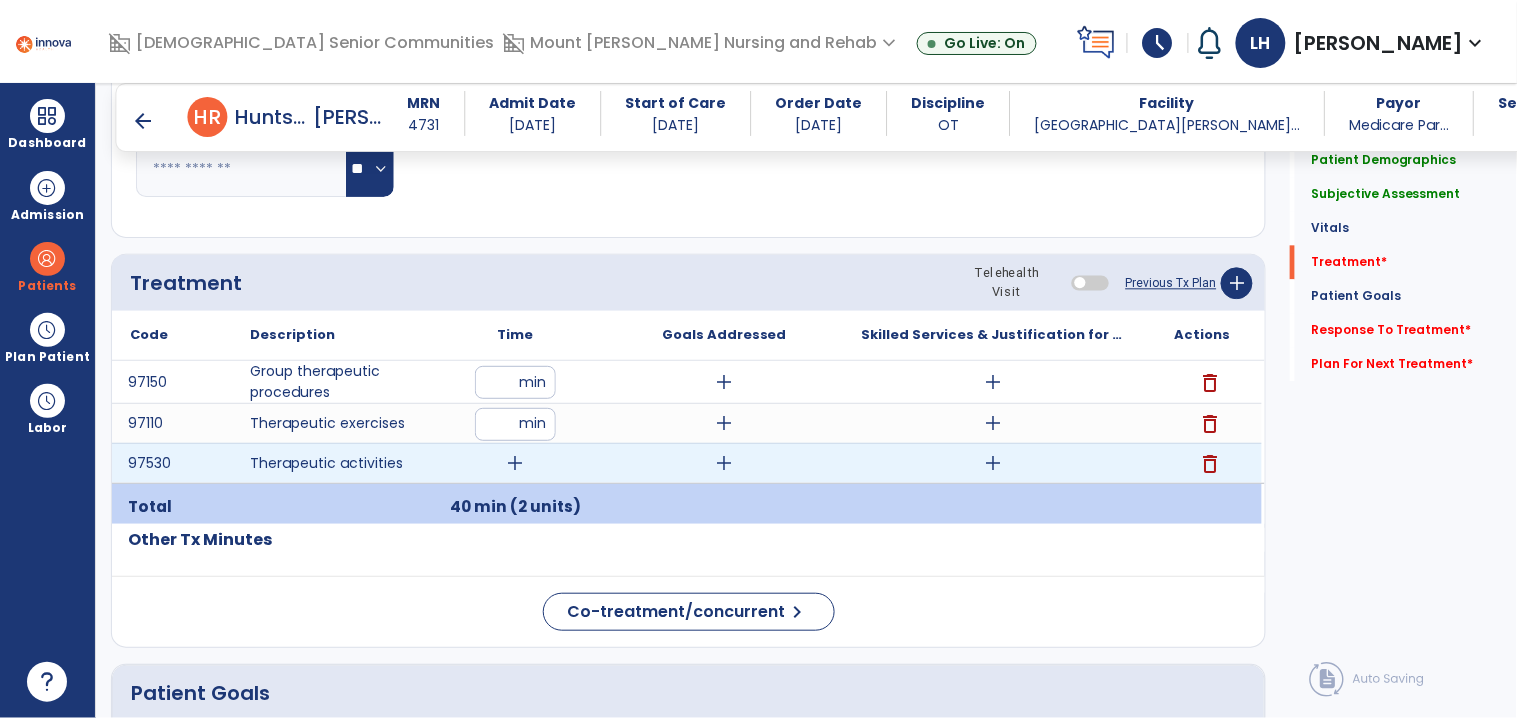 click on "add" at bounding box center (515, 463) 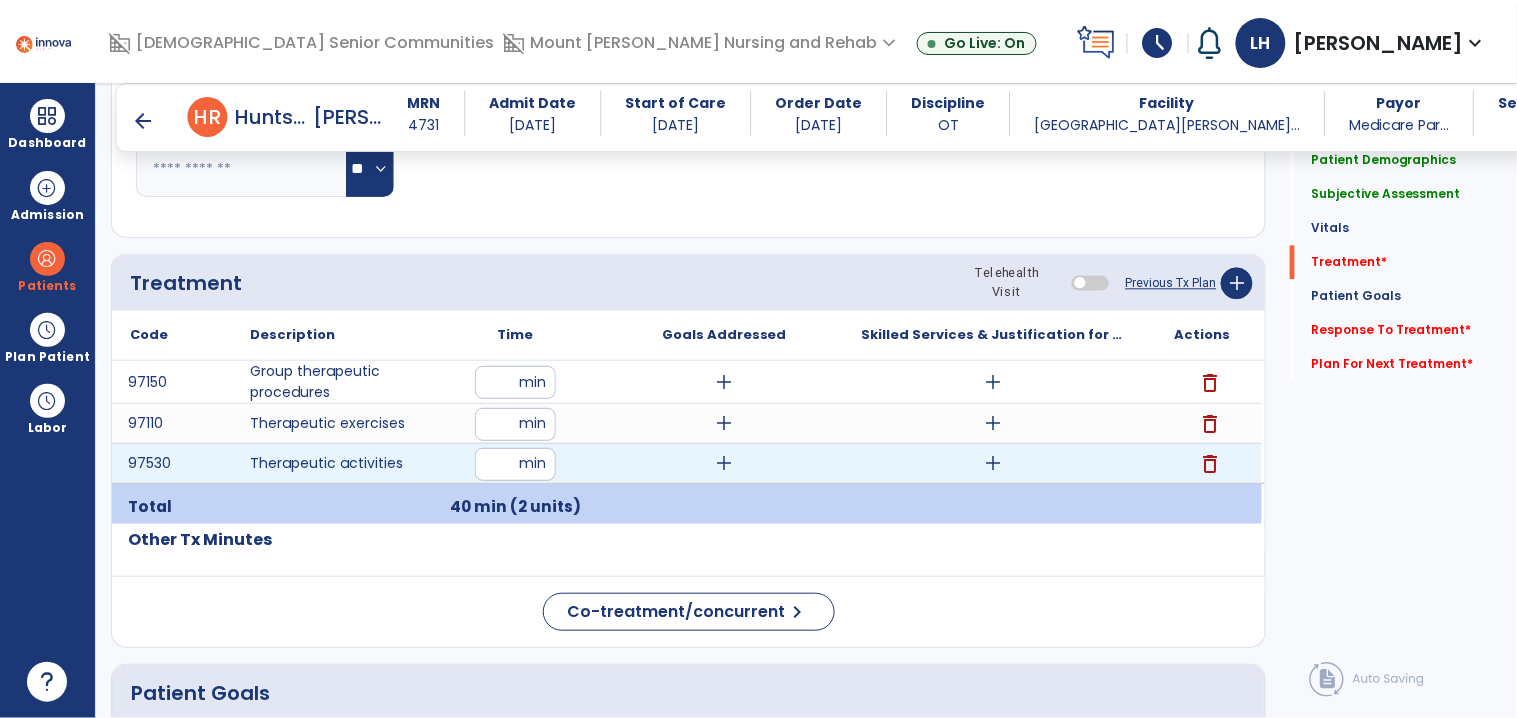 type on "*" 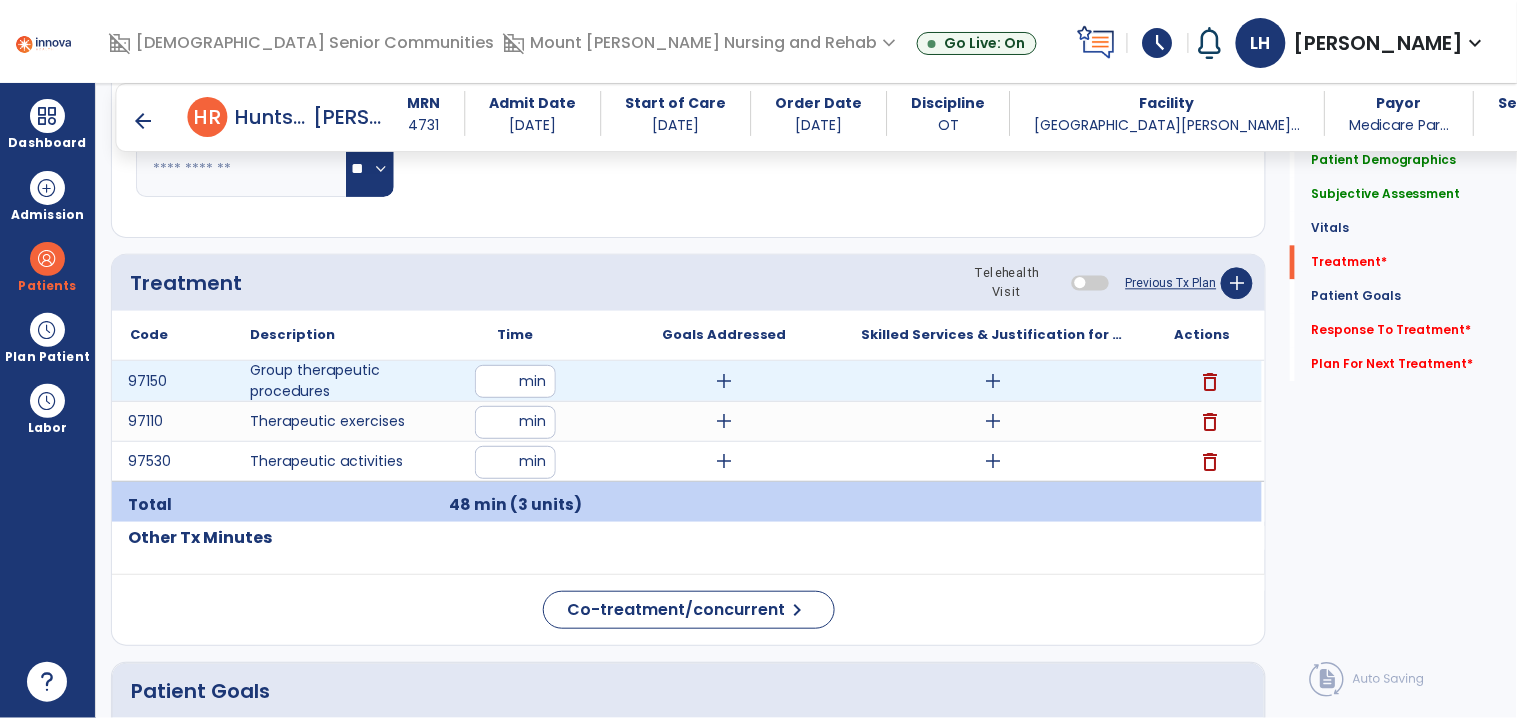 click on "add" at bounding box center [724, 381] 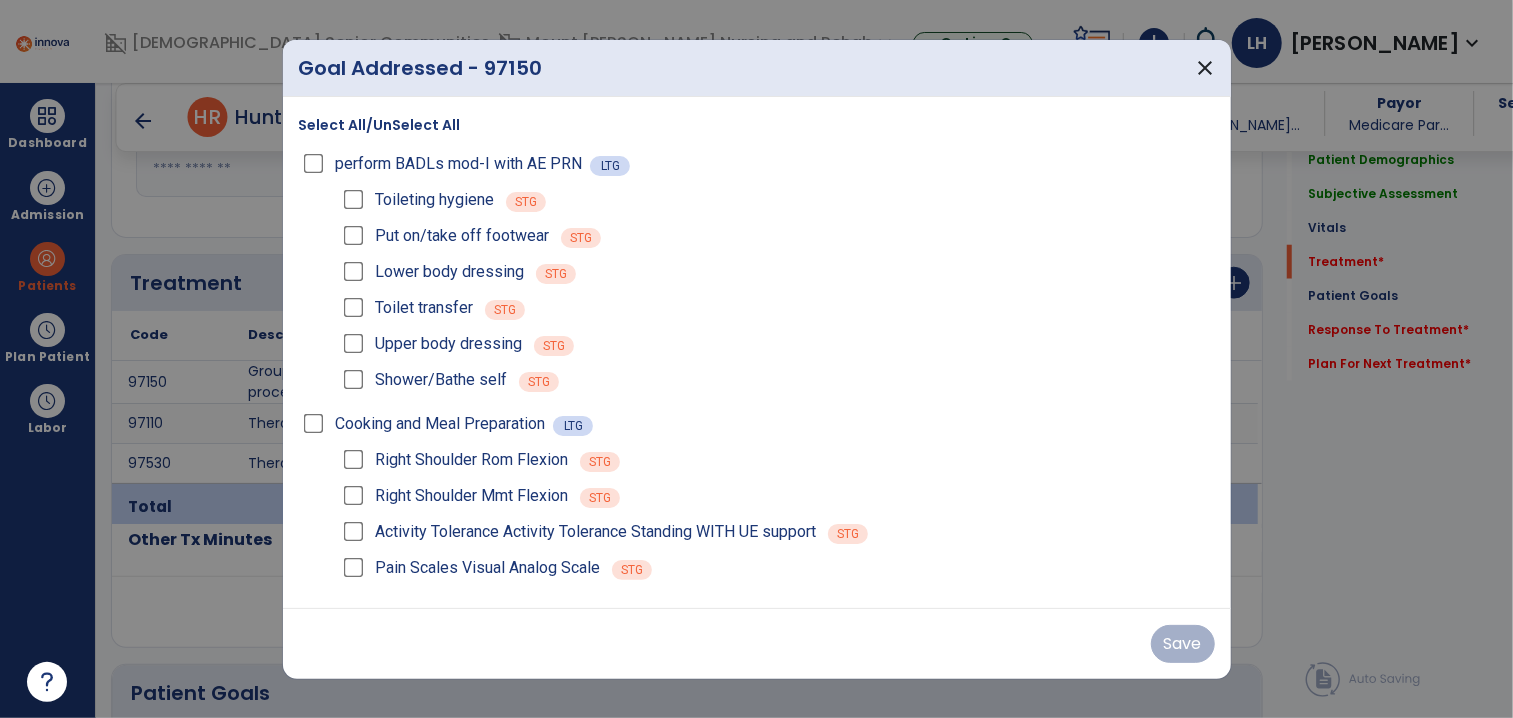 scroll, scrollTop: 1115, scrollLeft: 0, axis: vertical 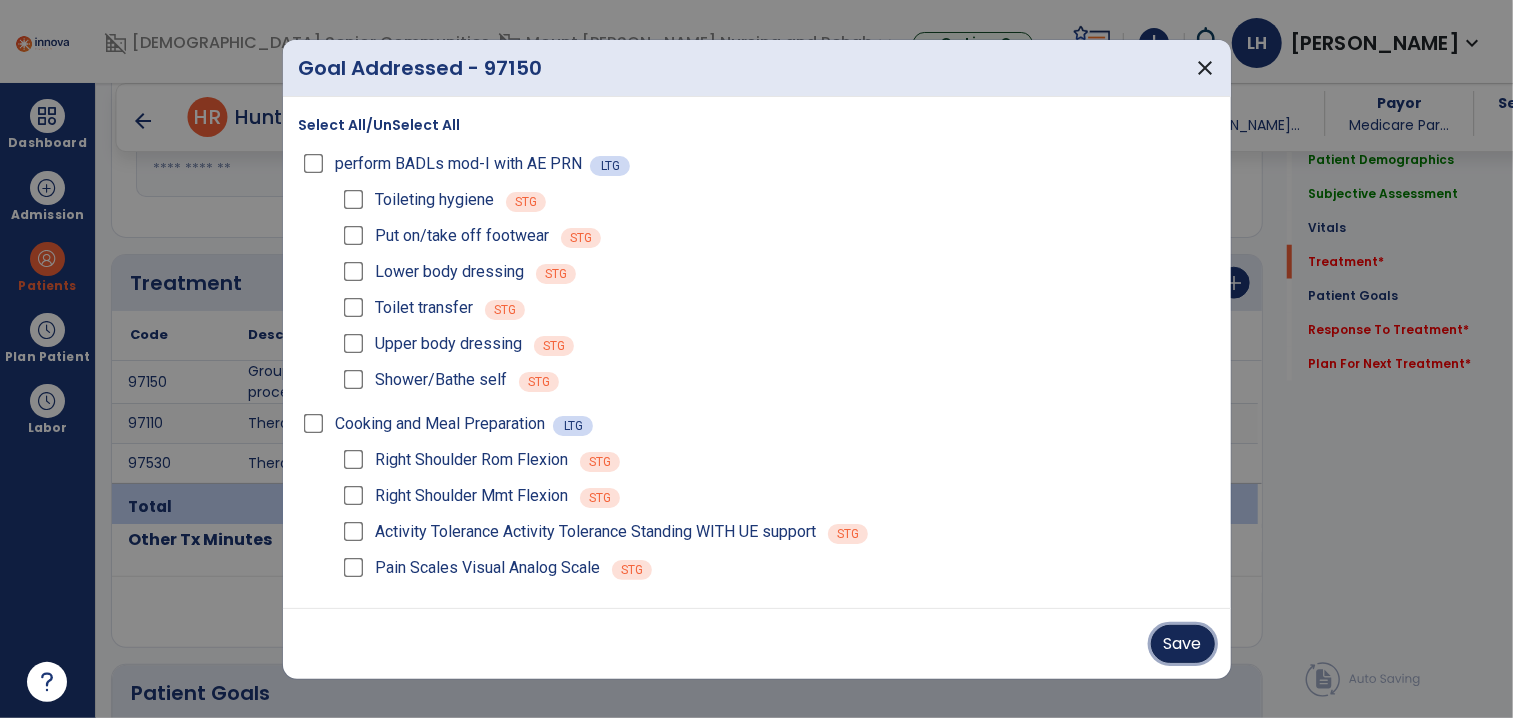 click on "Save" at bounding box center (1183, 644) 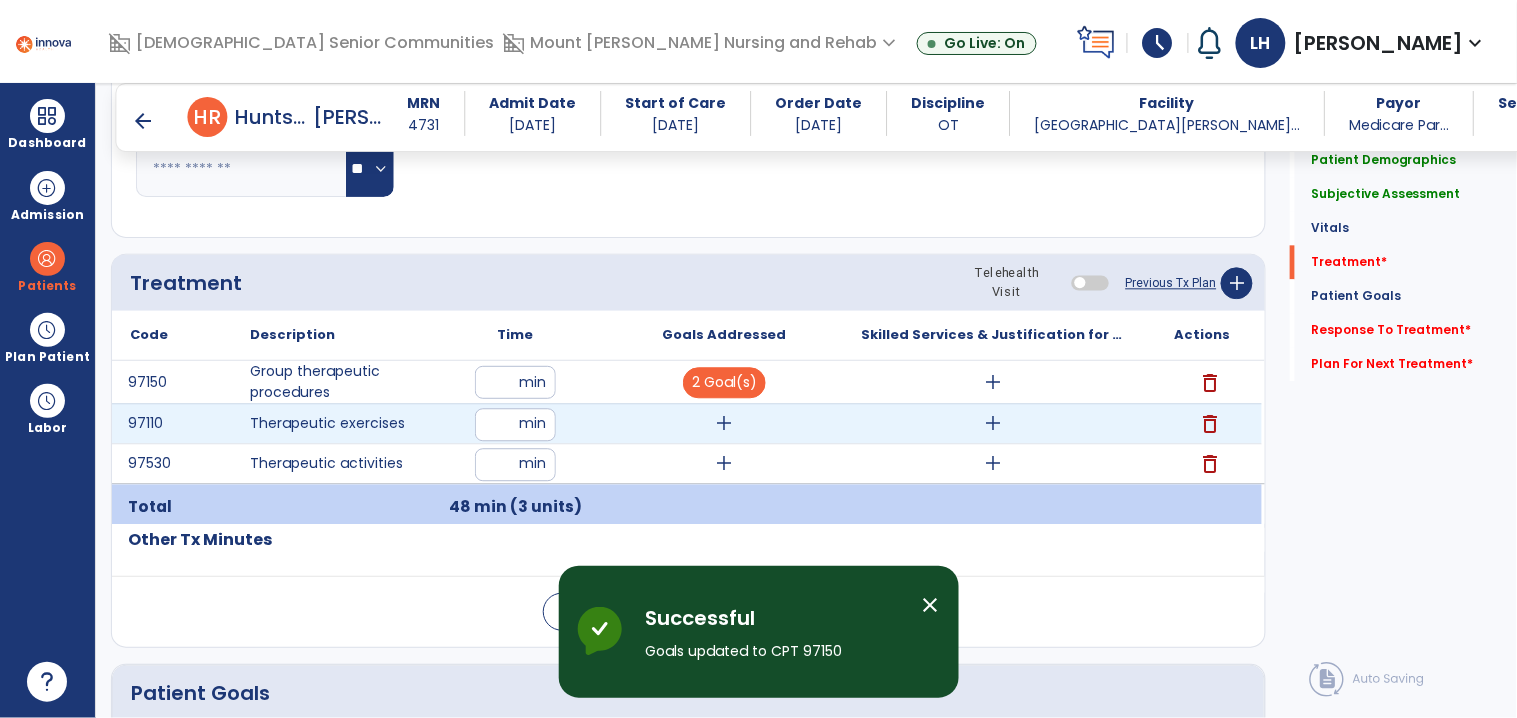 click on "add" at bounding box center (724, 423) 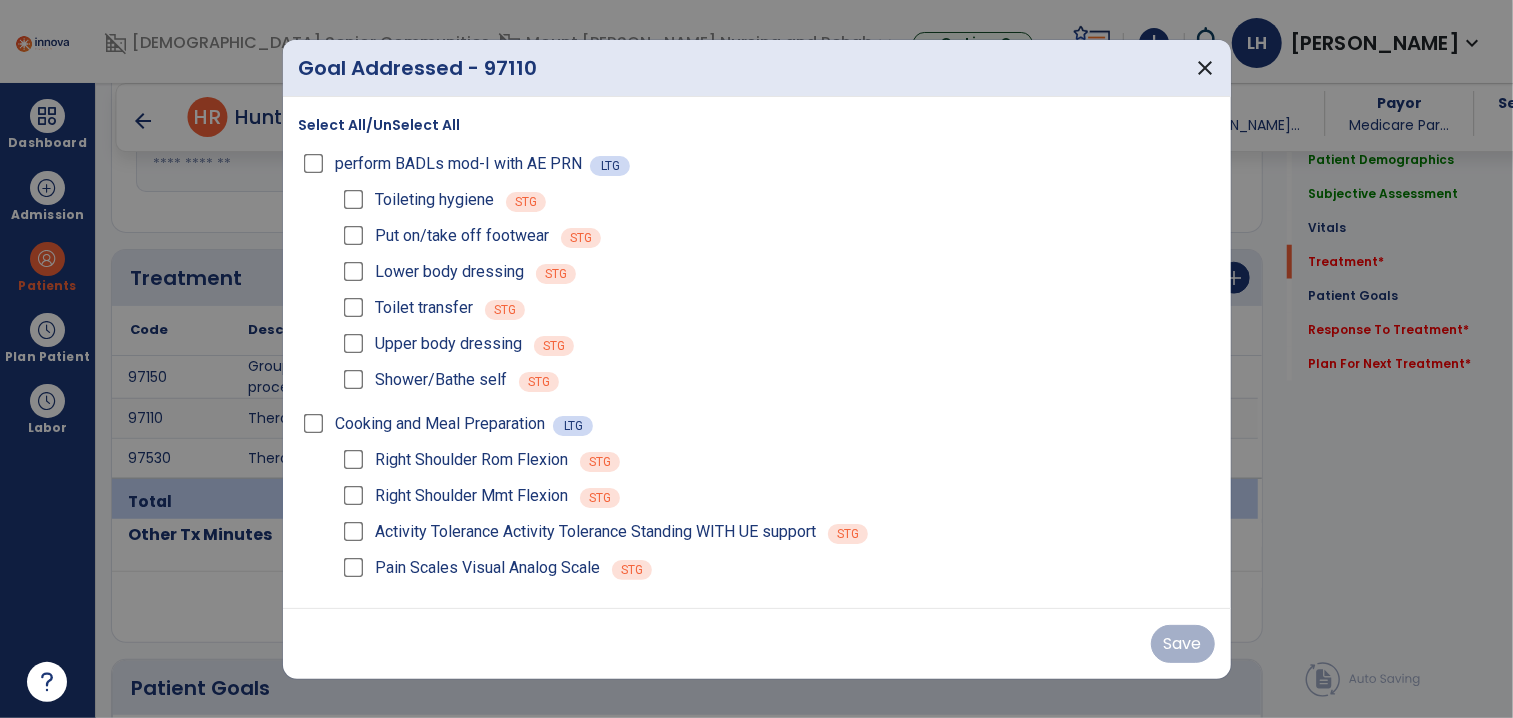 scroll, scrollTop: 1115, scrollLeft: 0, axis: vertical 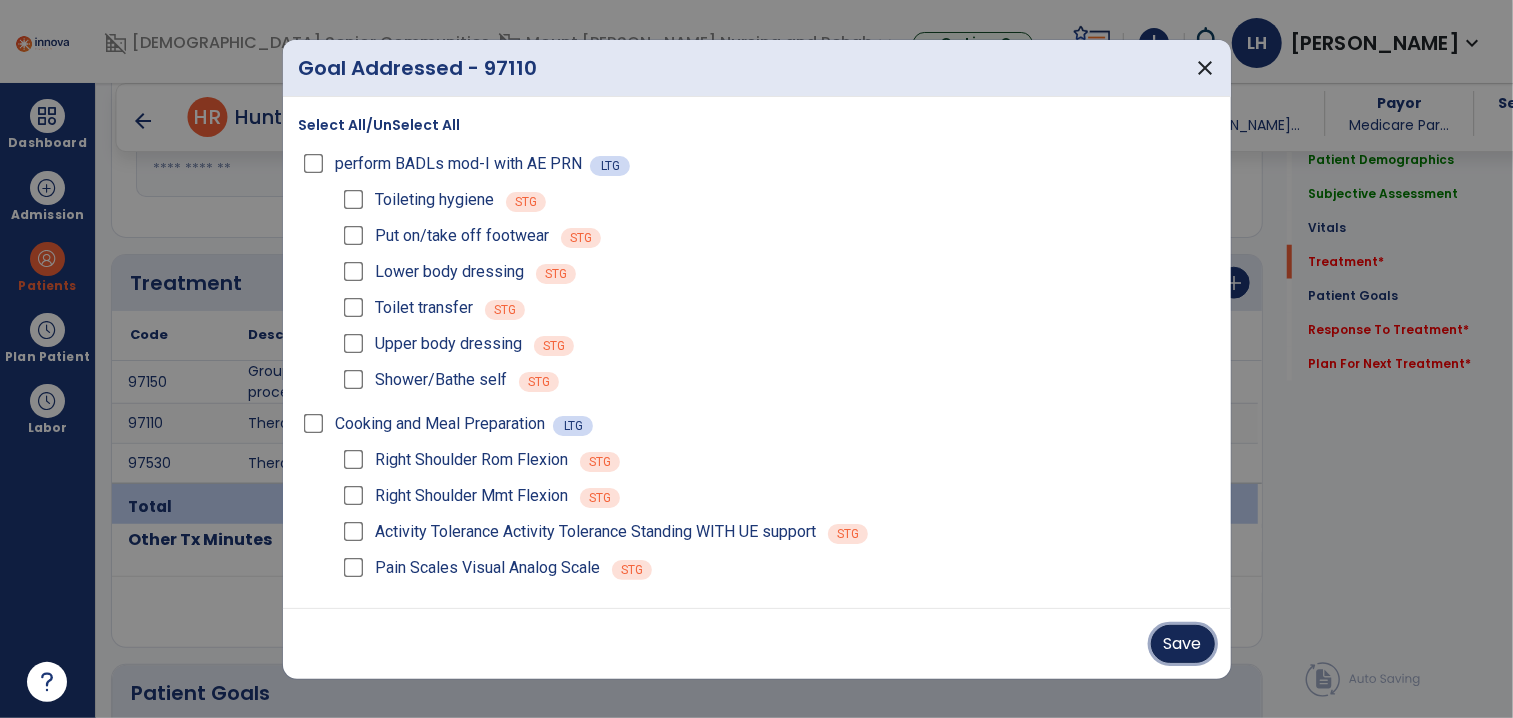 click on "Save" at bounding box center [1183, 644] 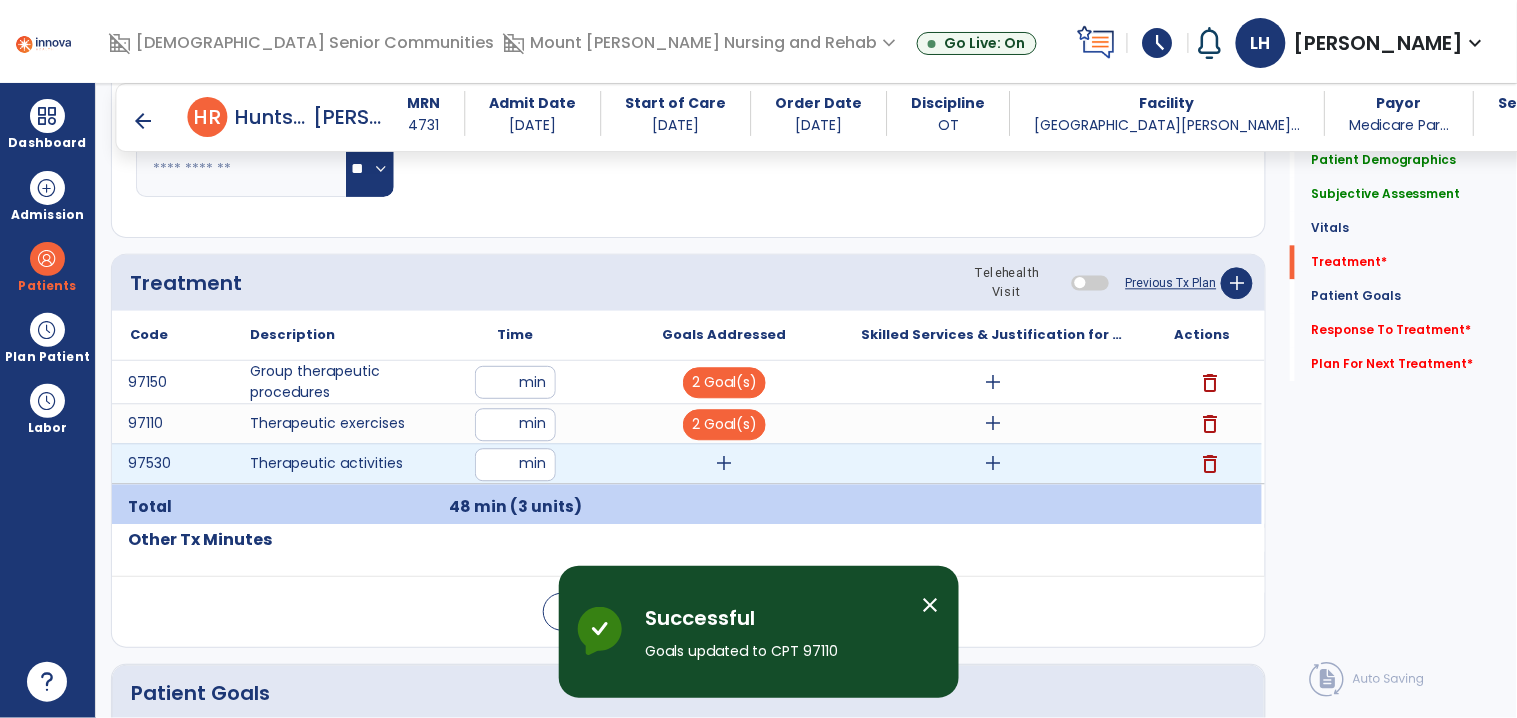 click on "add" at bounding box center [724, 463] 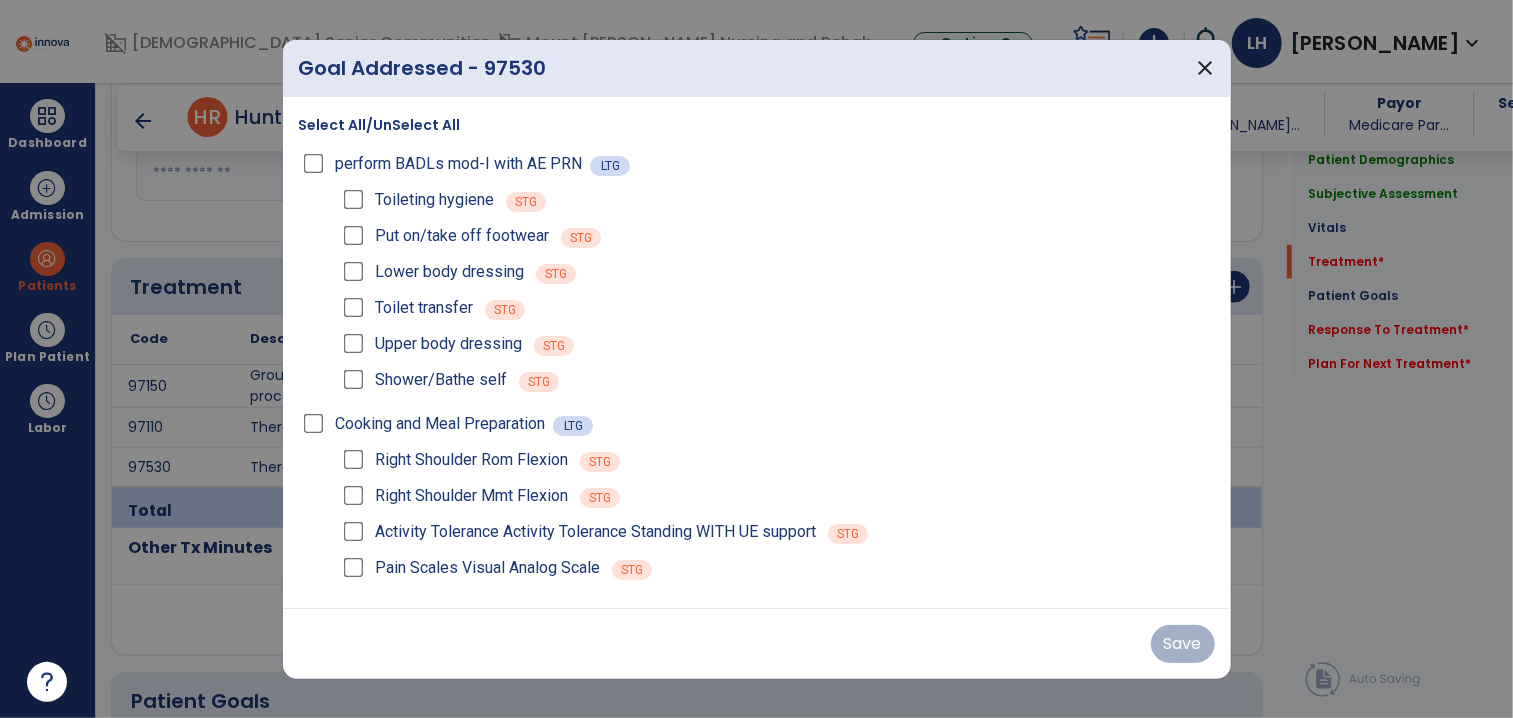 scroll, scrollTop: 1115, scrollLeft: 0, axis: vertical 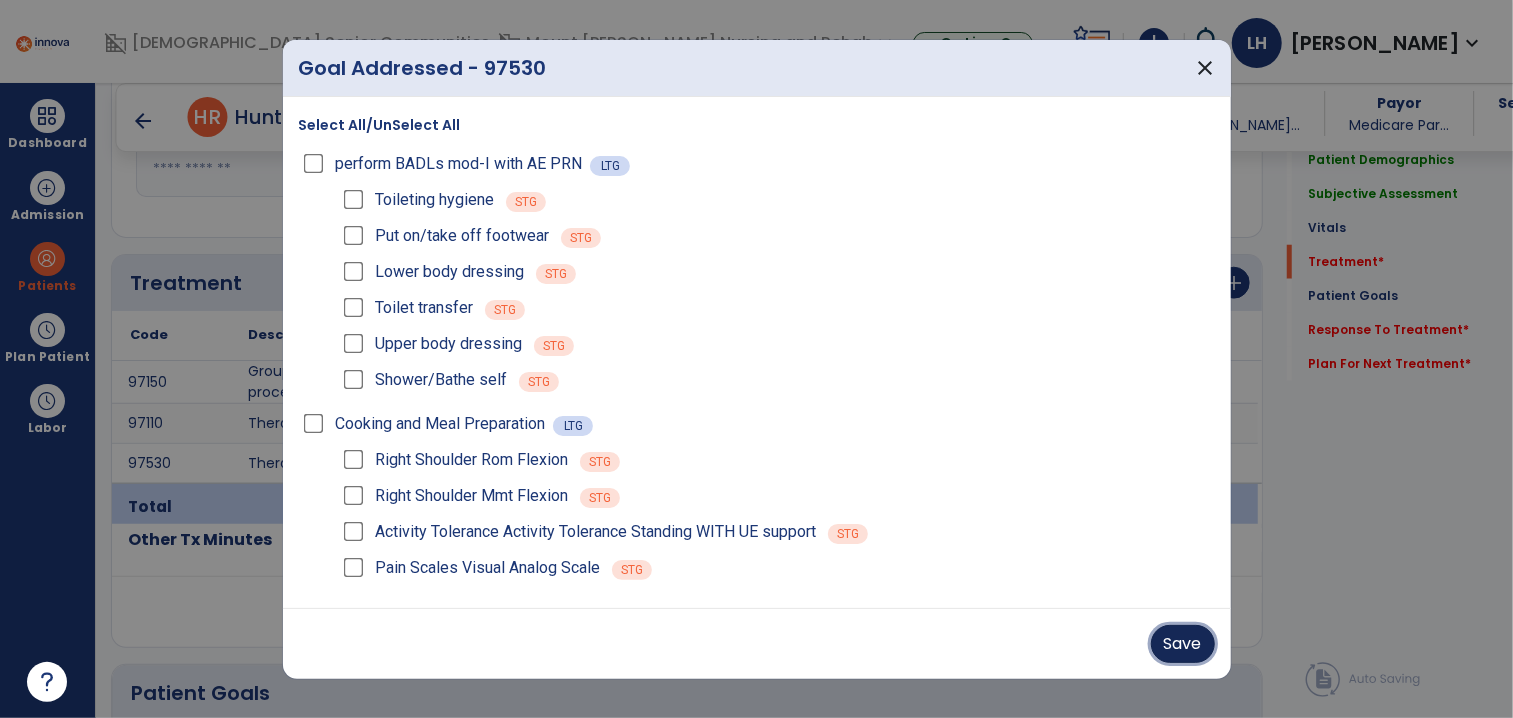 click on "Save" at bounding box center [1183, 644] 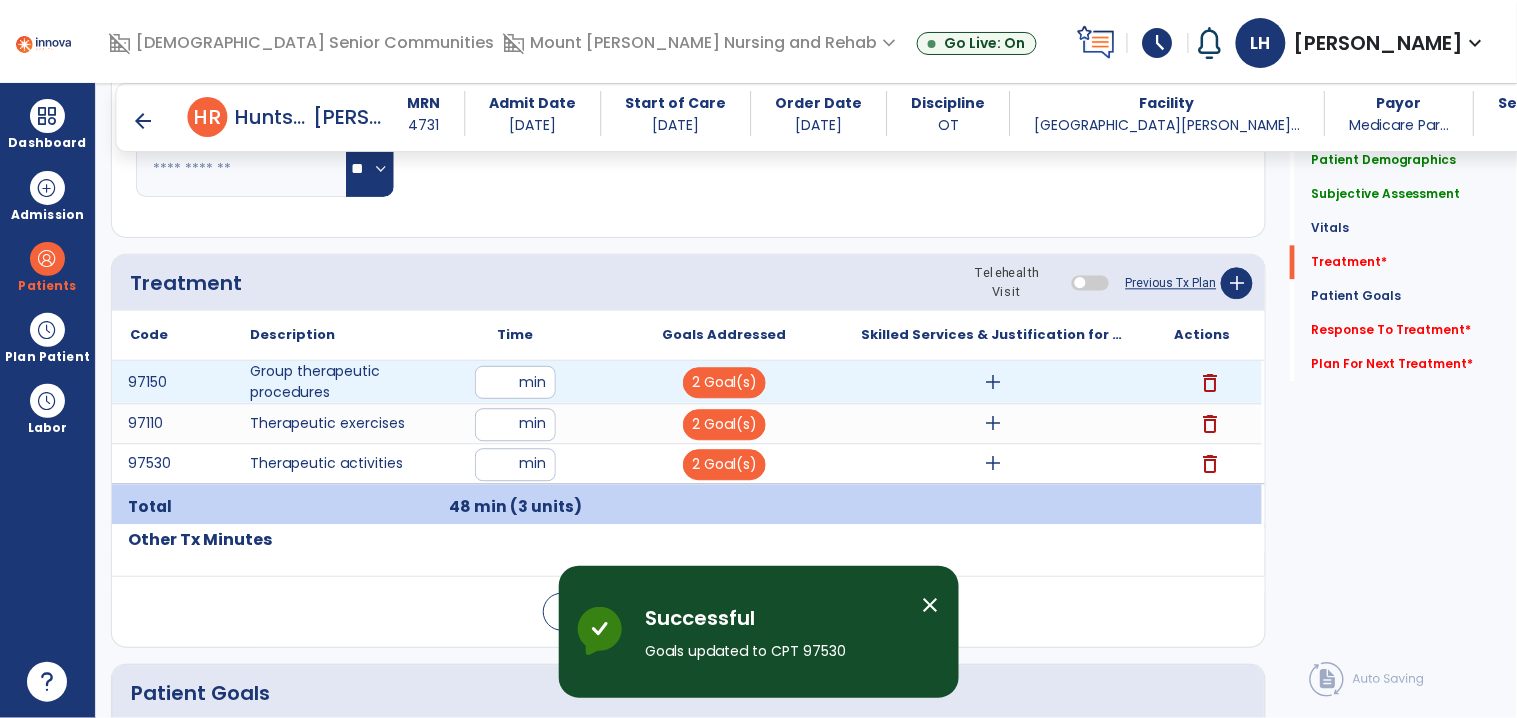 click on "add" at bounding box center (993, 382) 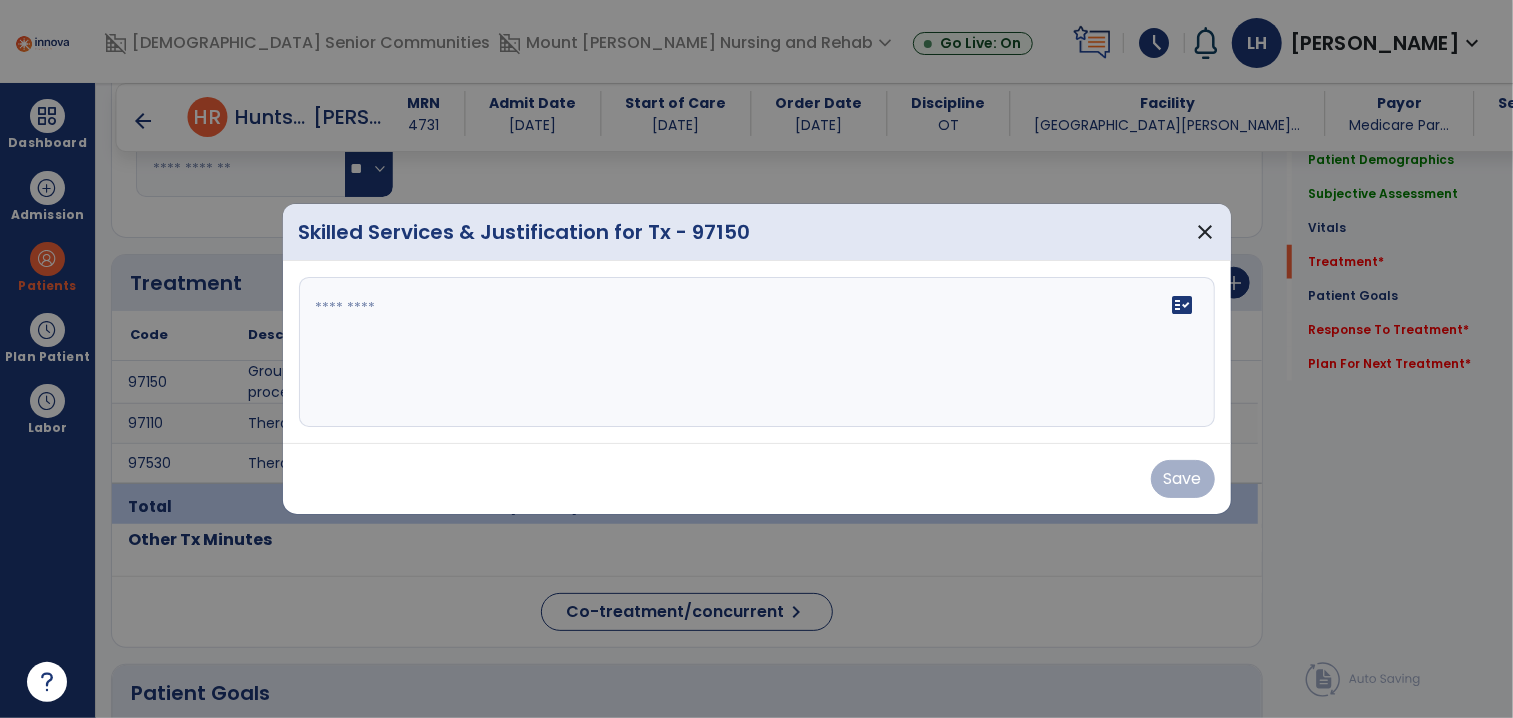 scroll, scrollTop: 1115, scrollLeft: 0, axis: vertical 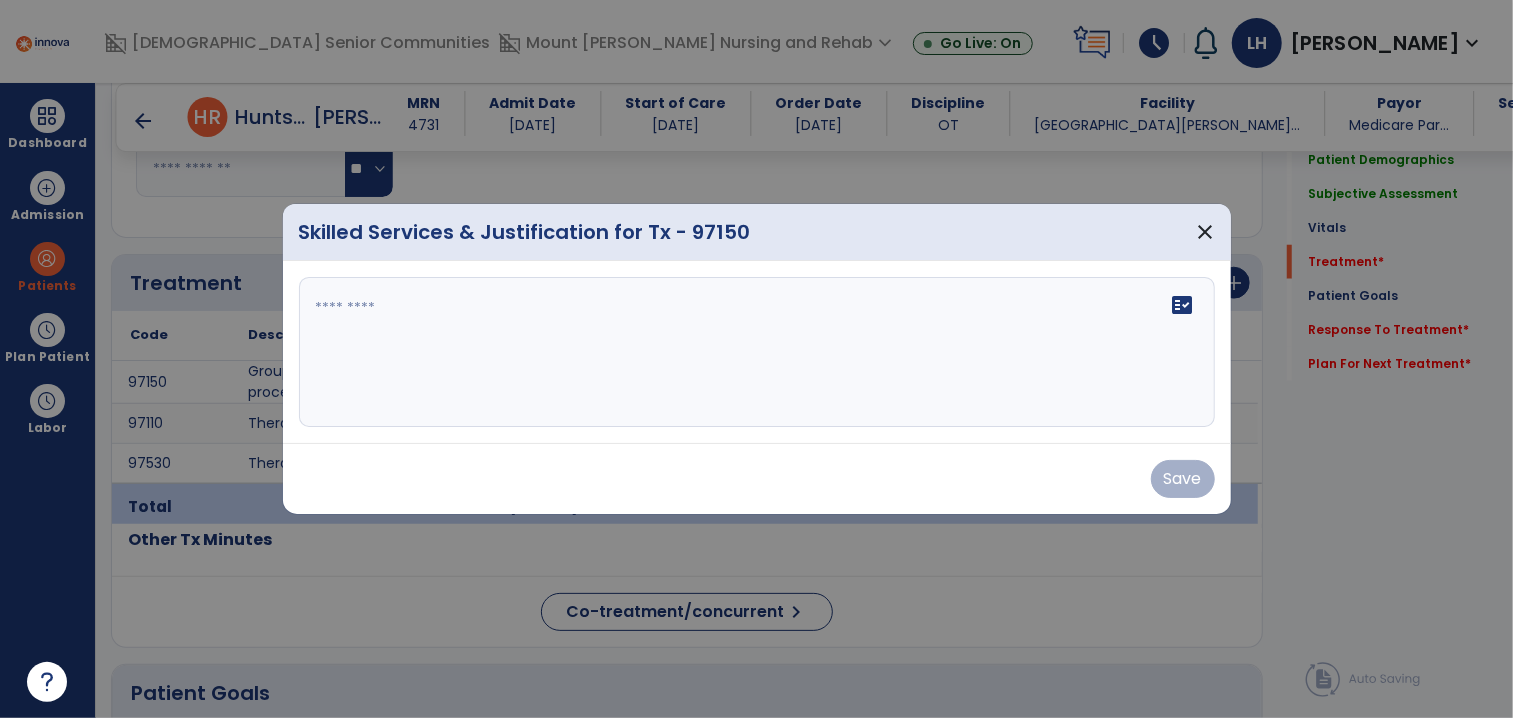 click on "fact_check" at bounding box center (757, 352) 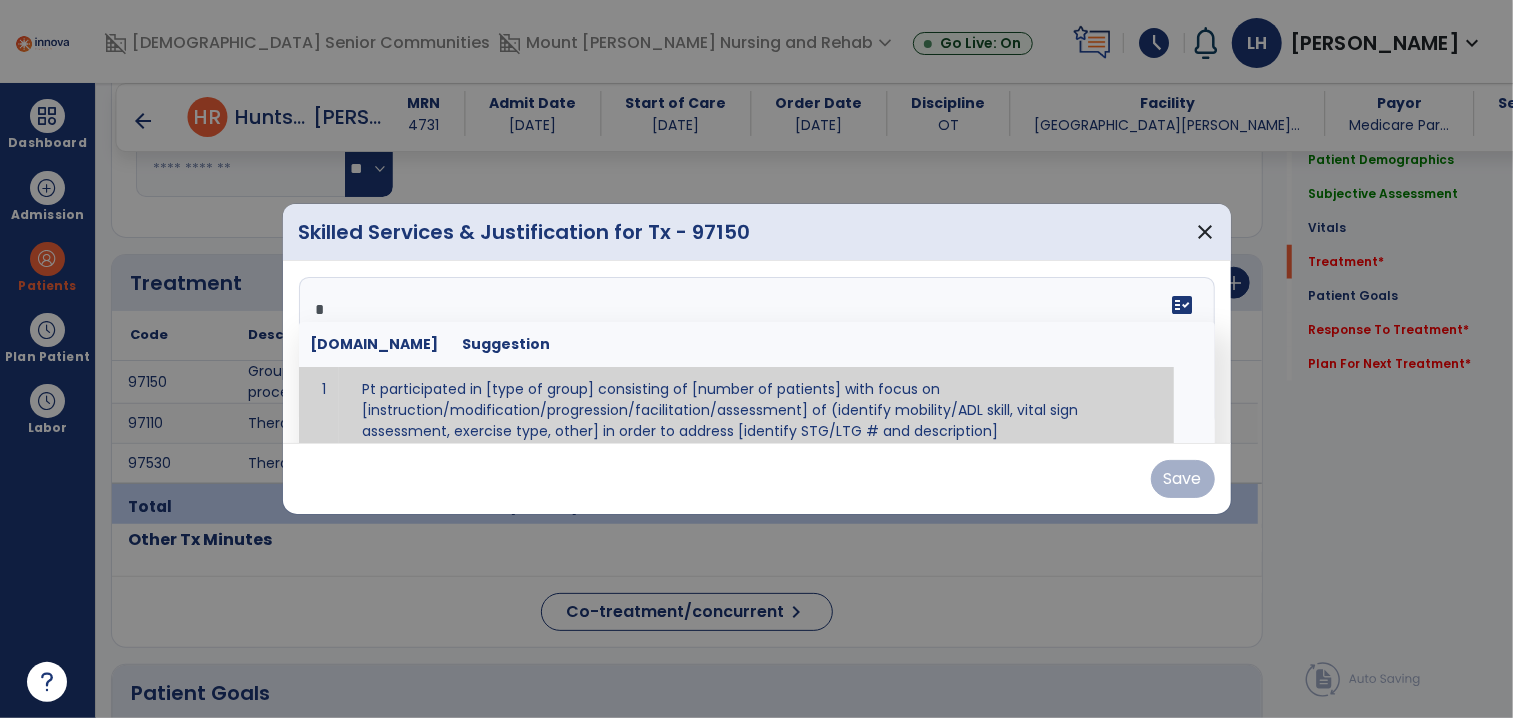 type on "**" 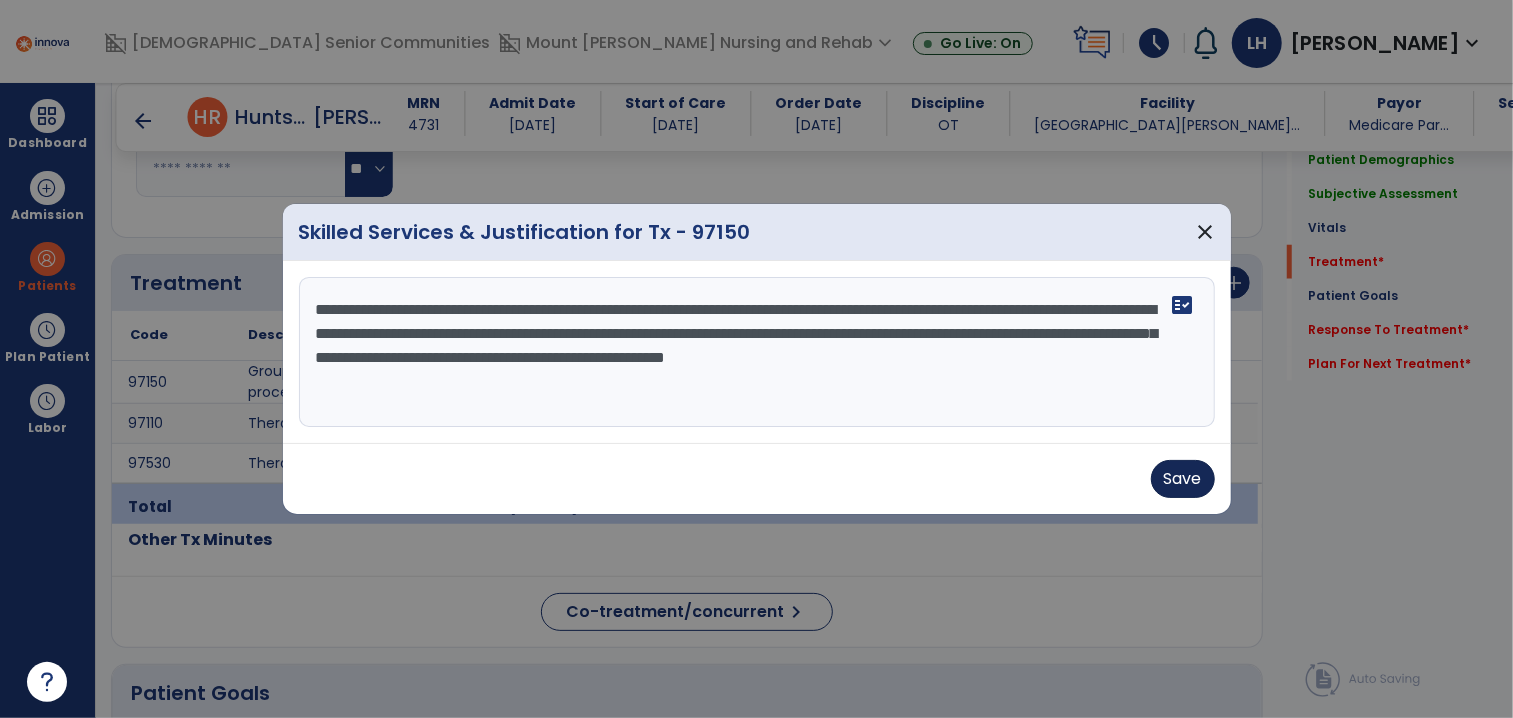 type on "**********" 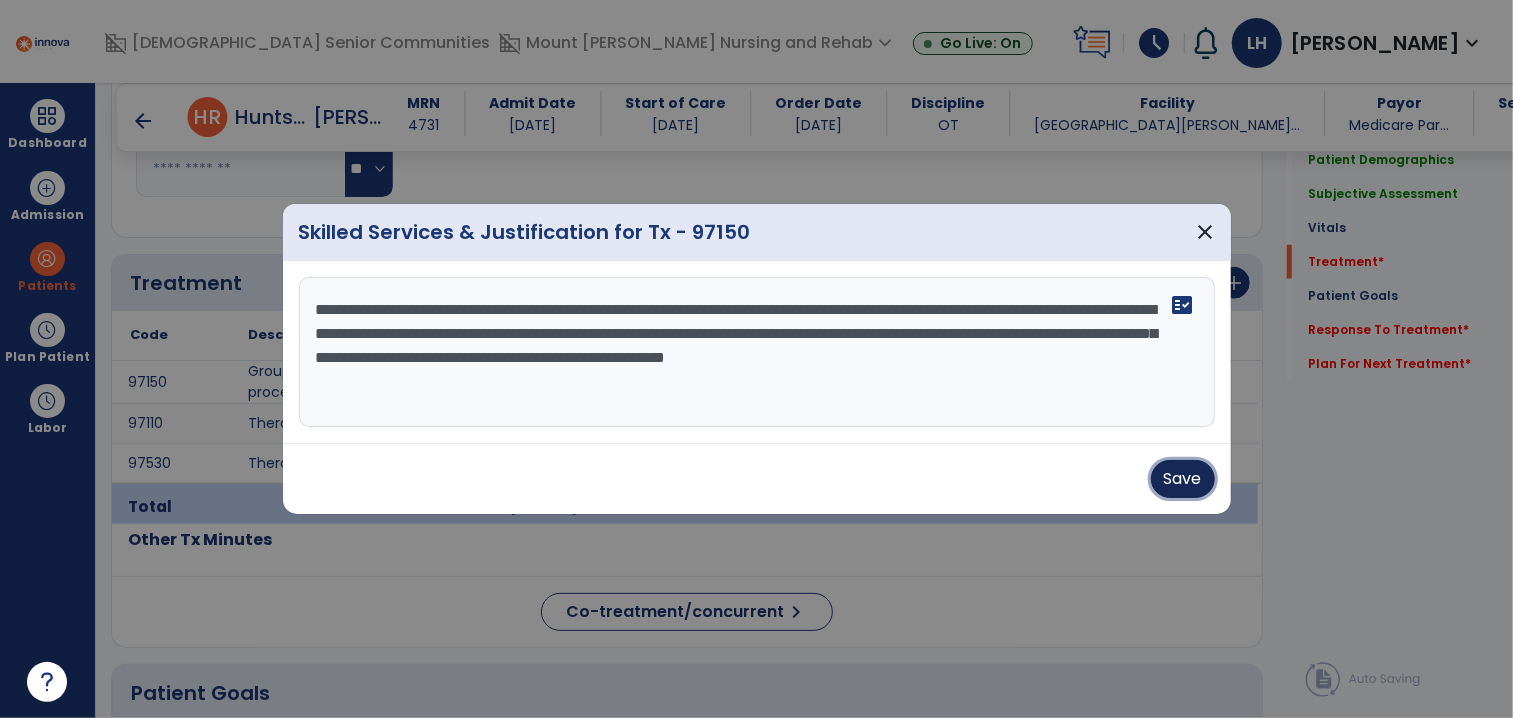 click on "Save" at bounding box center (1183, 479) 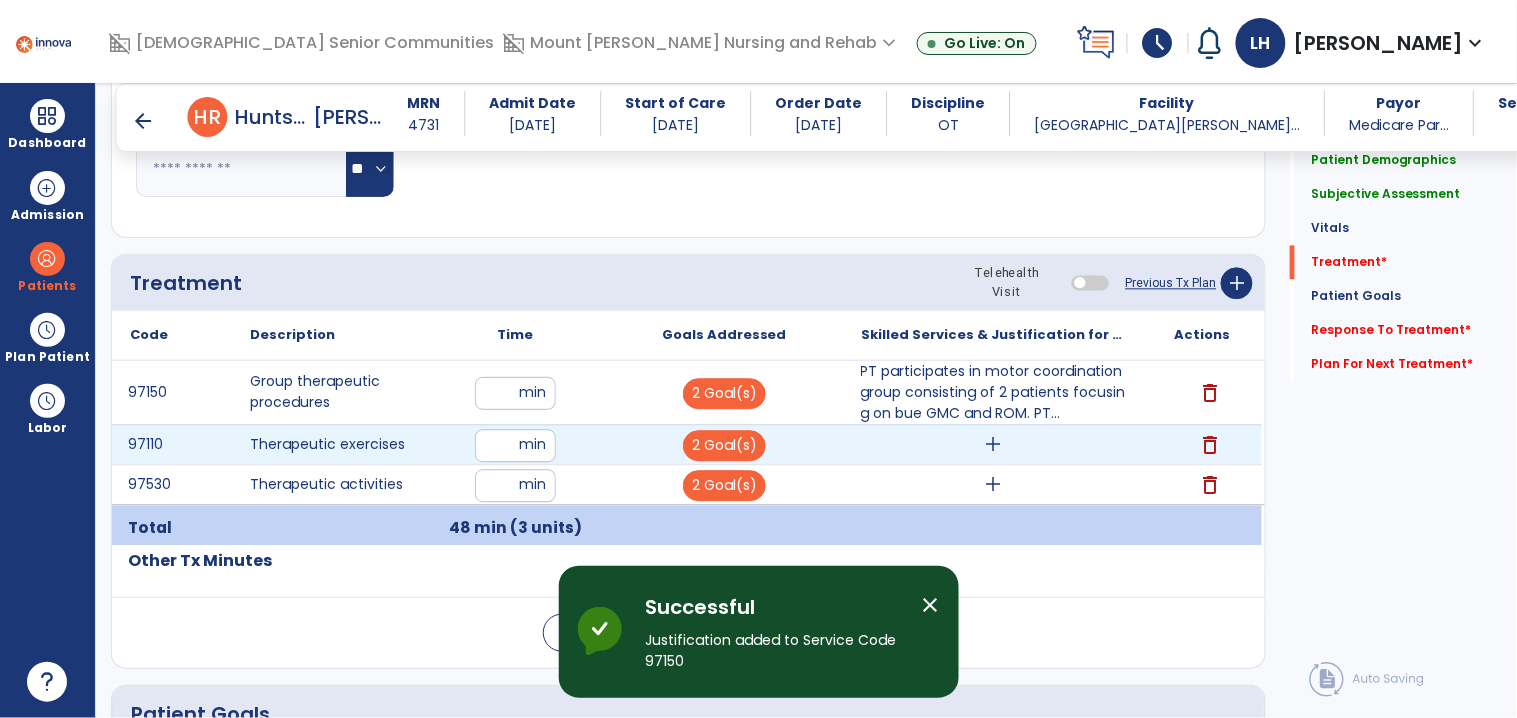 click on "add" at bounding box center (993, 444) 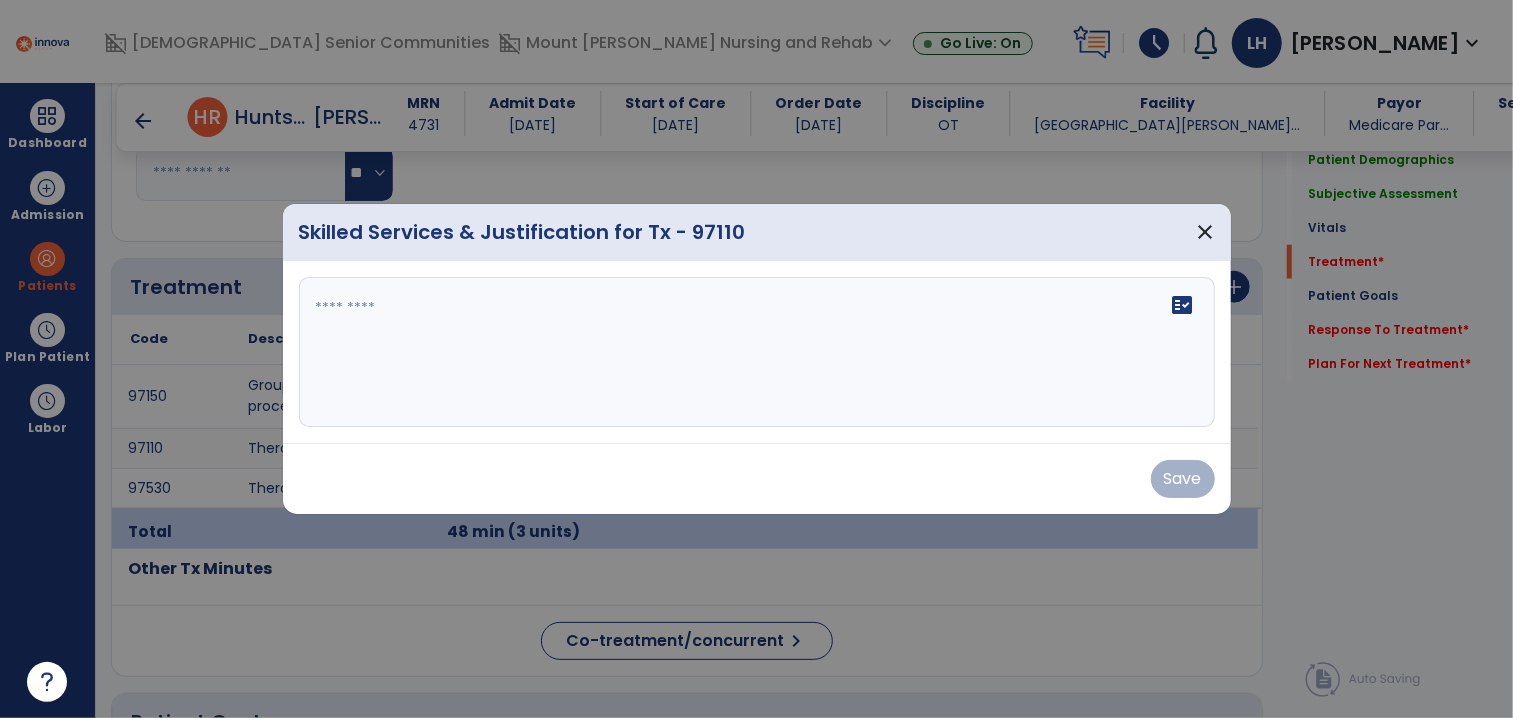 scroll, scrollTop: 1115, scrollLeft: 0, axis: vertical 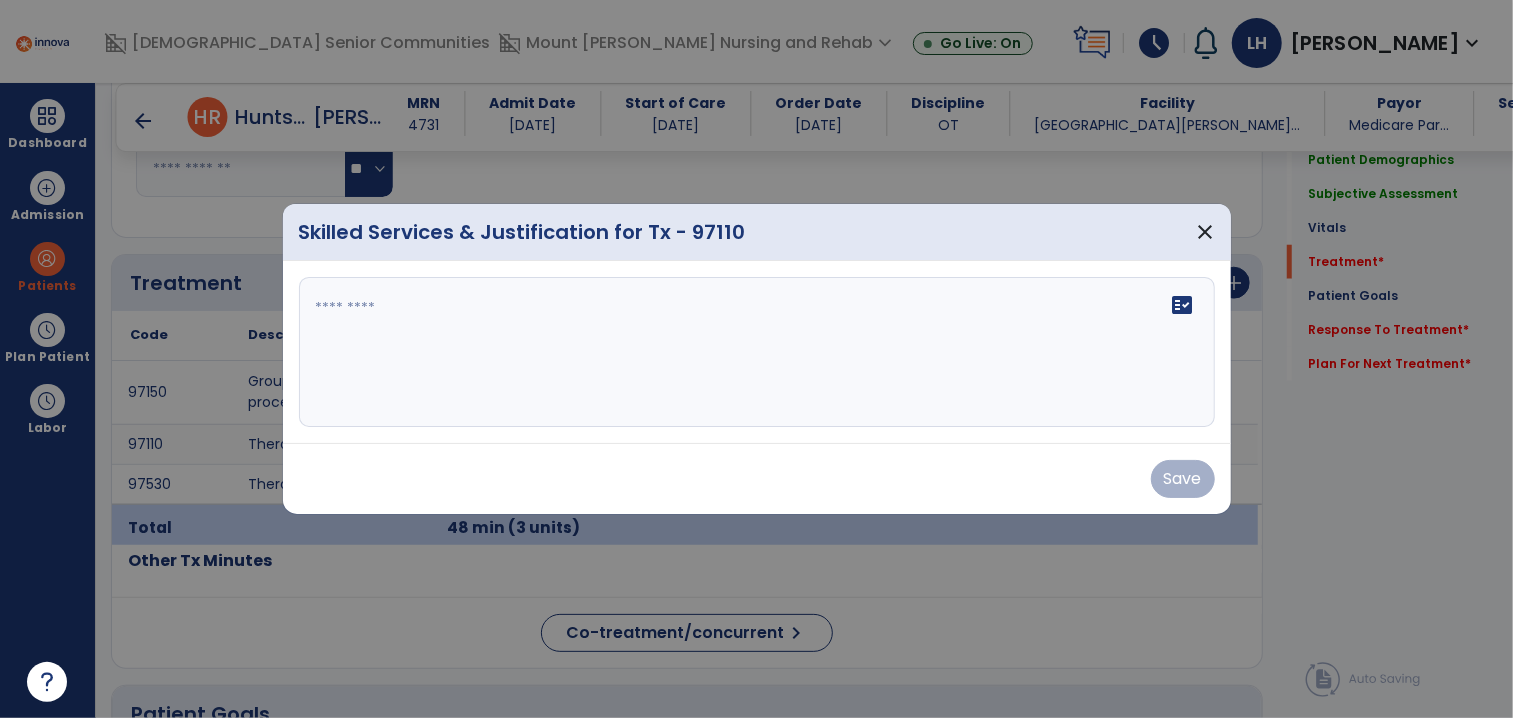 click on "fact_check" at bounding box center (757, 352) 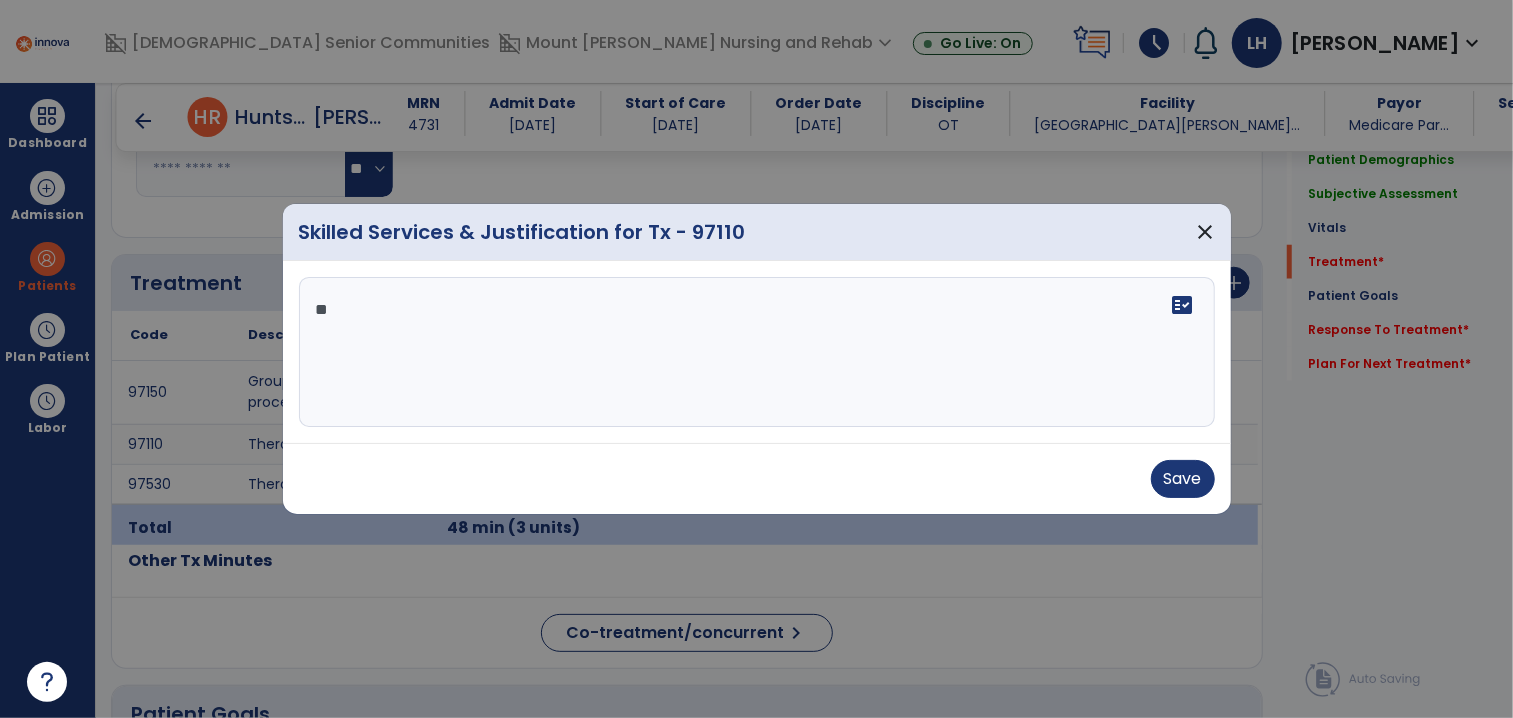 type on "*" 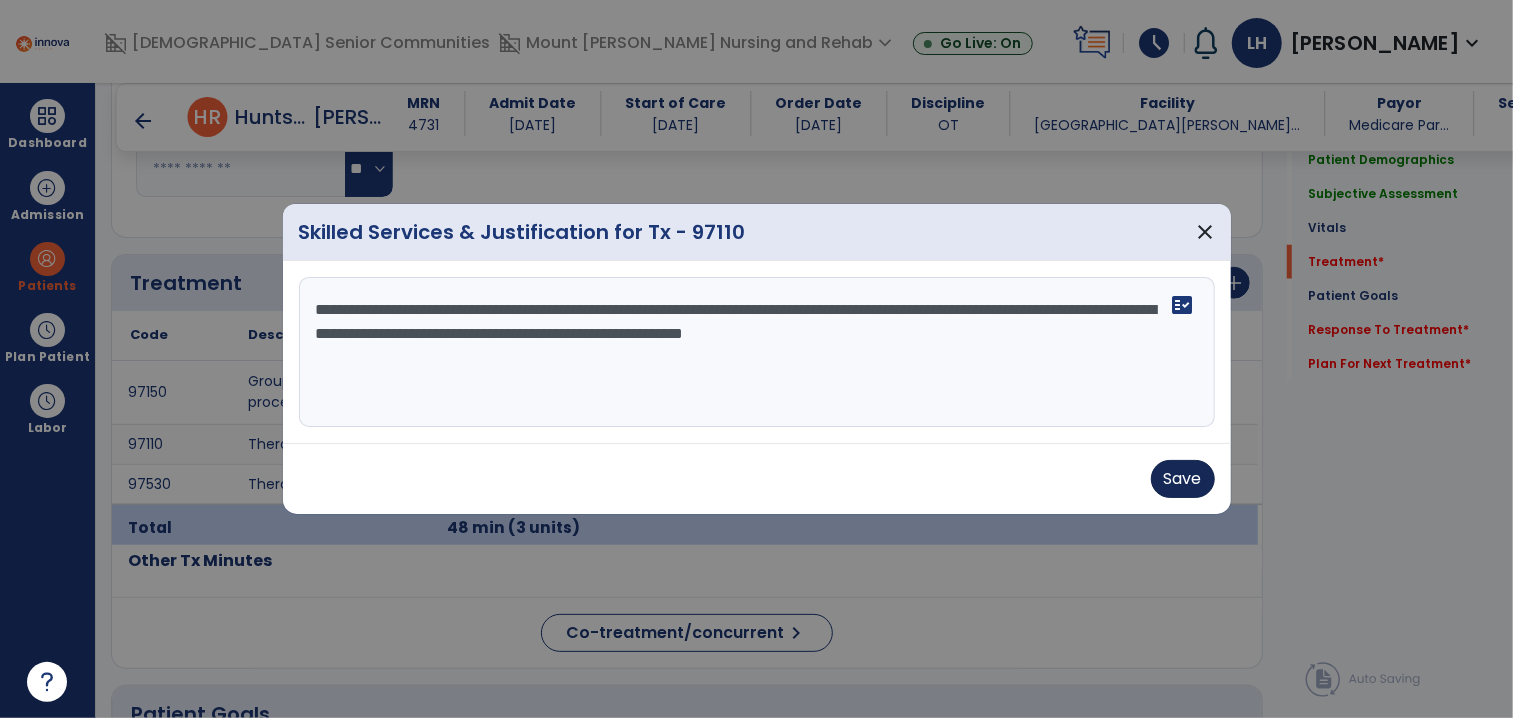 type on "**********" 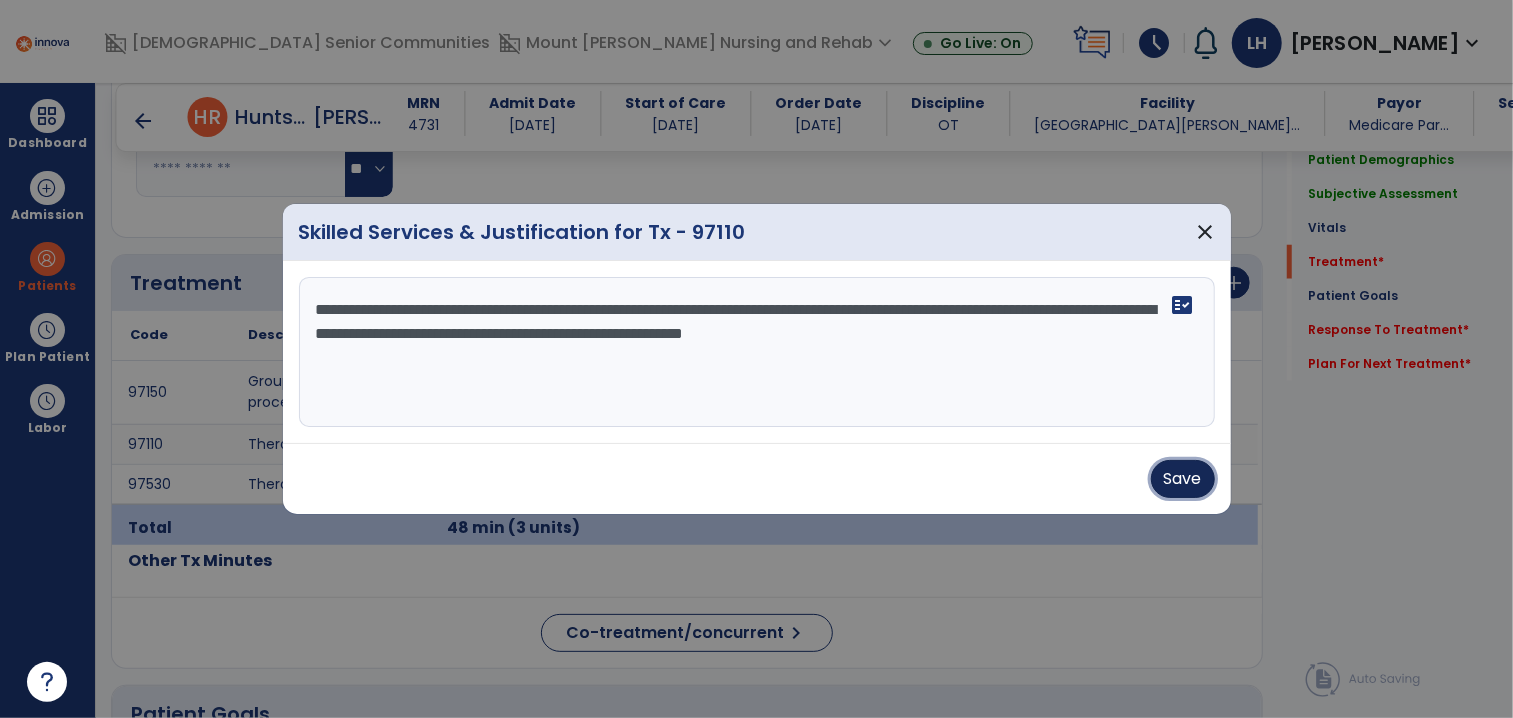 click on "Save" at bounding box center [1183, 479] 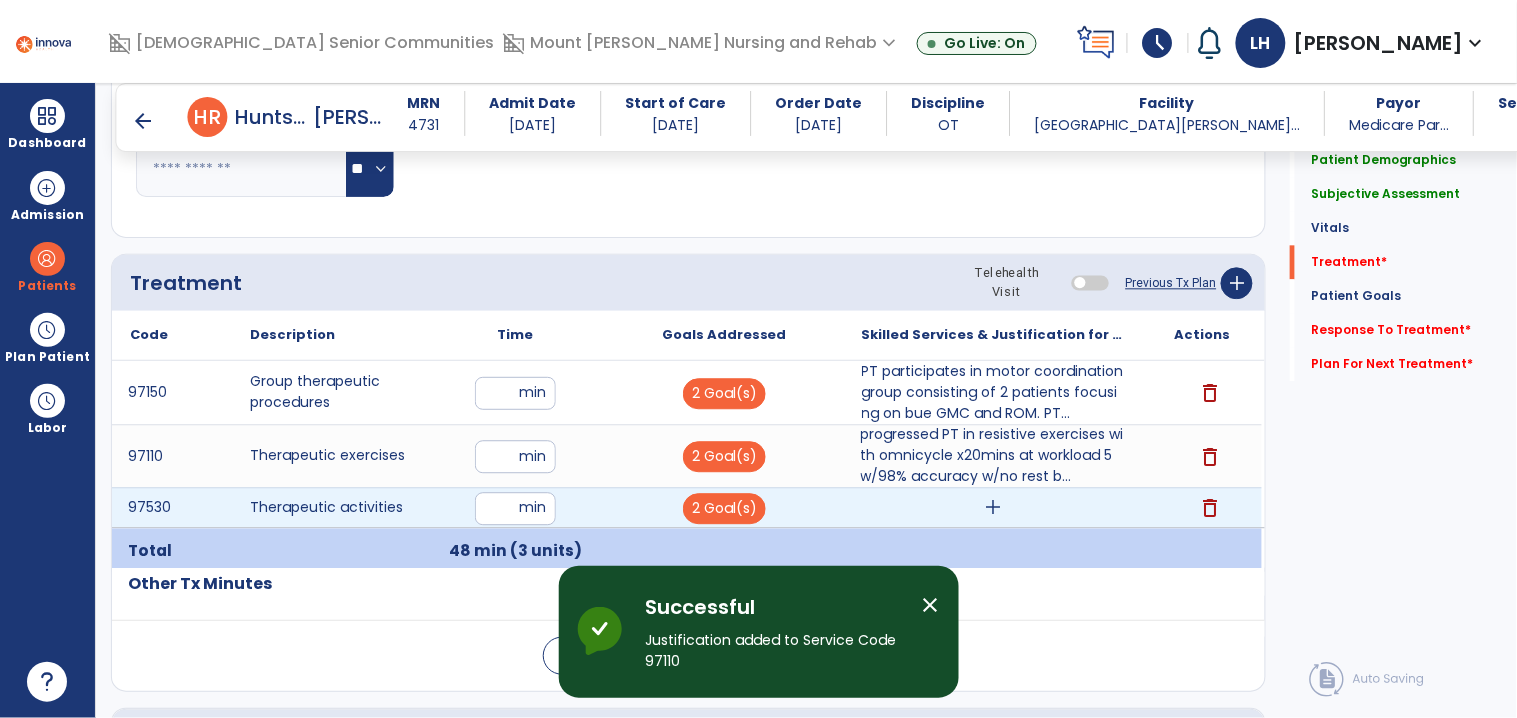 click on "add" at bounding box center [993, 507] 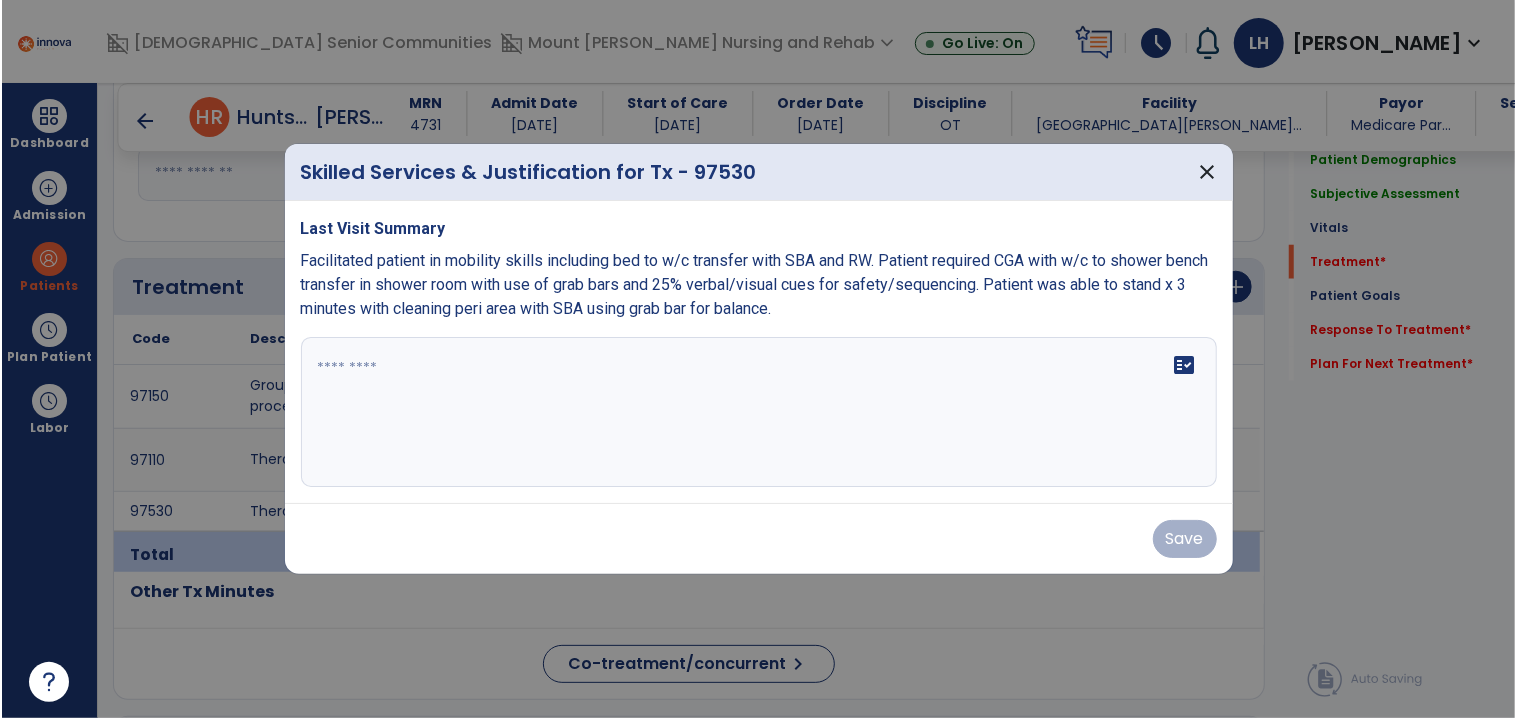 scroll, scrollTop: 1115, scrollLeft: 0, axis: vertical 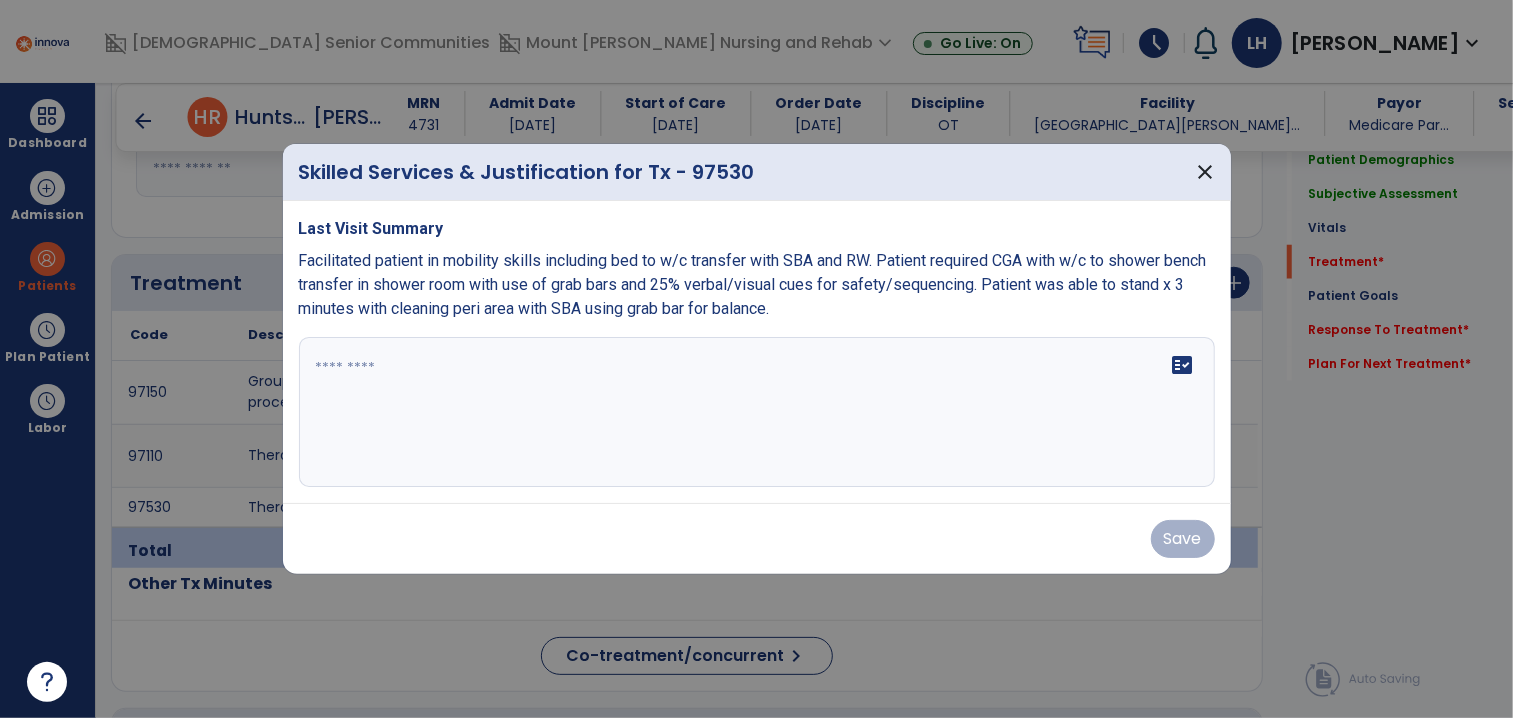 click on "fact_check" at bounding box center (757, 412) 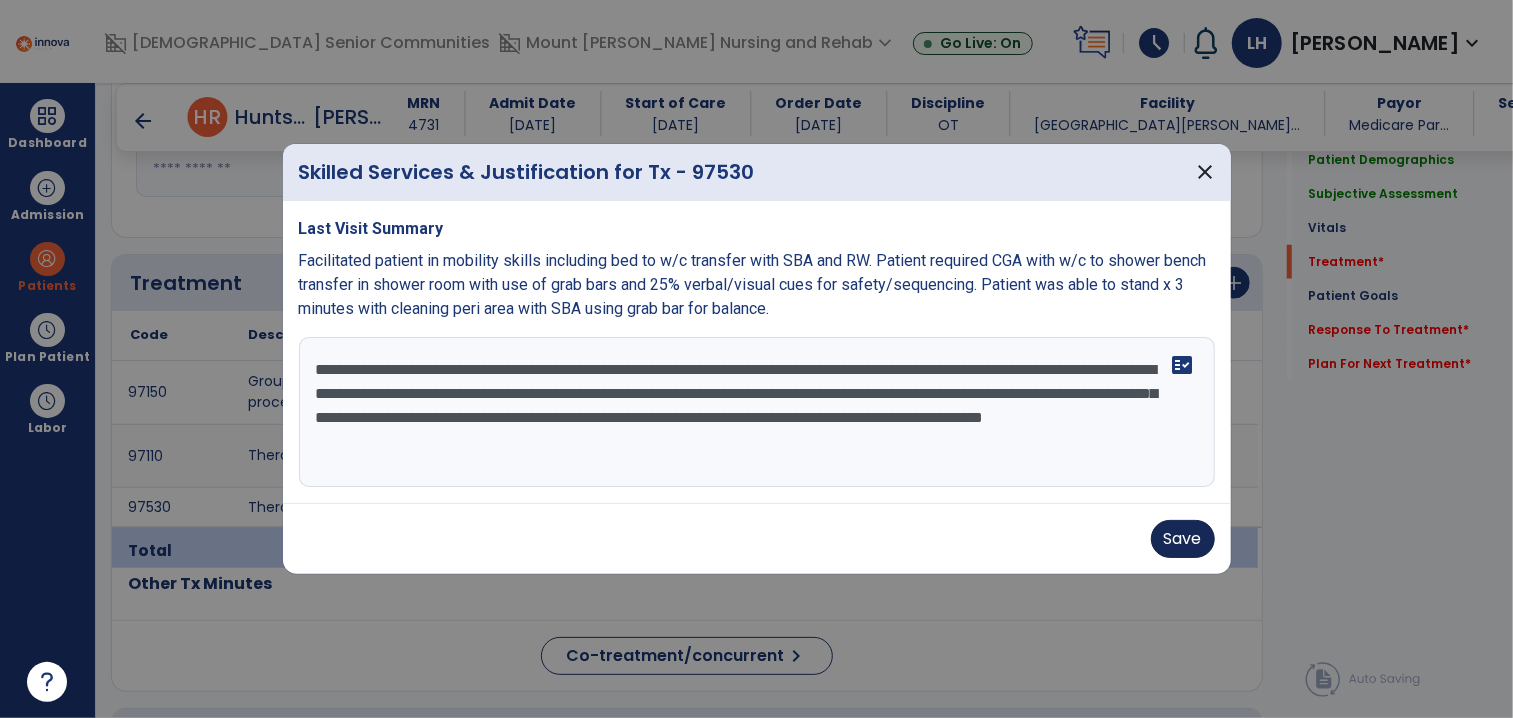 type on "**********" 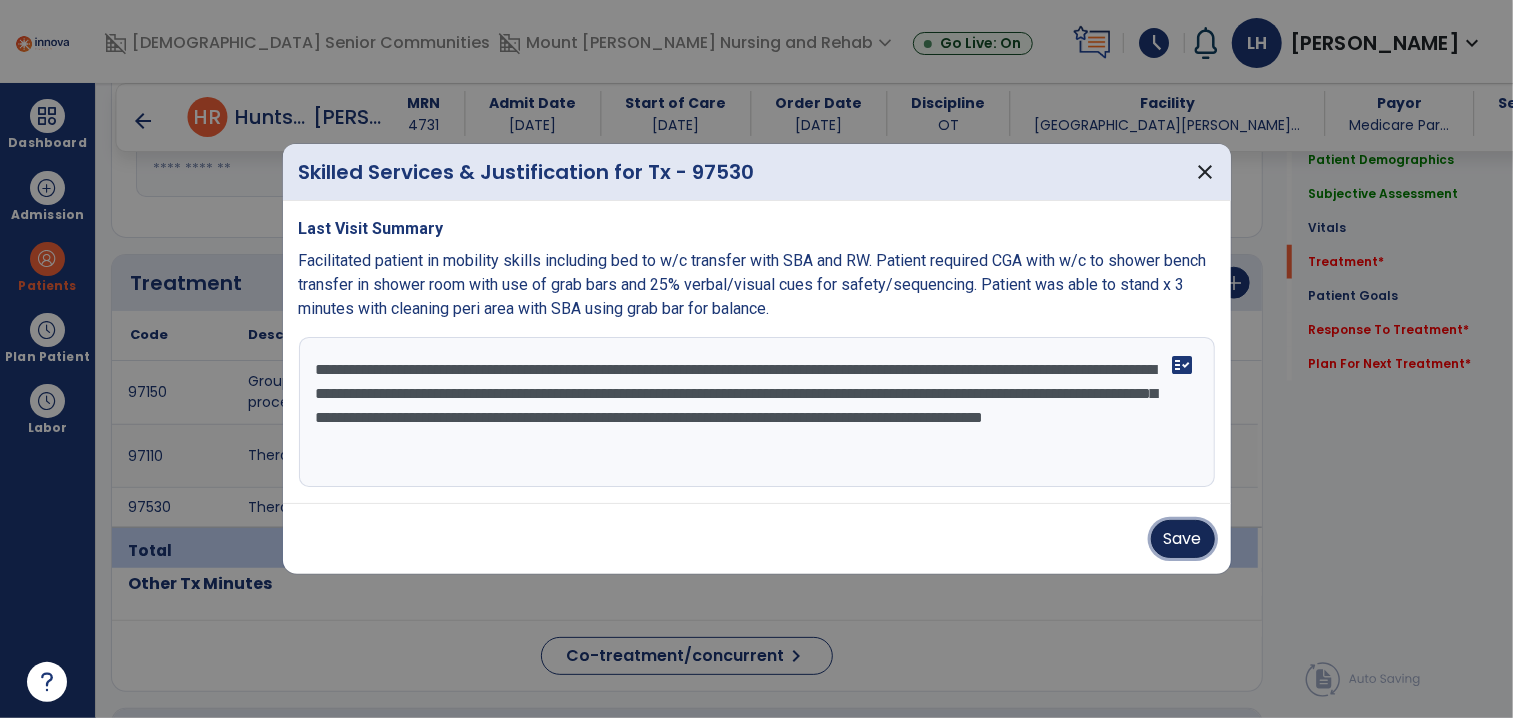 click on "Save" at bounding box center (1183, 539) 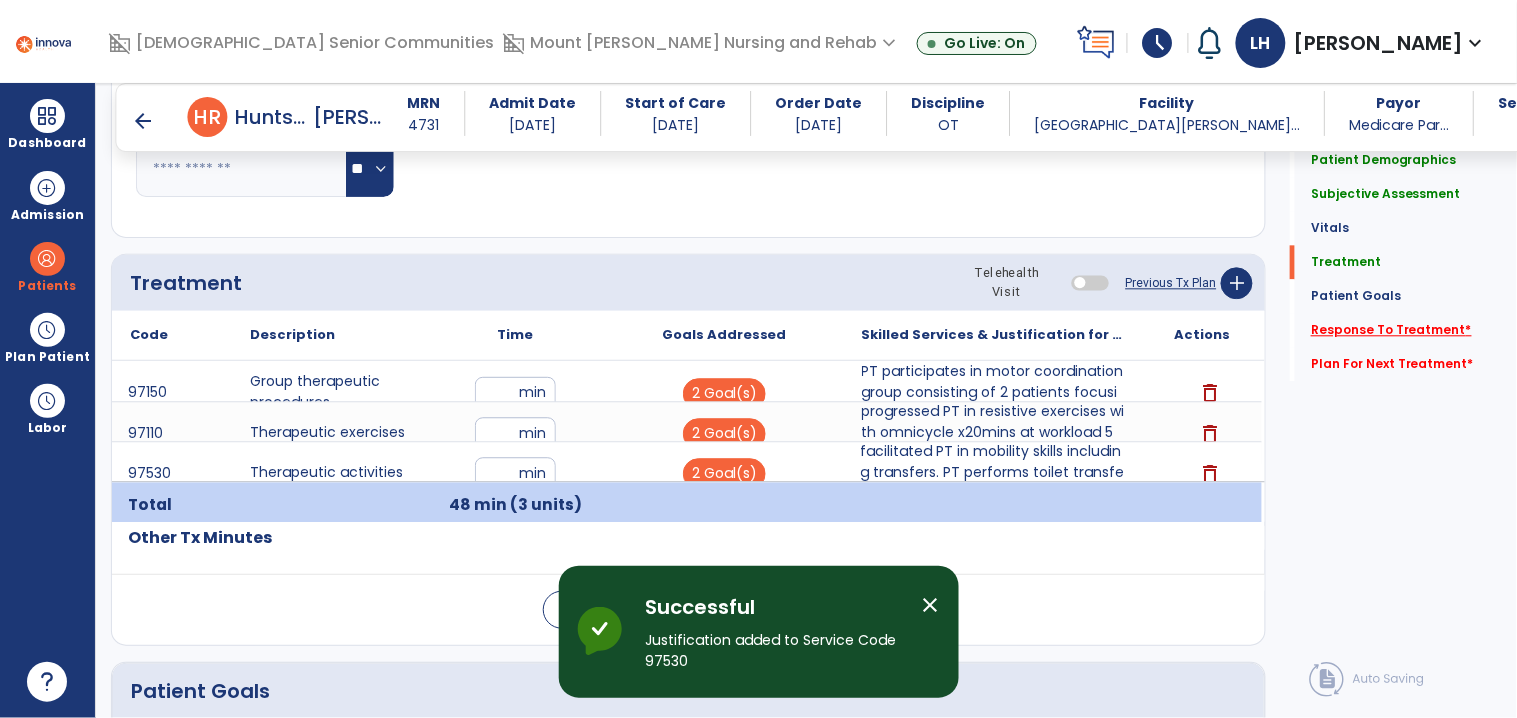 click on "Response To Treatment   *" 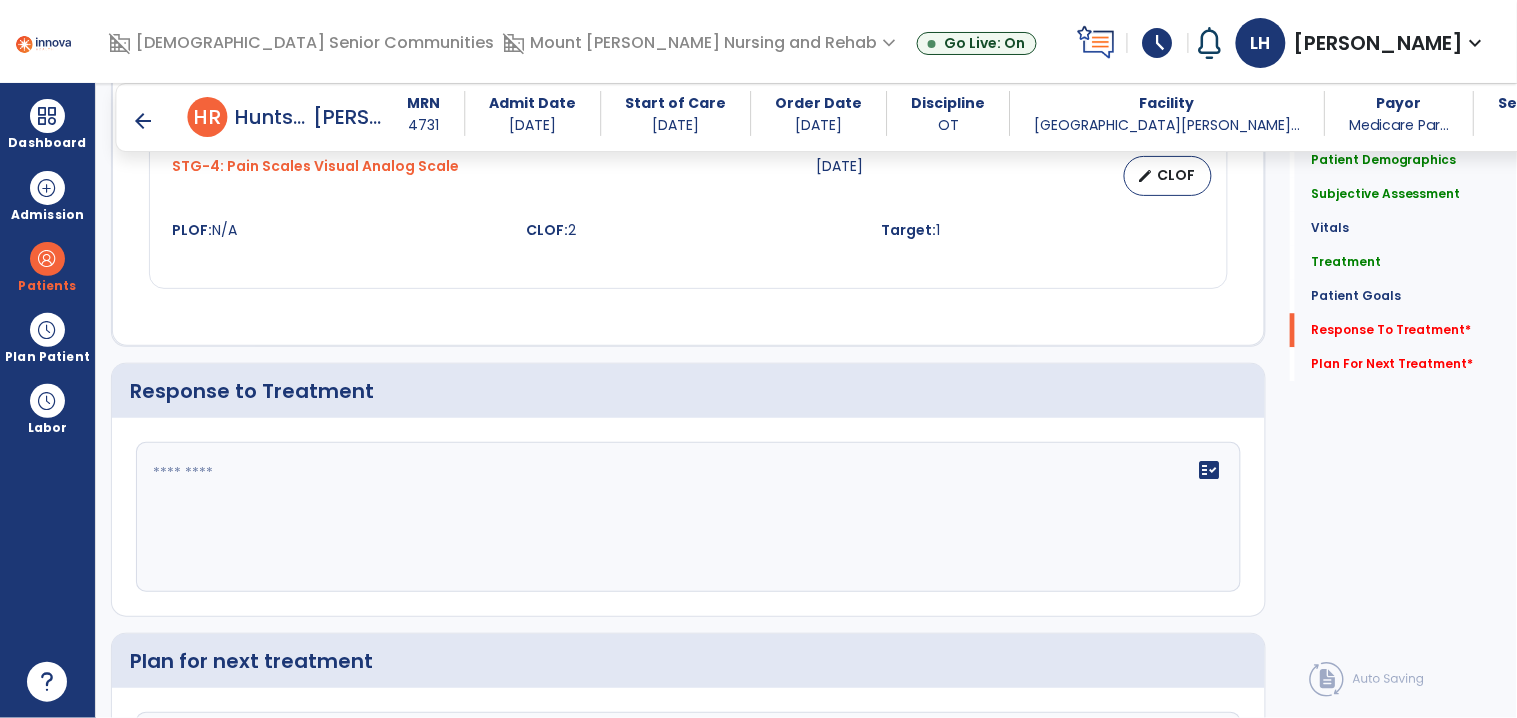 scroll, scrollTop: 3302, scrollLeft: 0, axis: vertical 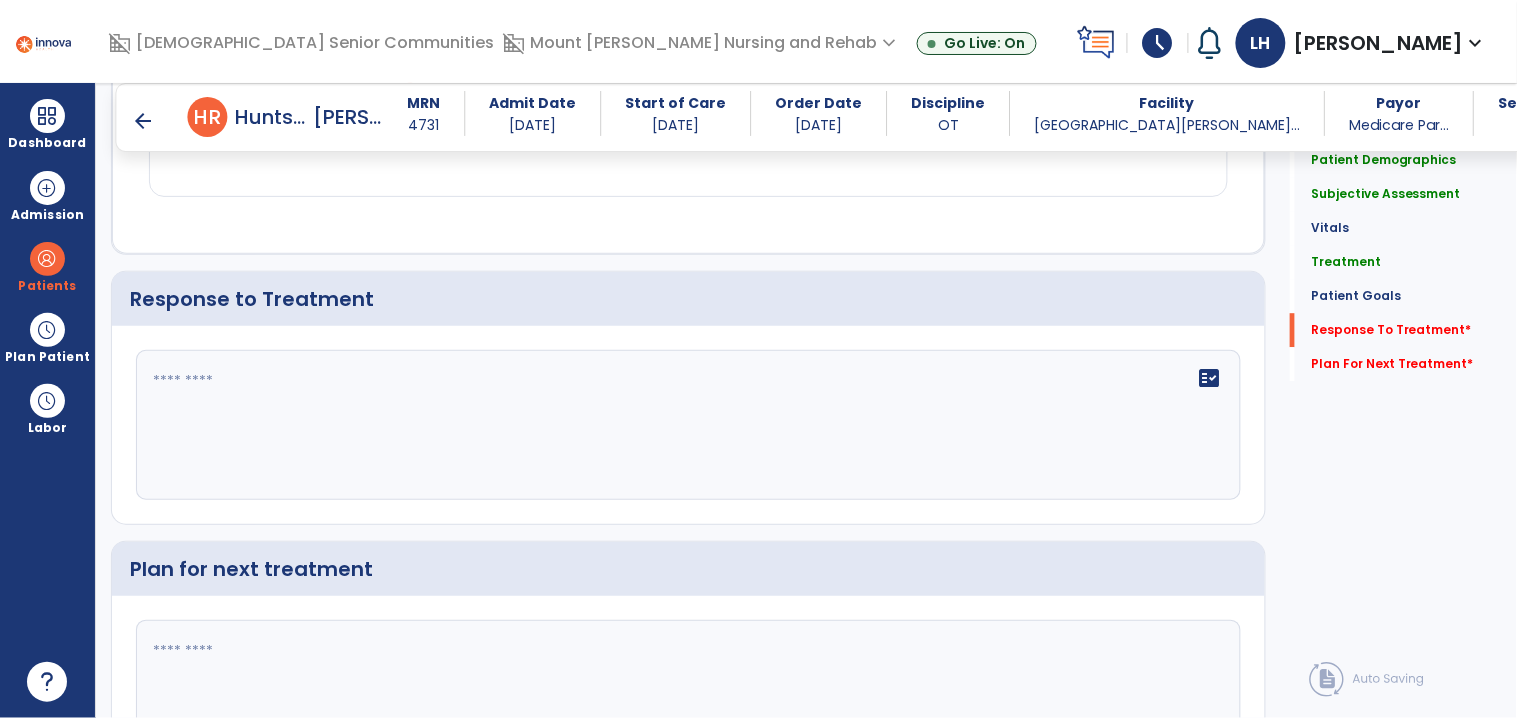 click 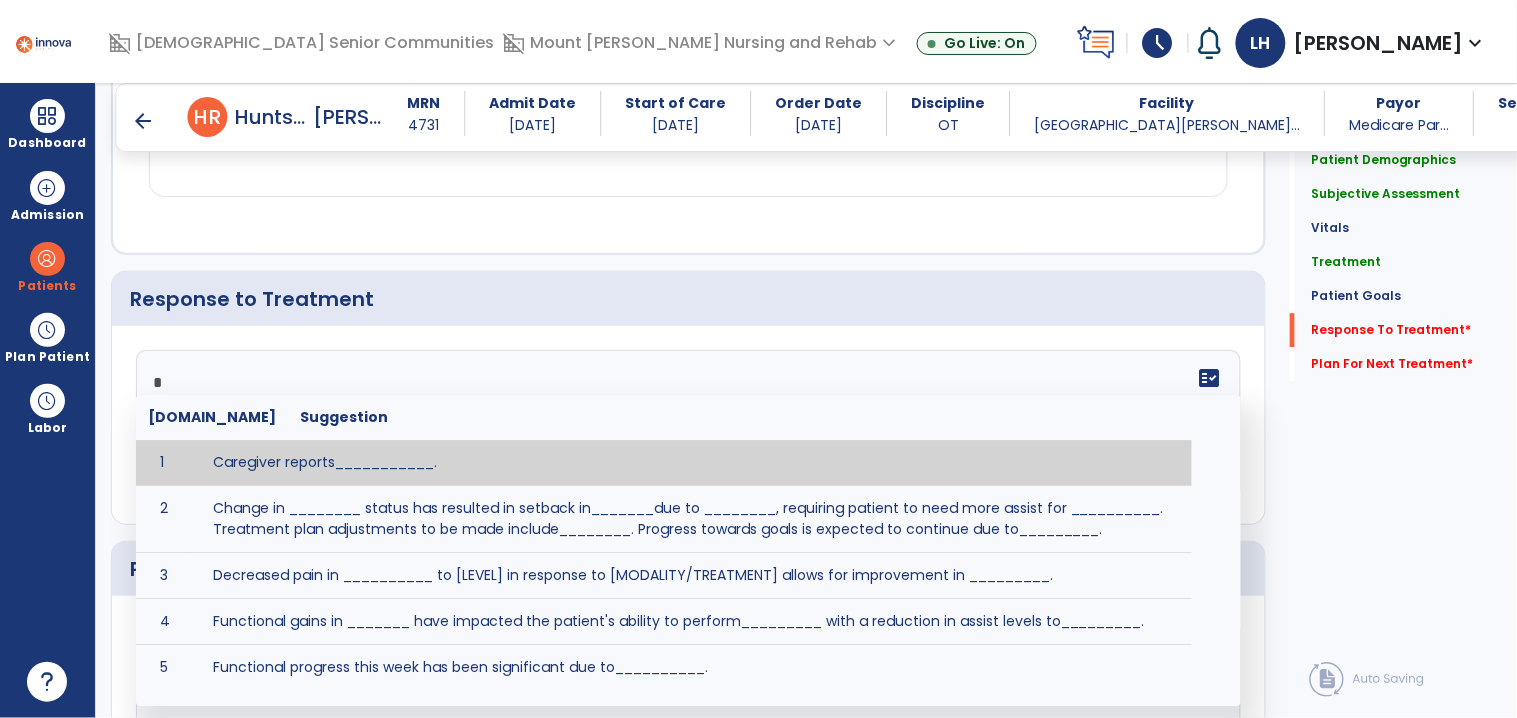 type on "**" 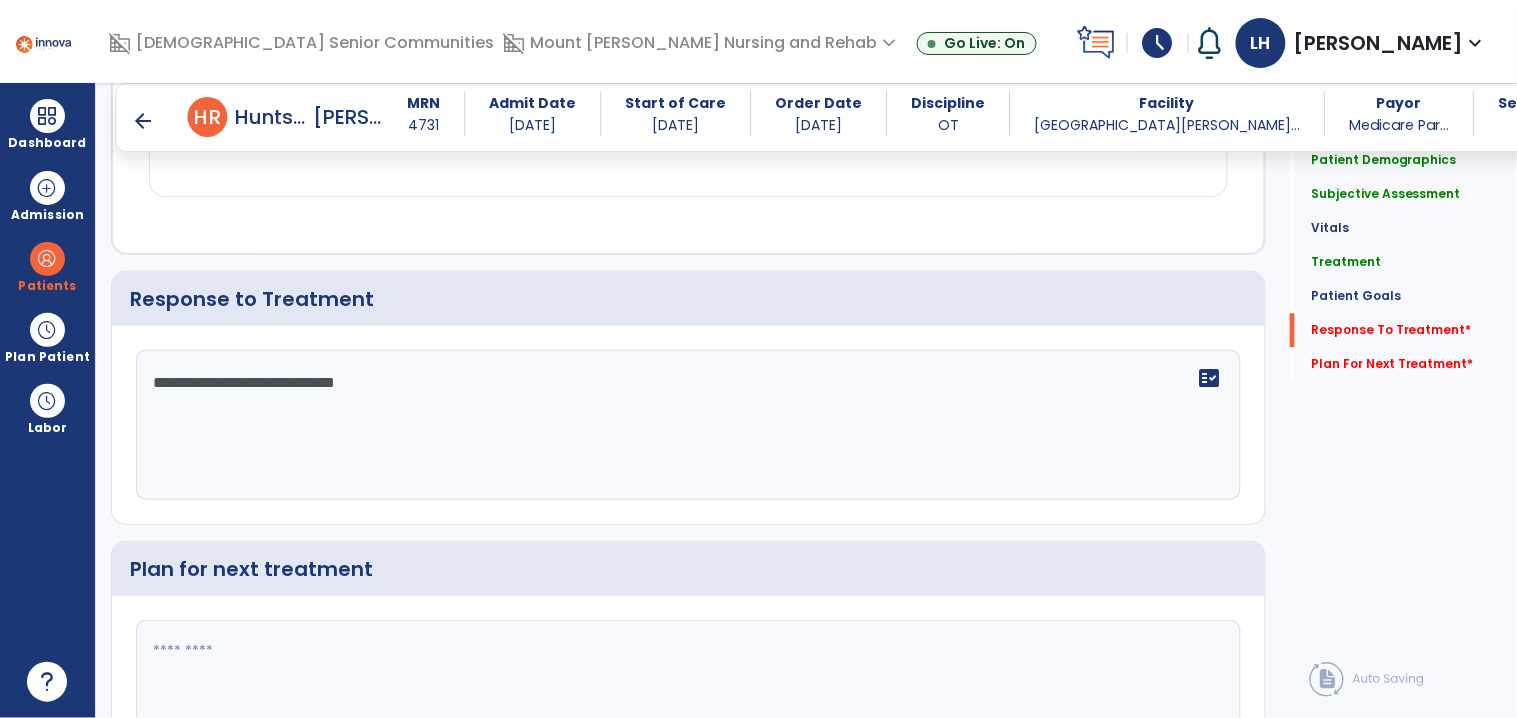 type on "**********" 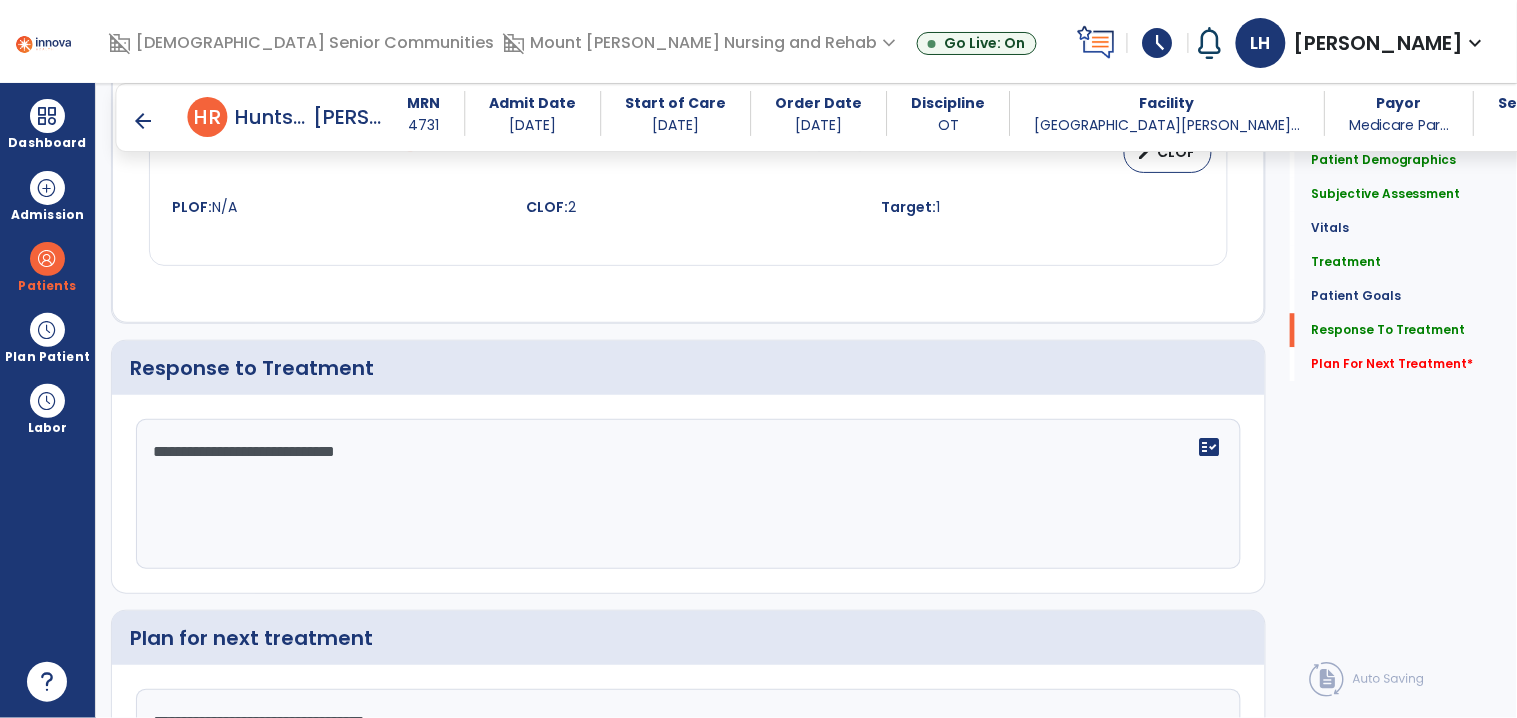 scroll, scrollTop: 3302, scrollLeft: 0, axis: vertical 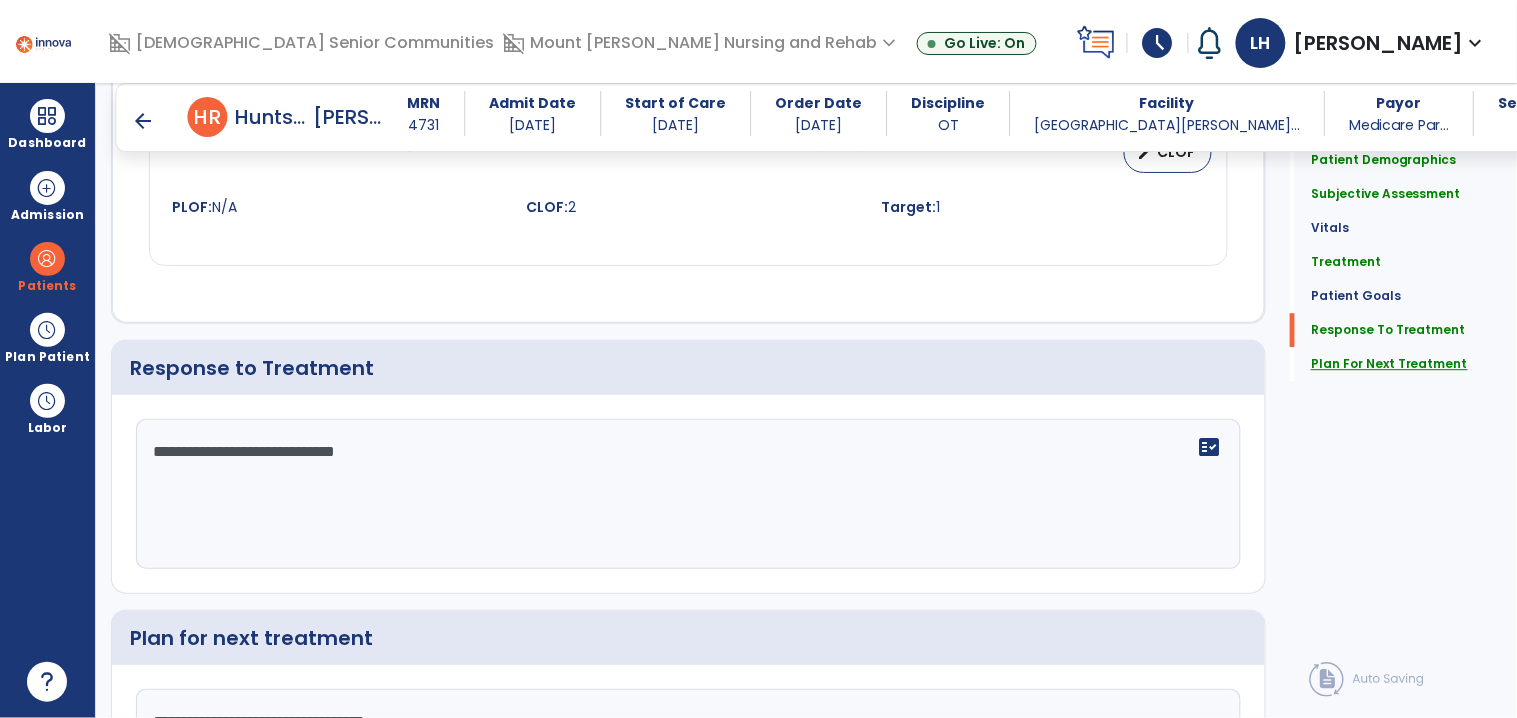 type on "**********" 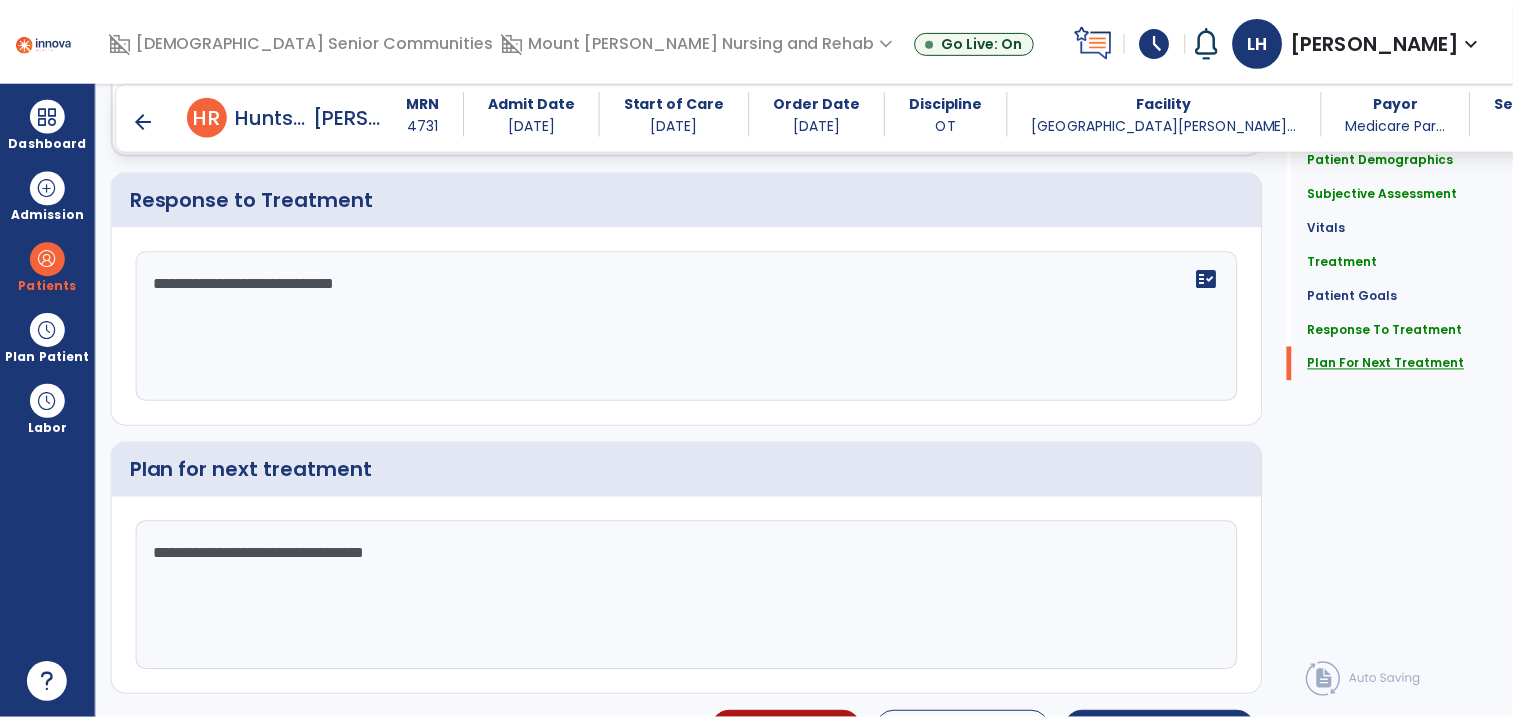 scroll, scrollTop: 3447, scrollLeft: 0, axis: vertical 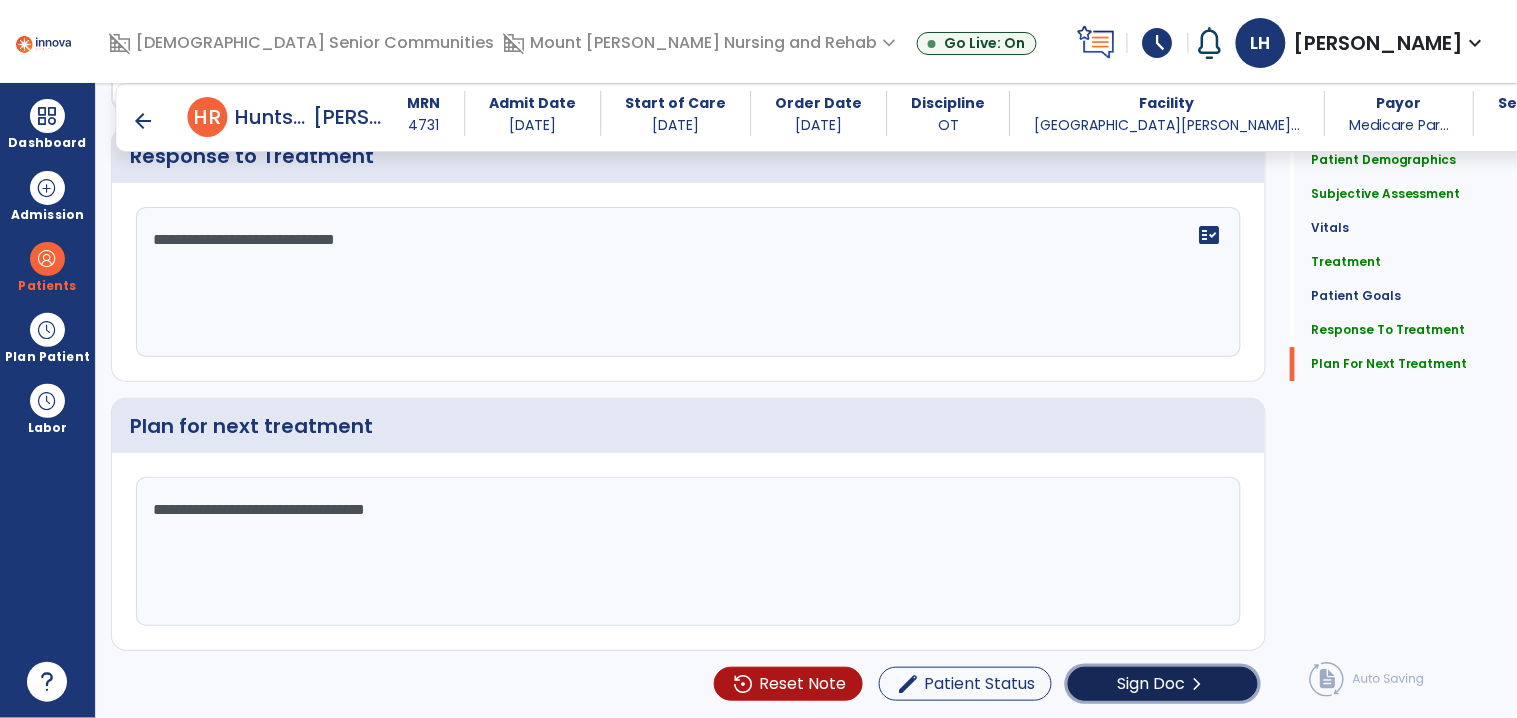 click on "Sign Doc" 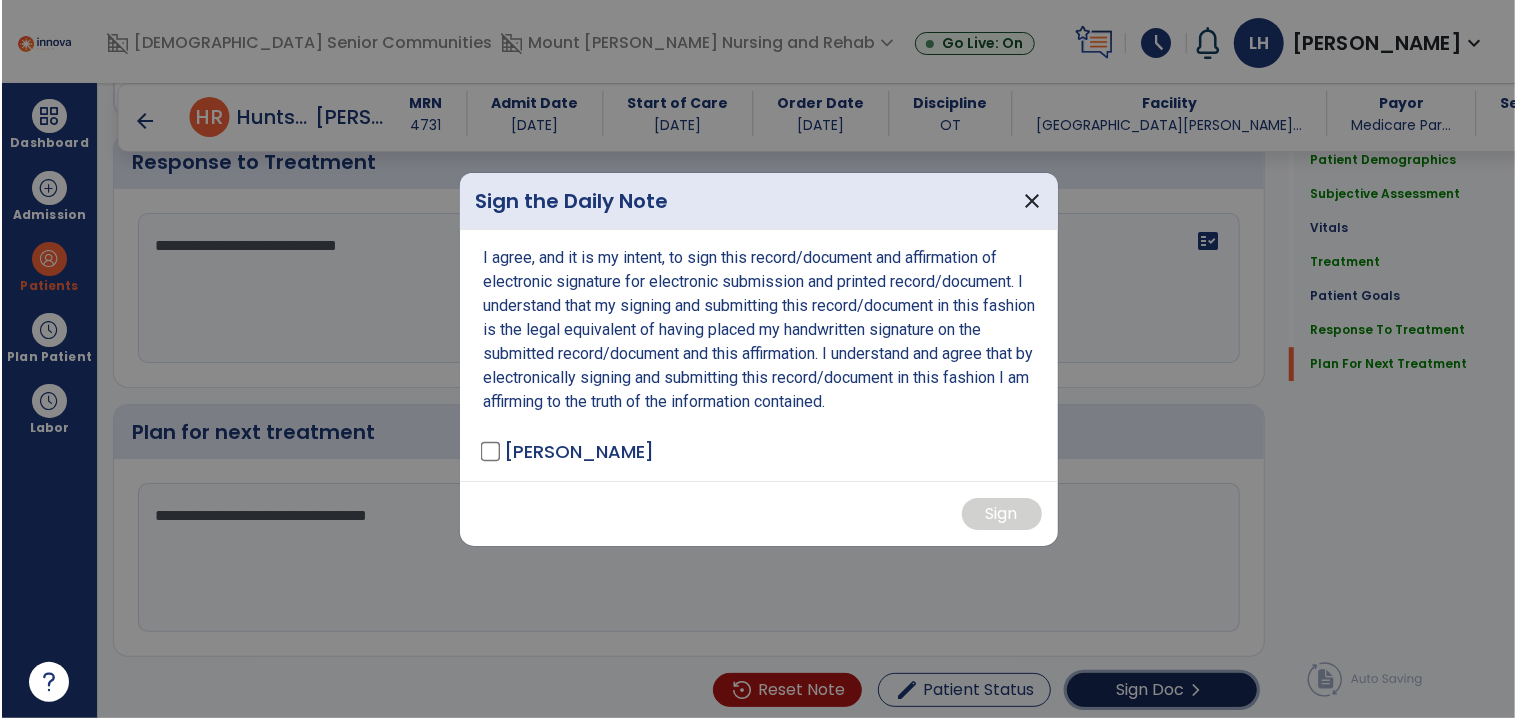 scroll, scrollTop: 3447, scrollLeft: 0, axis: vertical 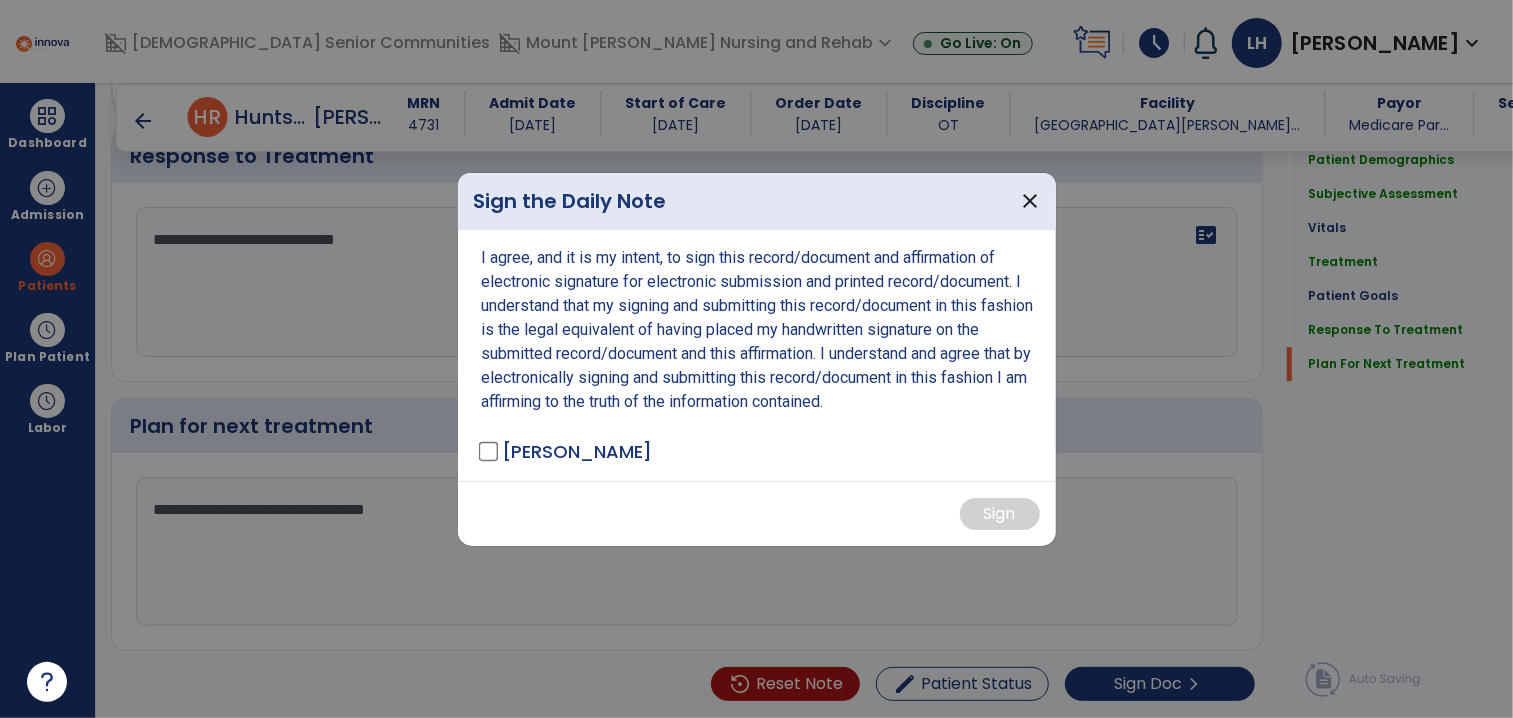 click on "[PERSON_NAME]" at bounding box center (567, 451) 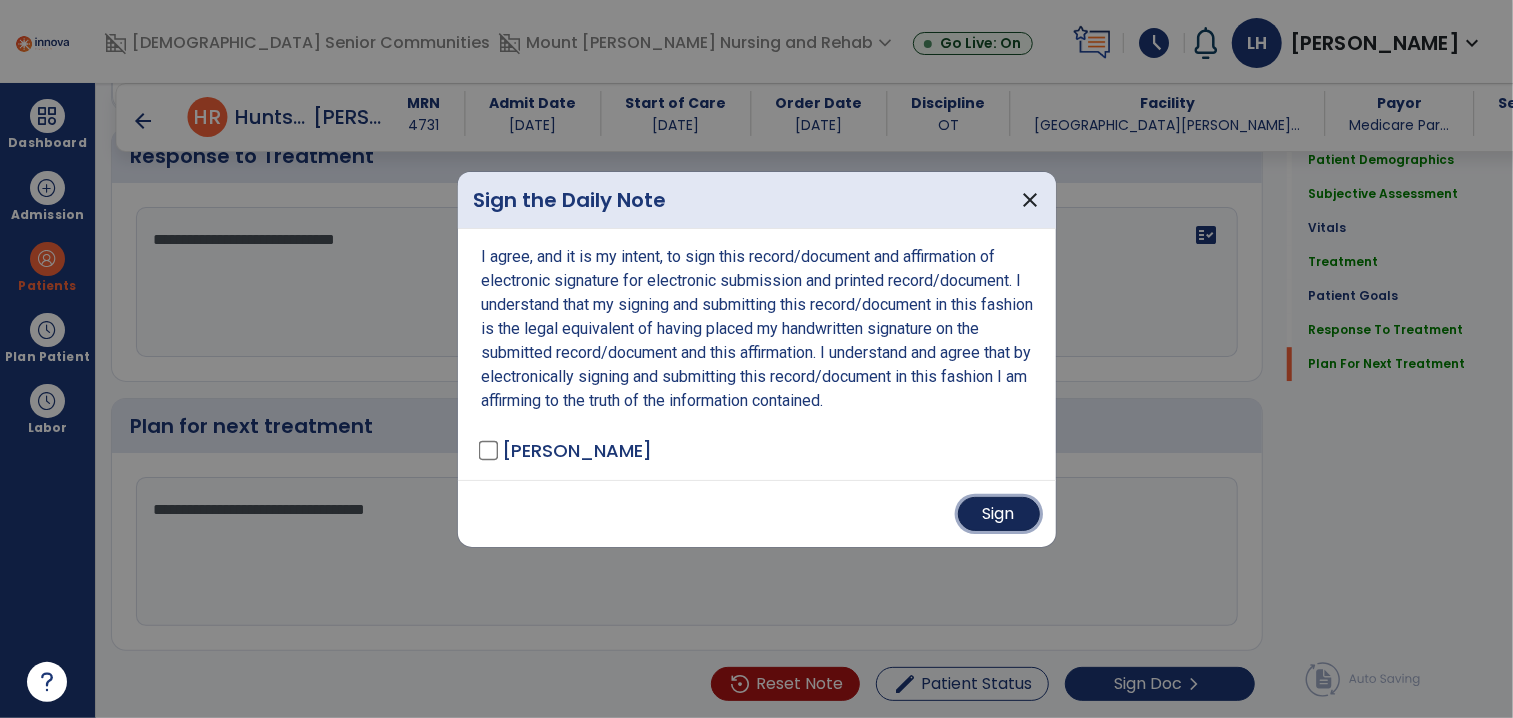 click on "Sign" at bounding box center [999, 514] 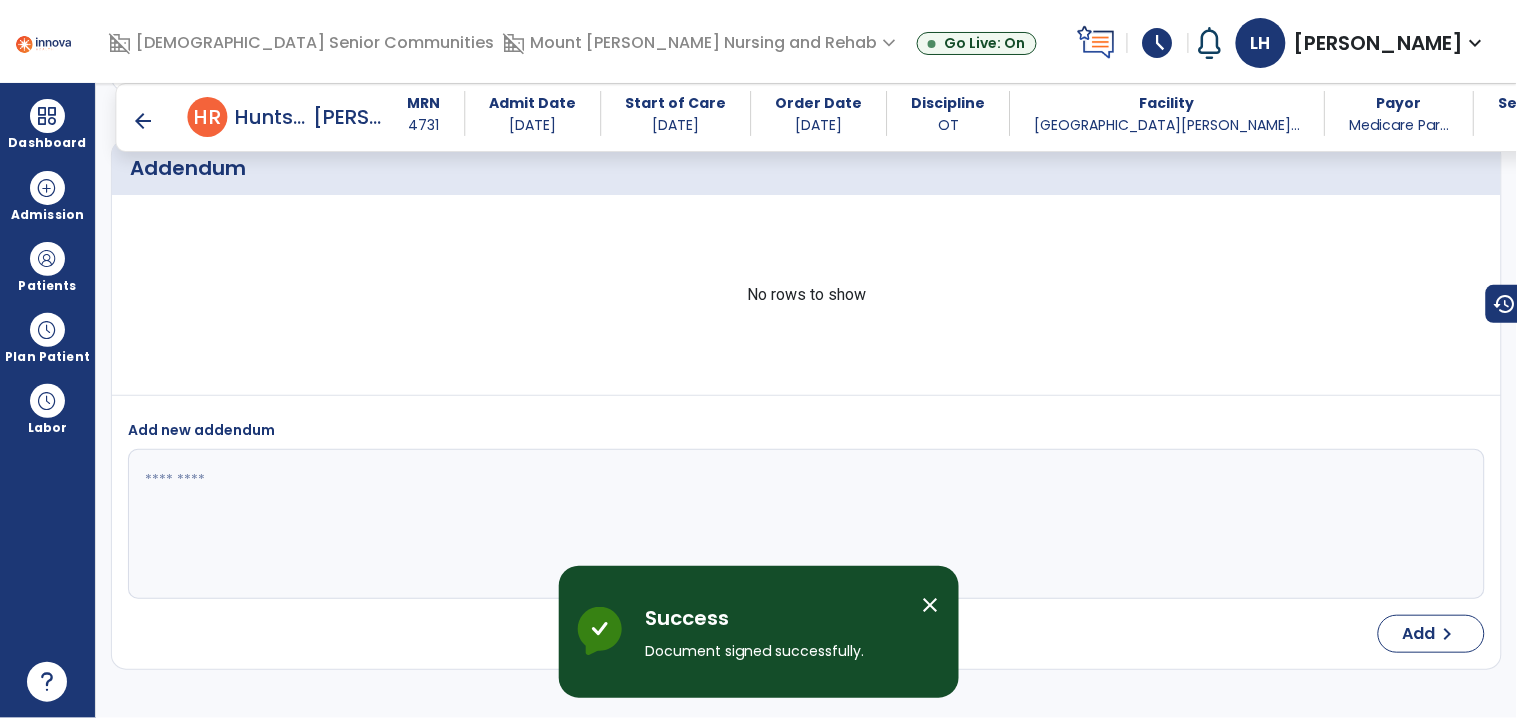 click on "close" at bounding box center (931, 605) 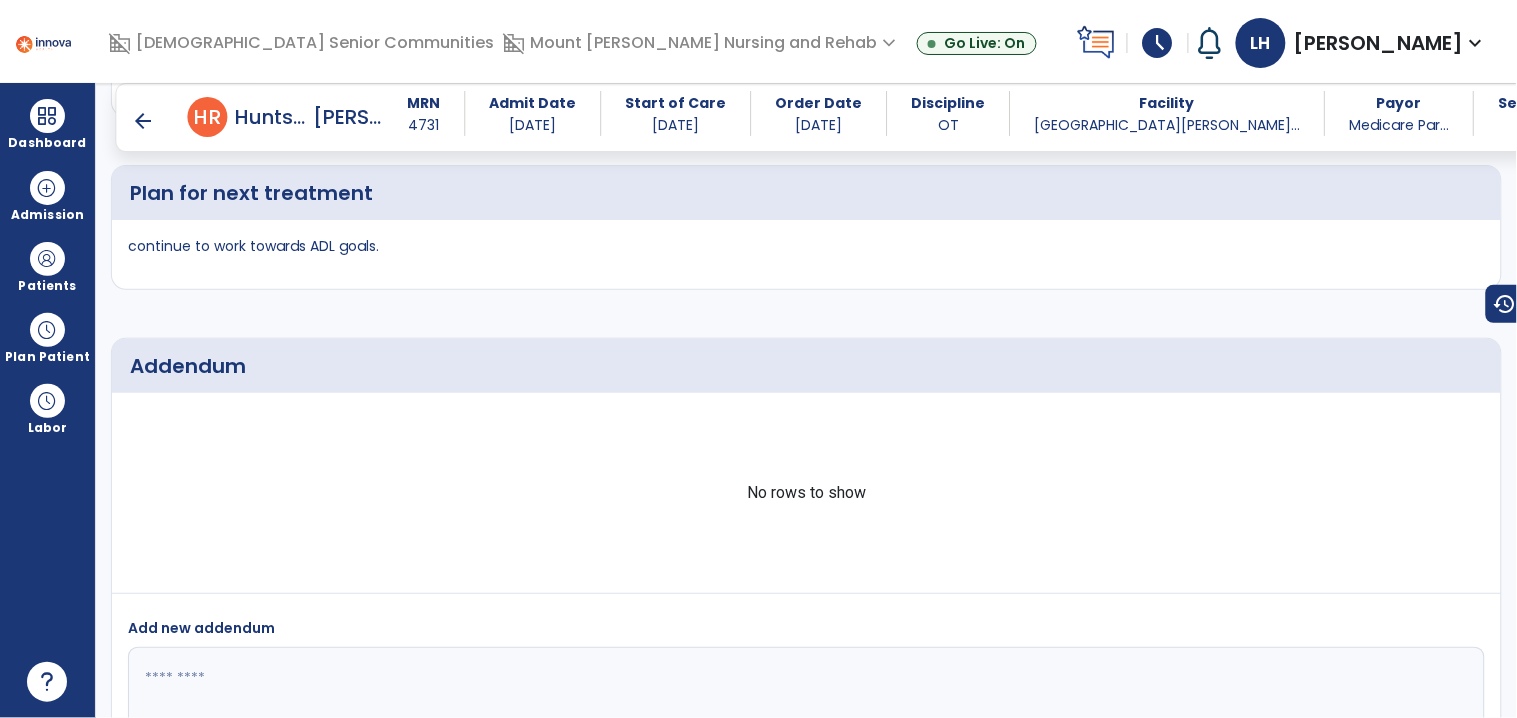 scroll, scrollTop: 5370, scrollLeft: 0, axis: vertical 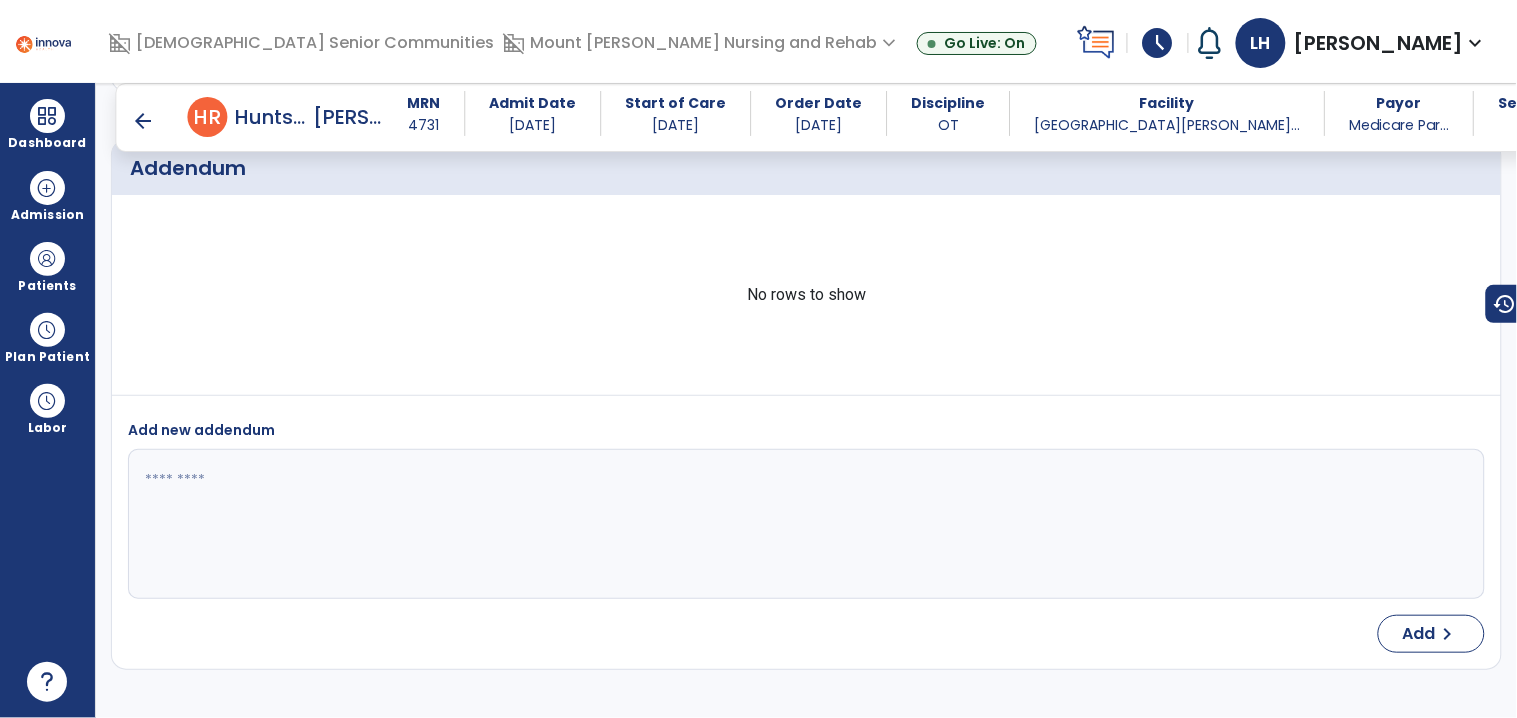 click on "arrow_back" at bounding box center (144, 121) 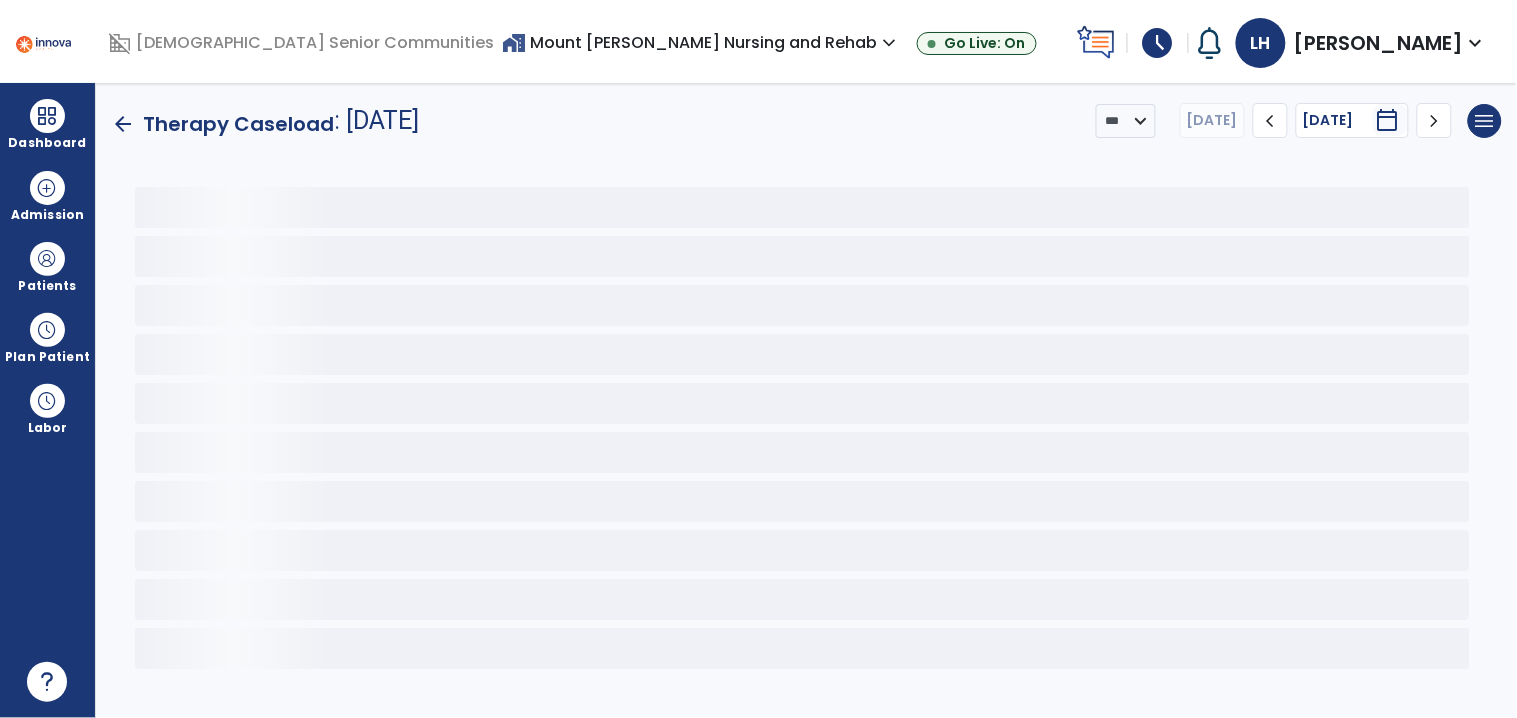 scroll, scrollTop: 0, scrollLeft: 0, axis: both 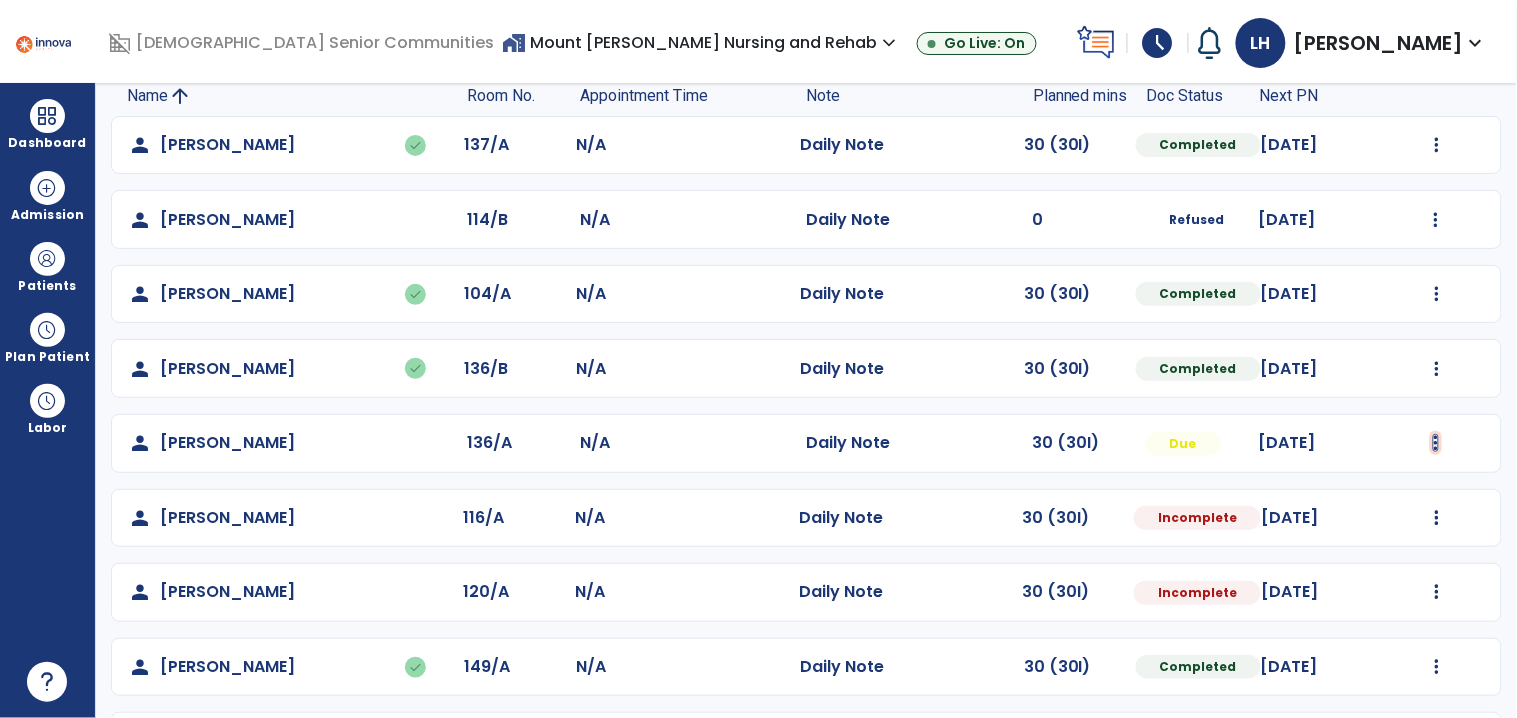 click at bounding box center (1437, 145) 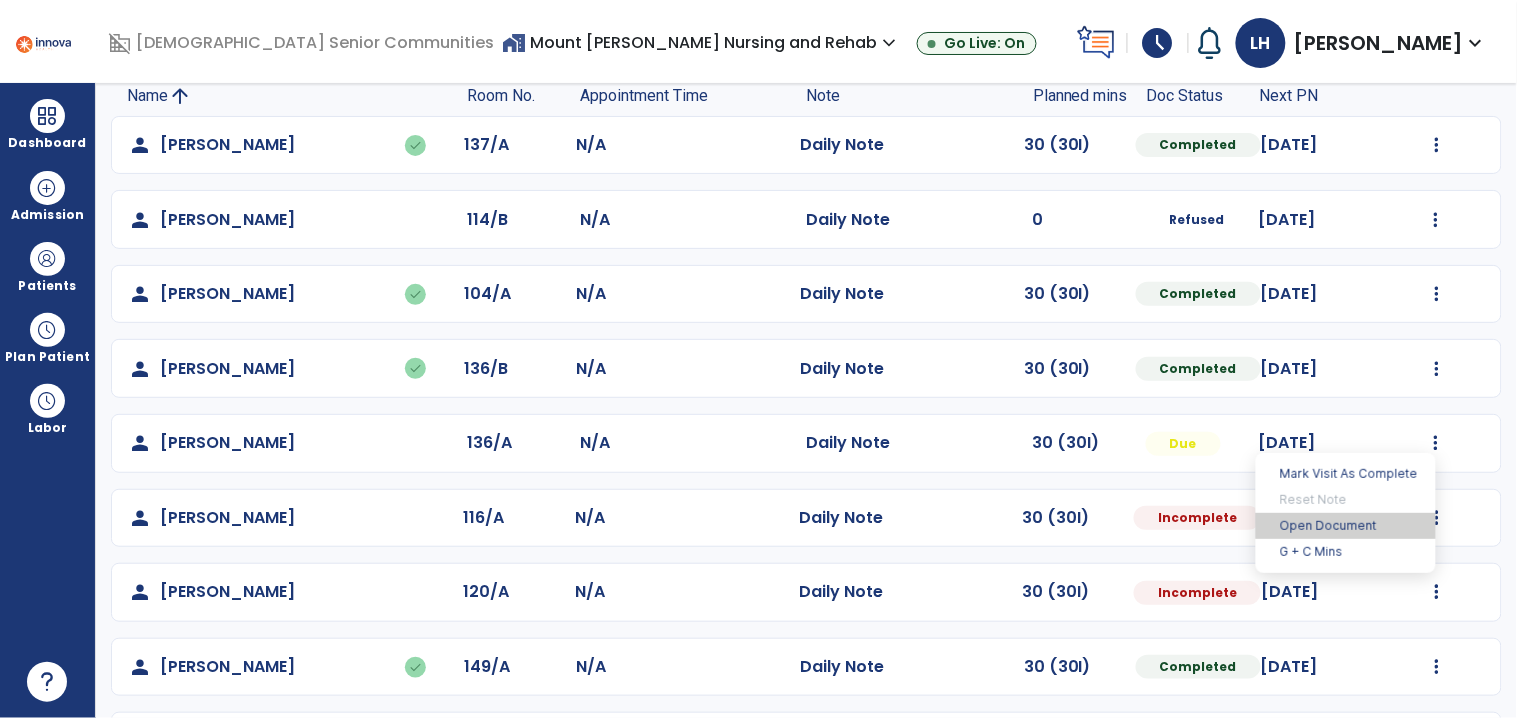 click on "Open Document" at bounding box center (1346, 526) 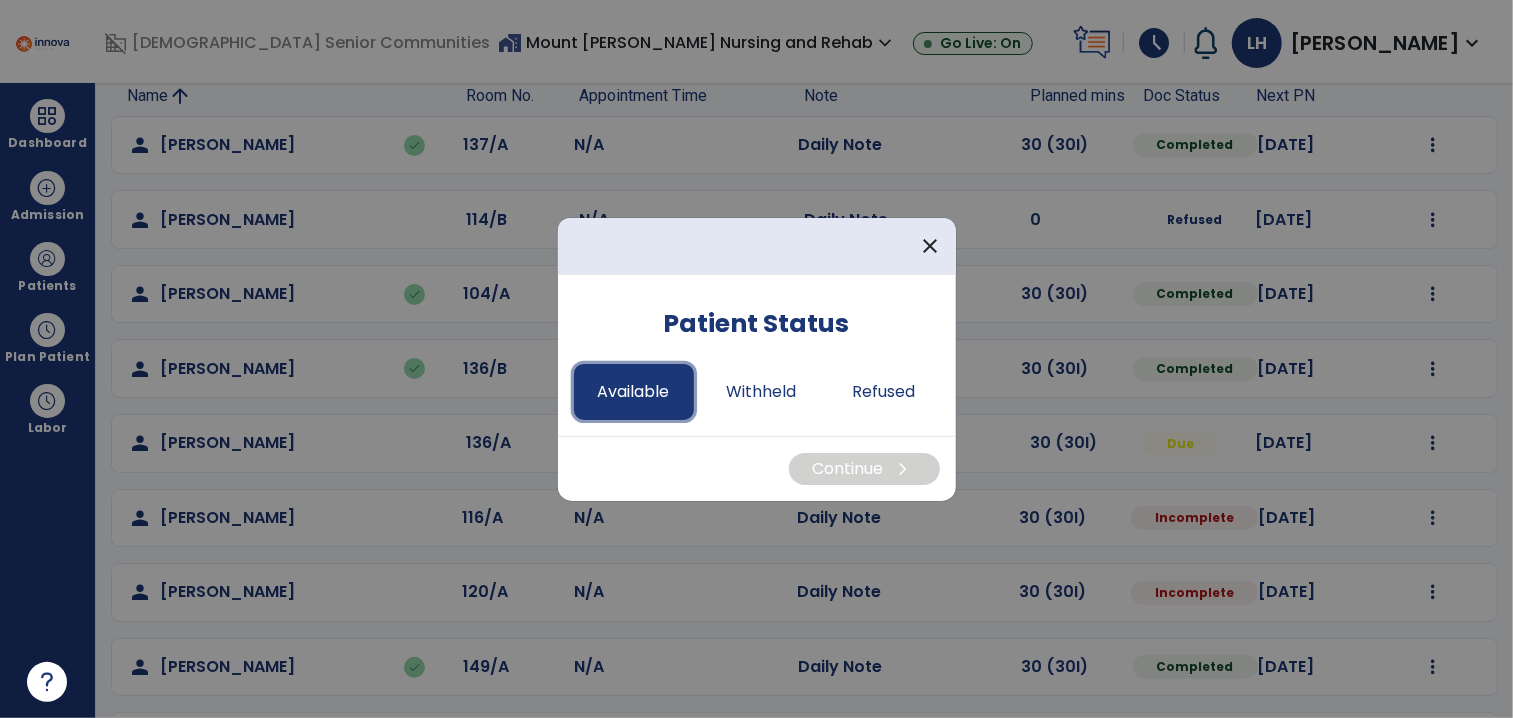 click on "Available" at bounding box center (634, 392) 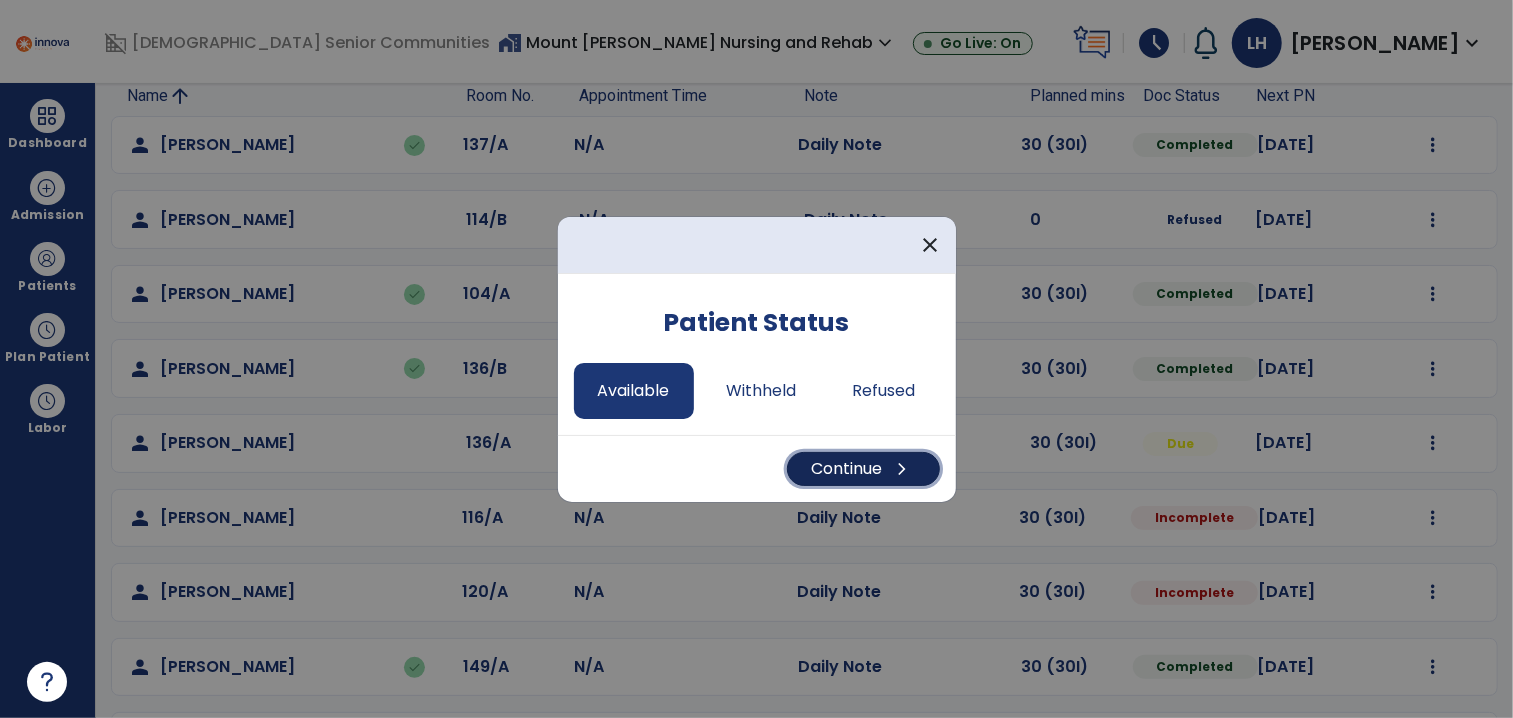 click on "Continue   chevron_right" at bounding box center [863, 469] 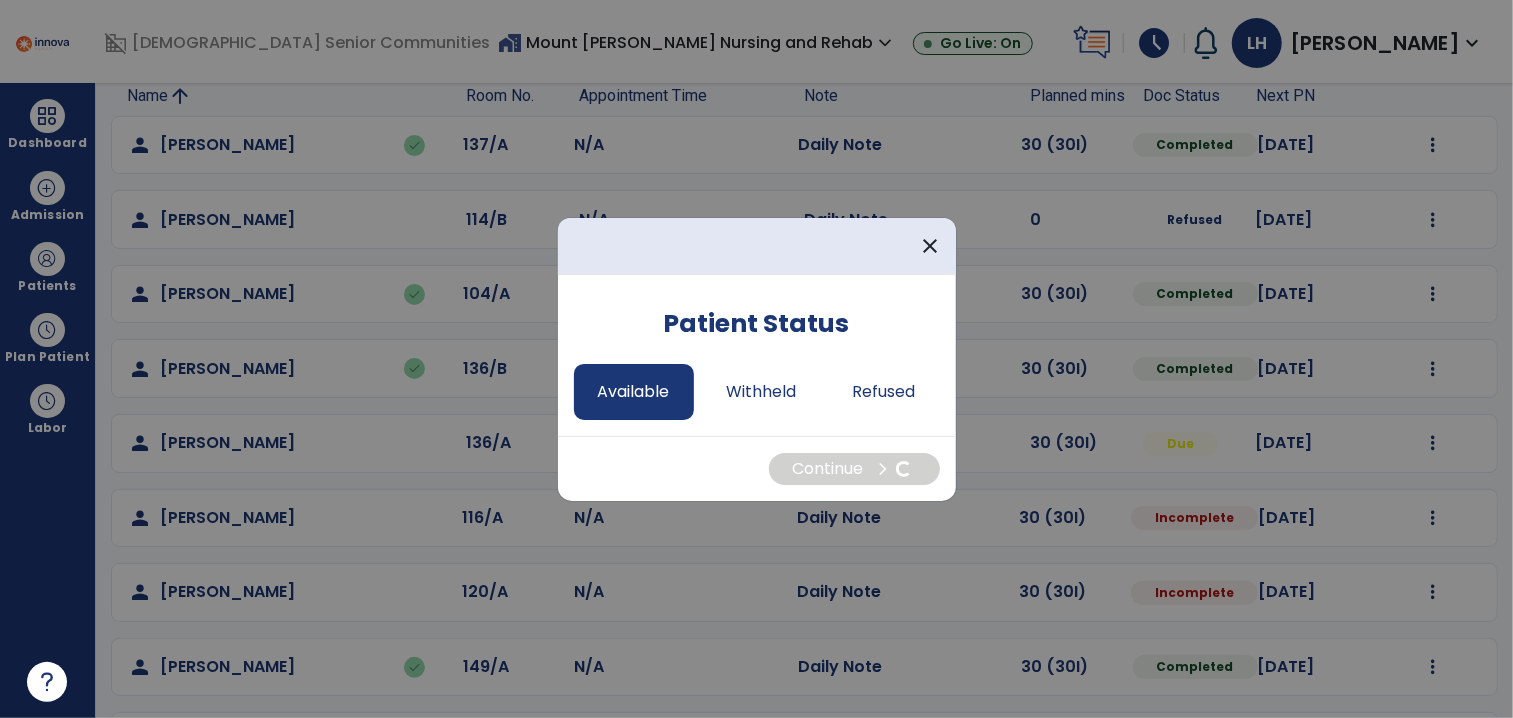 select on "*" 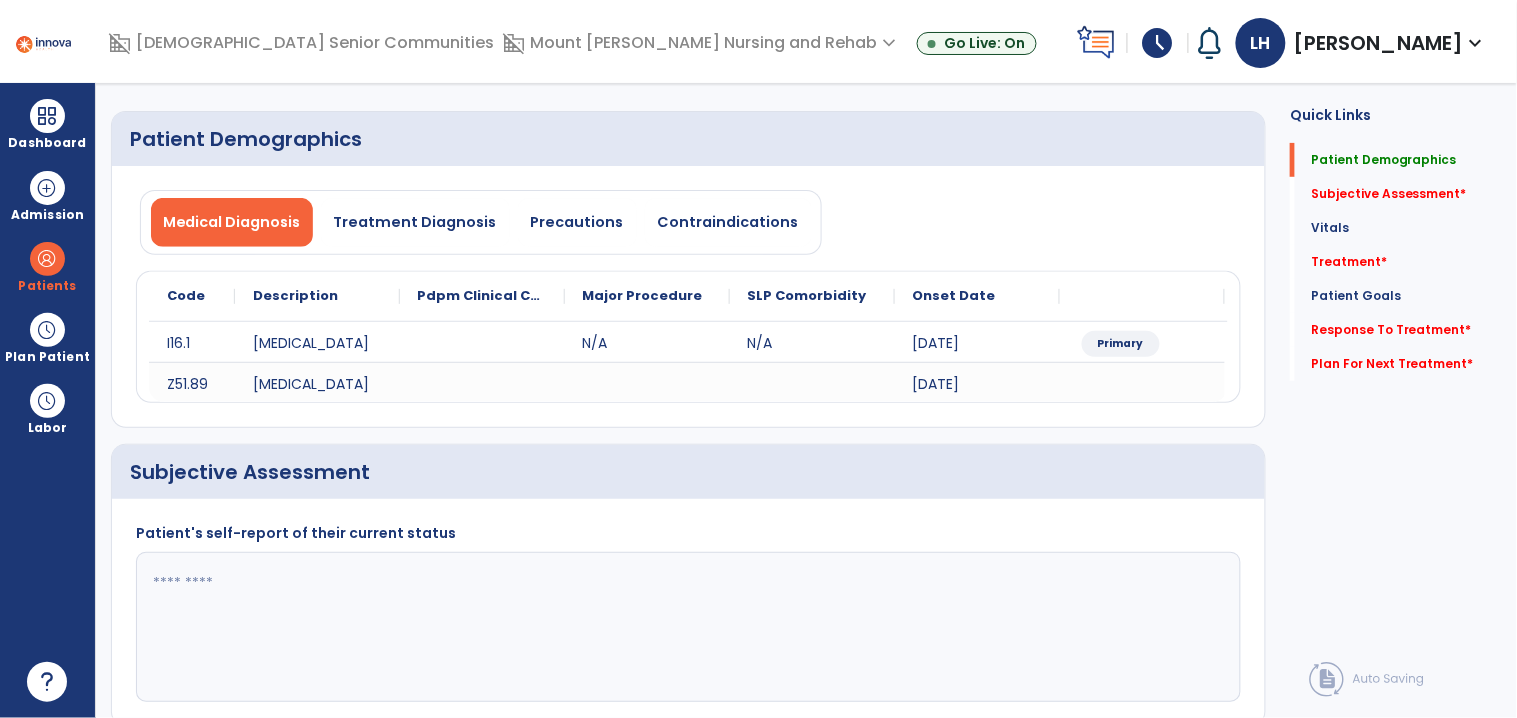 click 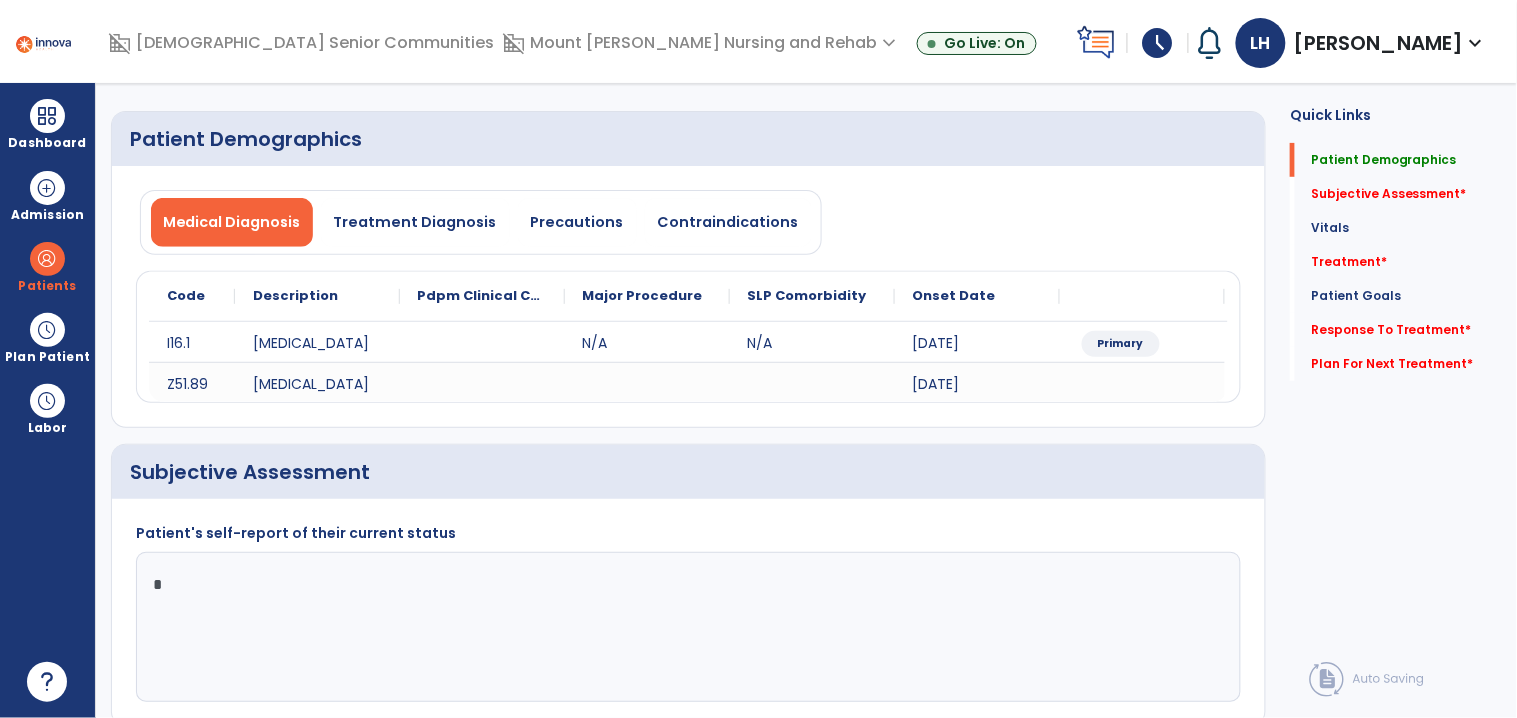 type on "**" 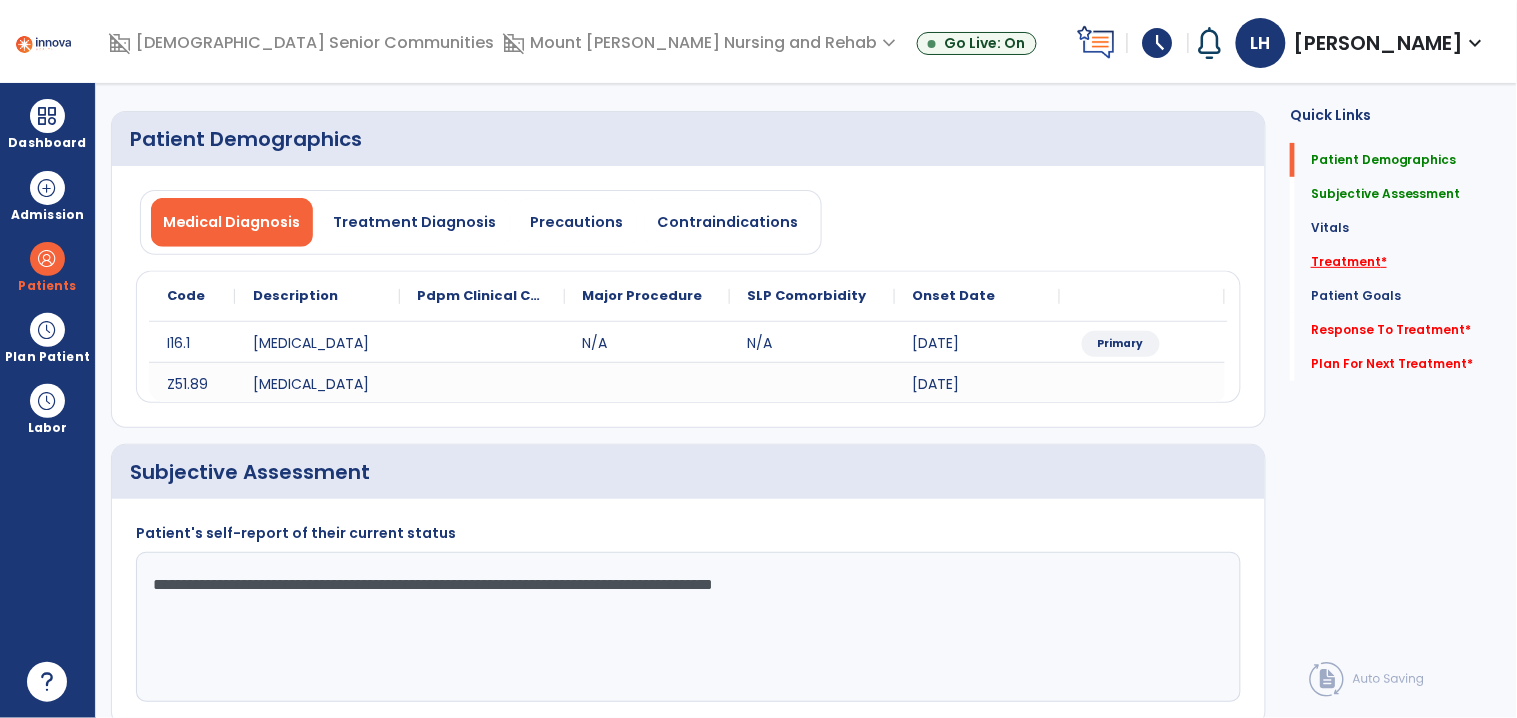 type on "**********" 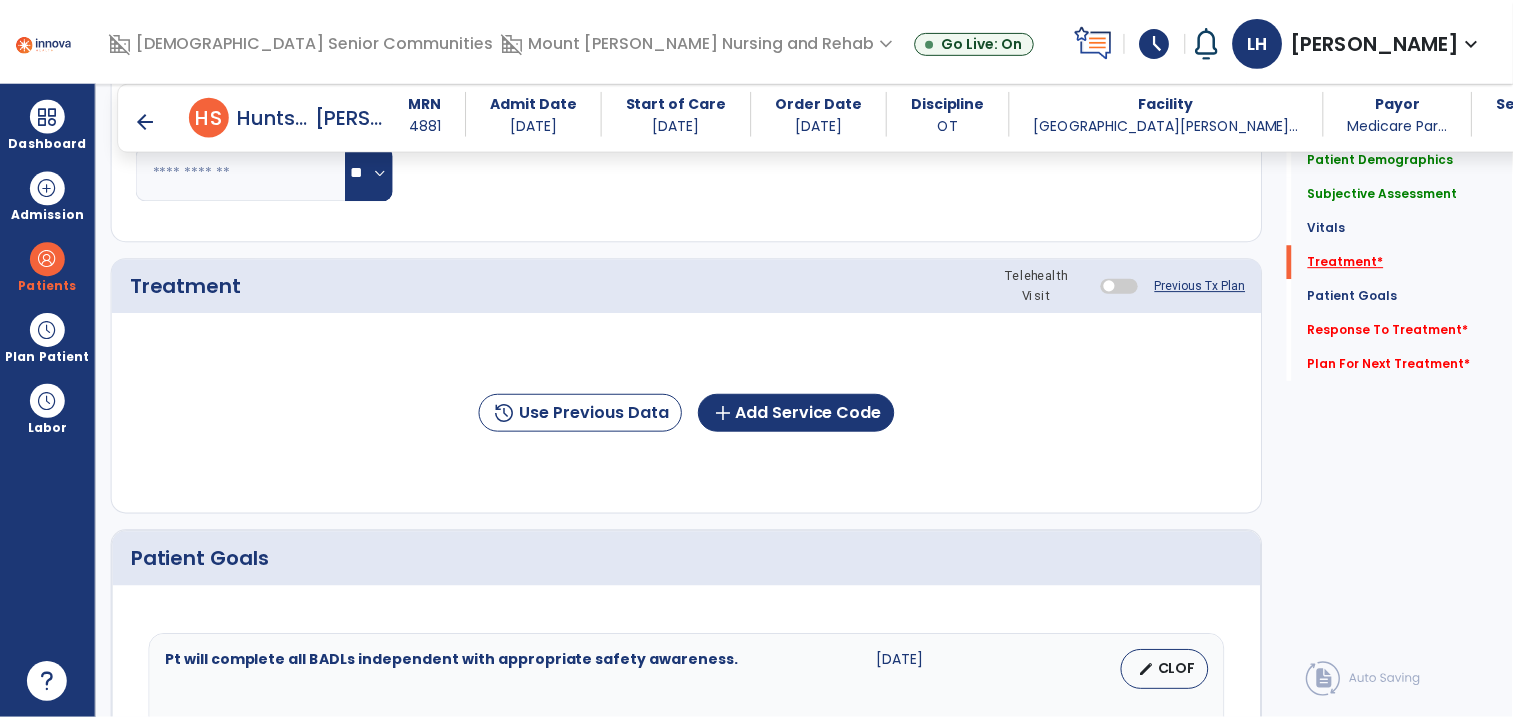 scroll, scrollTop: 1035, scrollLeft: 0, axis: vertical 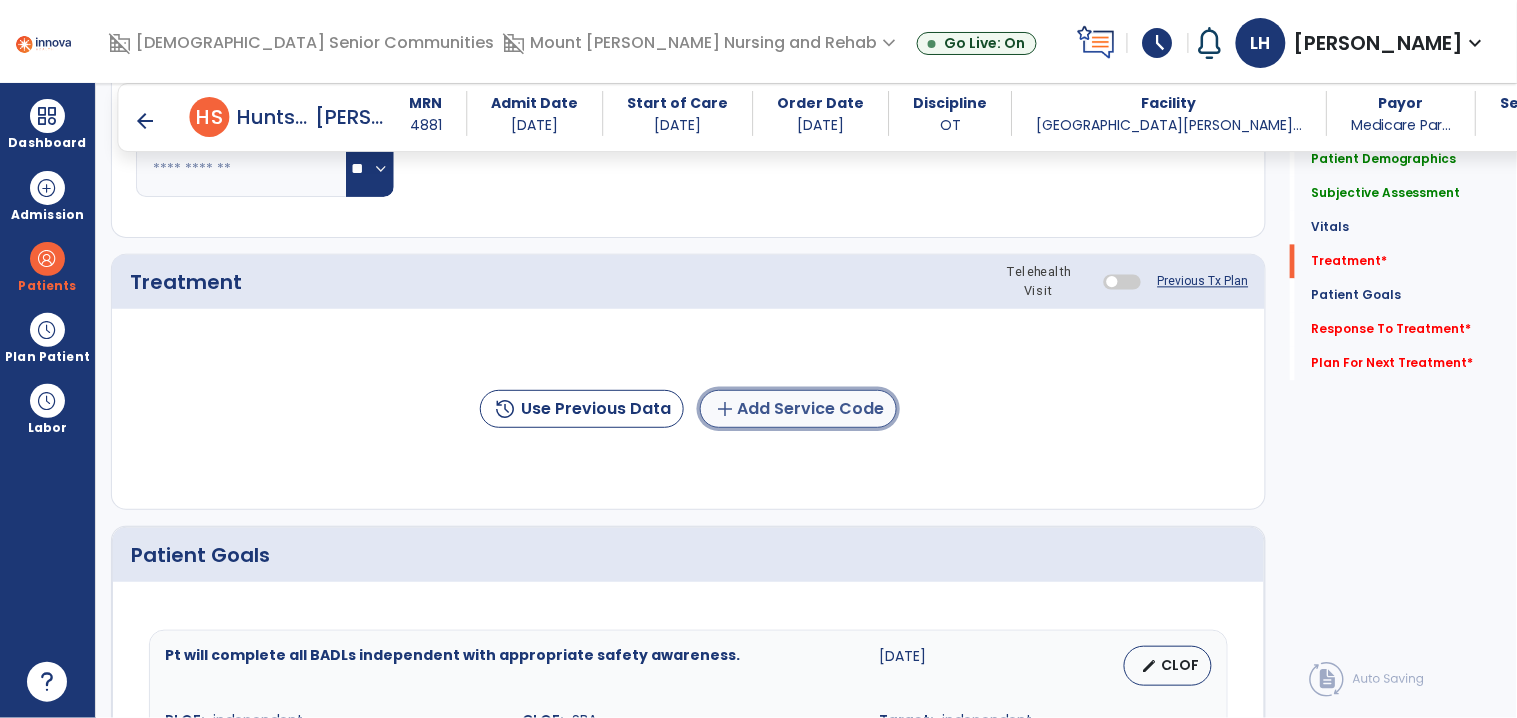 click on "add  Add Service Code" 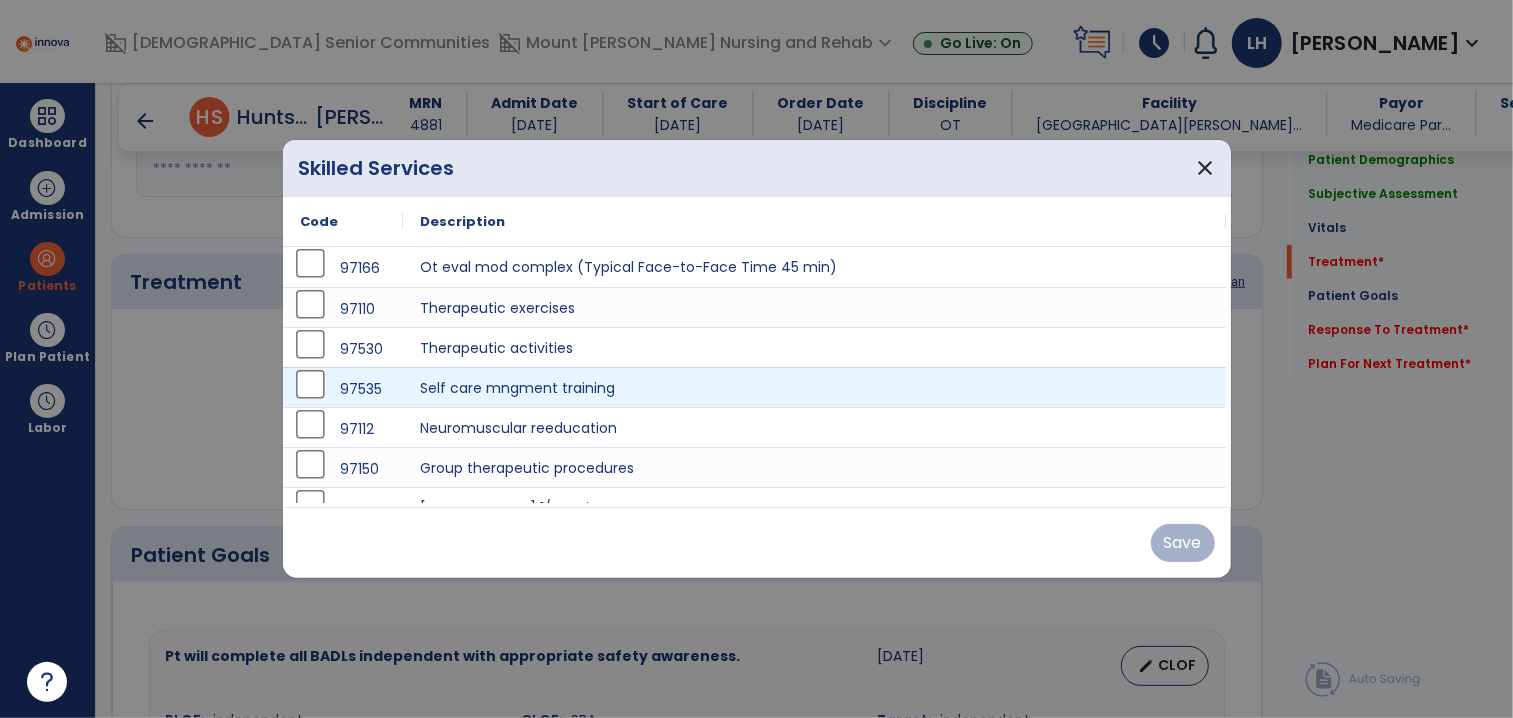 scroll, scrollTop: 1035, scrollLeft: 0, axis: vertical 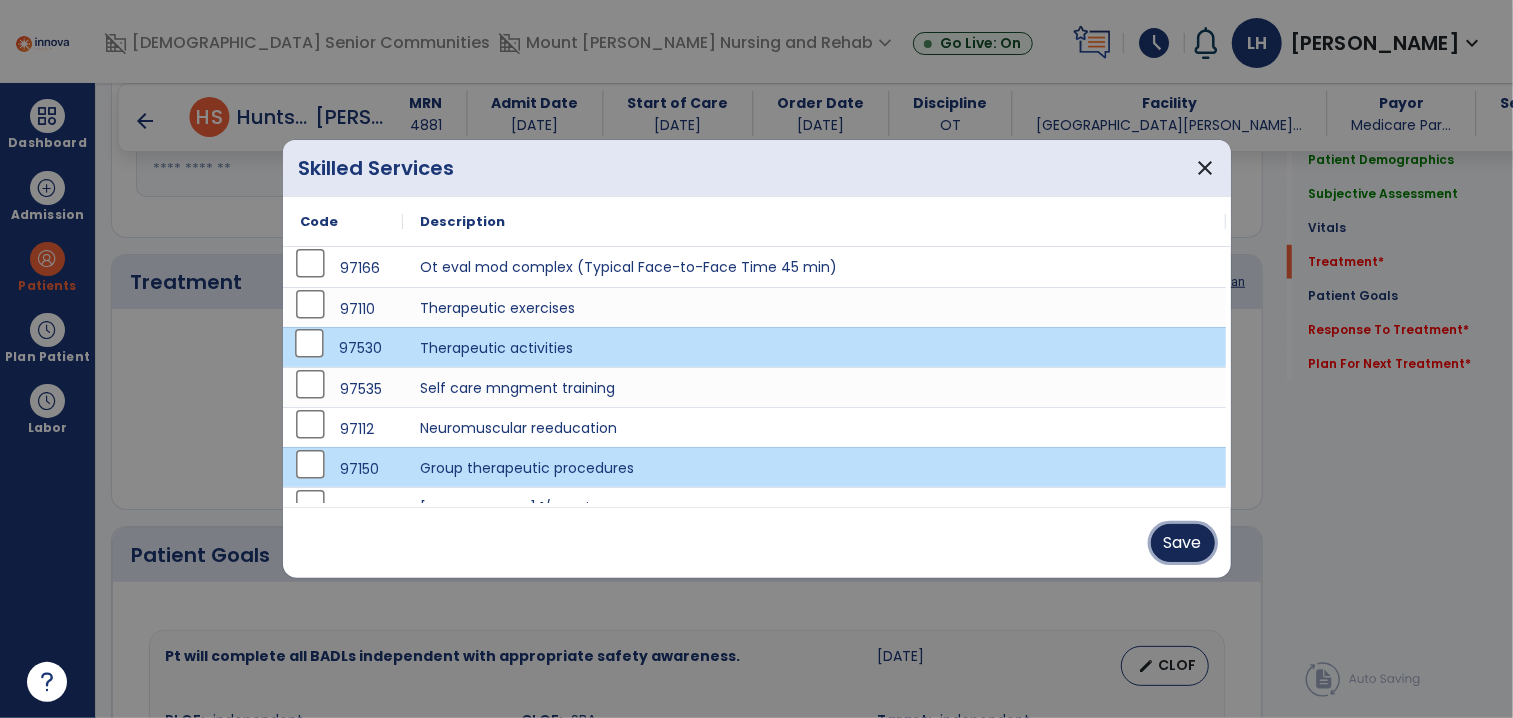 click on "Save" at bounding box center (1183, 543) 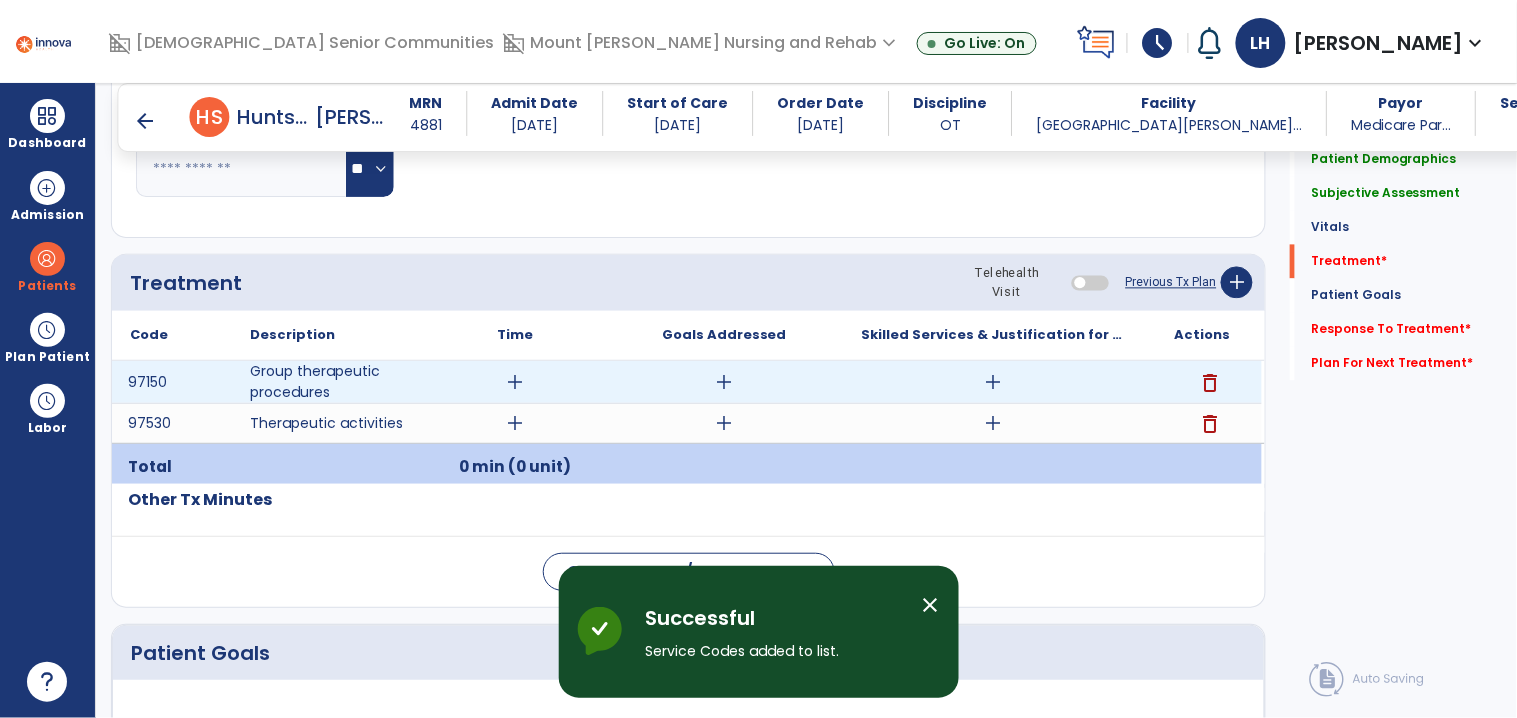 click on "add" at bounding box center [515, 382] 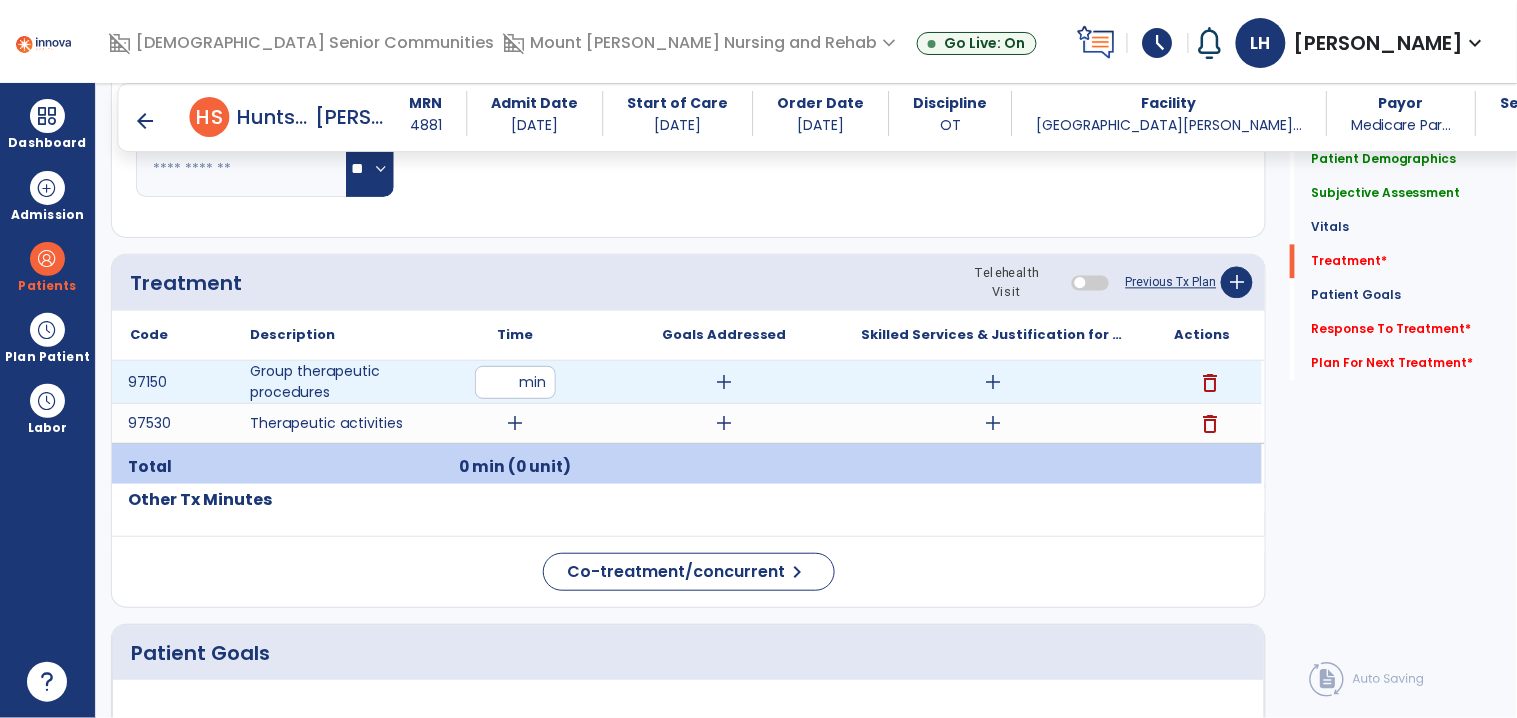 type on "**" 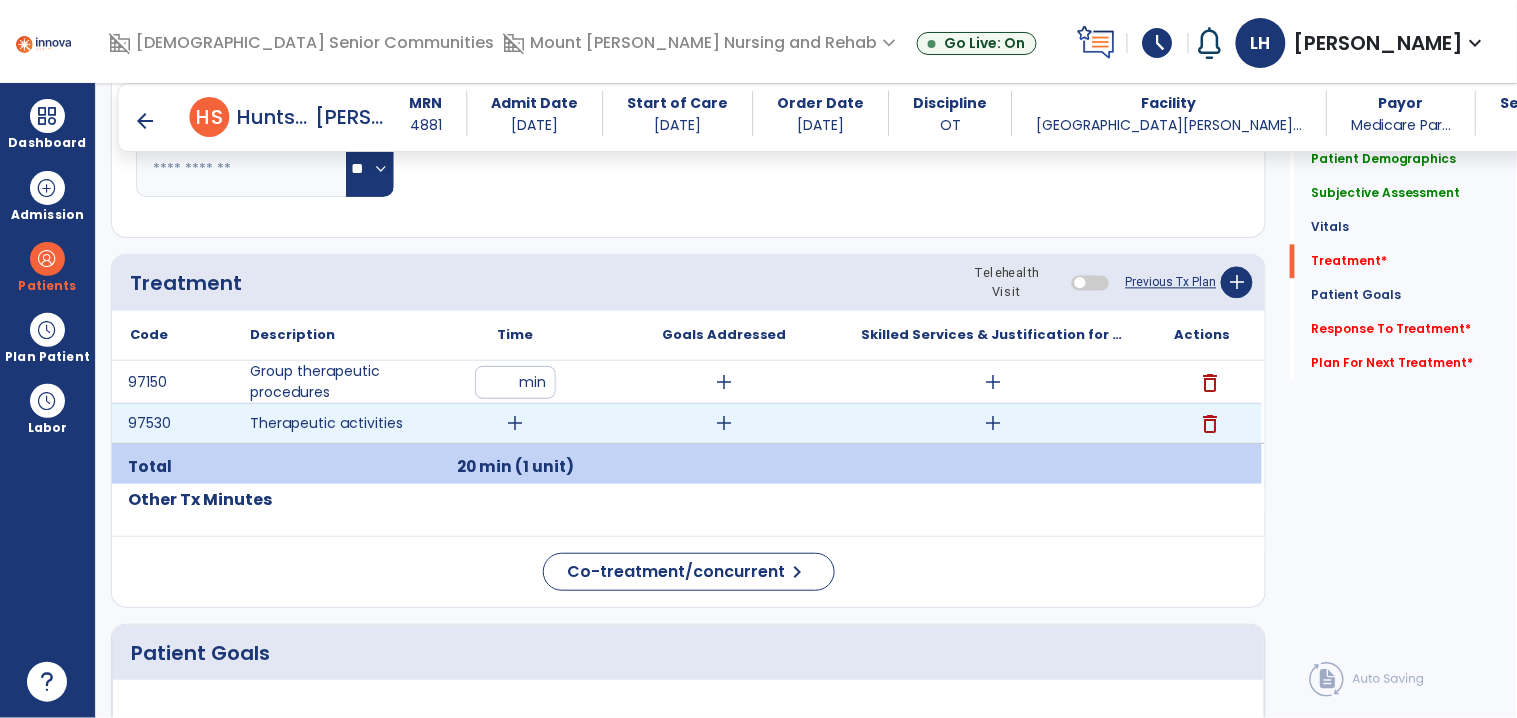 click on "add" at bounding box center [515, 423] 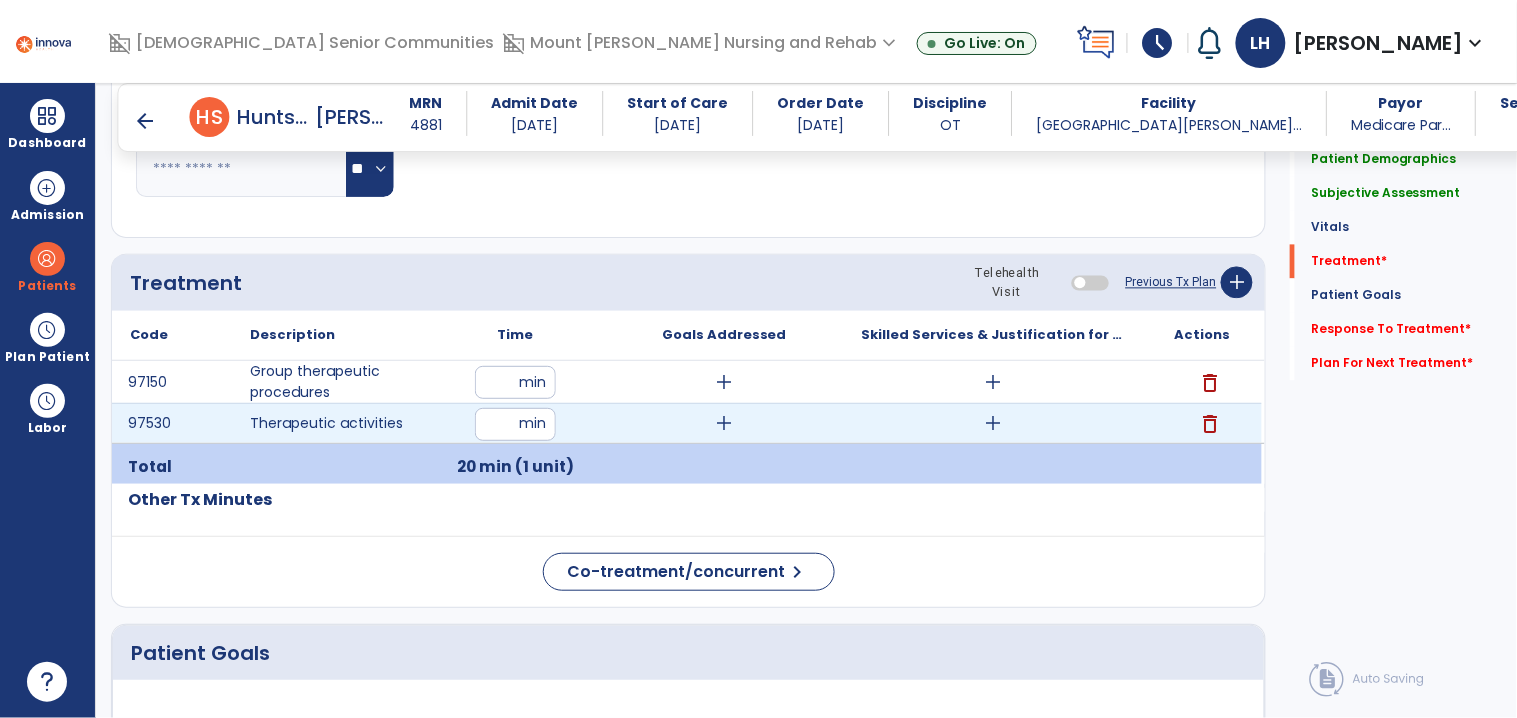 type on "**" 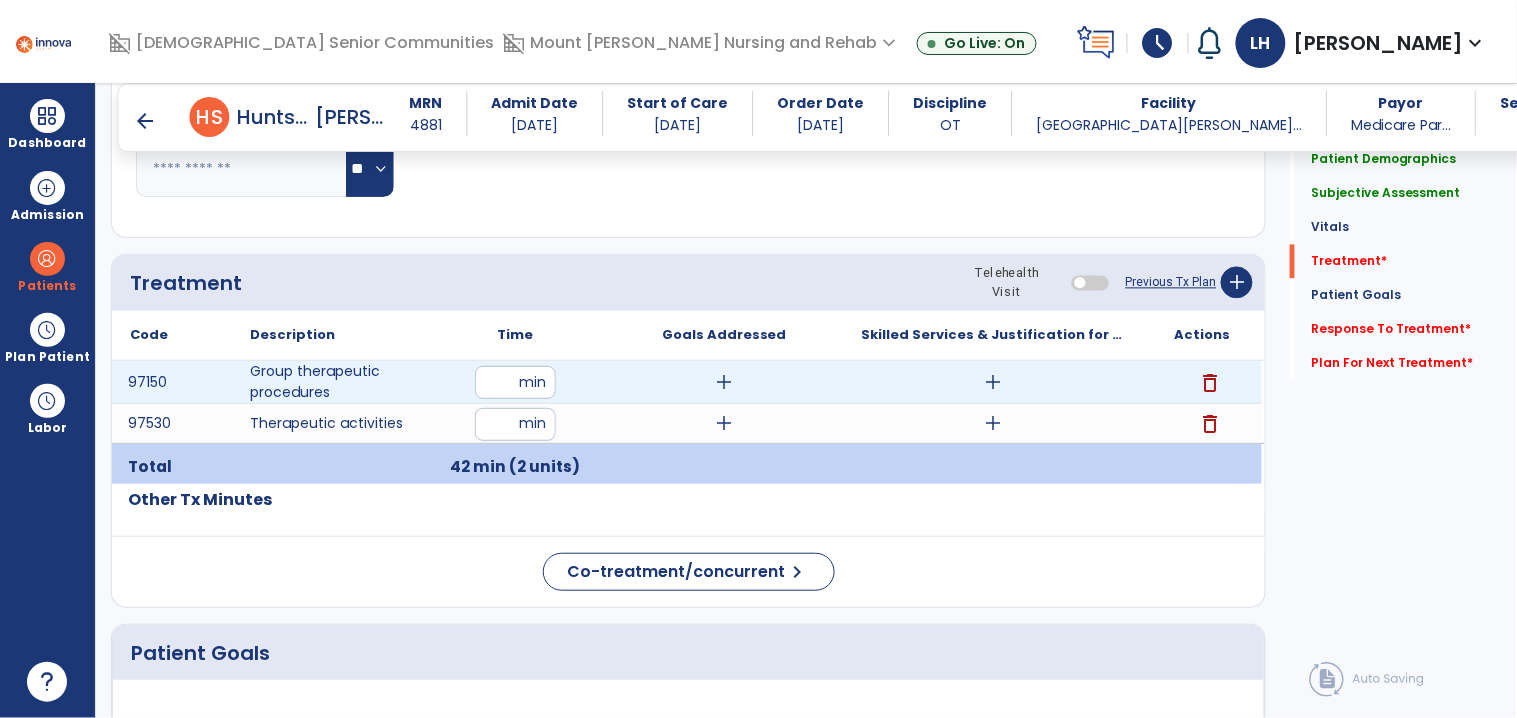 click on "add" at bounding box center [724, 382] 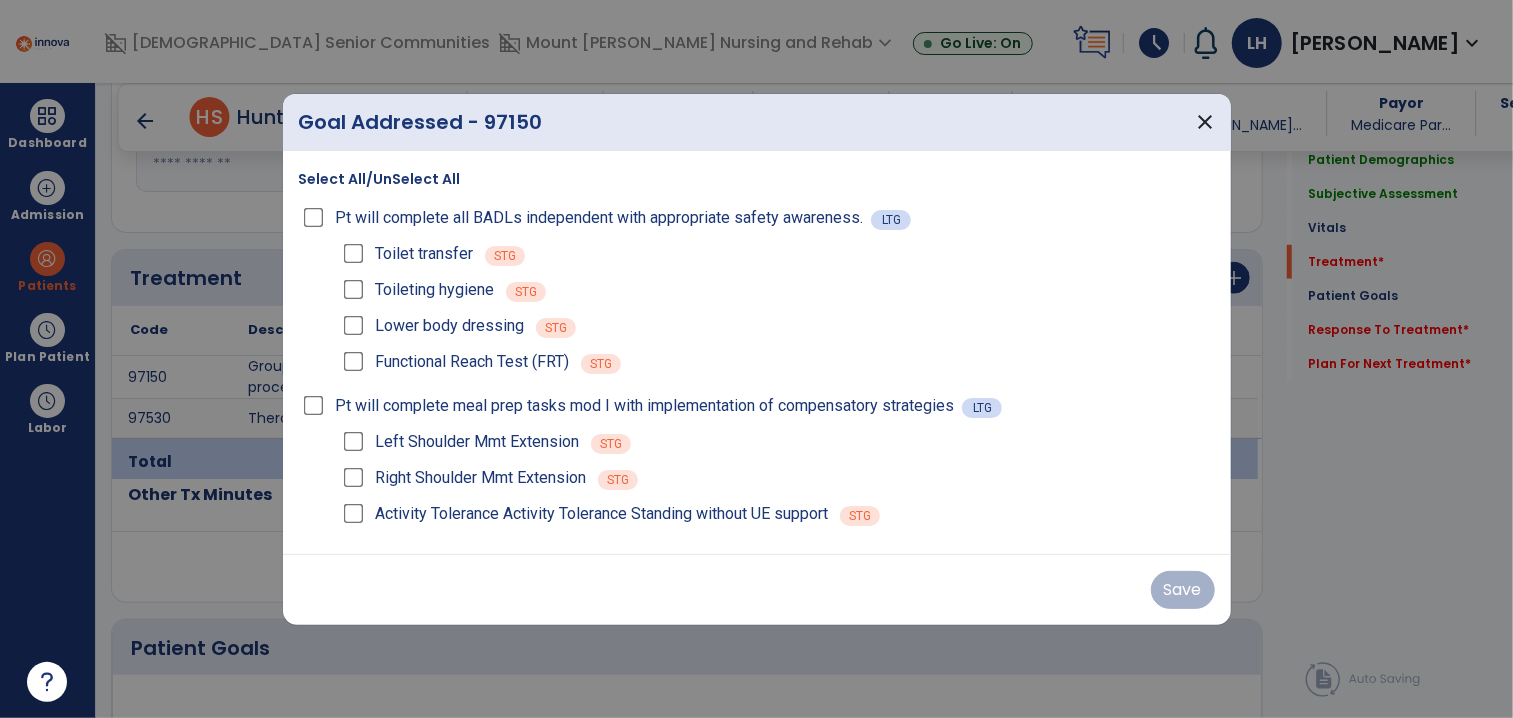 scroll, scrollTop: 1035, scrollLeft: 0, axis: vertical 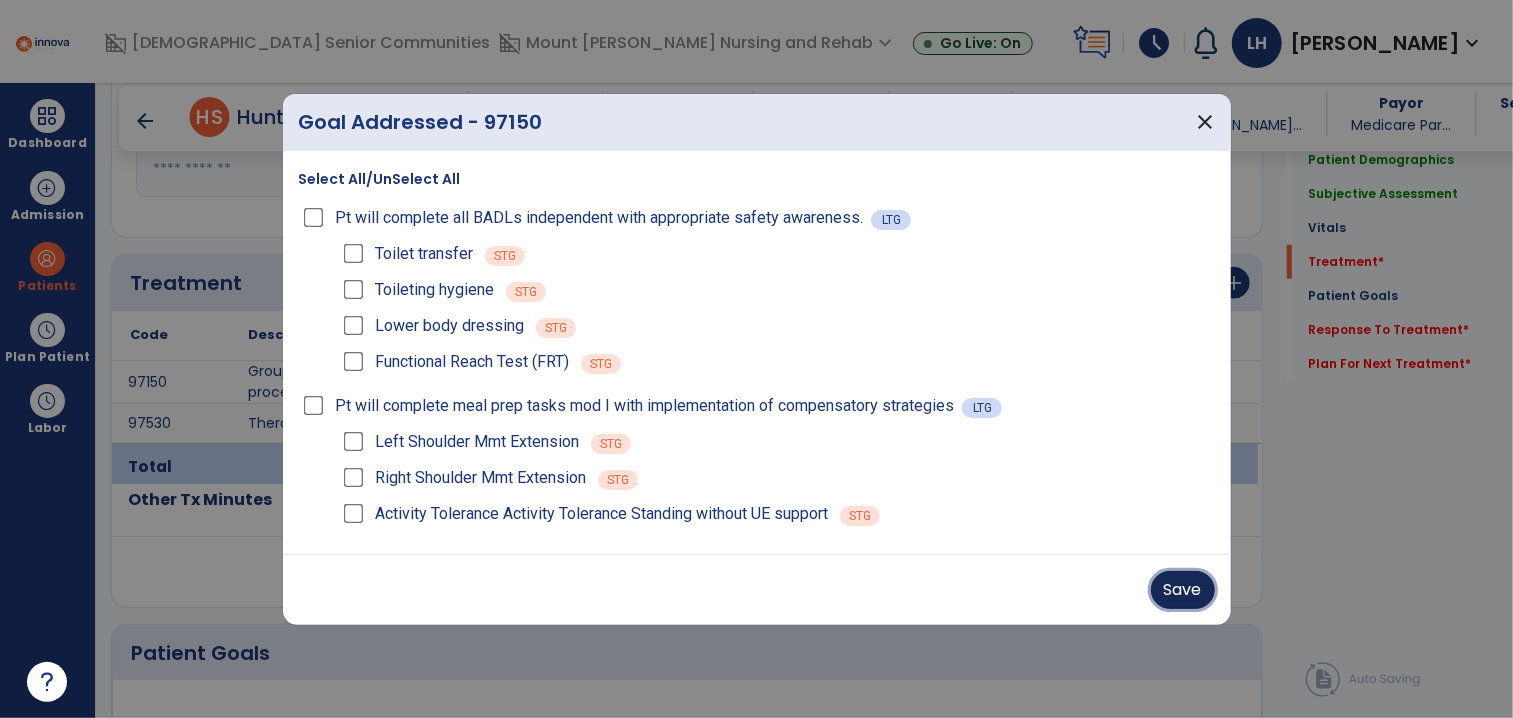 click on "Save" at bounding box center (1183, 590) 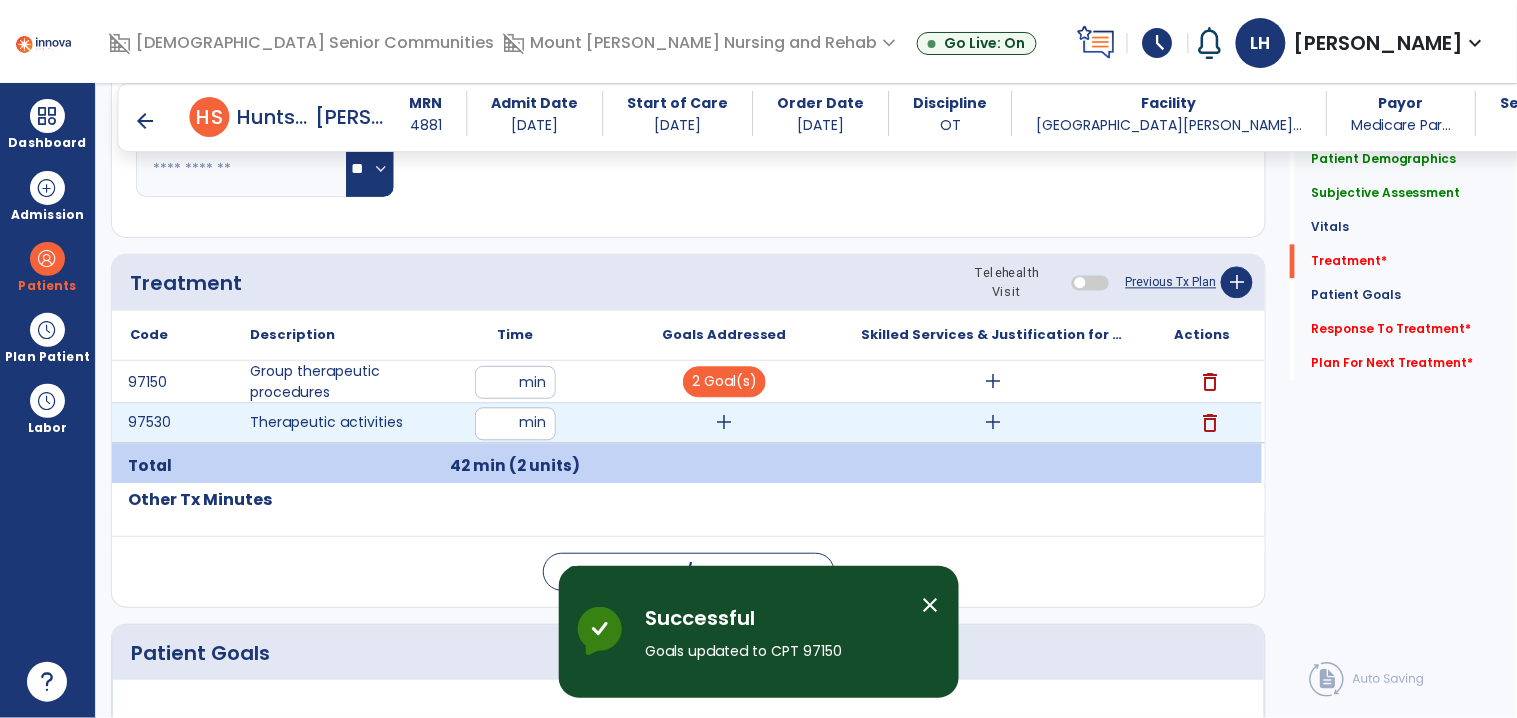 click on "add" at bounding box center (724, 423) 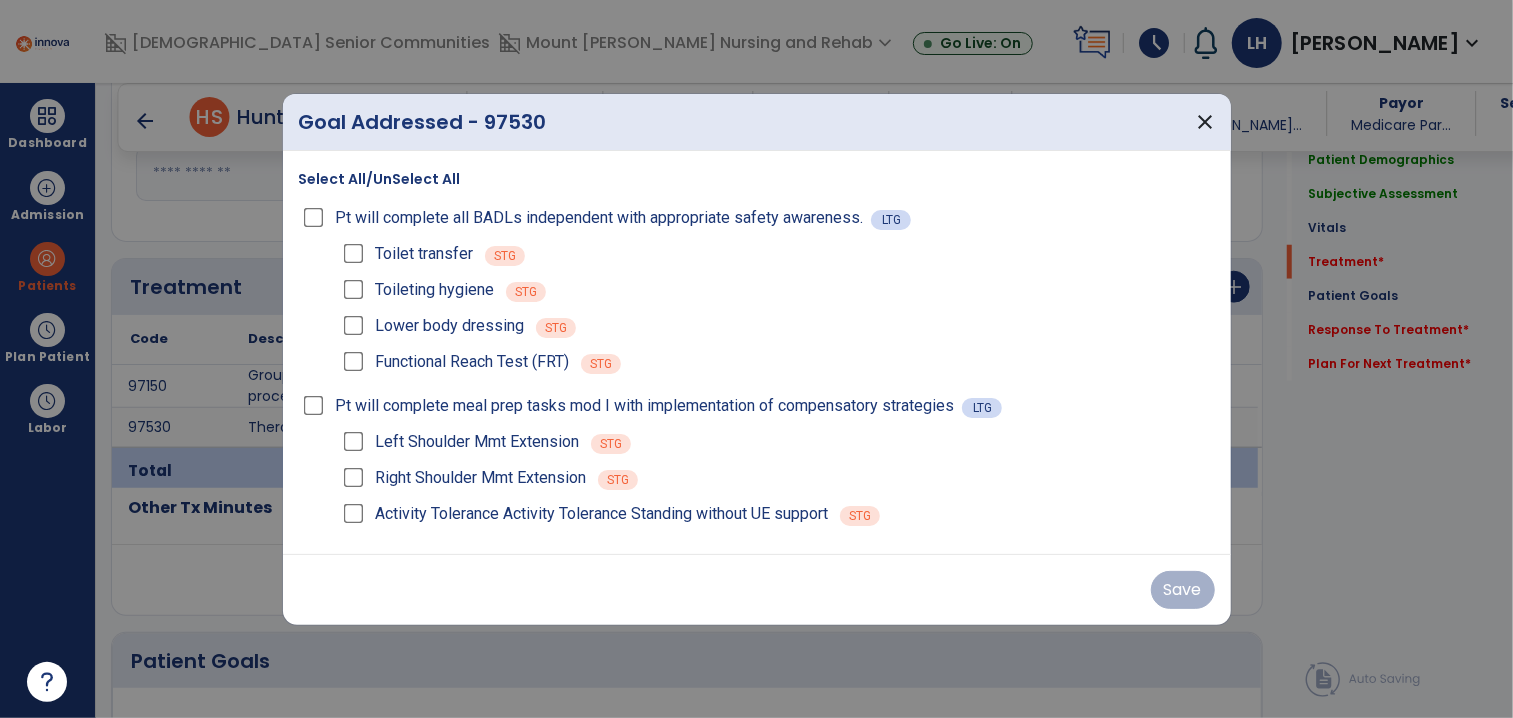scroll, scrollTop: 1035, scrollLeft: 0, axis: vertical 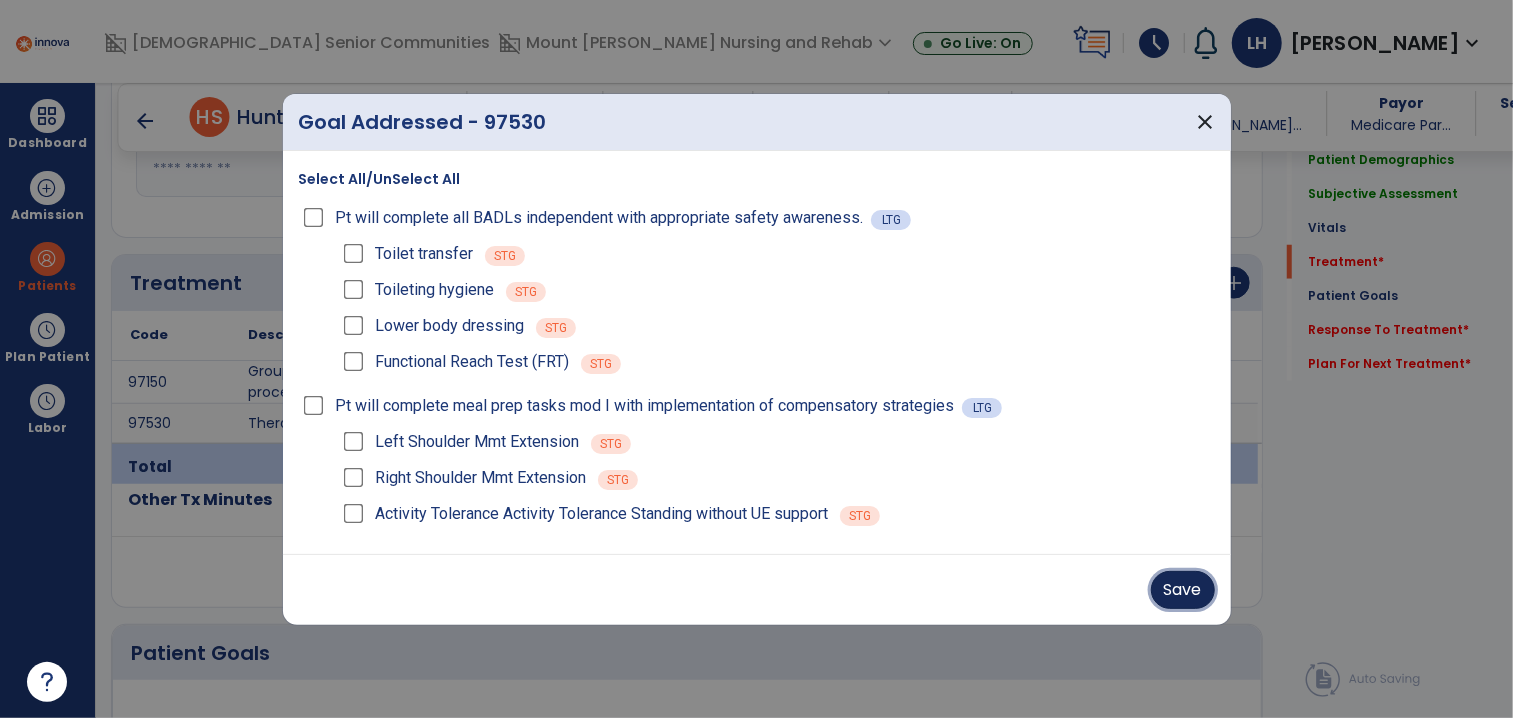 click on "Save" at bounding box center [1183, 590] 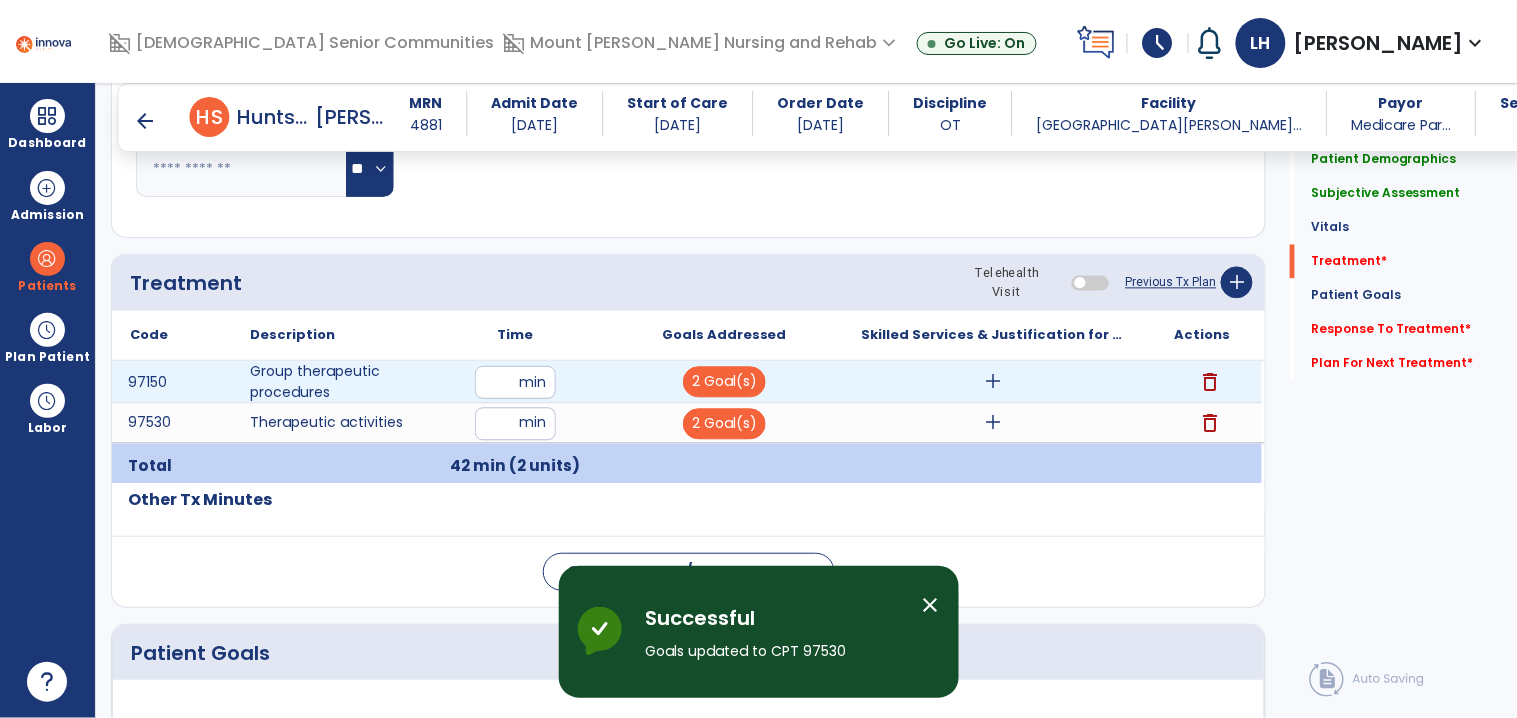 click on "add" at bounding box center [993, 382] 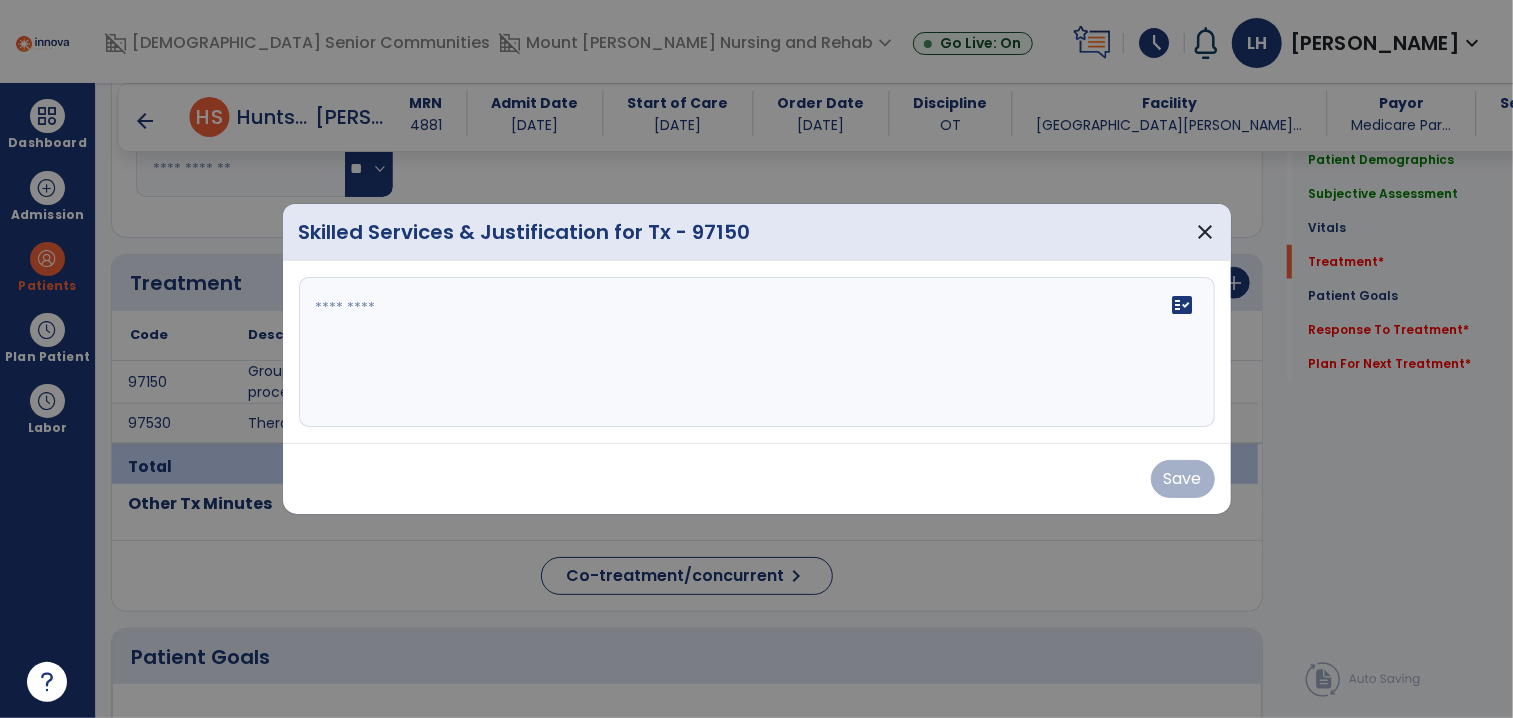 scroll, scrollTop: 1035, scrollLeft: 0, axis: vertical 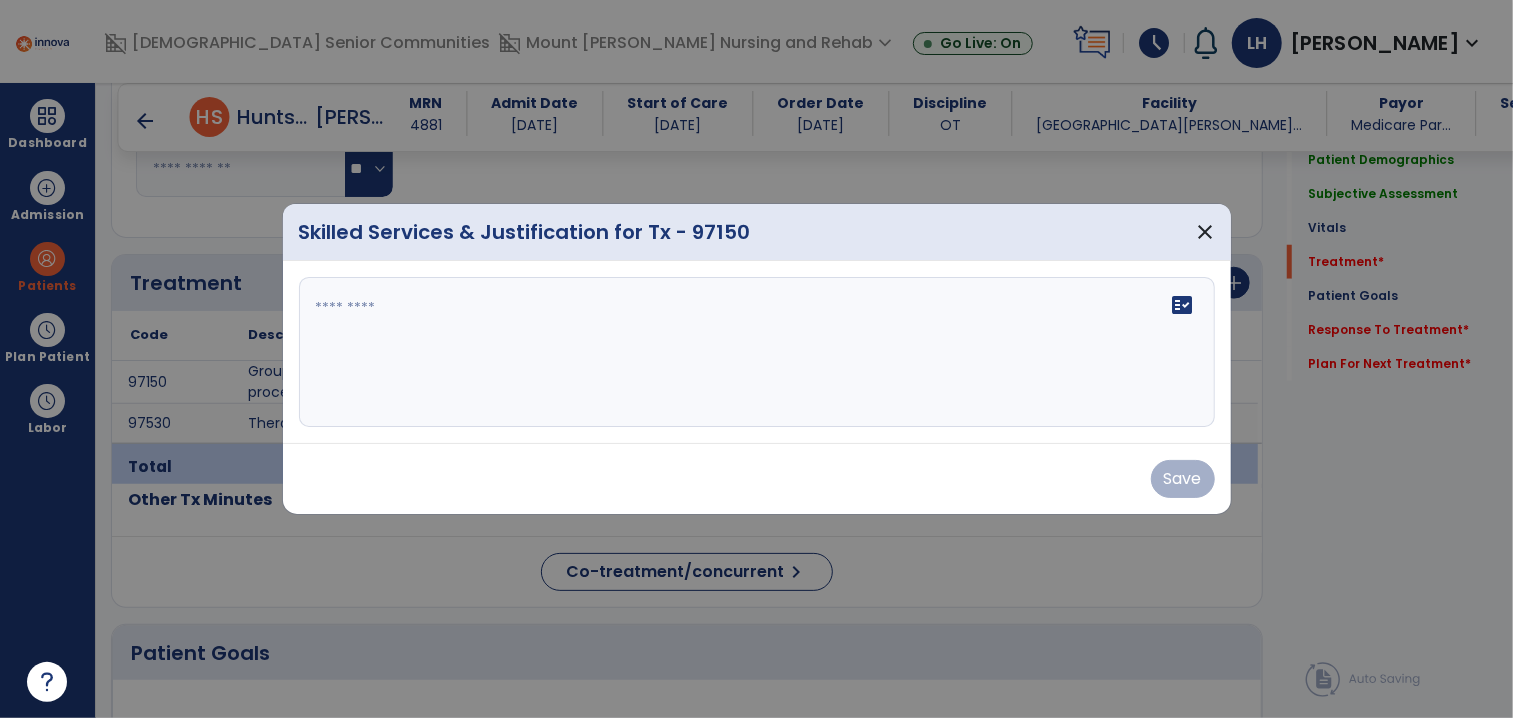 click on "fact_check" at bounding box center (757, 352) 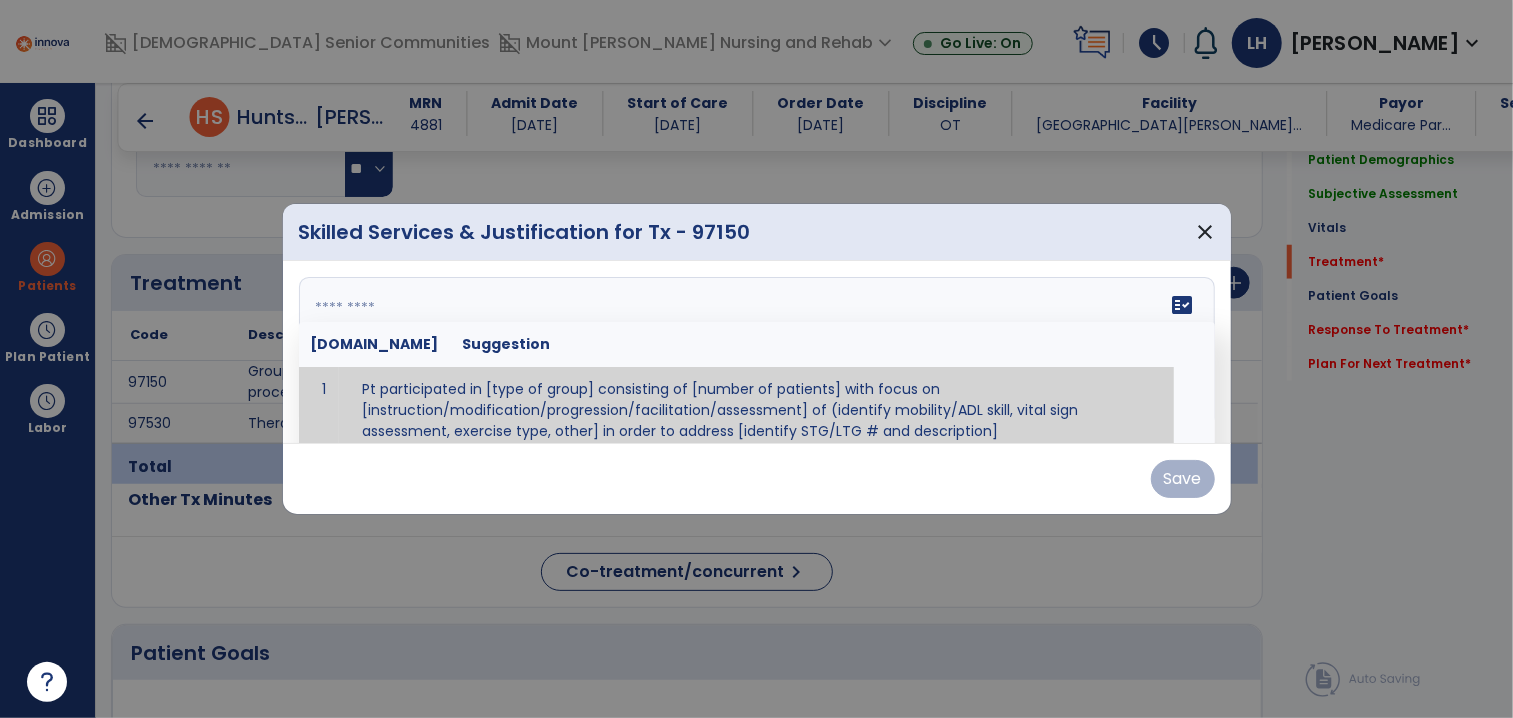 scroll, scrollTop: 11, scrollLeft: 0, axis: vertical 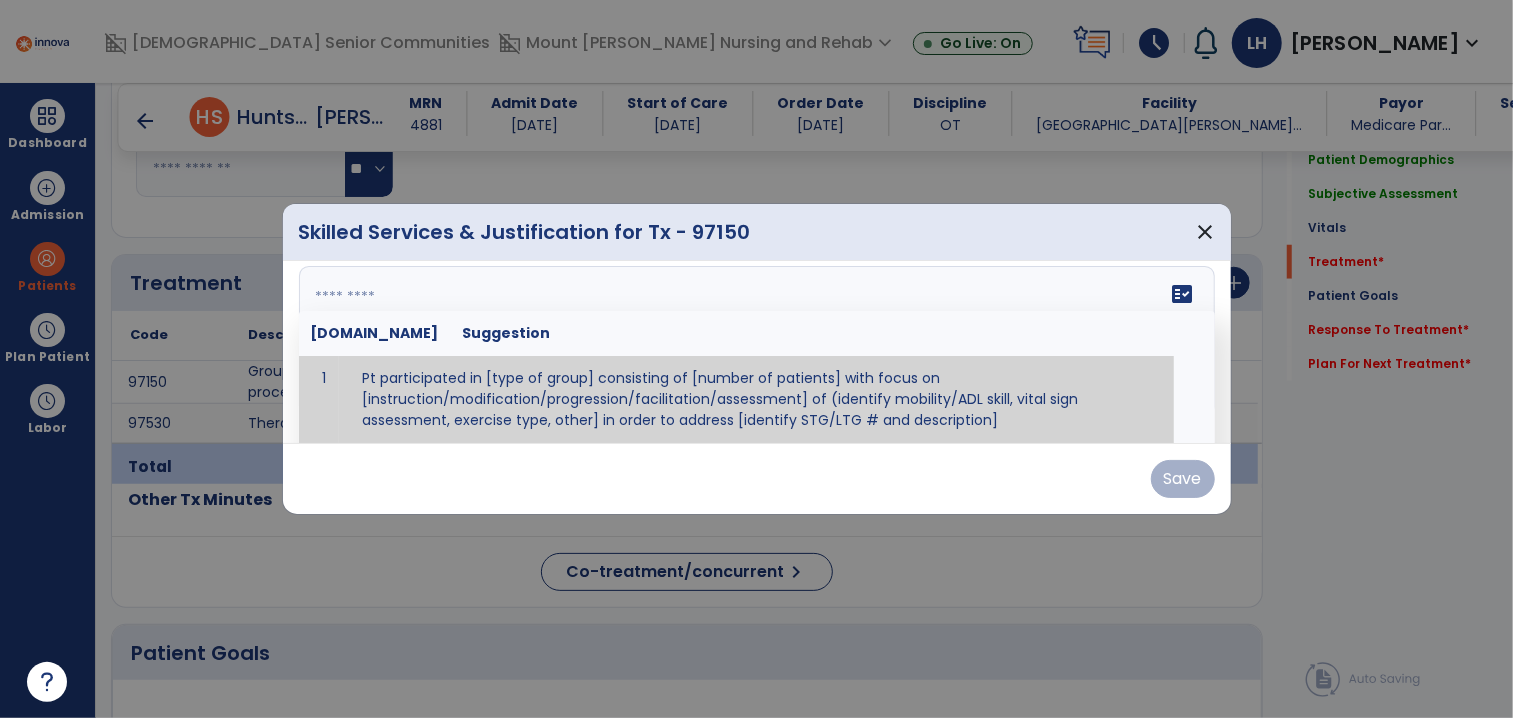click at bounding box center [754, 341] 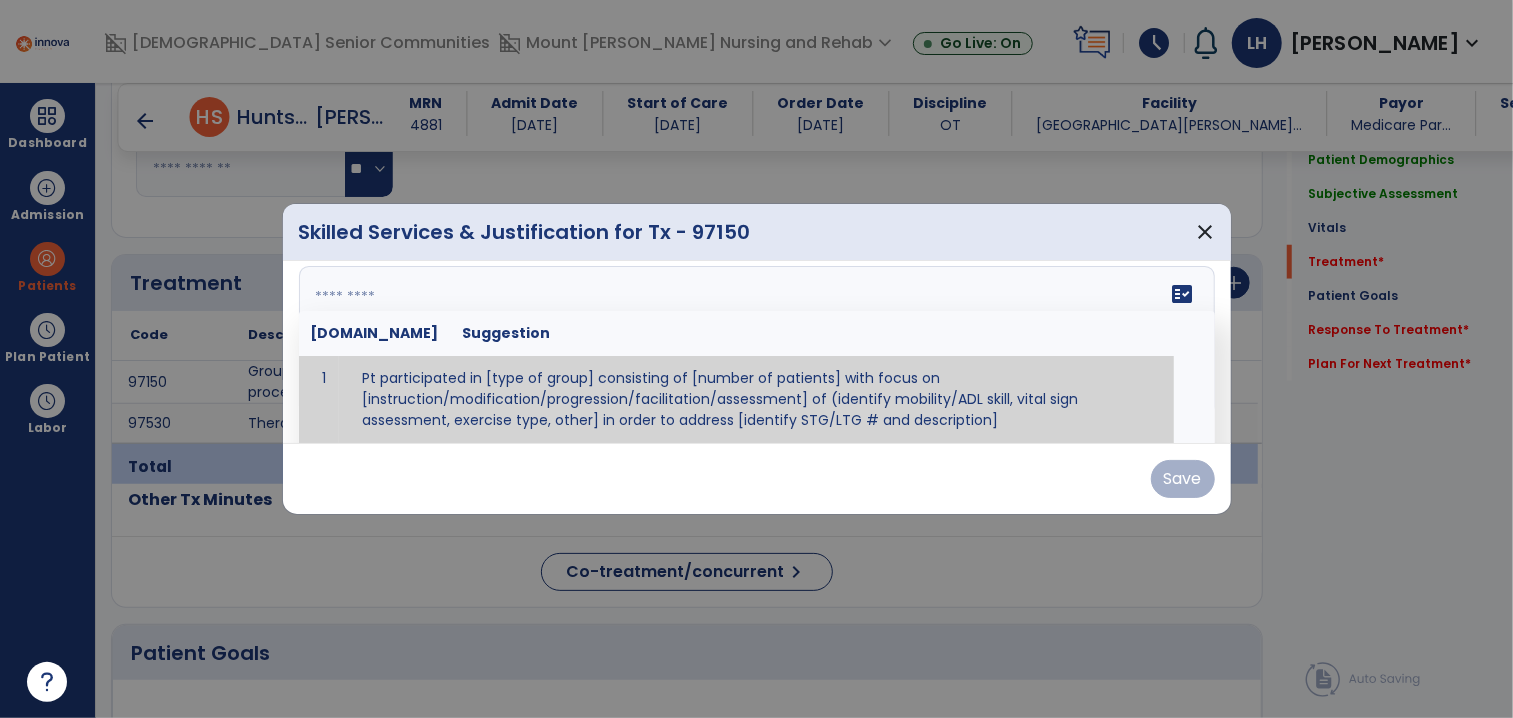 paste on "**********" 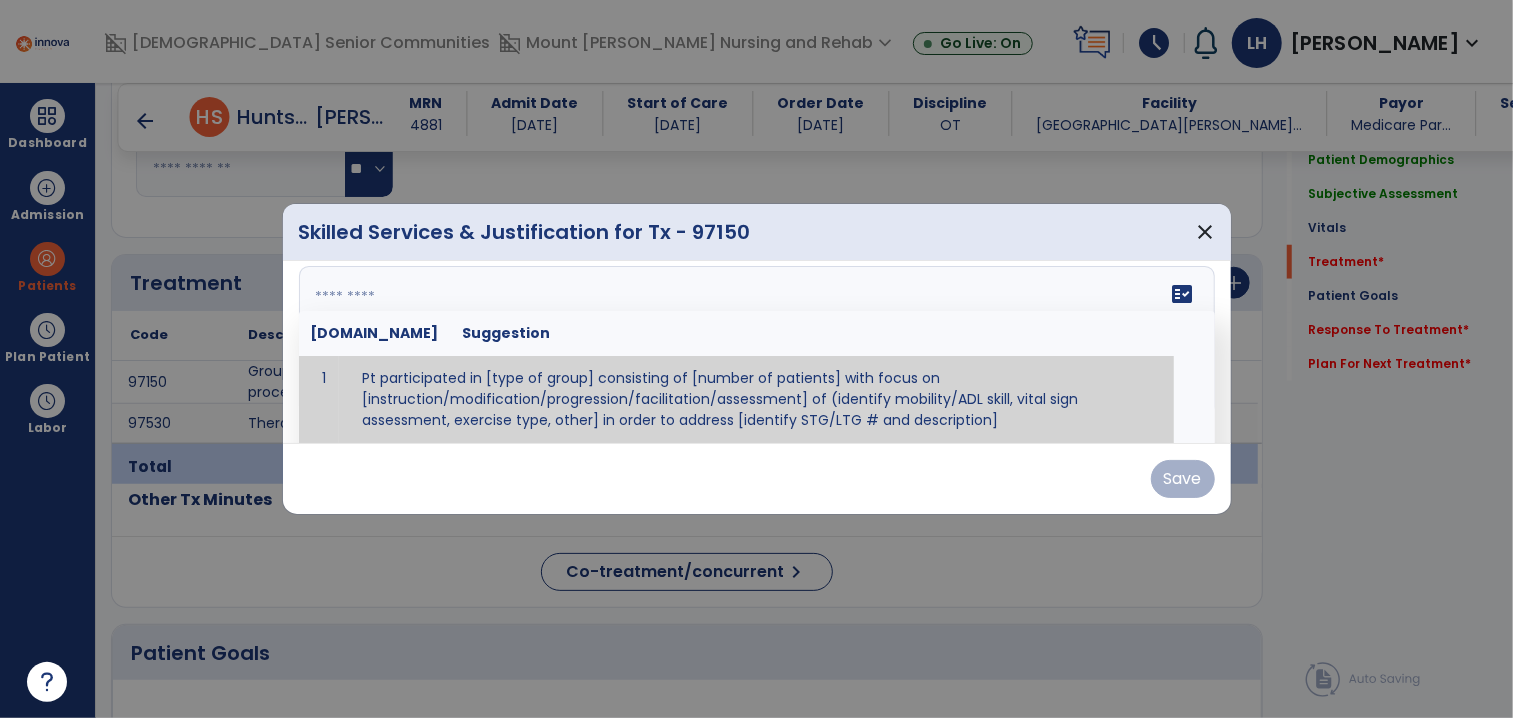 type on "**********" 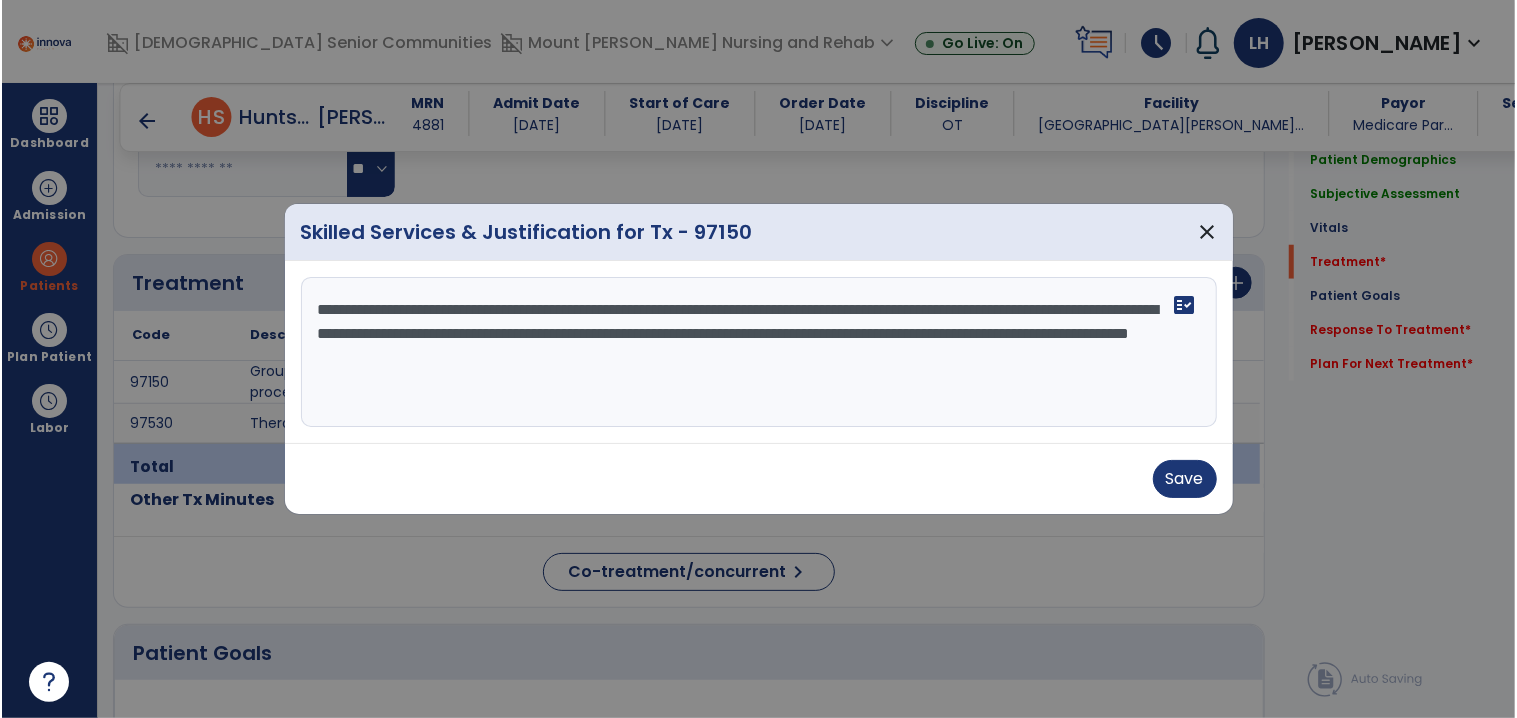 scroll, scrollTop: 0, scrollLeft: 0, axis: both 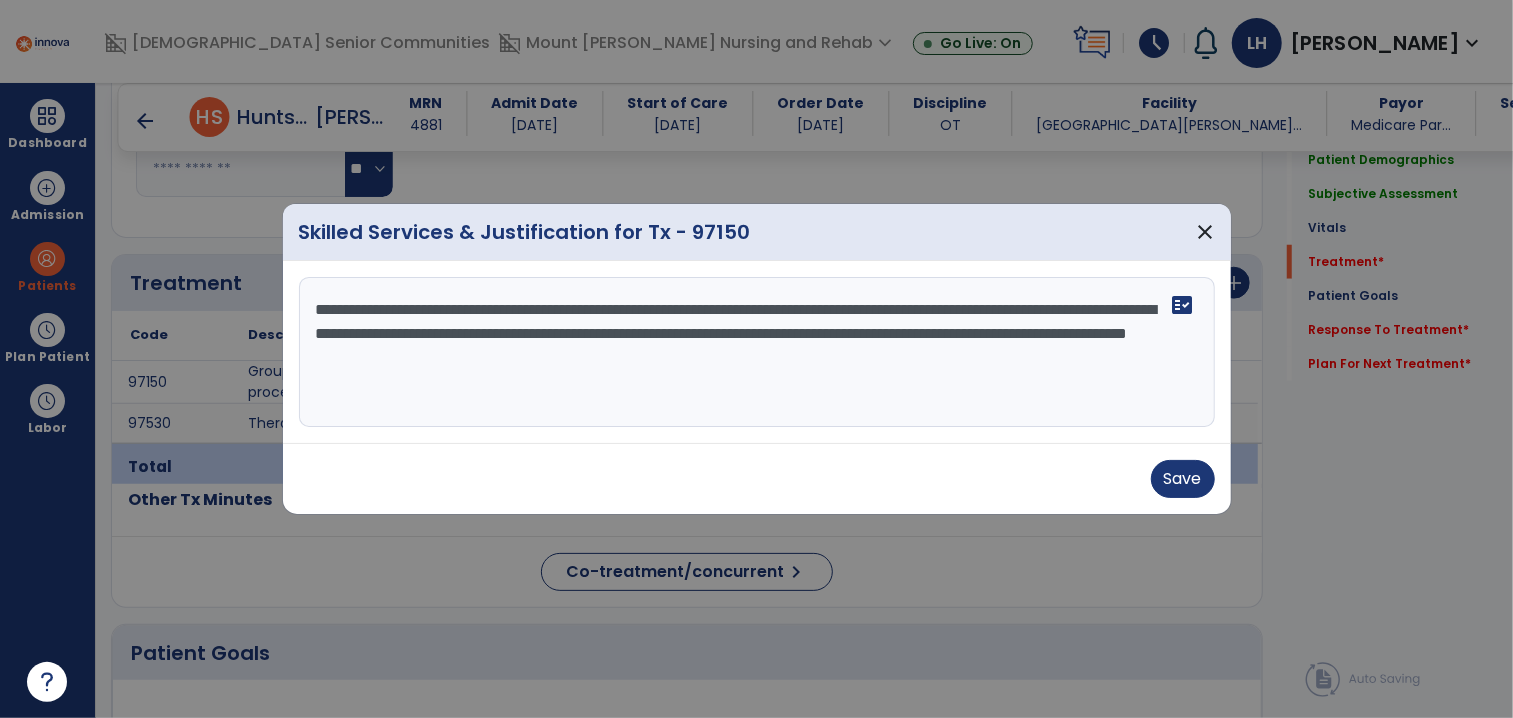 click on "**********" at bounding box center [757, 352] 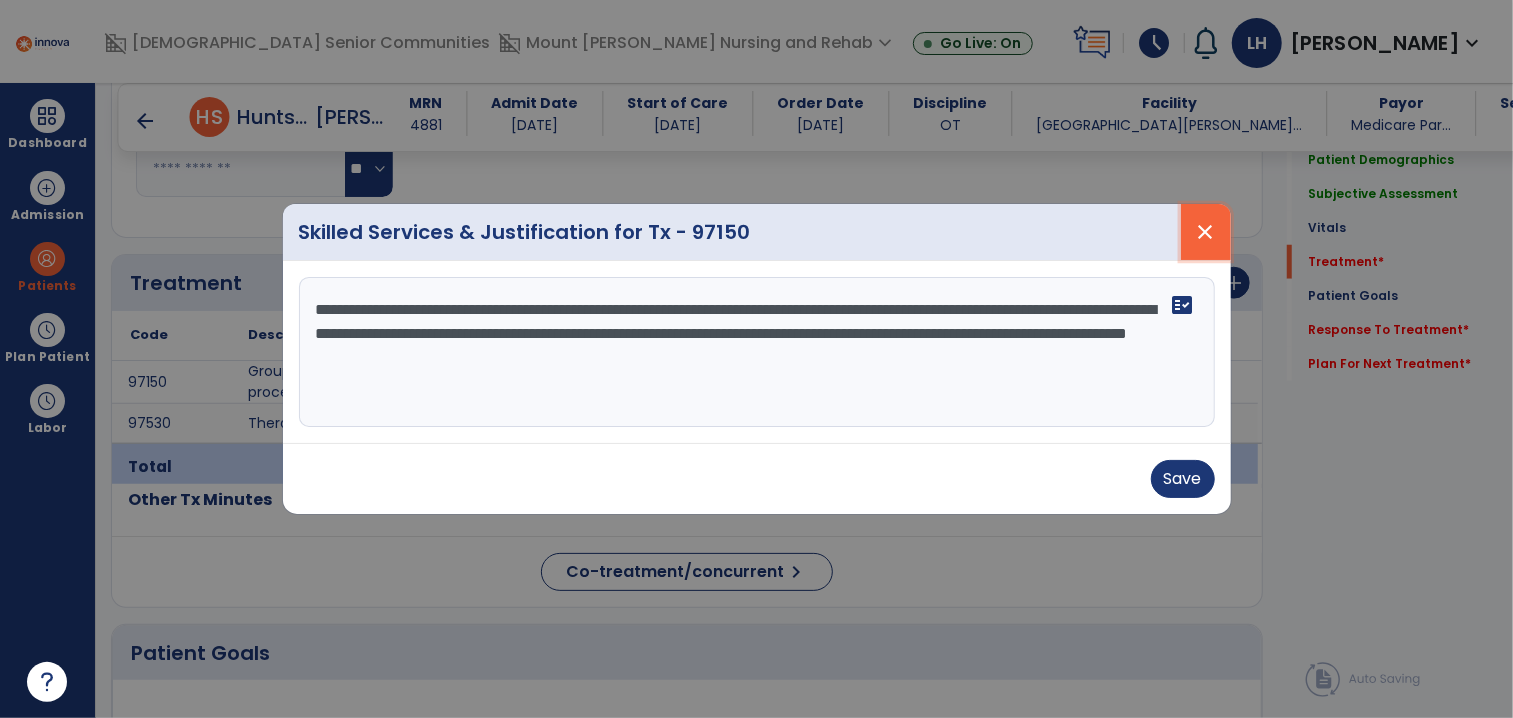 click on "close" at bounding box center [1206, 232] 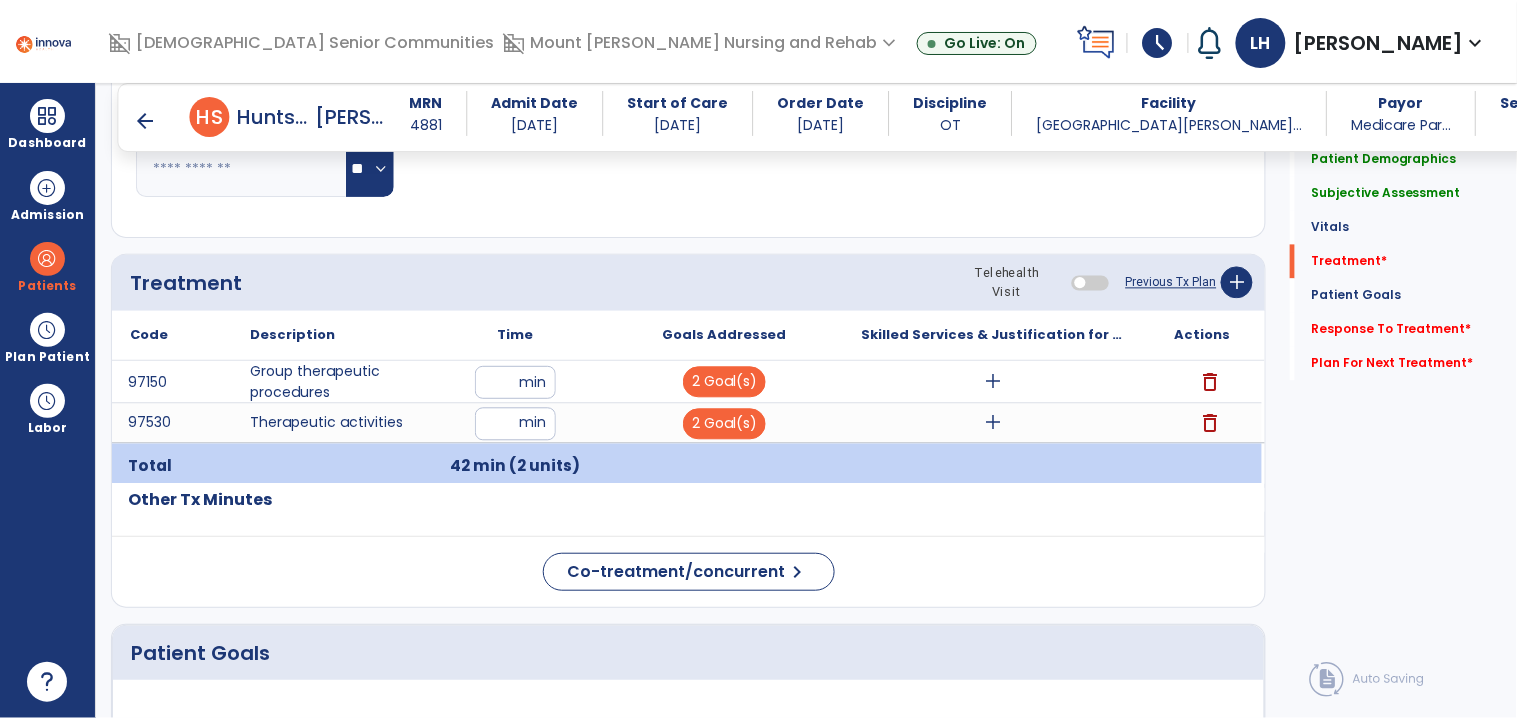 click on "arrow_back" at bounding box center (146, 121) 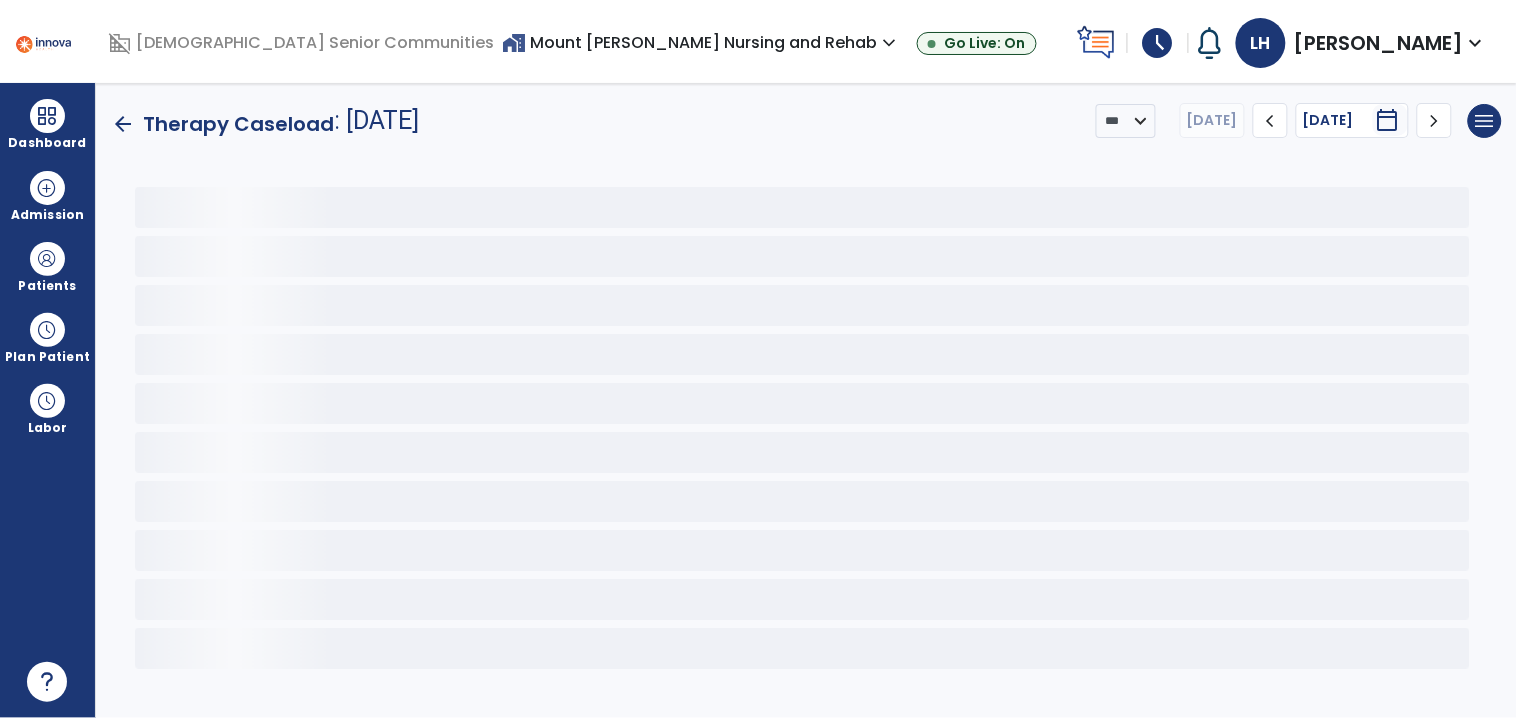 scroll, scrollTop: 0, scrollLeft: 0, axis: both 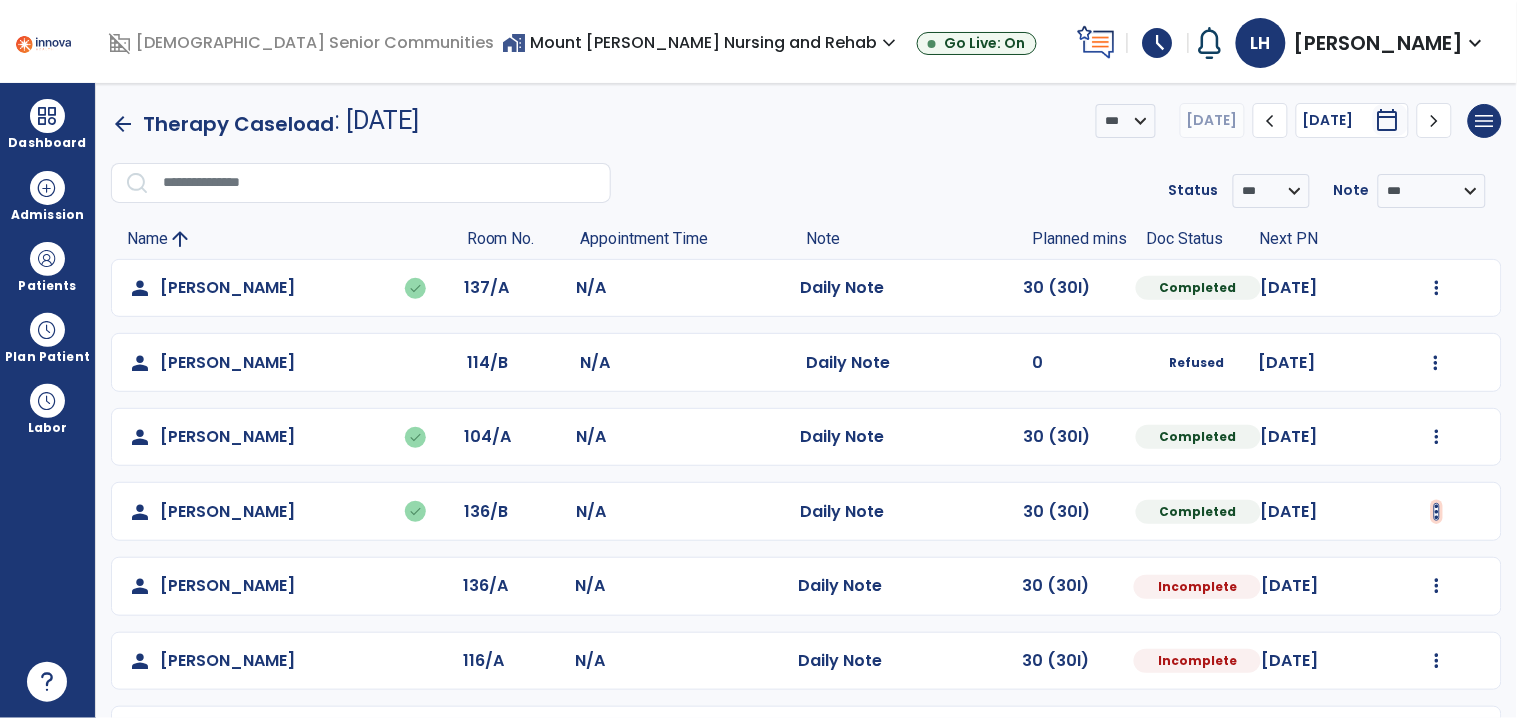 click at bounding box center (1437, 288) 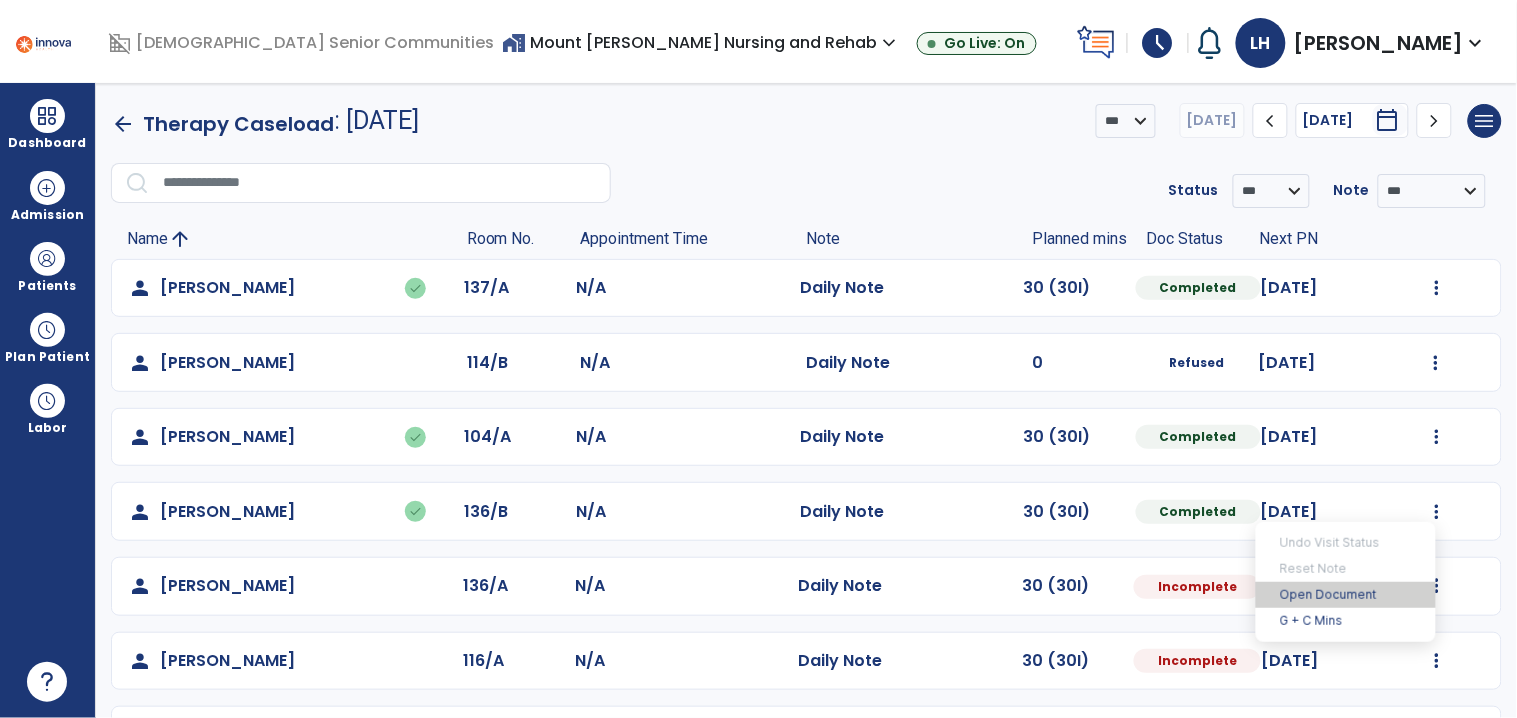 click on "Open Document" at bounding box center (1346, 595) 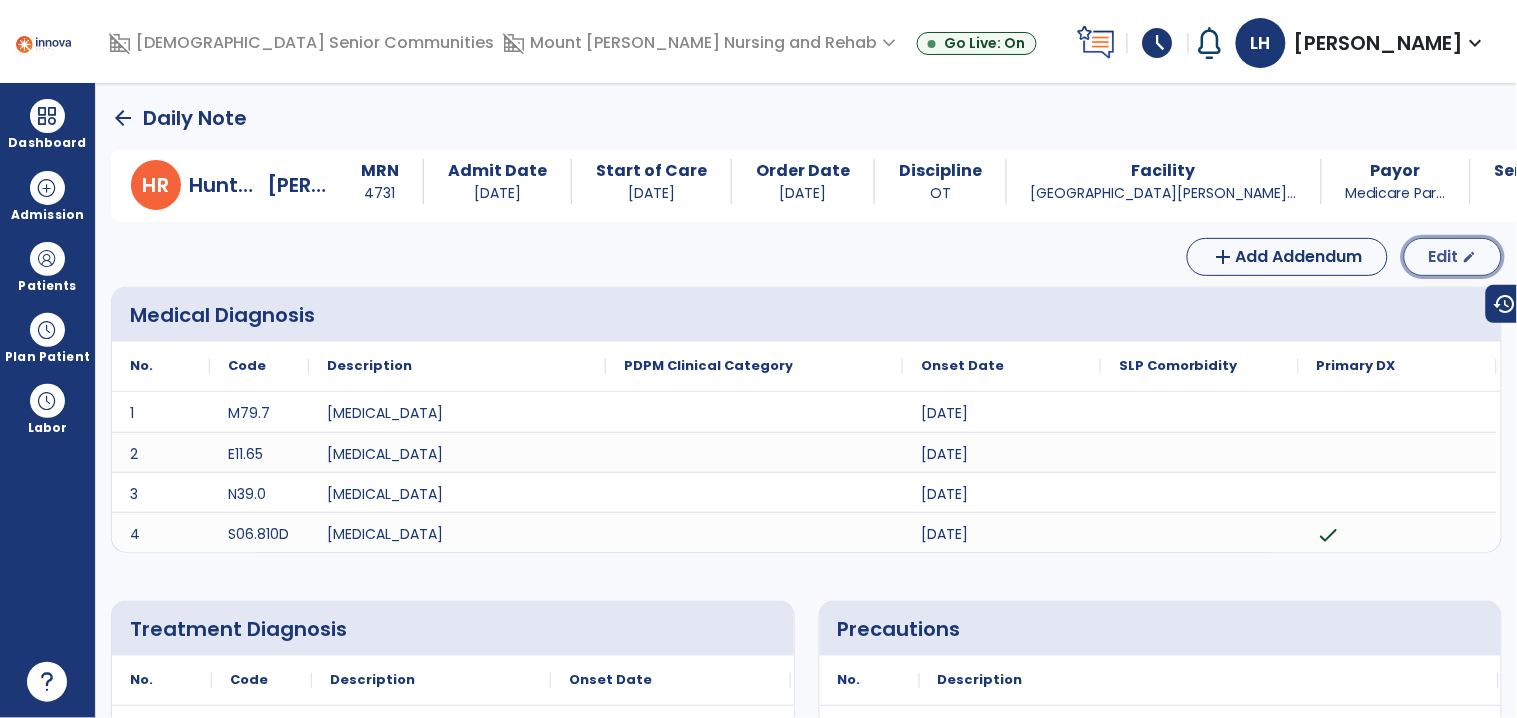 click on "edit" 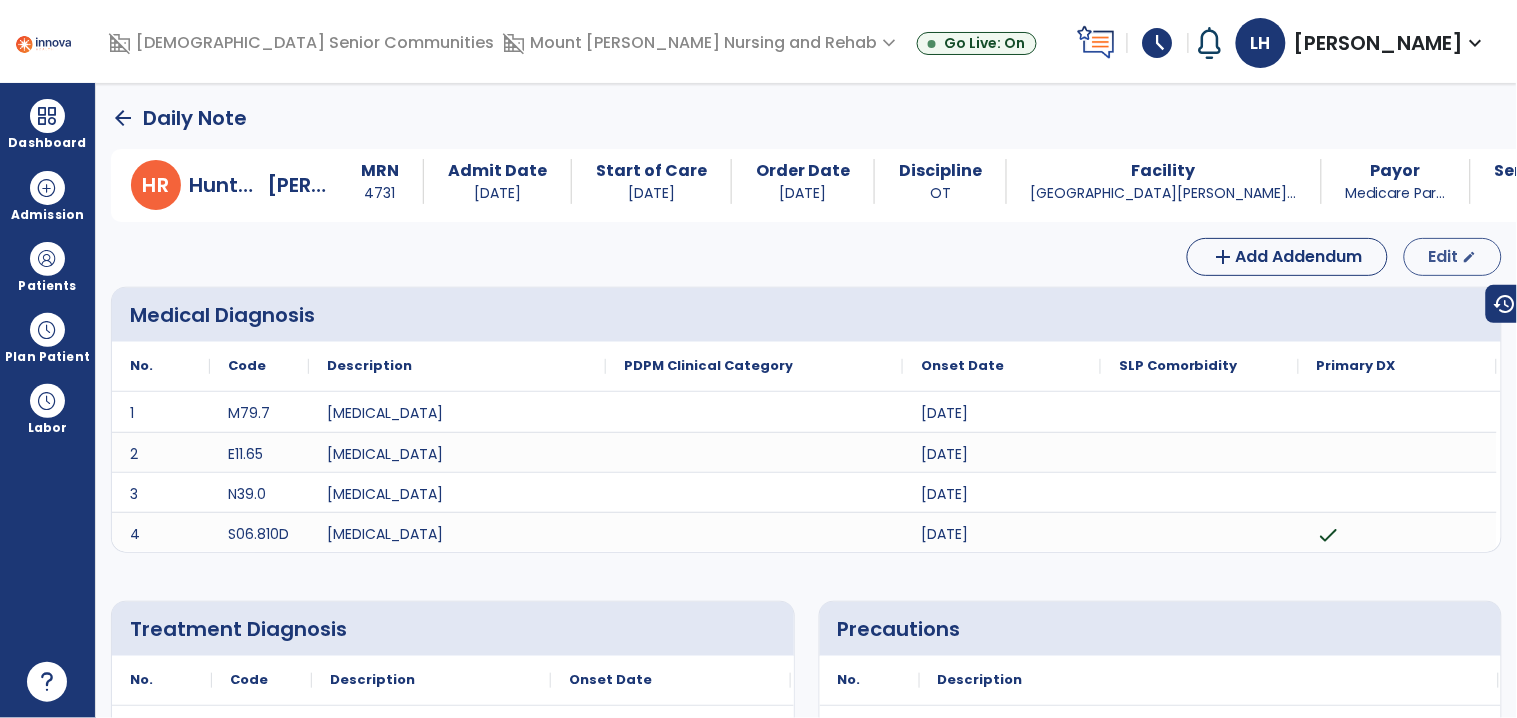 select on "*" 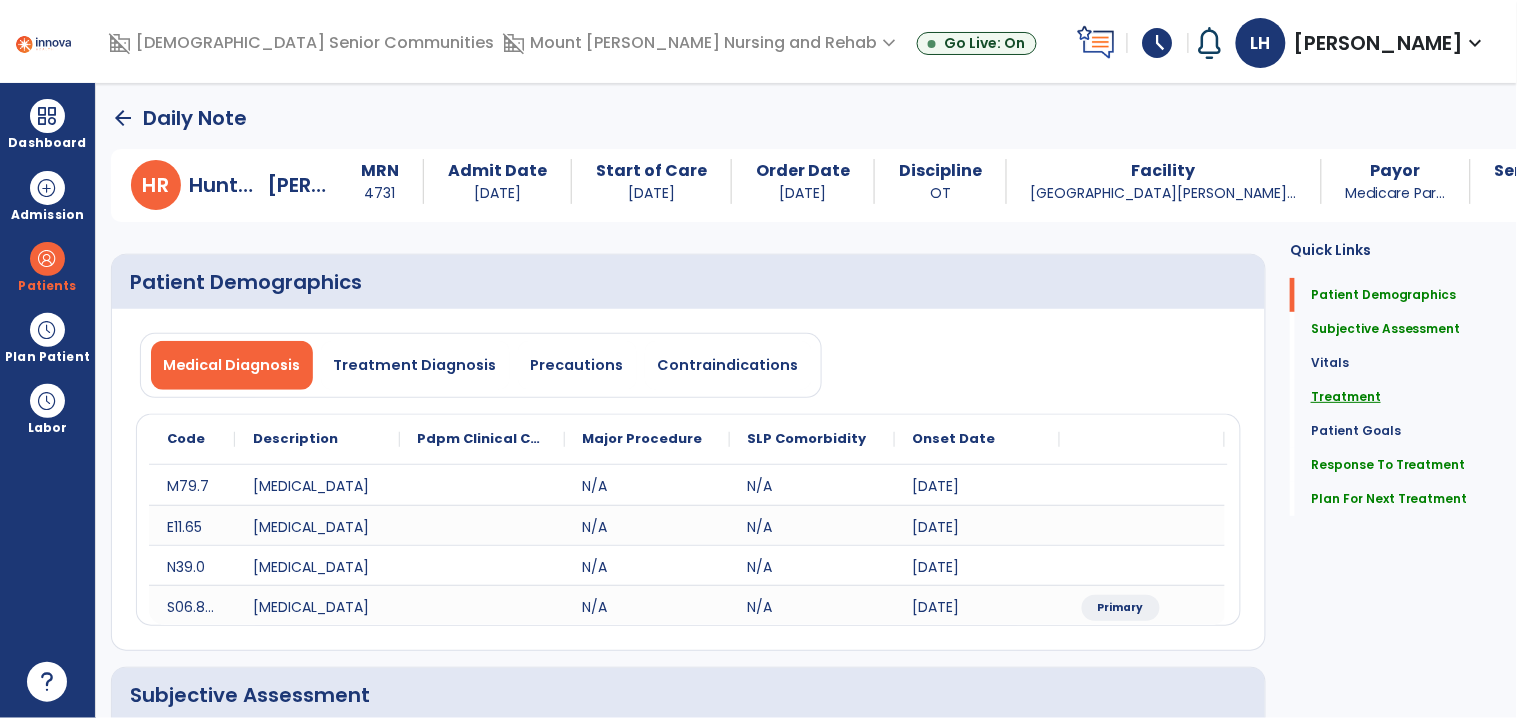 click on "Treatment" 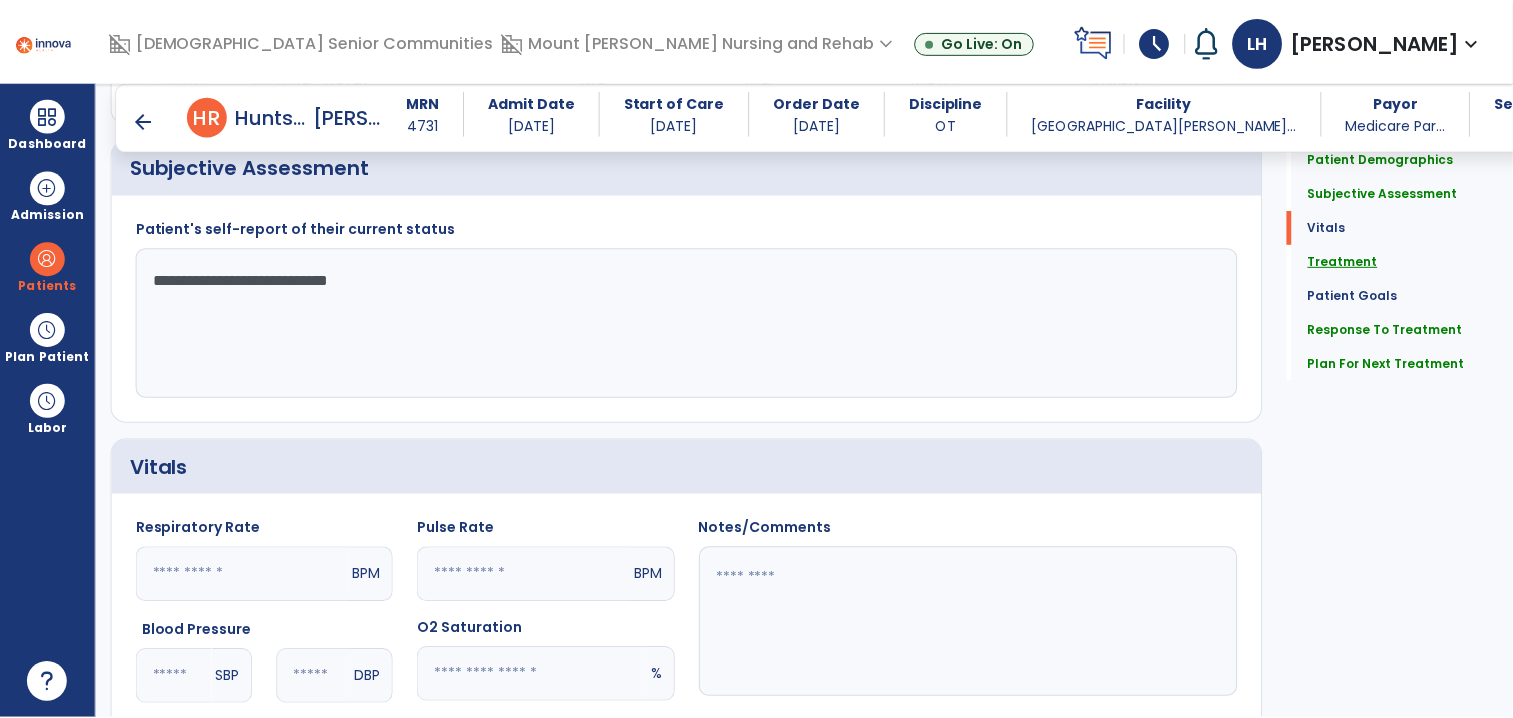 scroll, scrollTop: 1218, scrollLeft: 0, axis: vertical 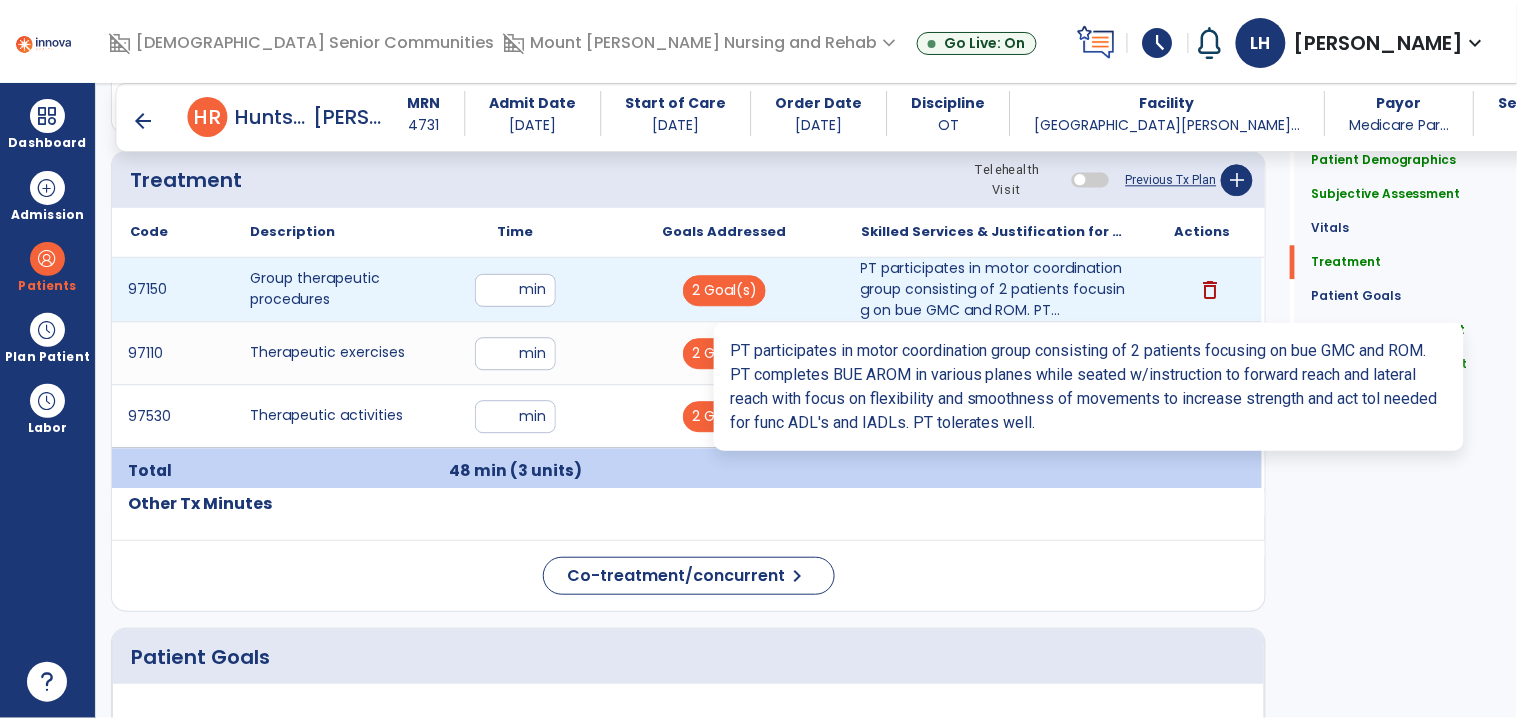 click on "PT participates in motor coordination group consisting of 2 patients focusing on bue GMC and ROM. PT..." at bounding box center (993, 289) 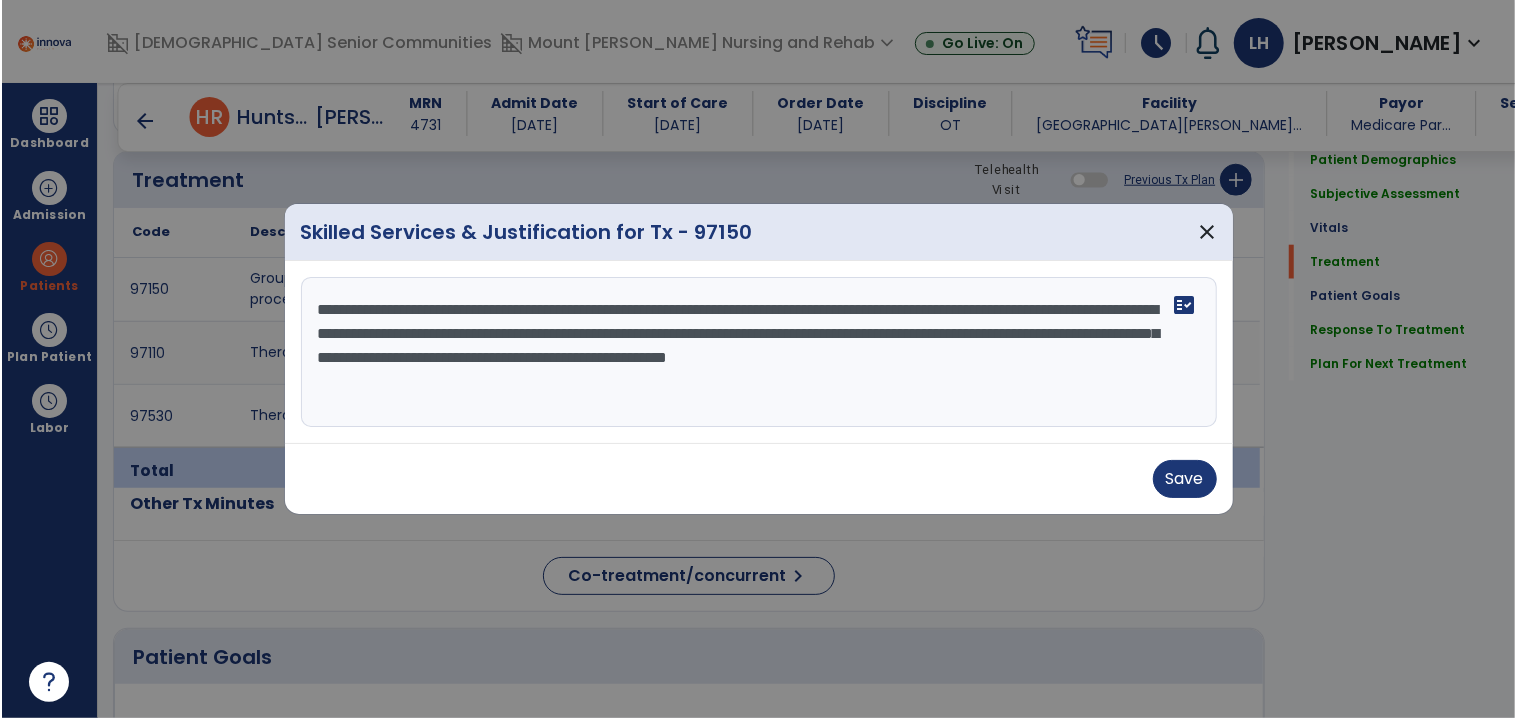 scroll, scrollTop: 1218, scrollLeft: 0, axis: vertical 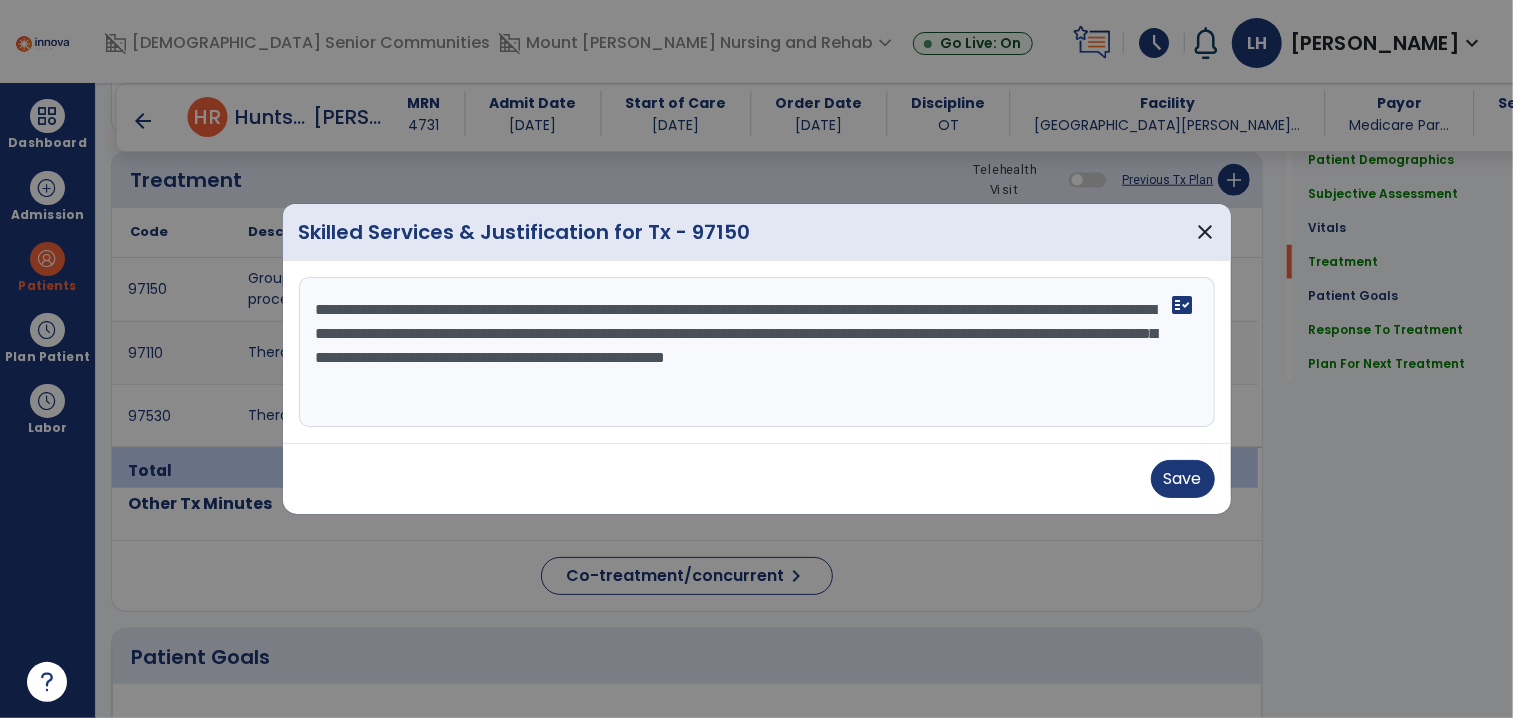 drag, startPoint x: 554, startPoint y: 389, endPoint x: 314, endPoint y: 303, distance: 254.94313 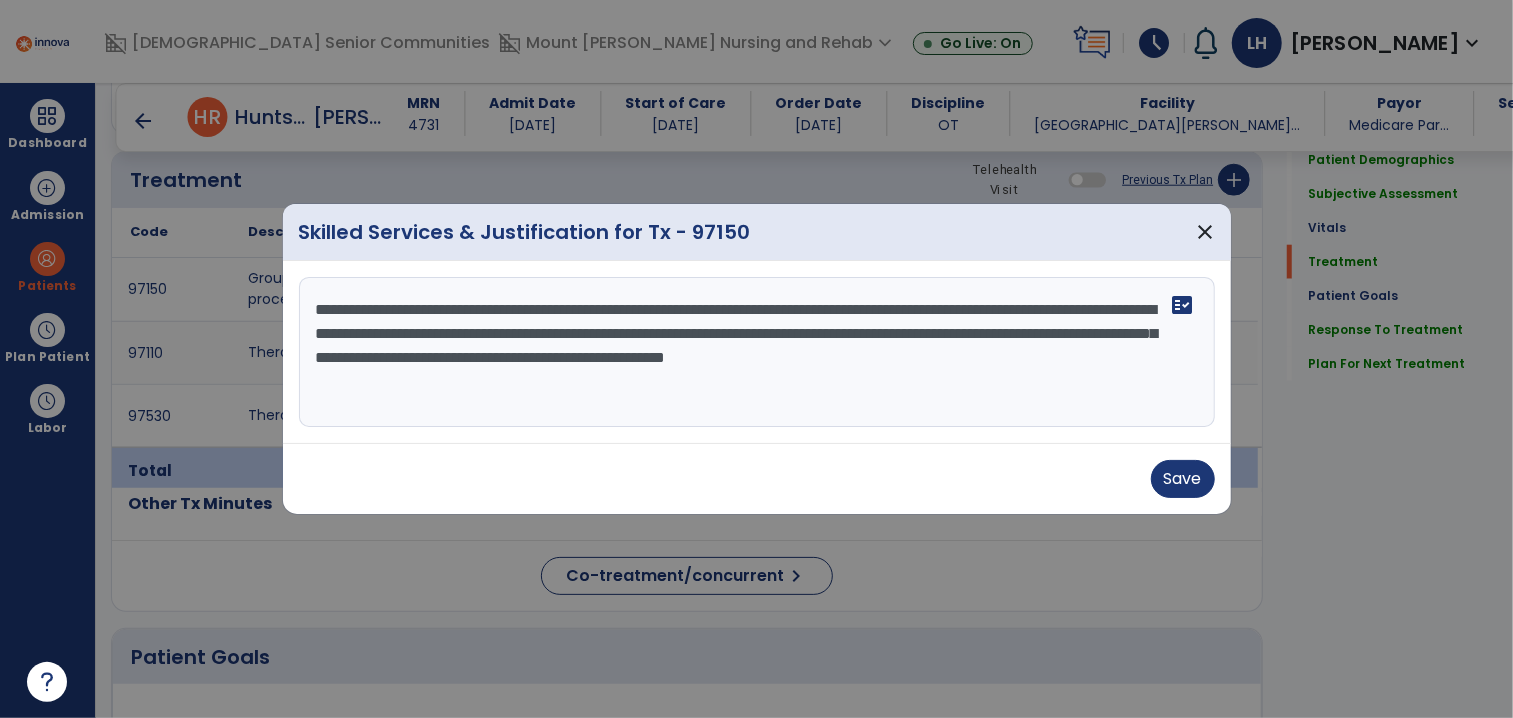 click on "**********" at bounding box center (757, 352) 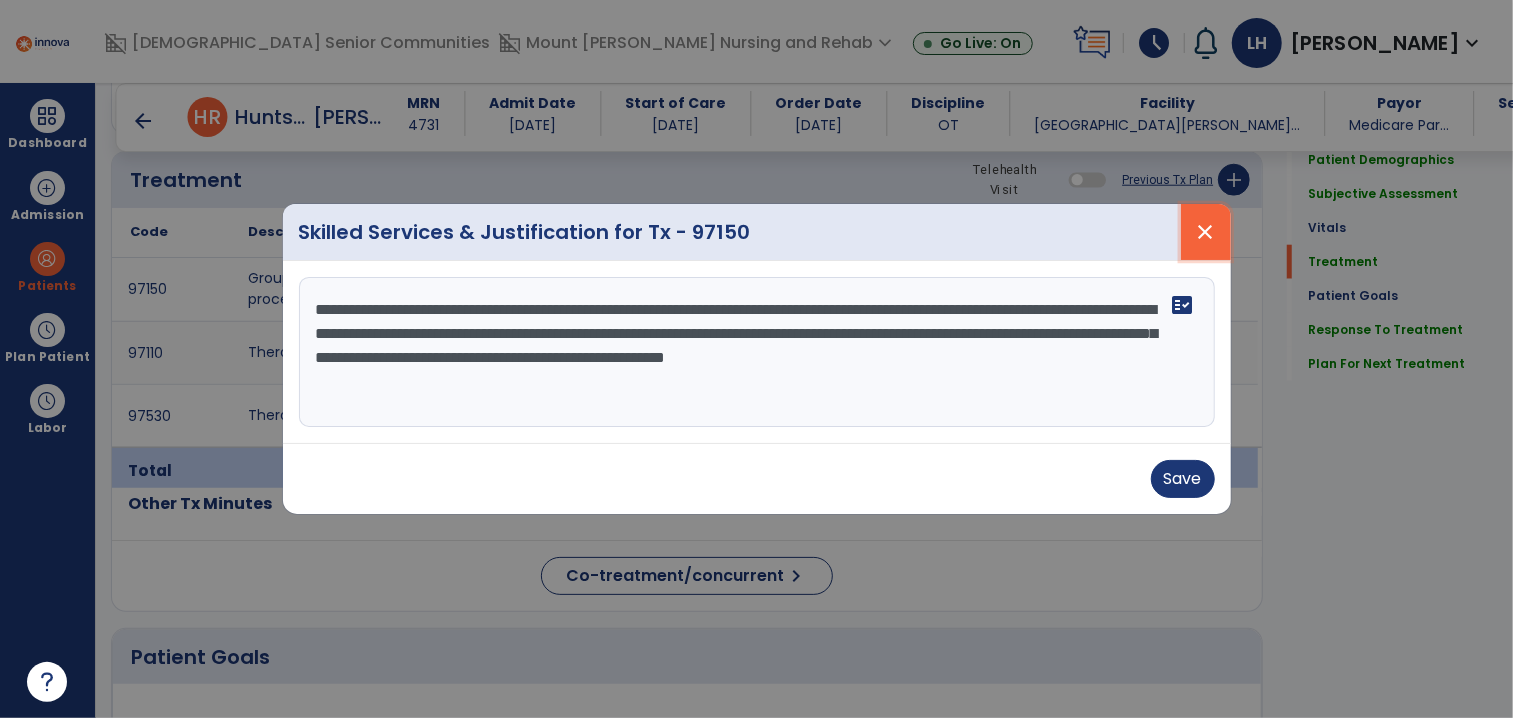 click on "close" at bounding box center [1206, 232] 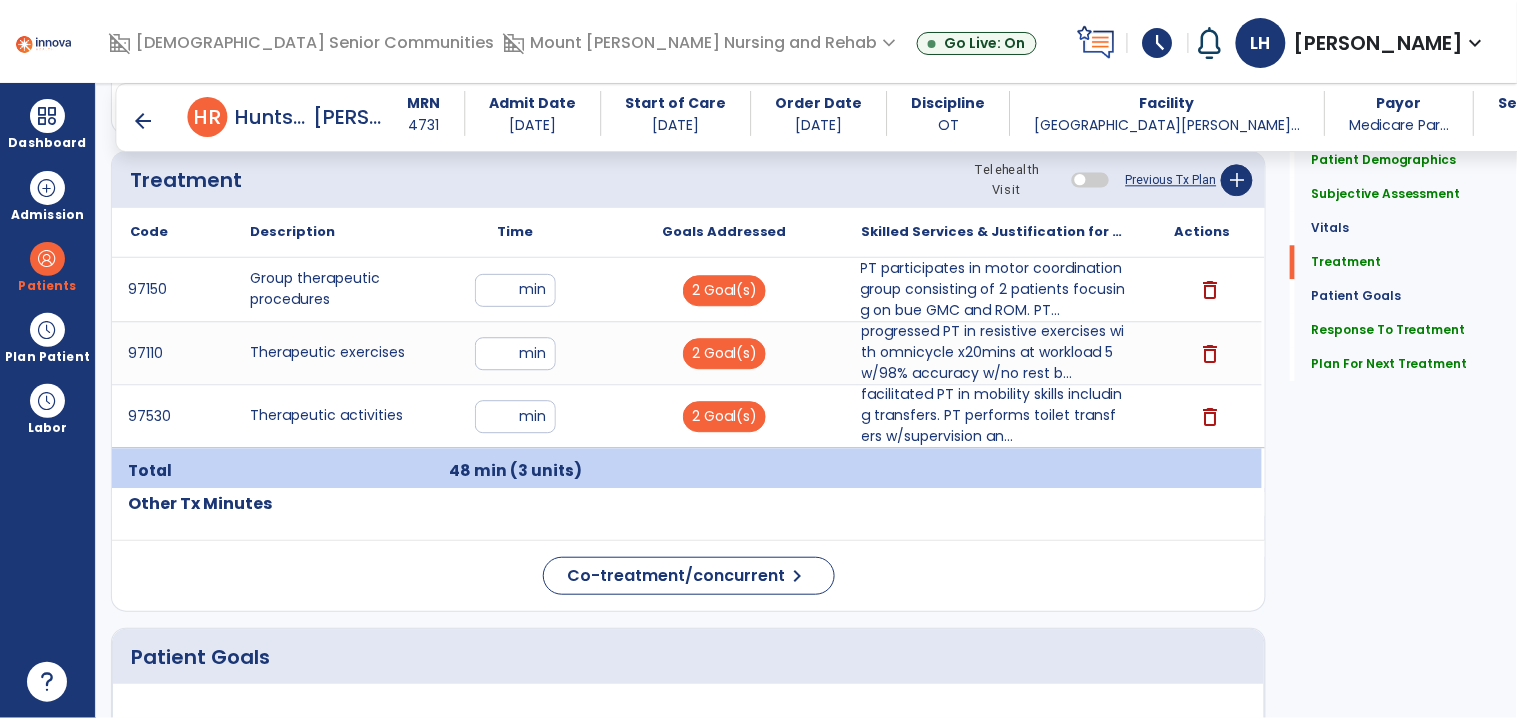 click on "arrow_back" at bounding box center [144, 121] 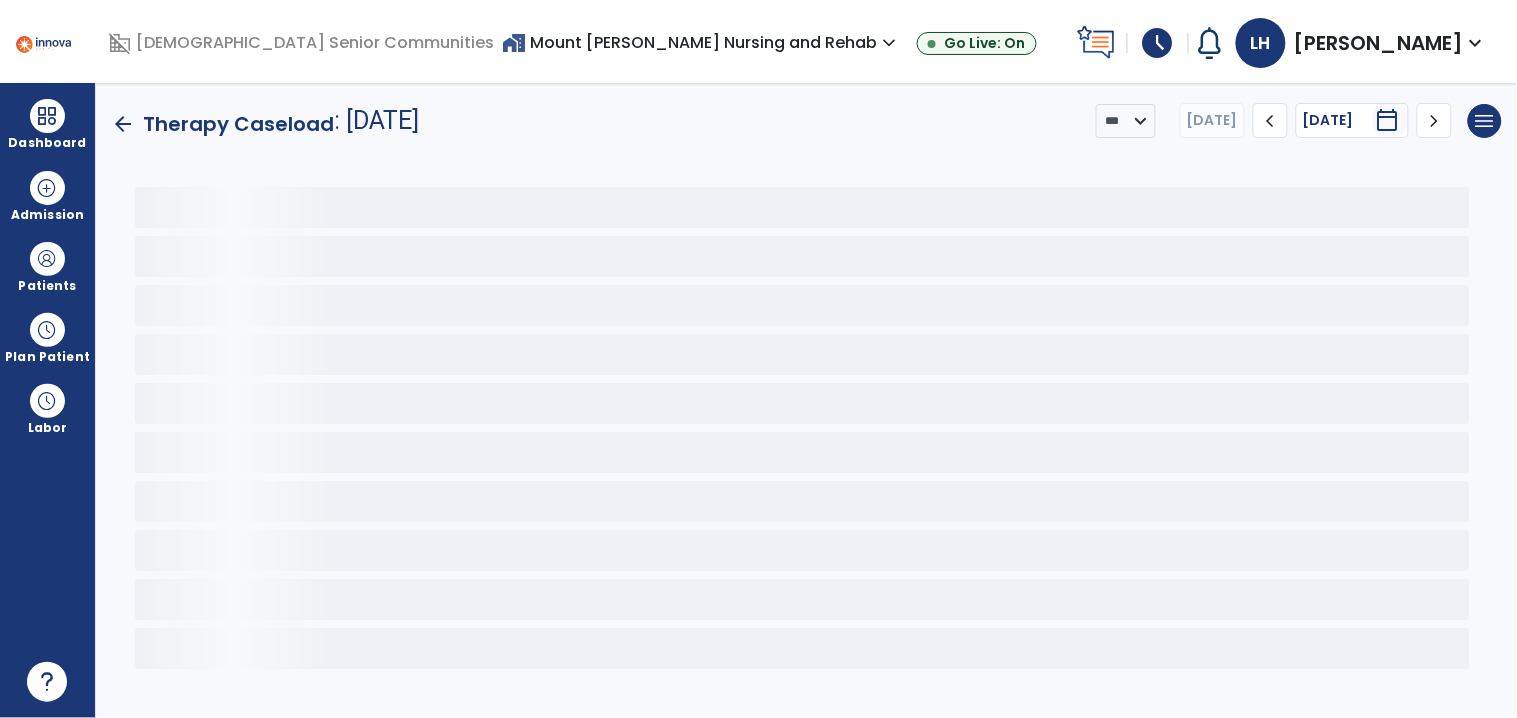 scroll, scrollTop: 0, scrollLeft: 0, axis: both 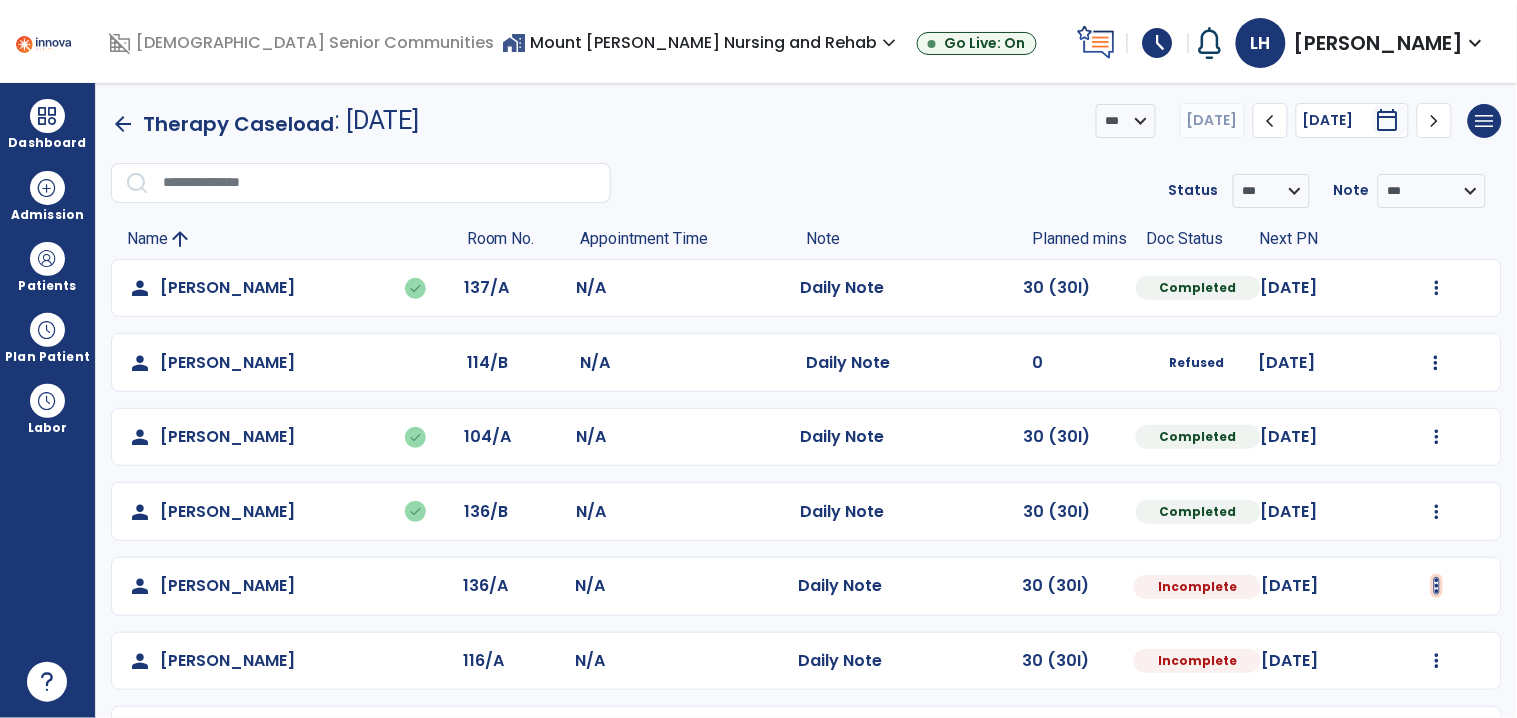 click at bounding box center (1437, 288) 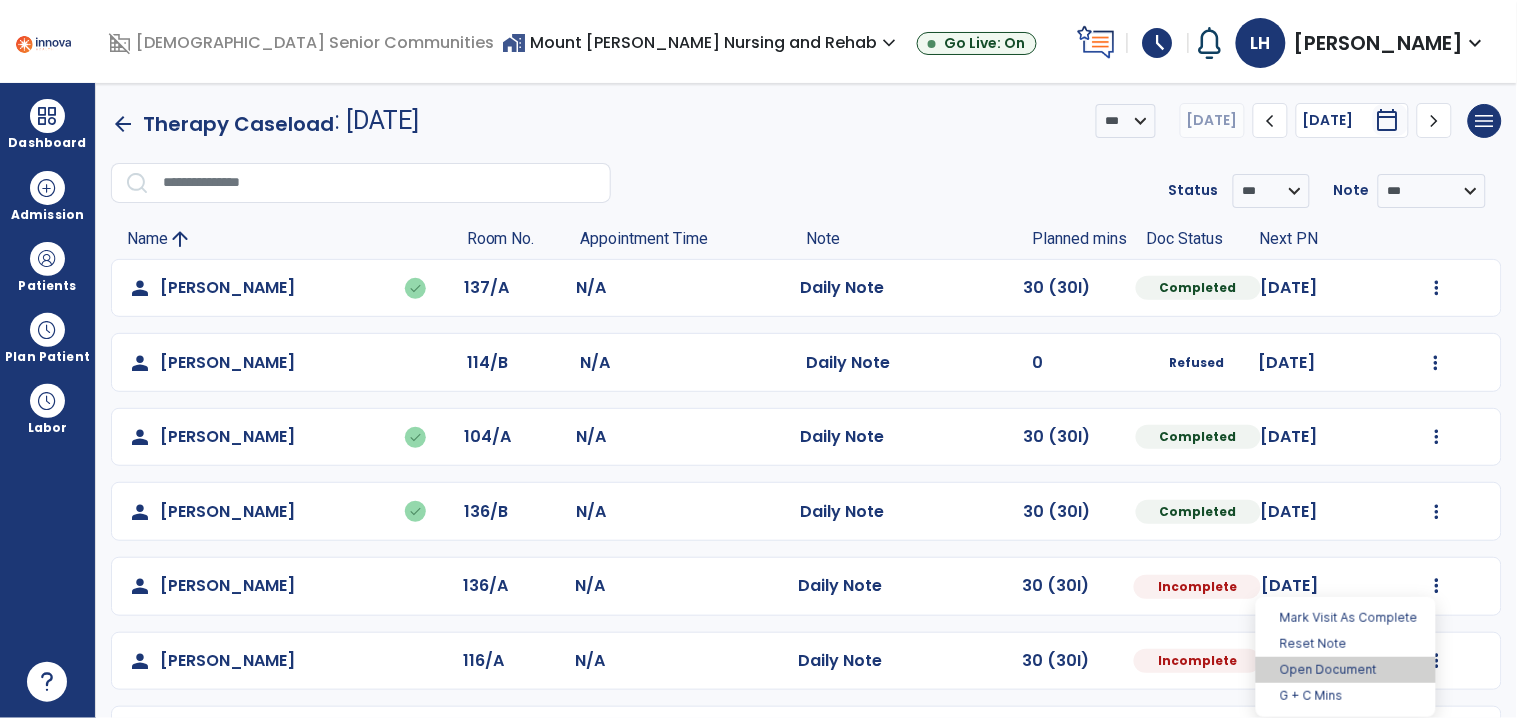 click on "Open Document" at bounding box center [1346, 670] 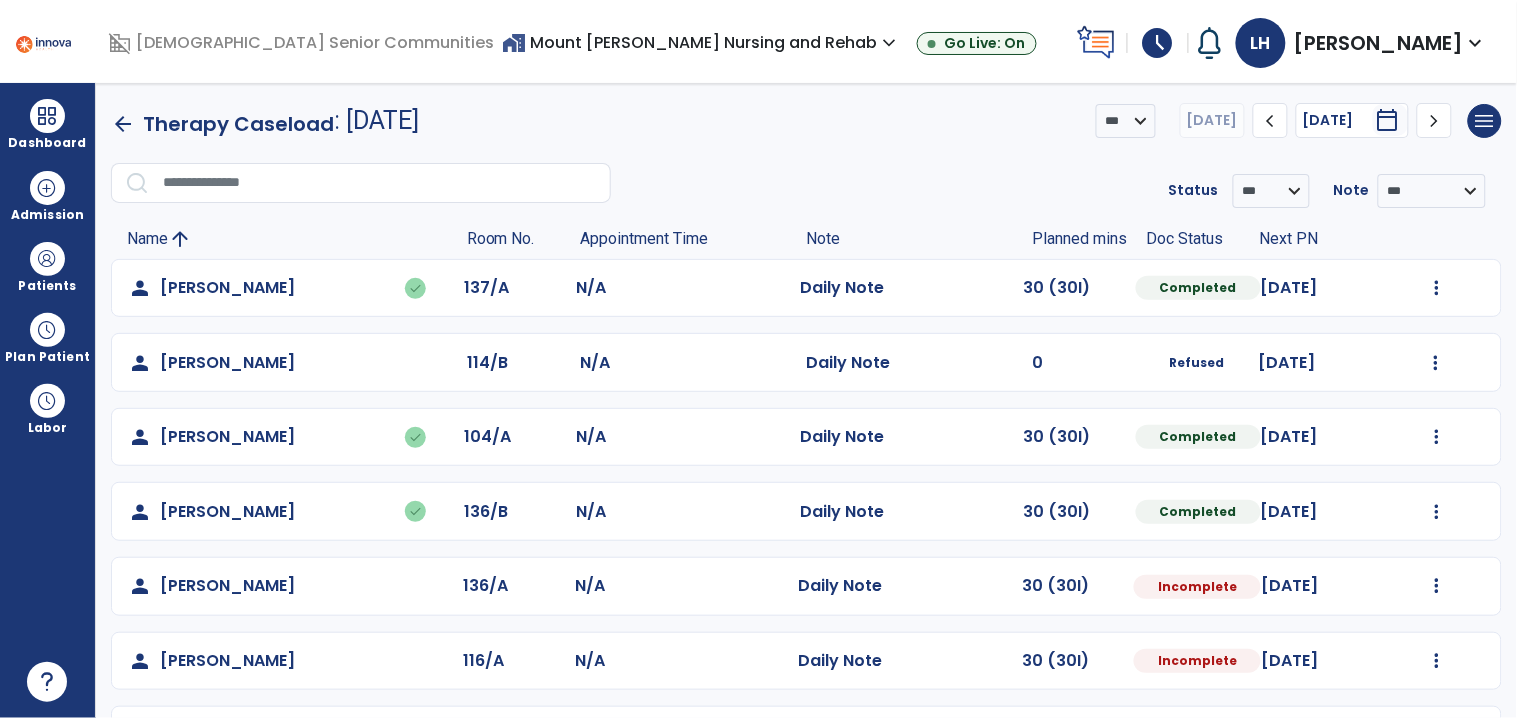 select on "*" 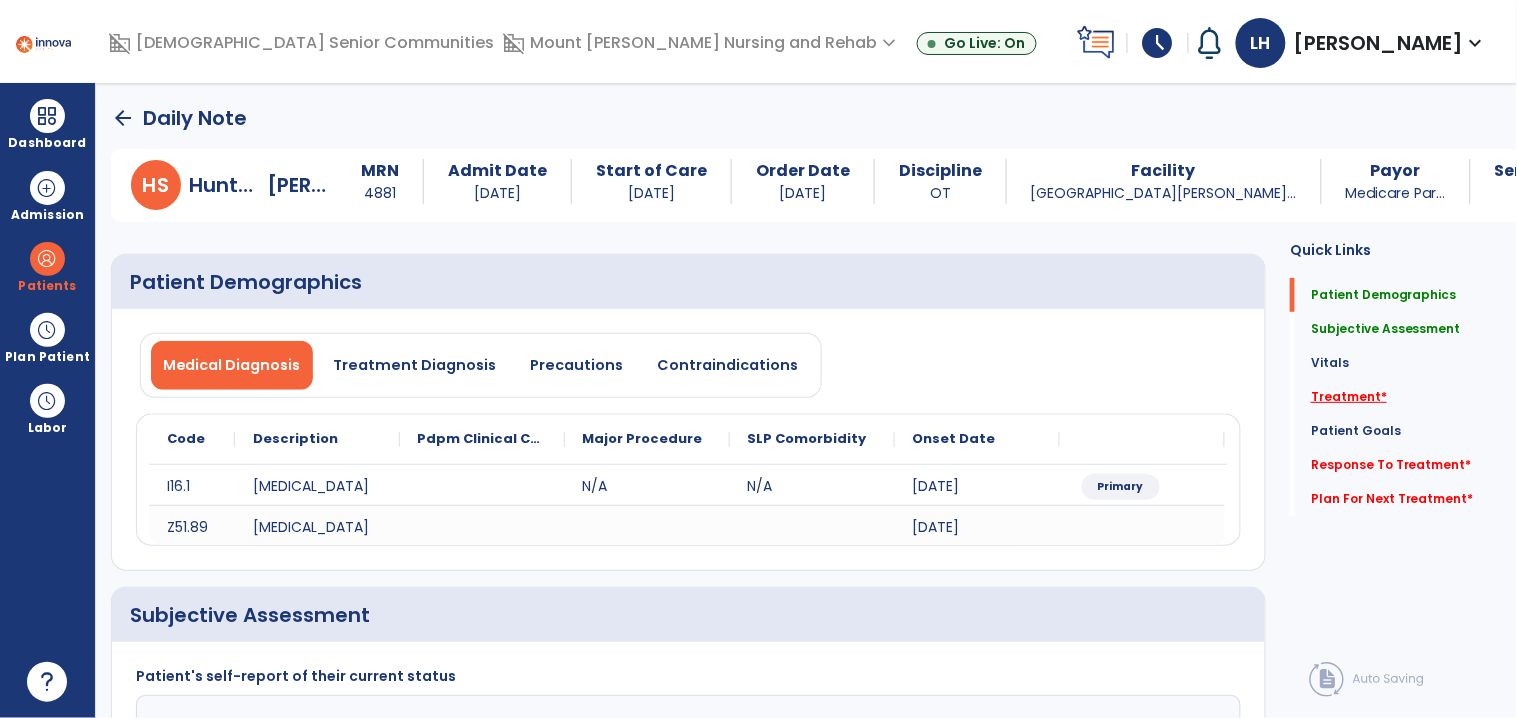 click on "Treatment   *" 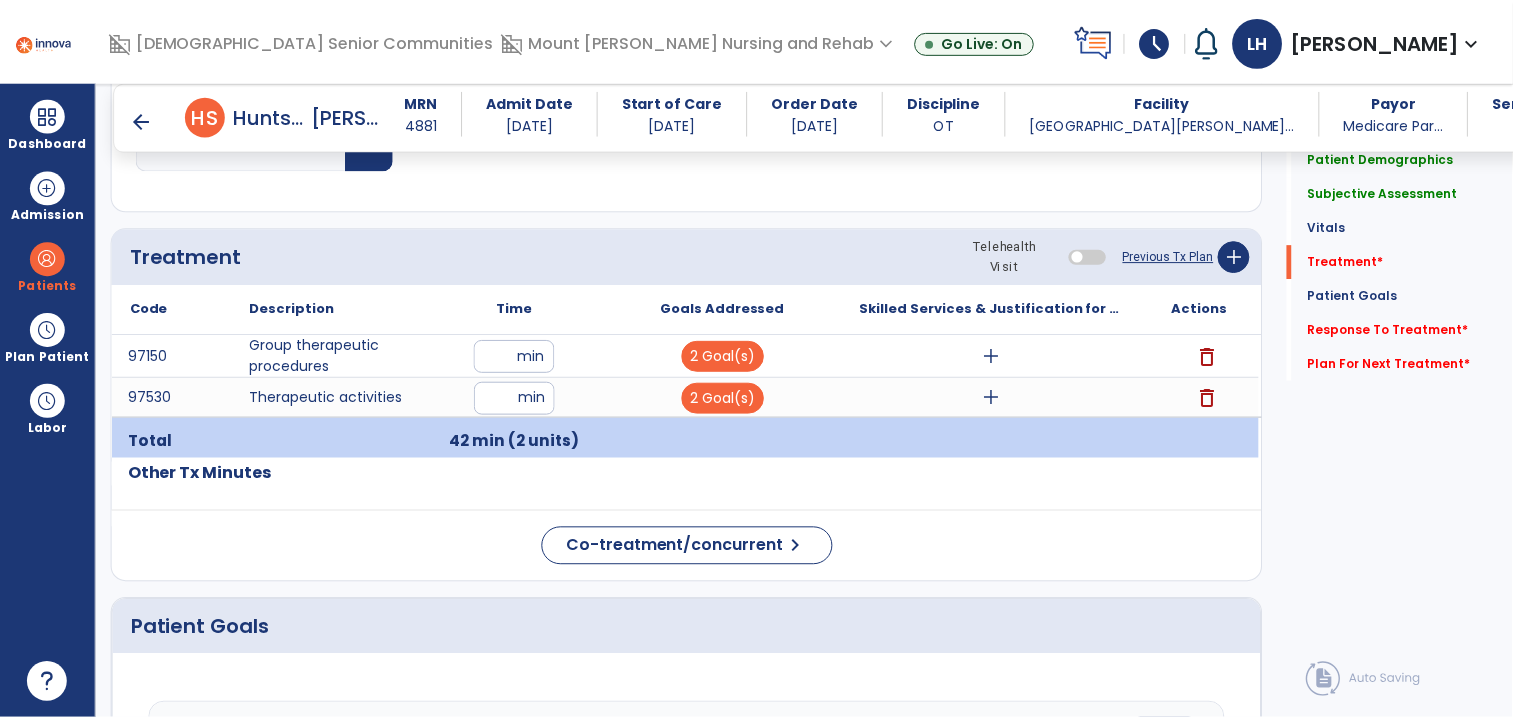 scroll, scrollTop: 1085, scrollLeft: 0, axis: vertical 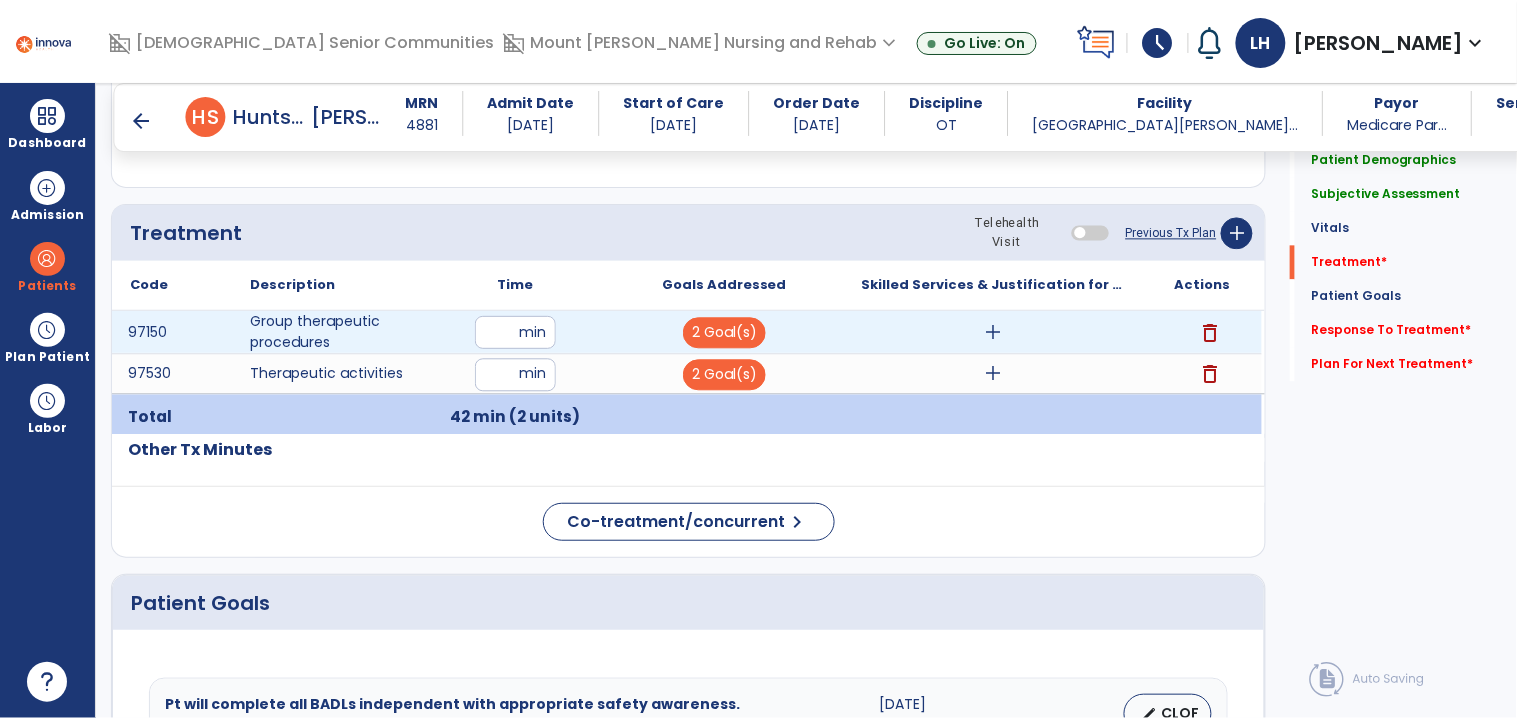 click on "add" at bounding box center [993, 332] 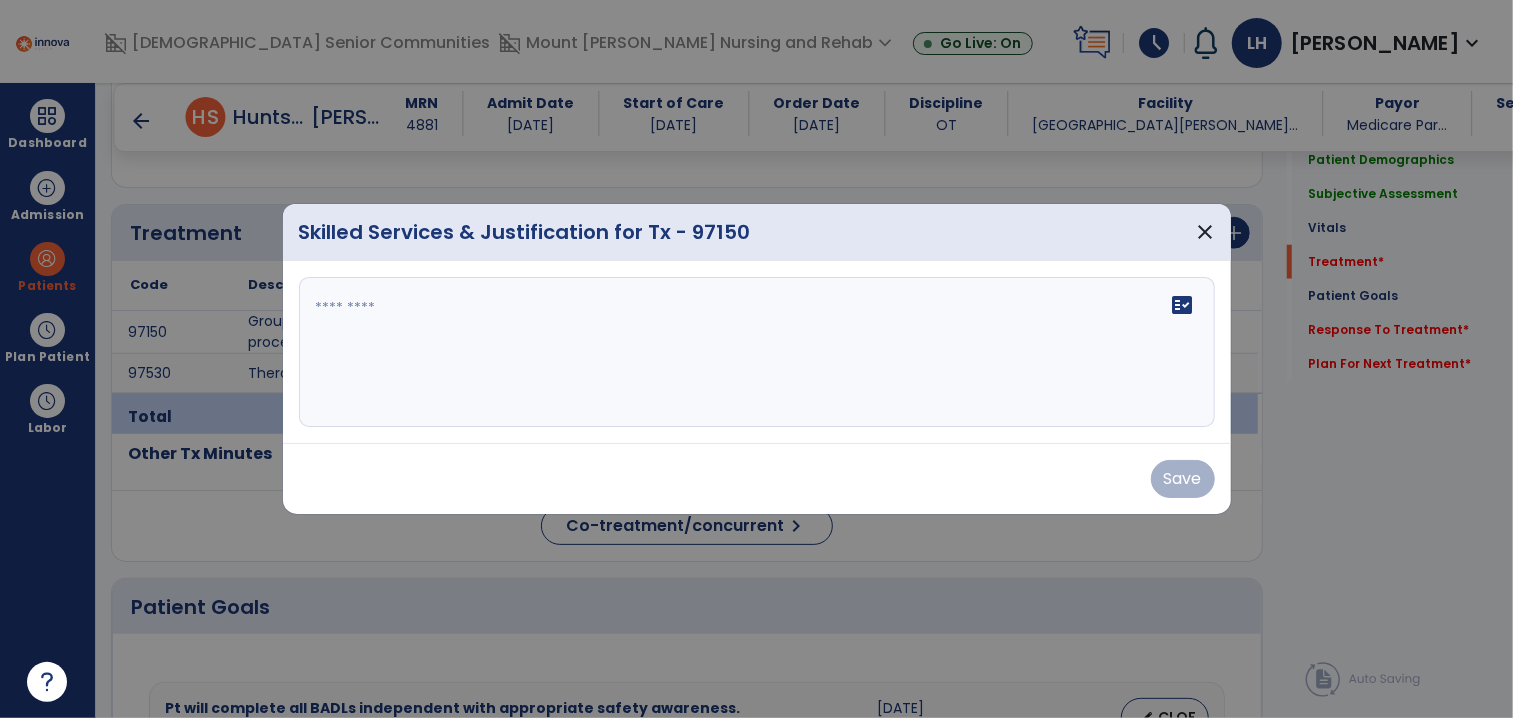 scroll, scrollTop: 1085, scrollLeft: 0, axis: vertical 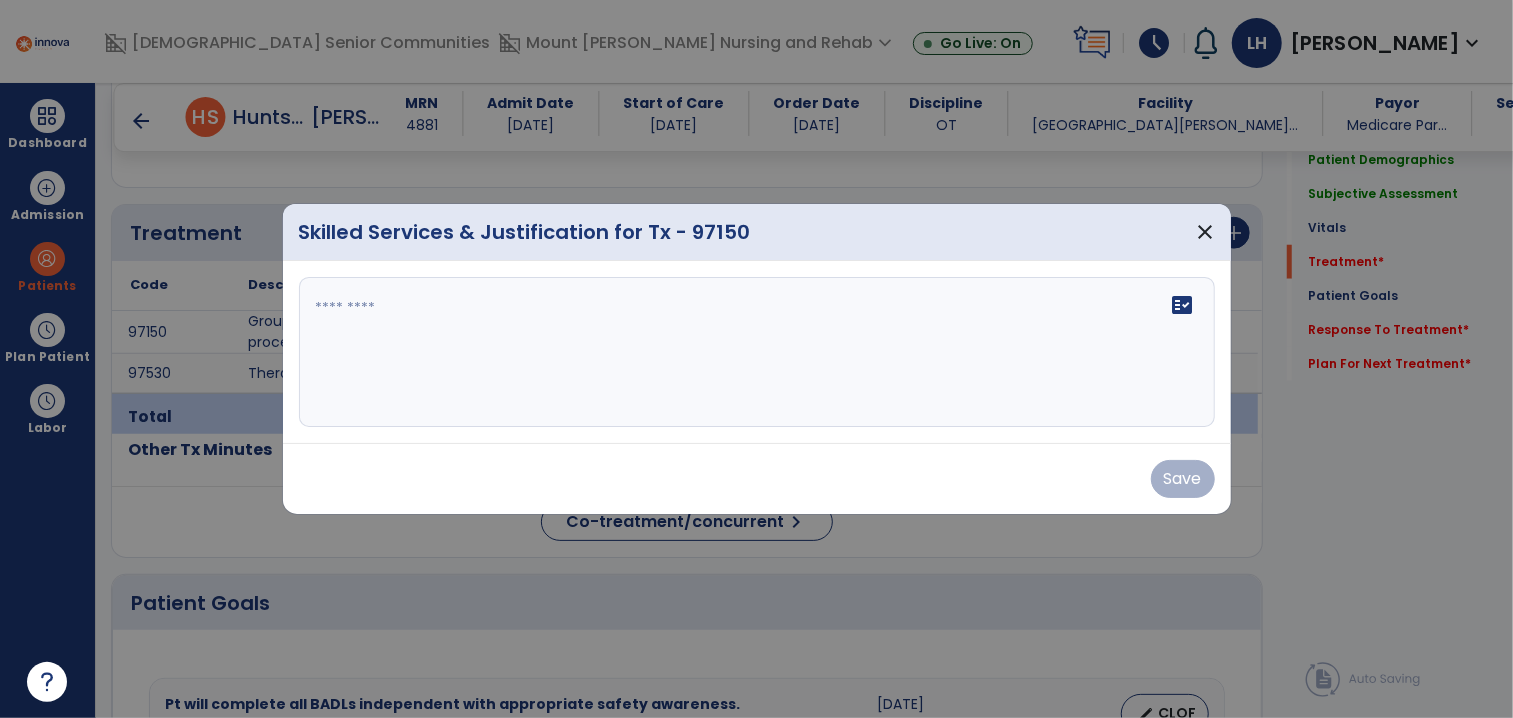 click on "fact_check" at bounding box center [757, 352] 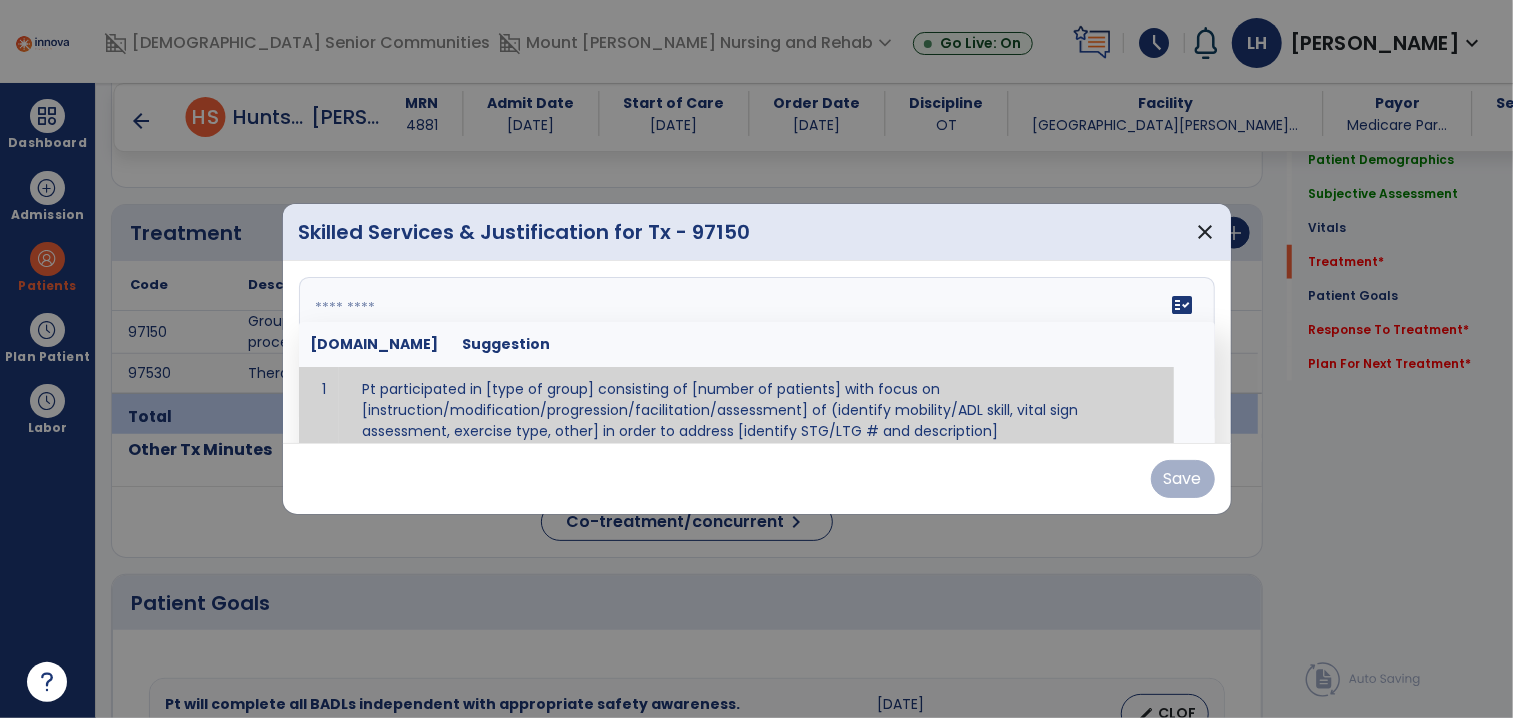 scroll, scrollTop: 11, scrollLeft: 0, axis: vertical 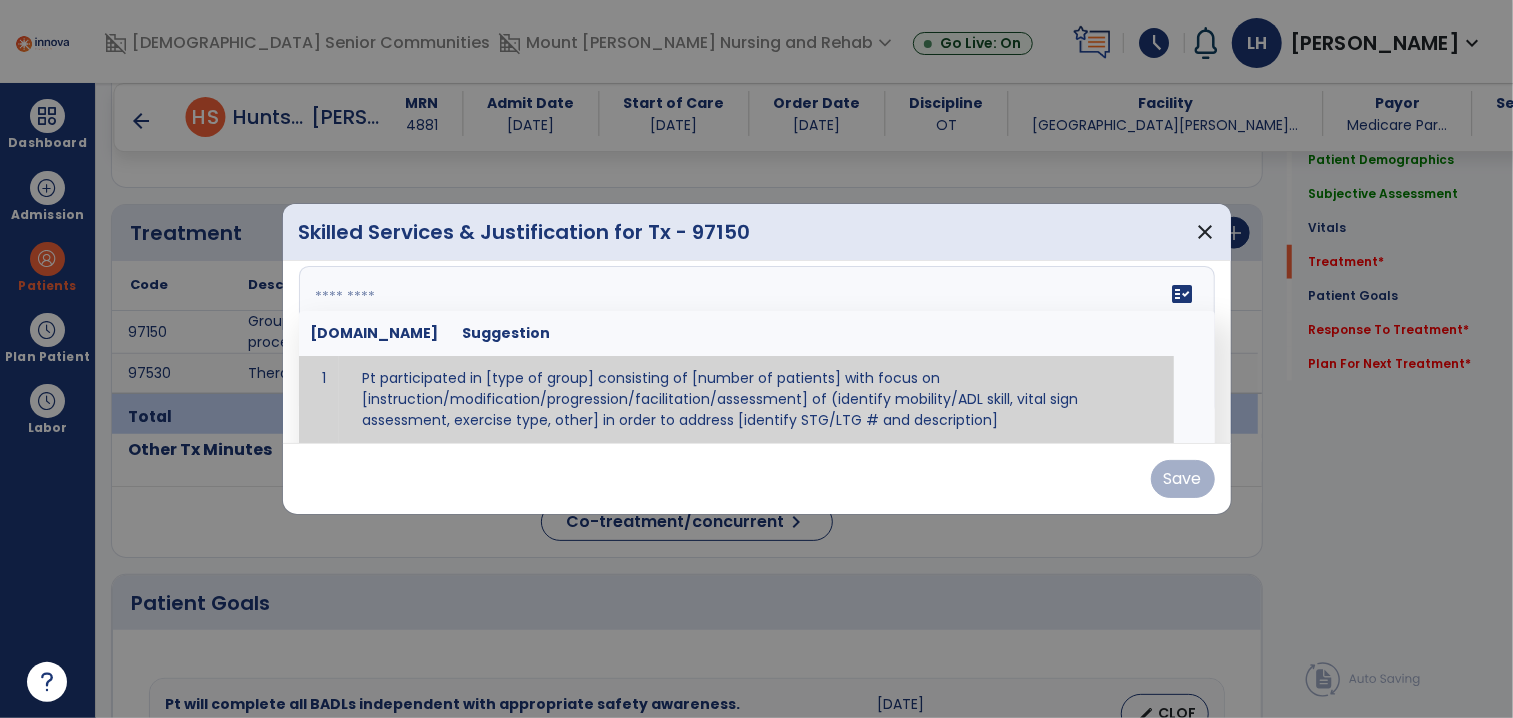 paste on "**********" 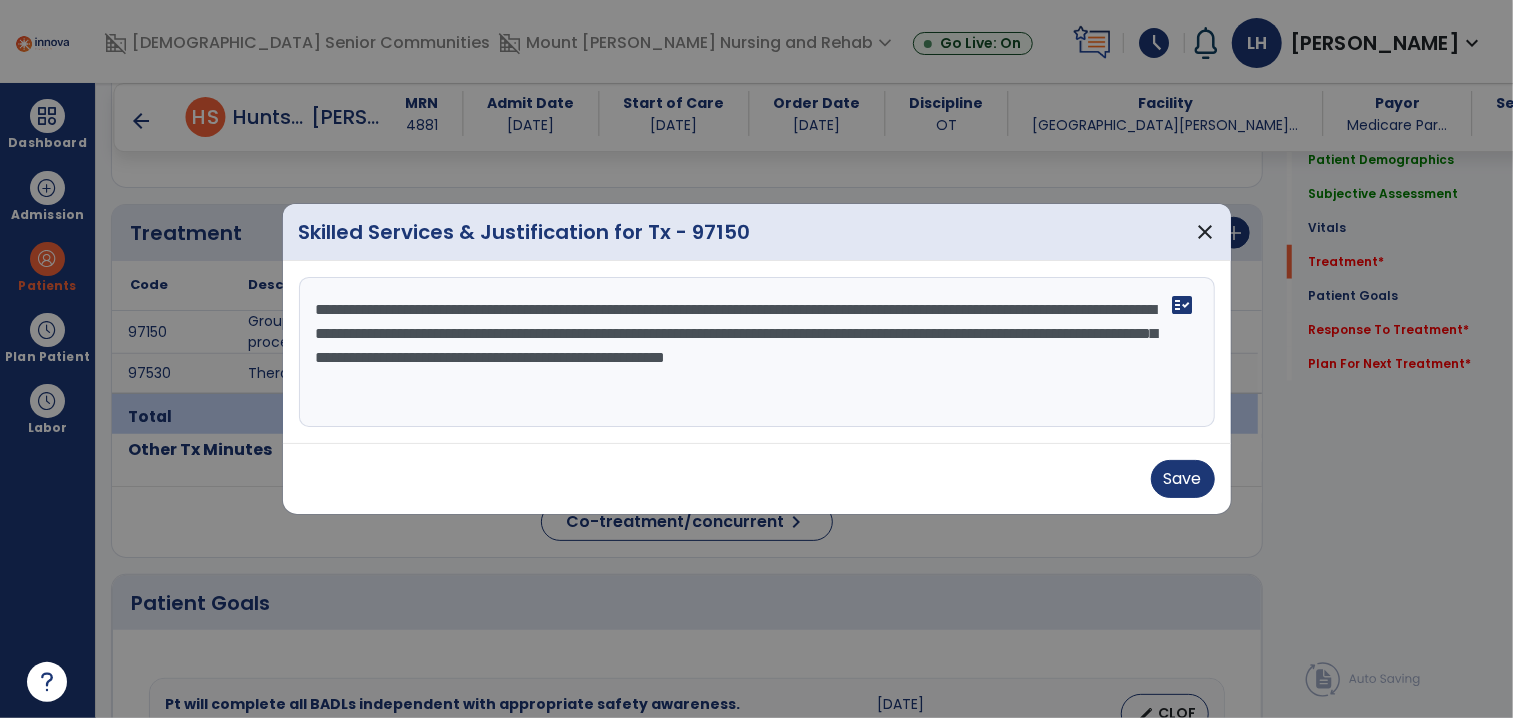 scroll, scrollTop: 0, scrollLeft: 0, axis: both 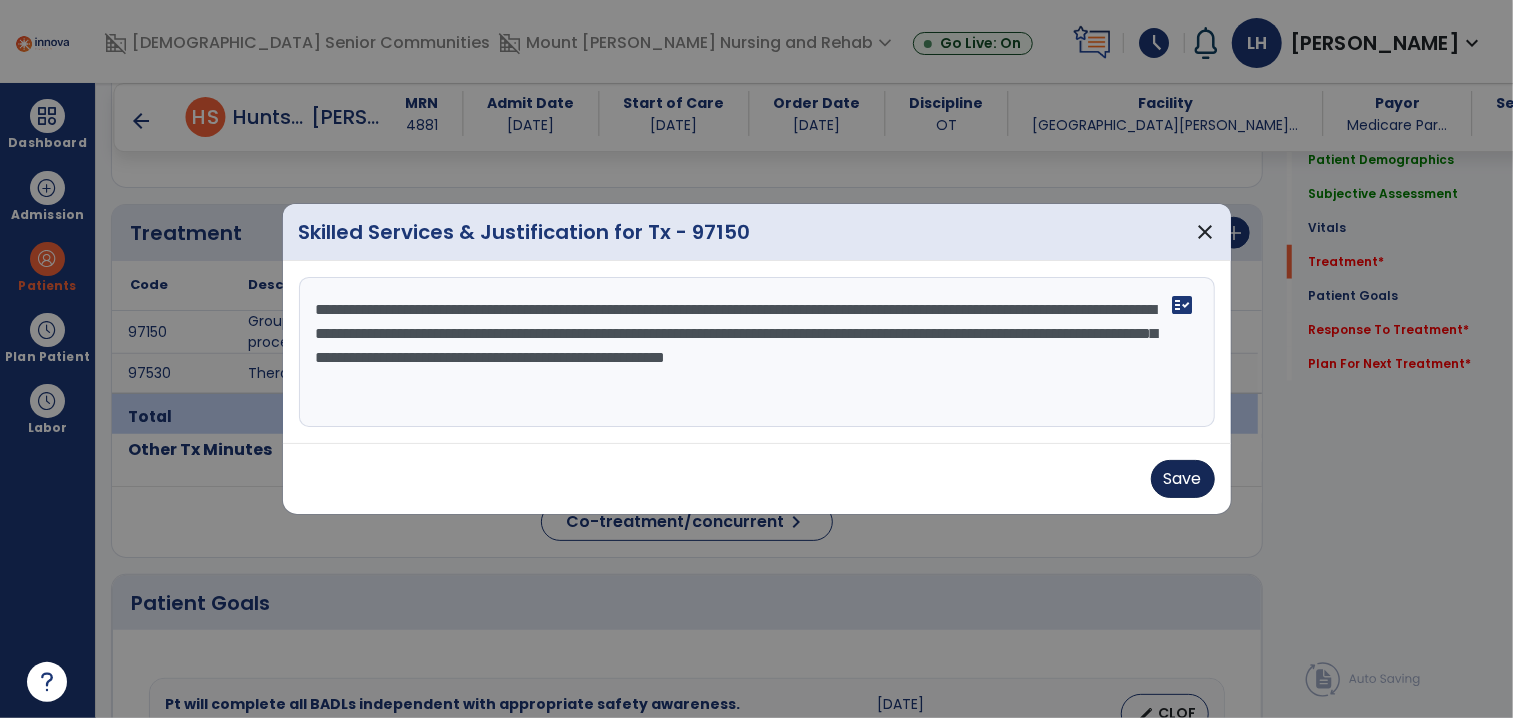 type on "**********" 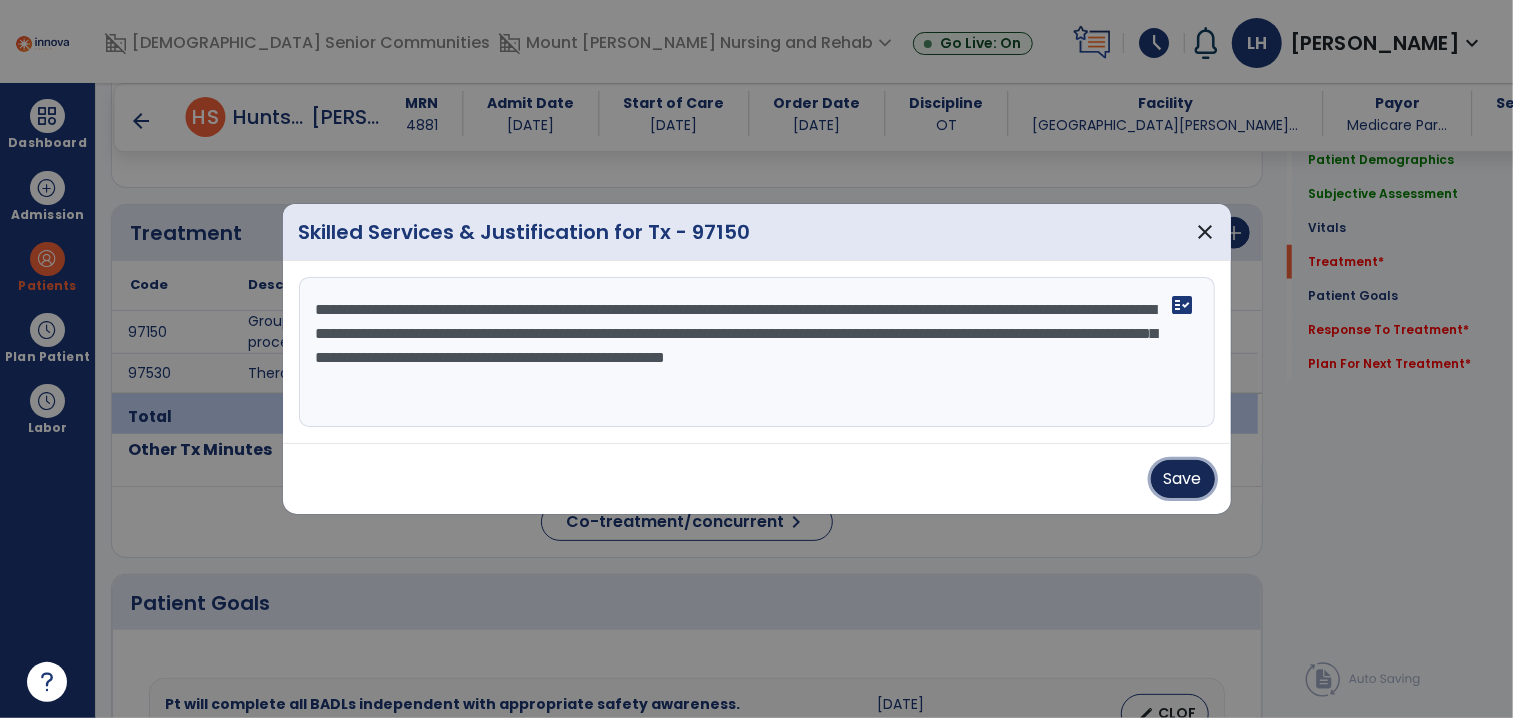 click on "Save" at bounding box center [1183, 479] 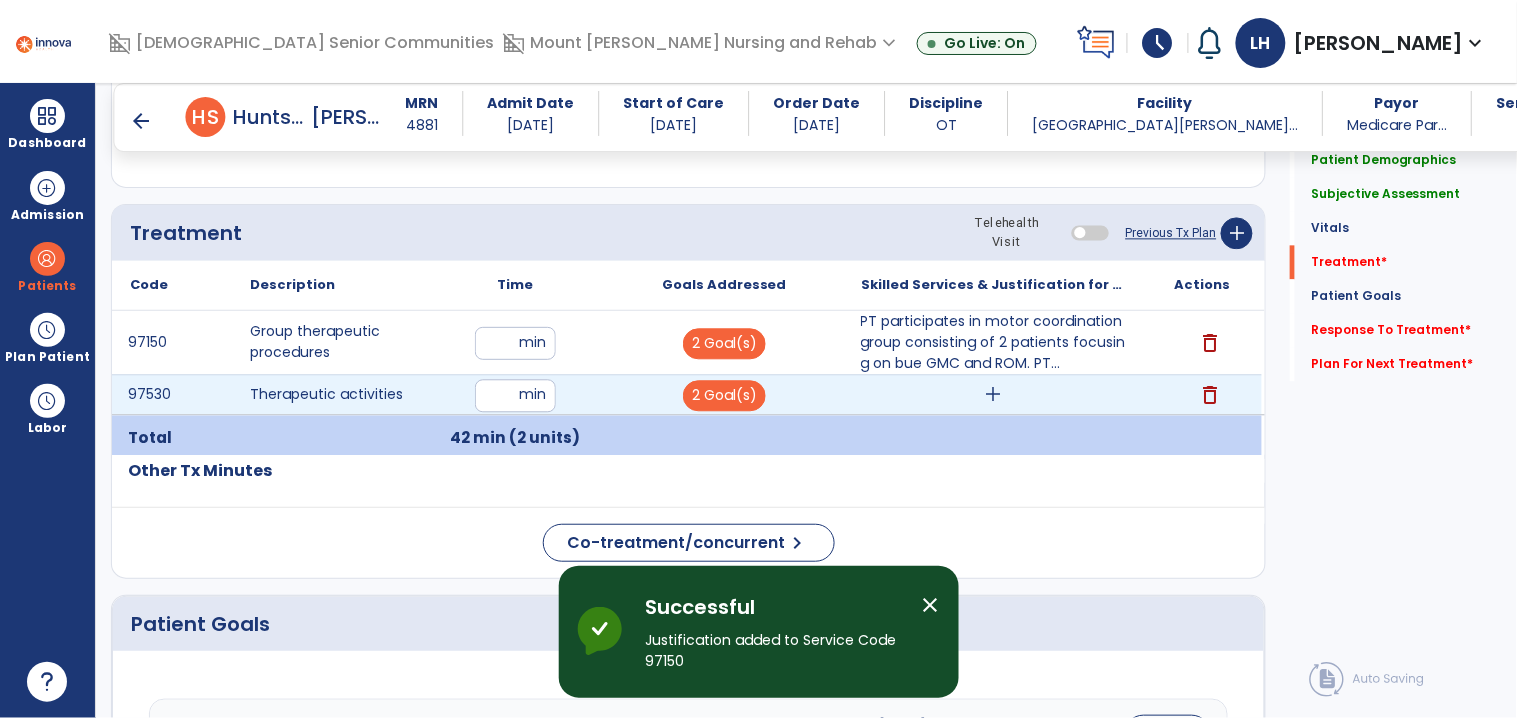 click on "add" at bounding box center [993, 394] 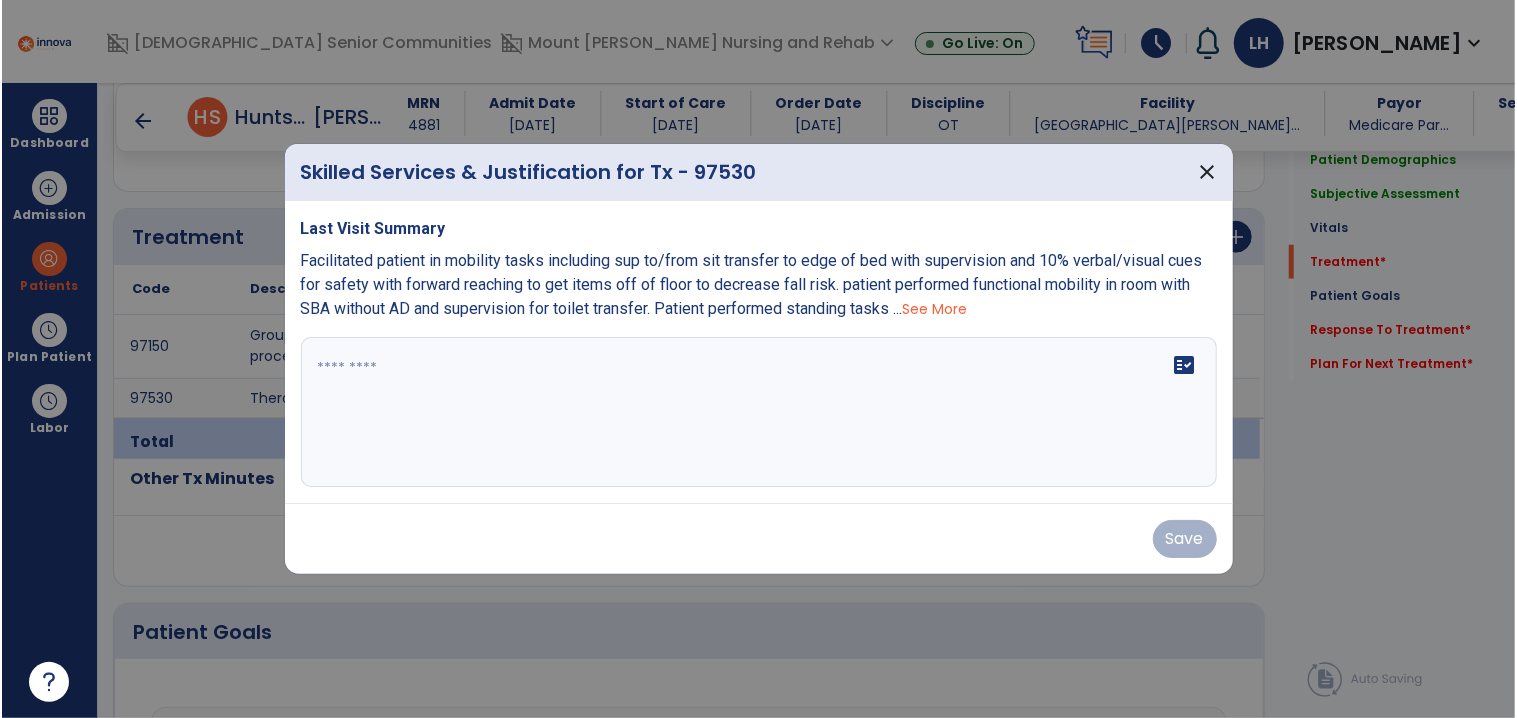 scroll, scrollTop: 1085, scrollLeft: 0, axis: vertical 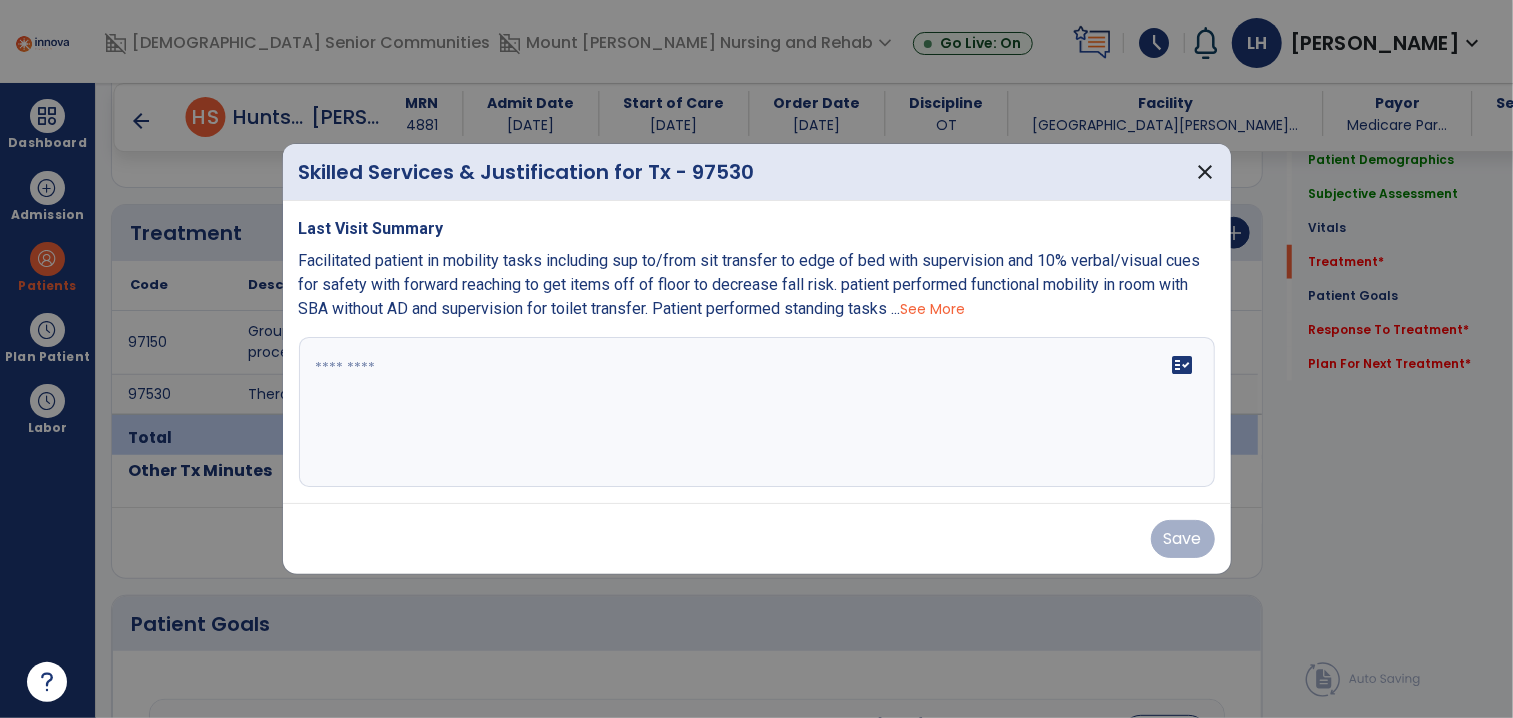 click at bounding box center (757, 412) 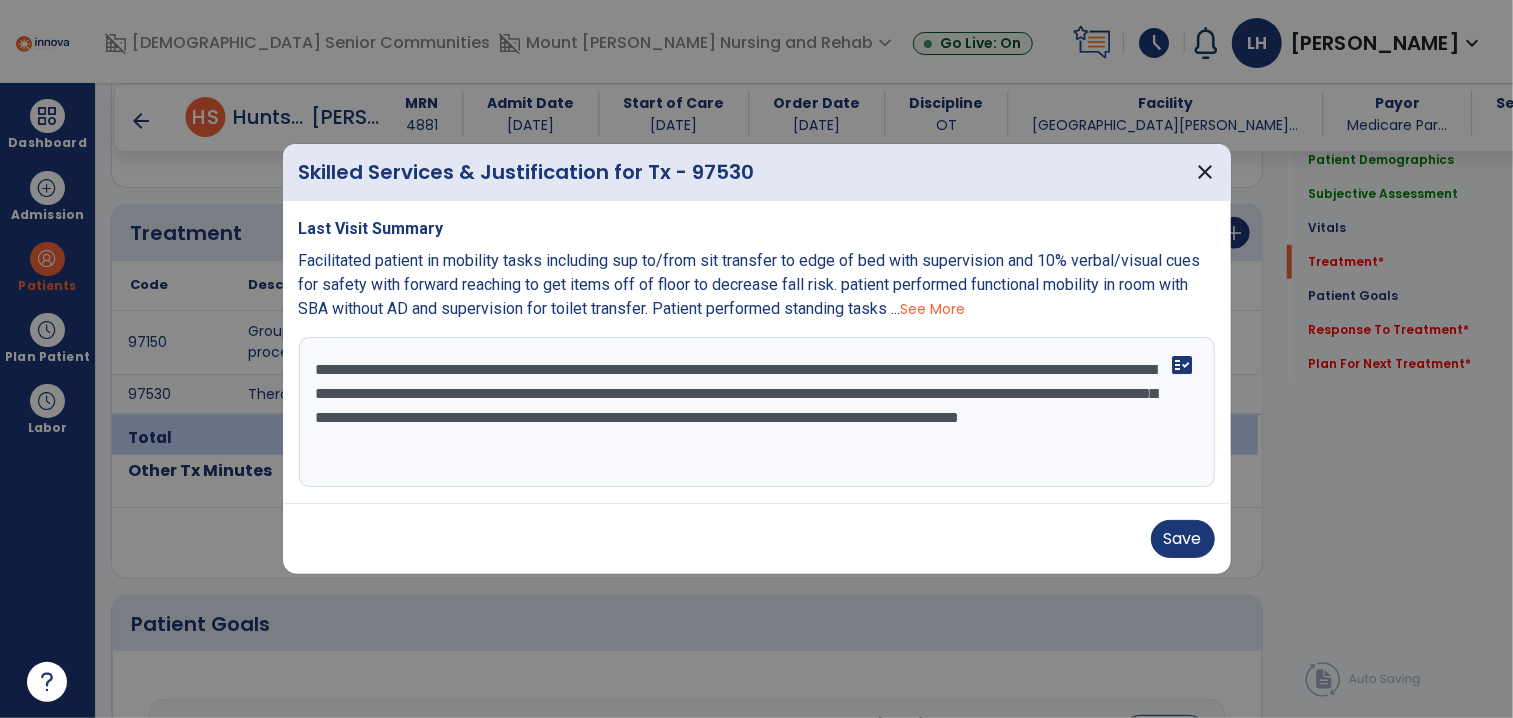 click on "**********" at bounding box center [757, 412] 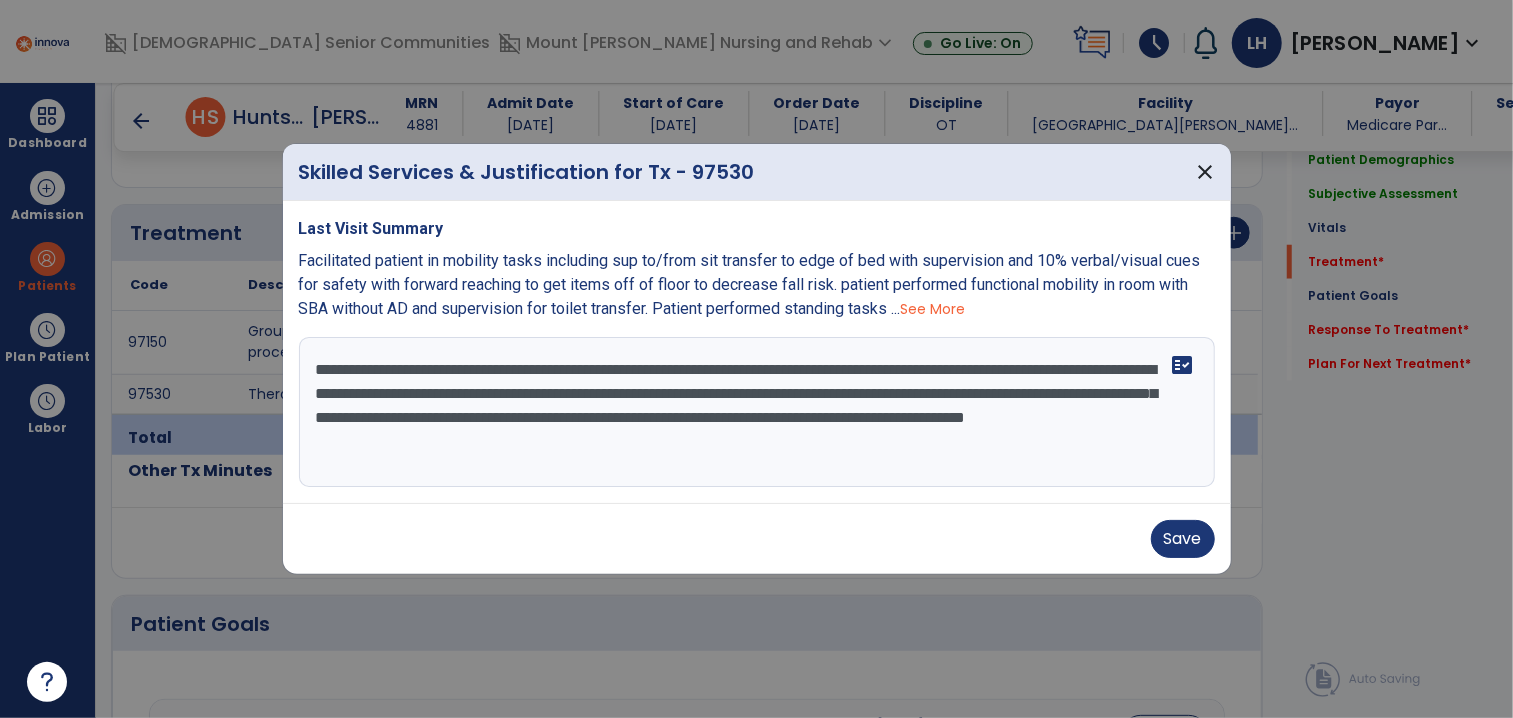 click on "**********" at bounding box center (757, 412) 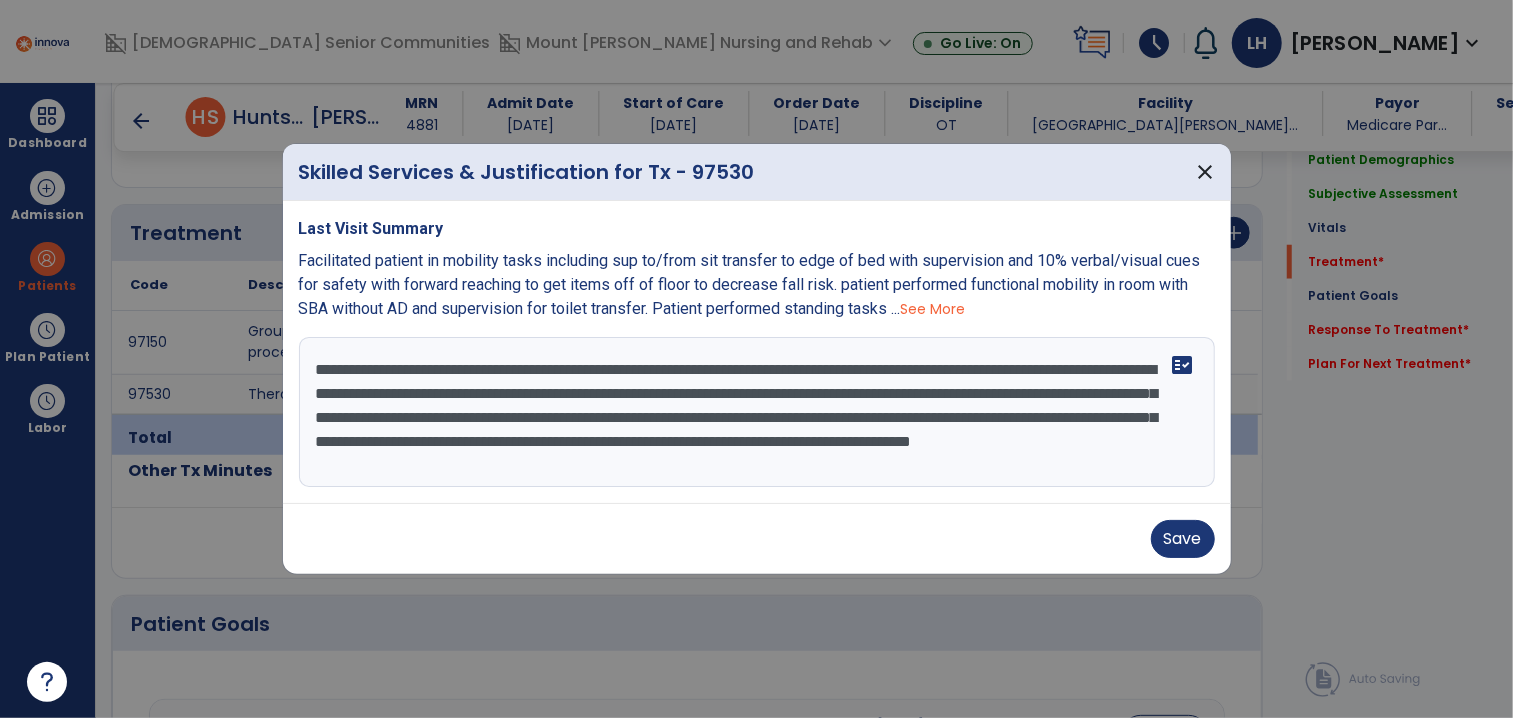 click on "**********" at bounding box center [757, 412] 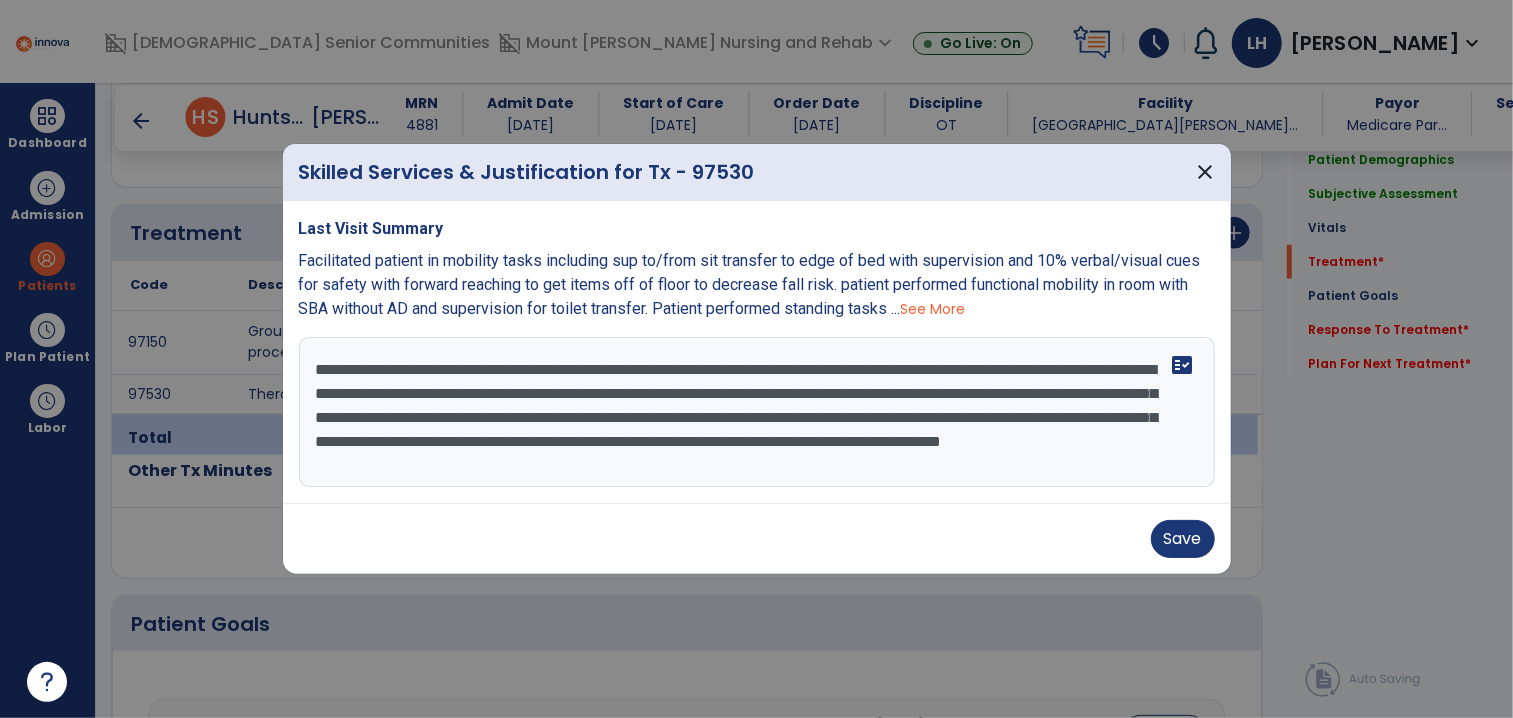 click on "**********" at bounding box center [757, 412] 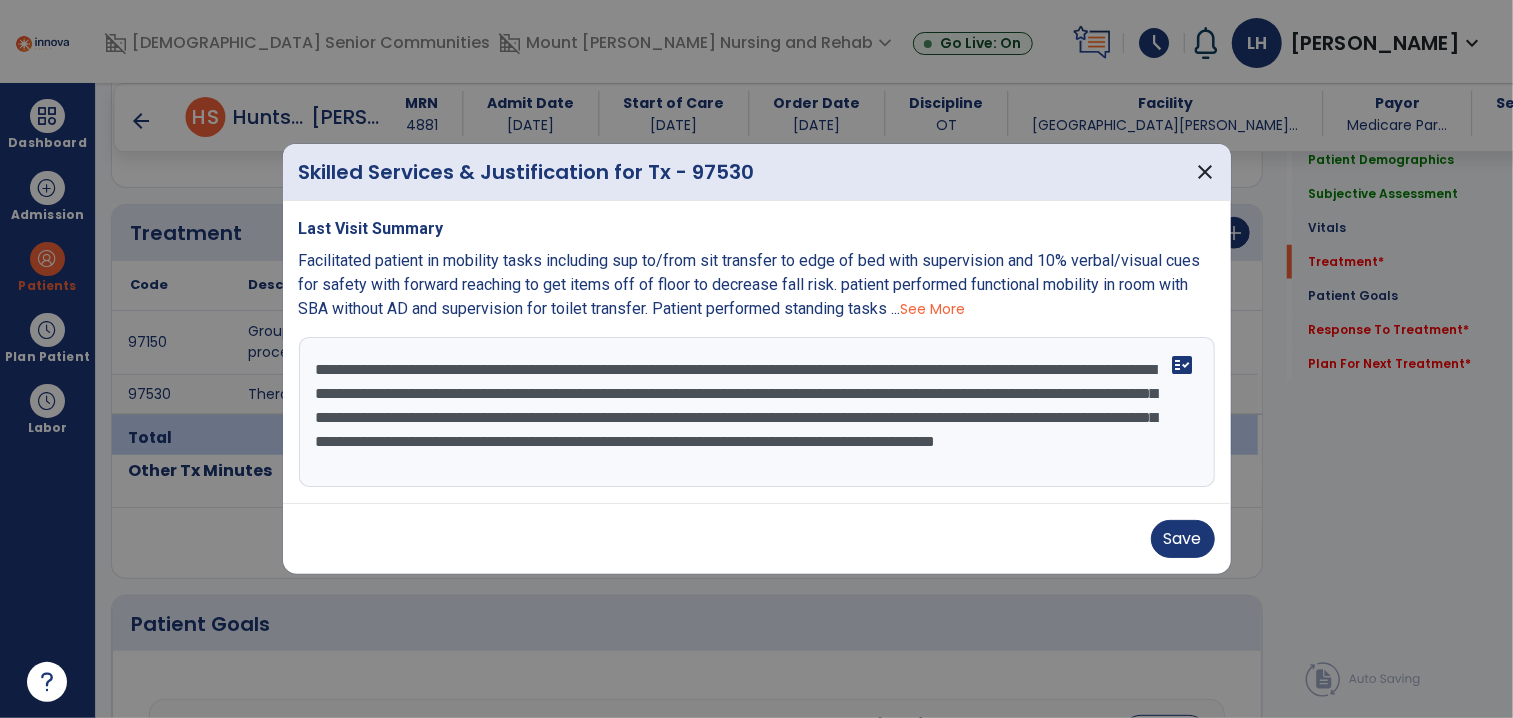 click on "**********" at bounding box center (757, 412) 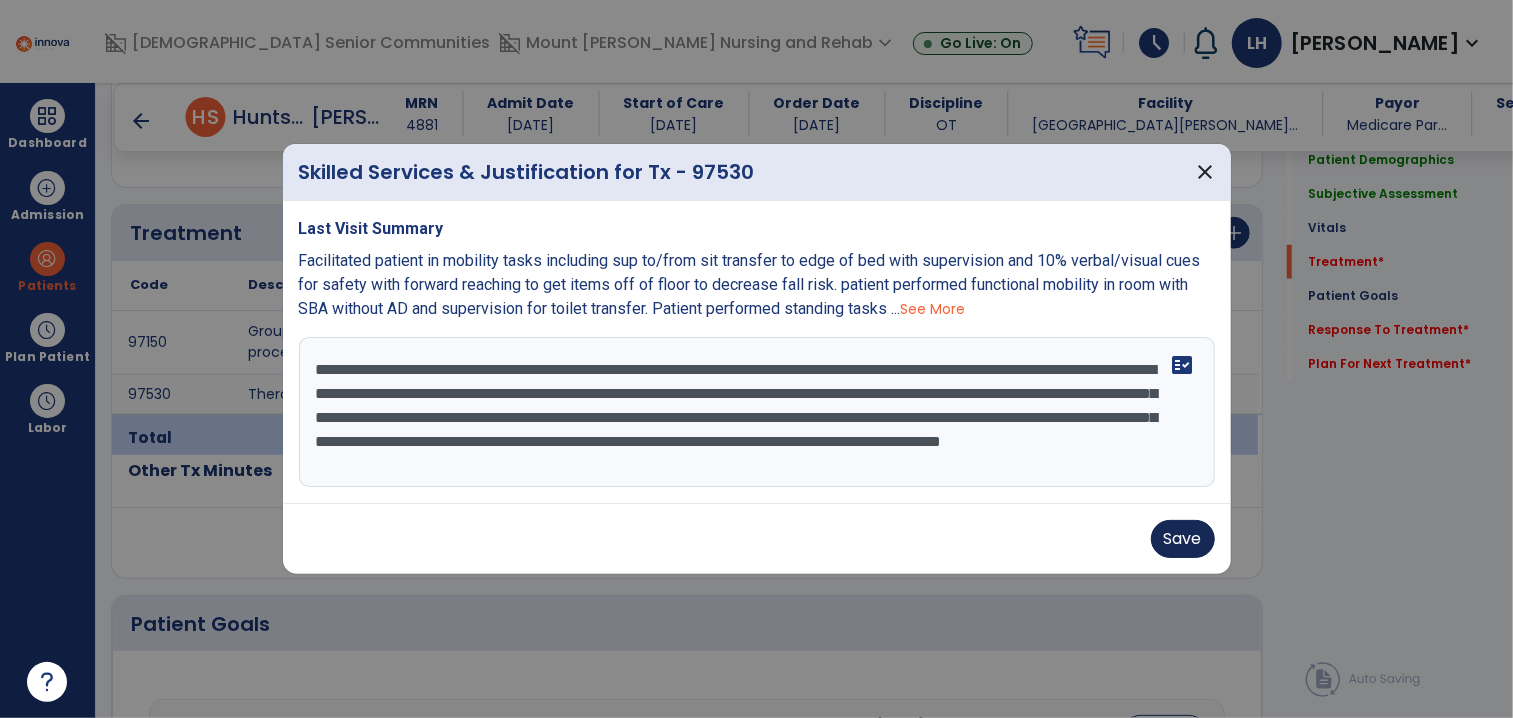 type on "**********" 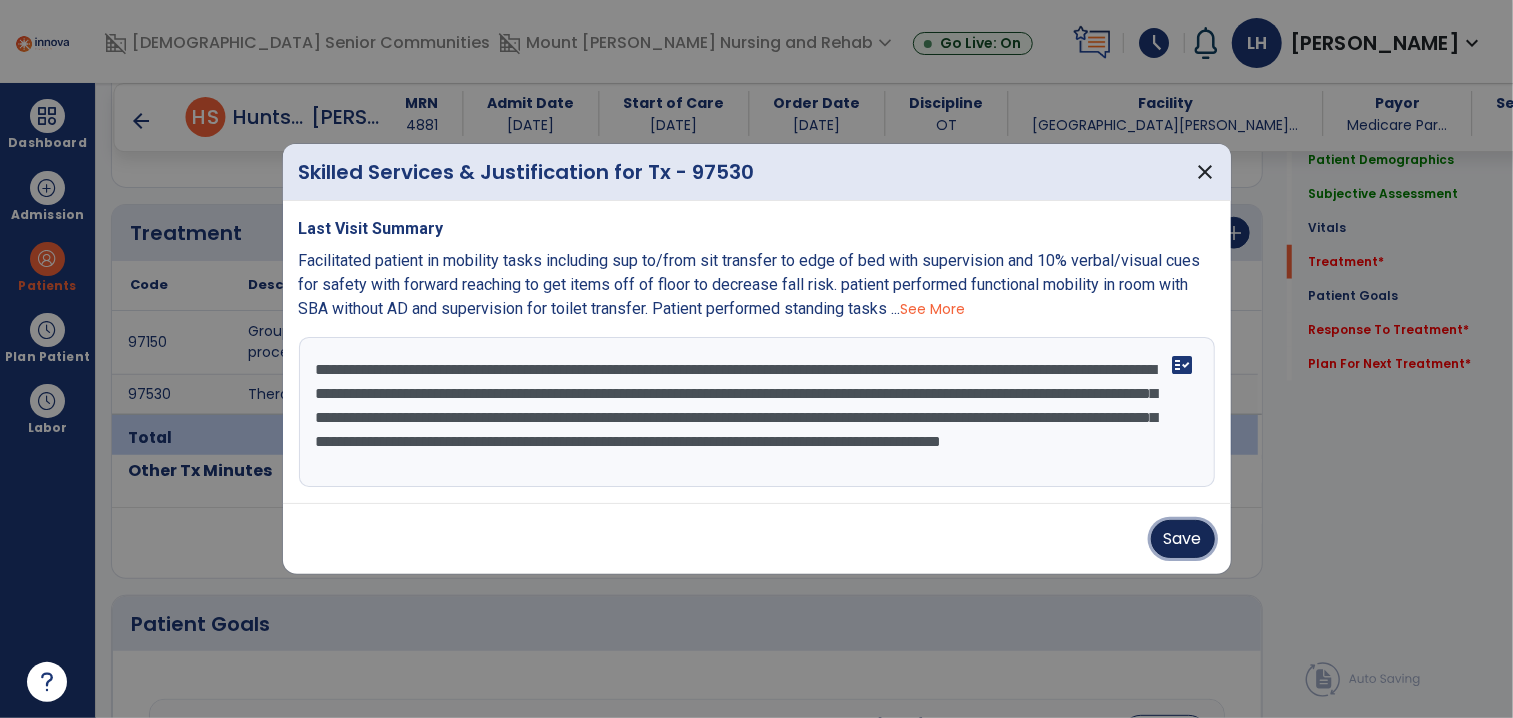 click on "Save" at bounding box center (1183, 539) 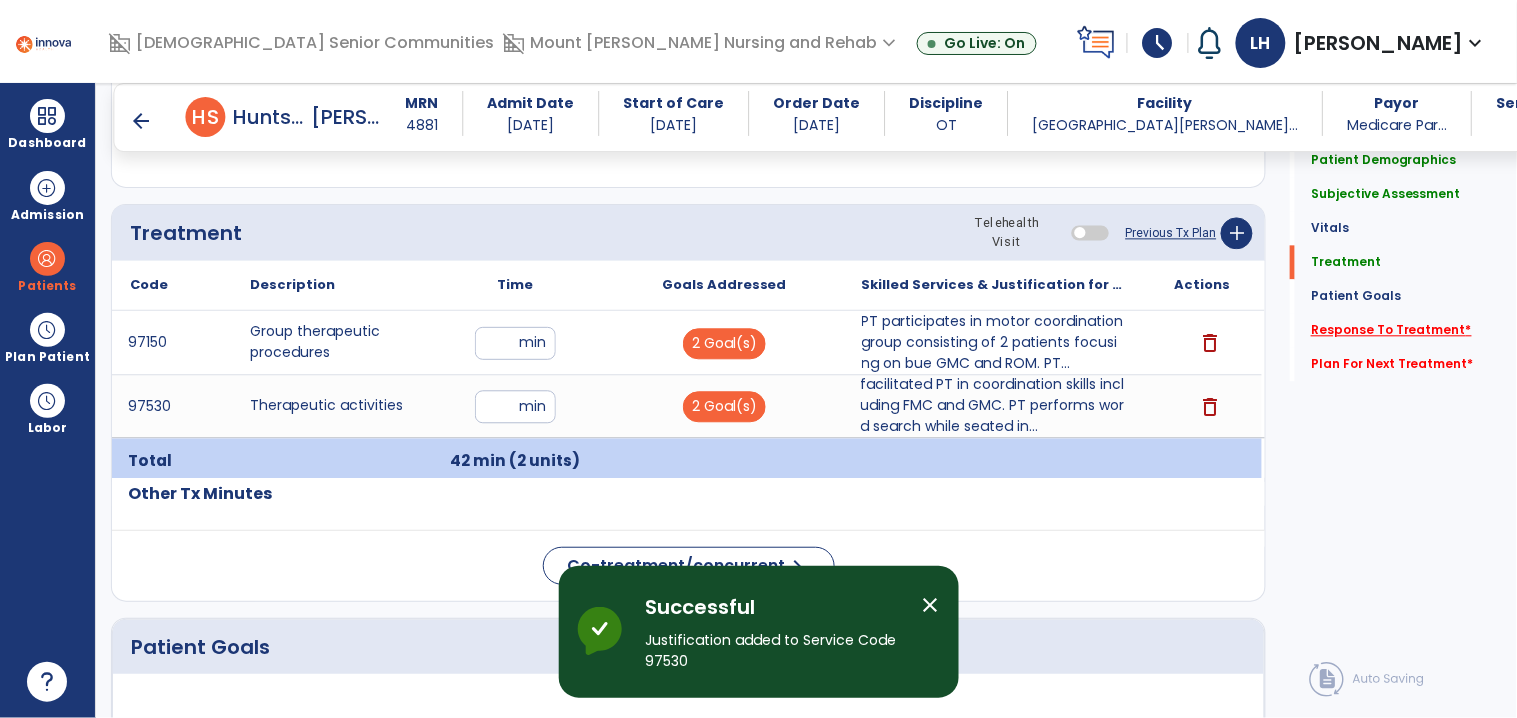 click on "Response To Treatment   *" 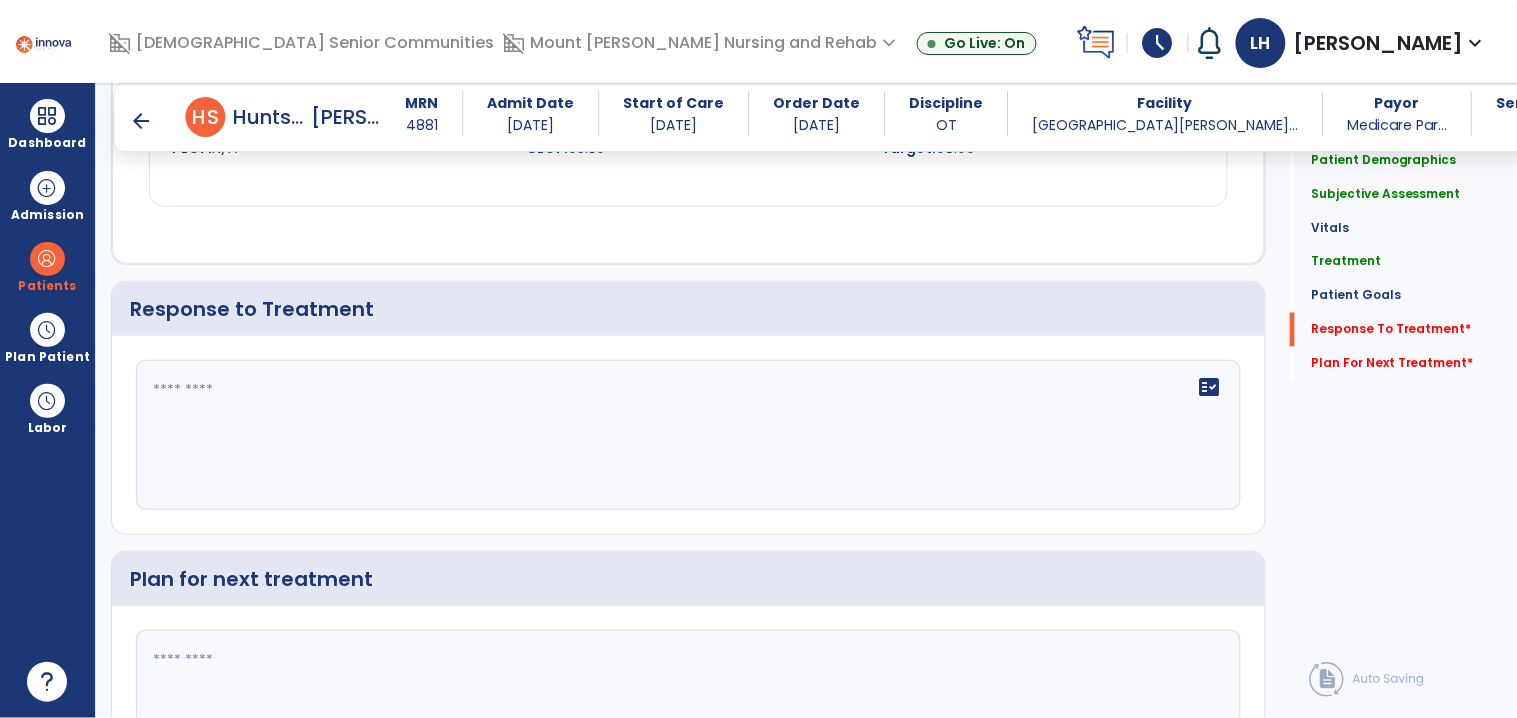 scroll, scrollTop: 2765, scrollLeft: 0, axis: vertical 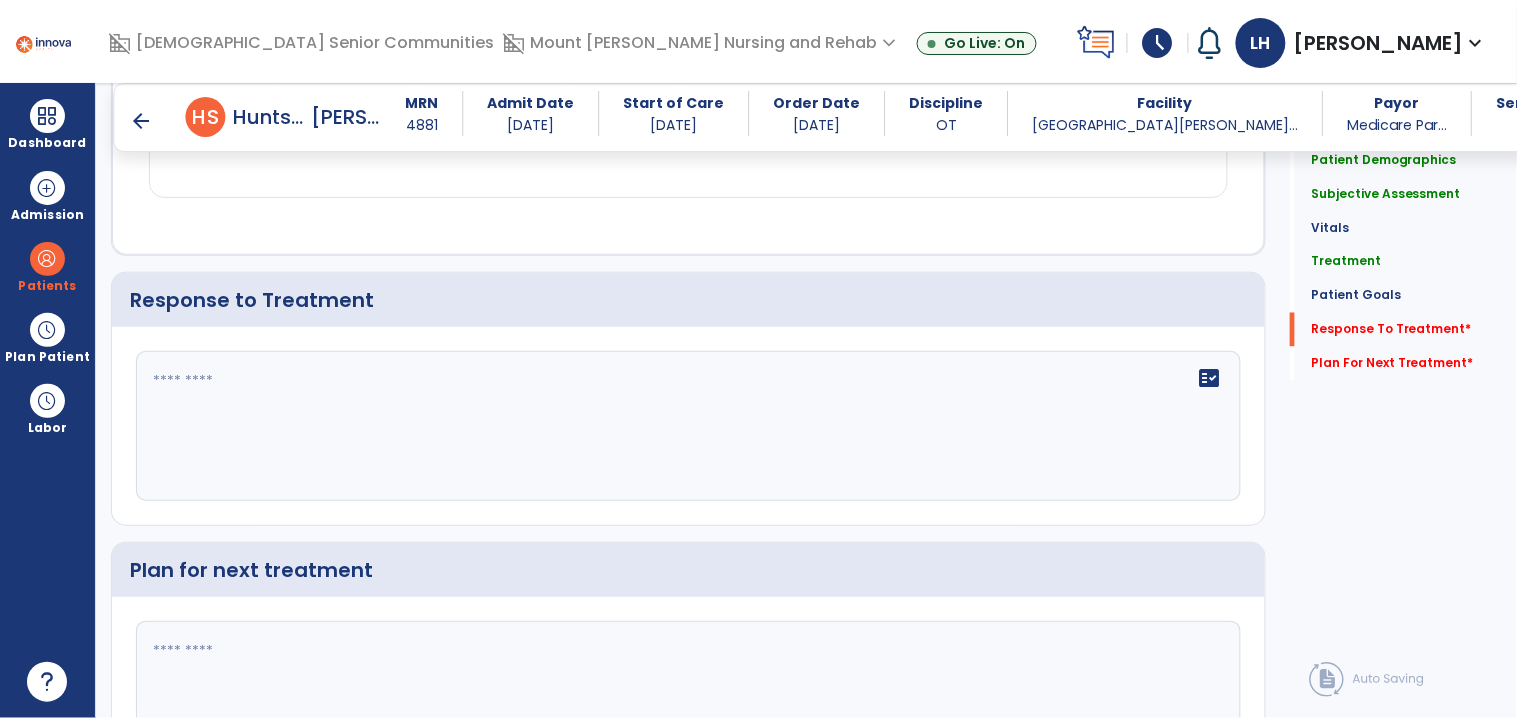 click on "fact_check" 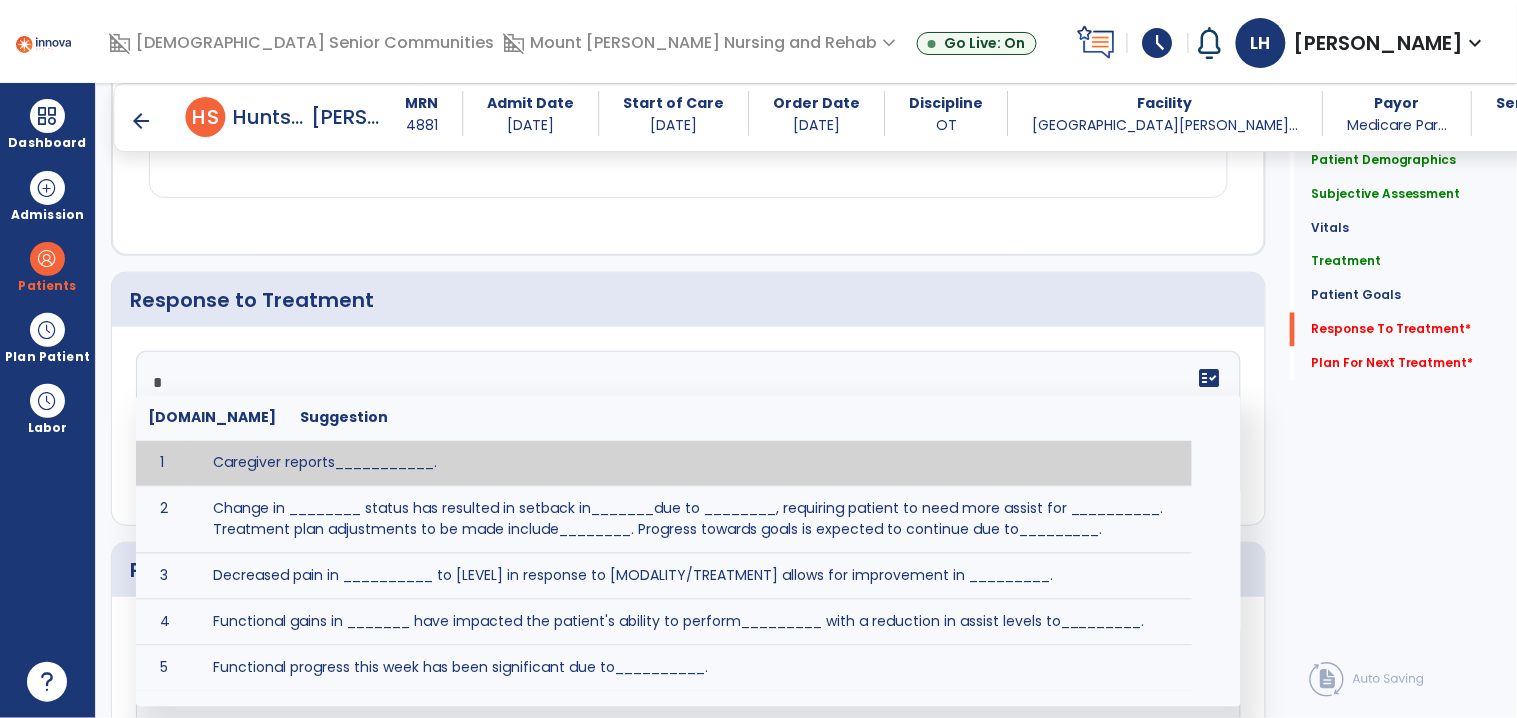 type on "**" 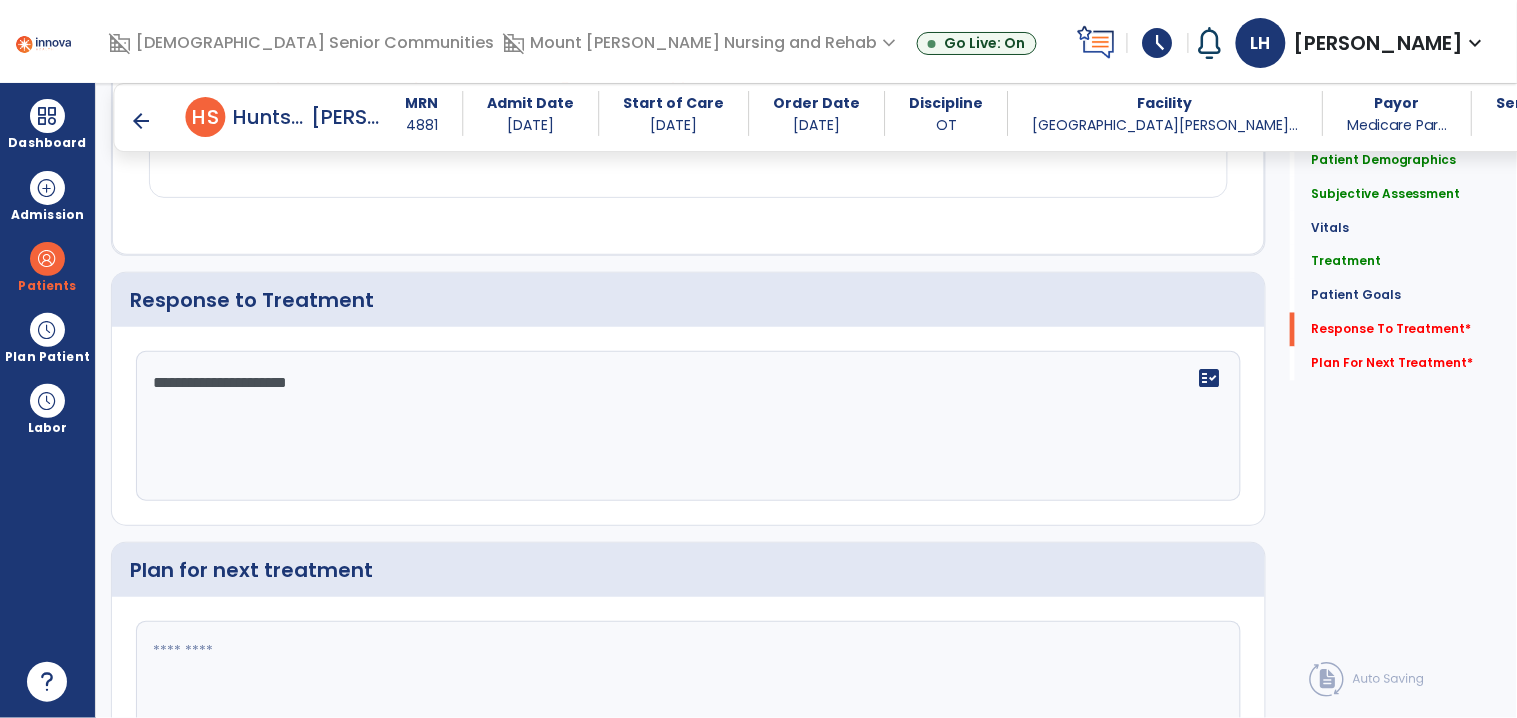 type on "**********" 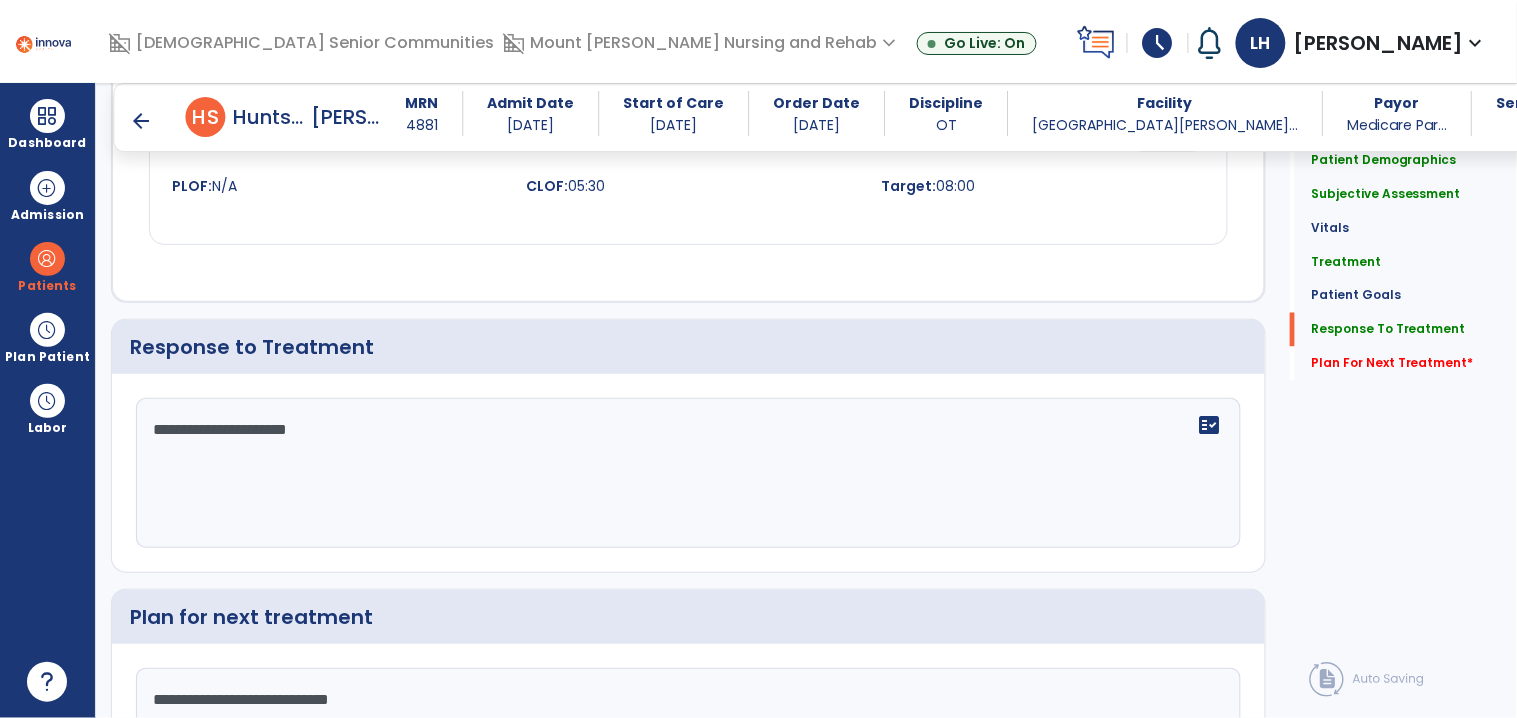 scroll, scrollTop: 2765, scrollLeft: 0, axis: vertical 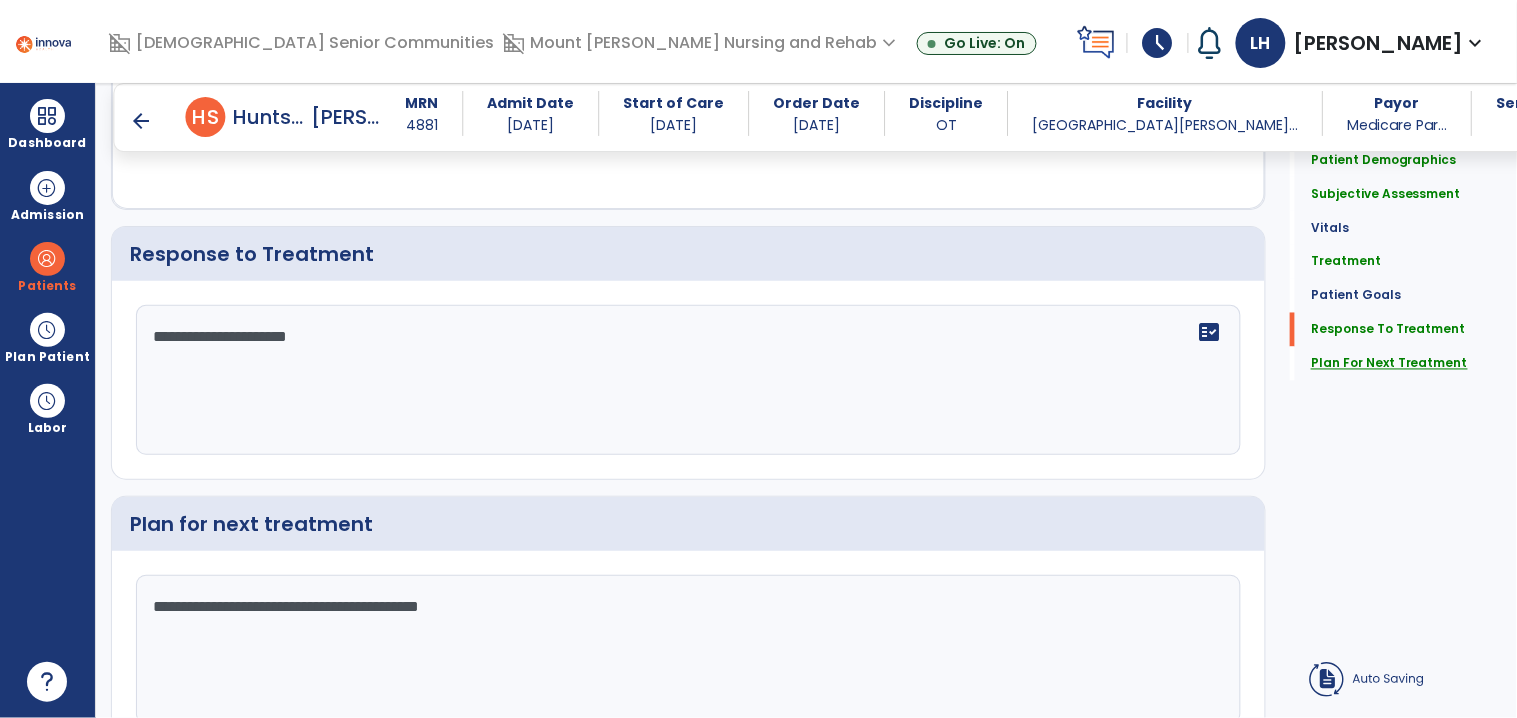 type on "**********" 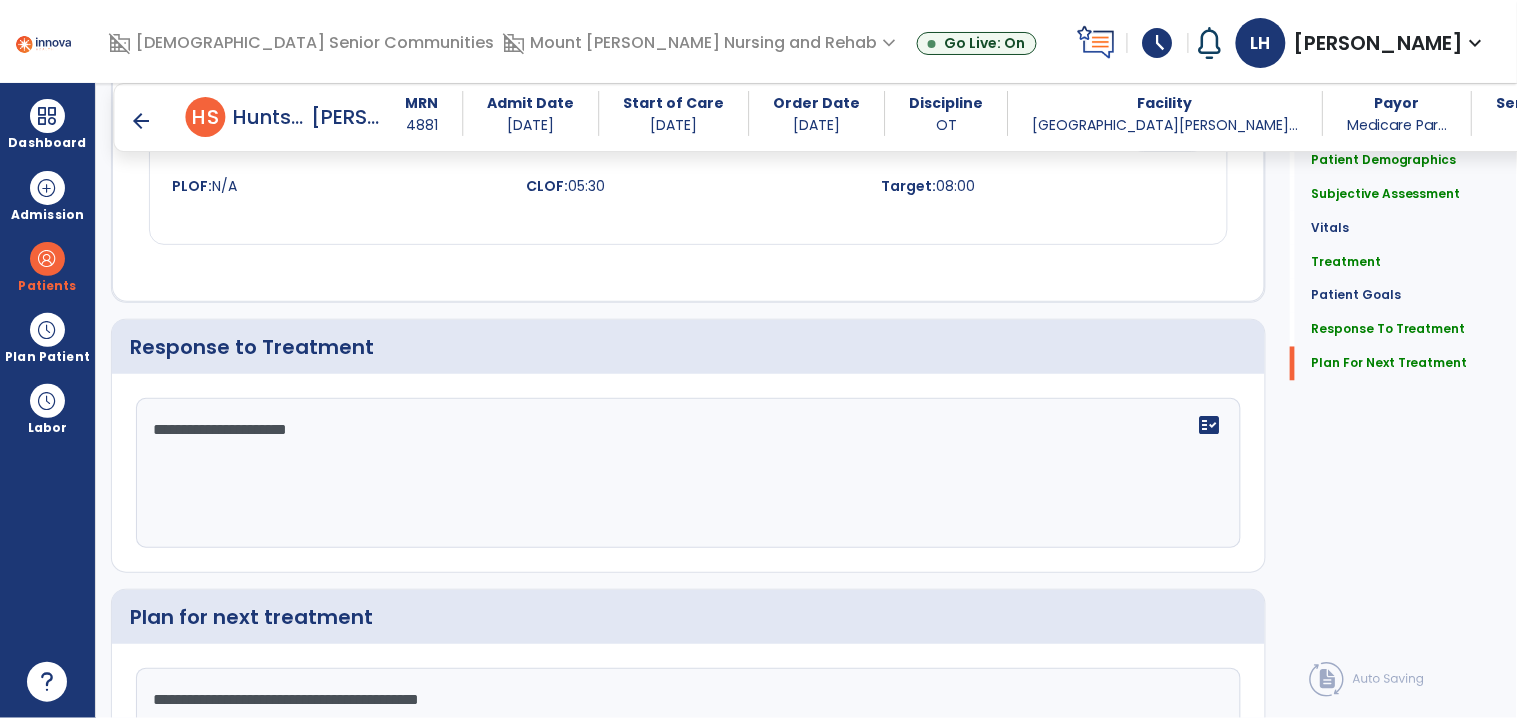 scroll, scrollTop: 2865, scrollLeft: 0, axis: vertical 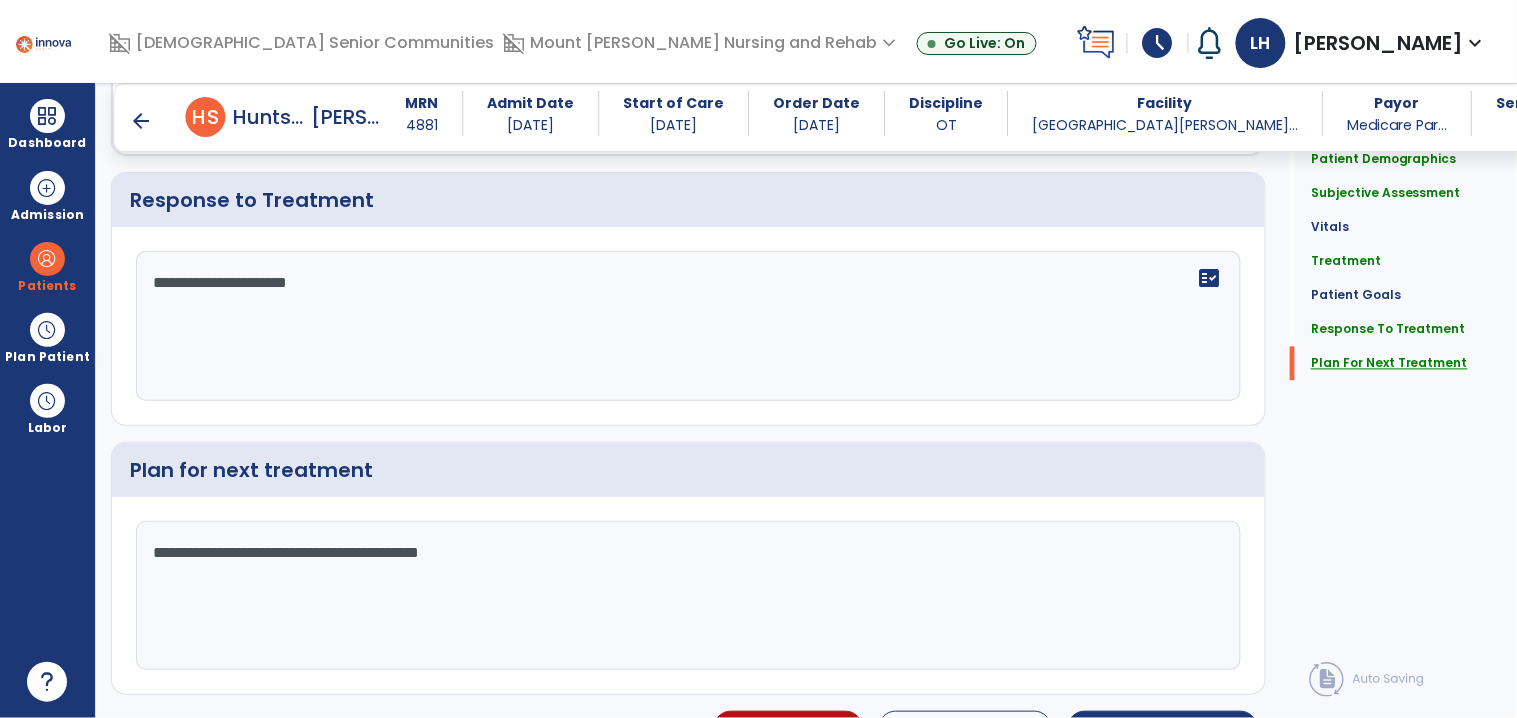 click on "Plan For Next Treatment" 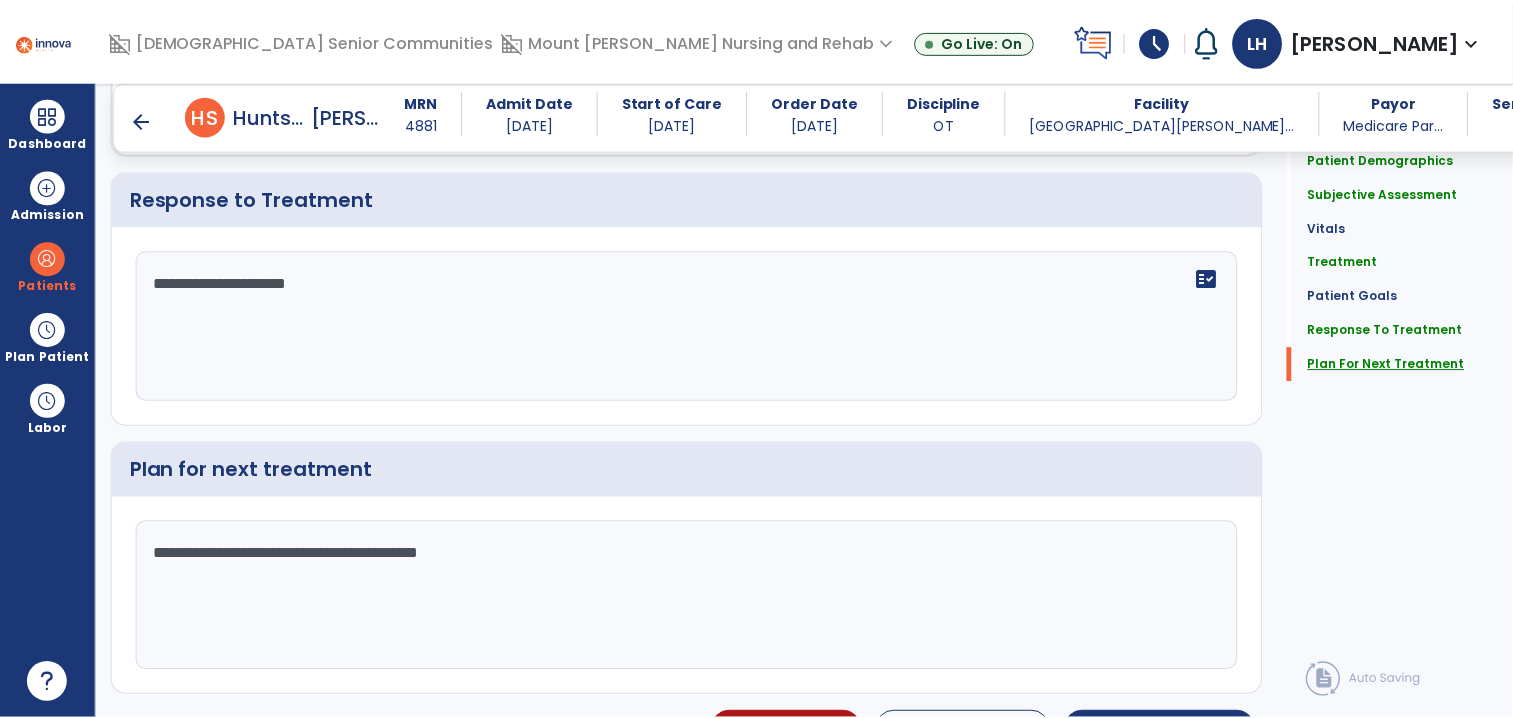 scroll, scrollTop: 2911, scrollLeft: 0, axis: vertical 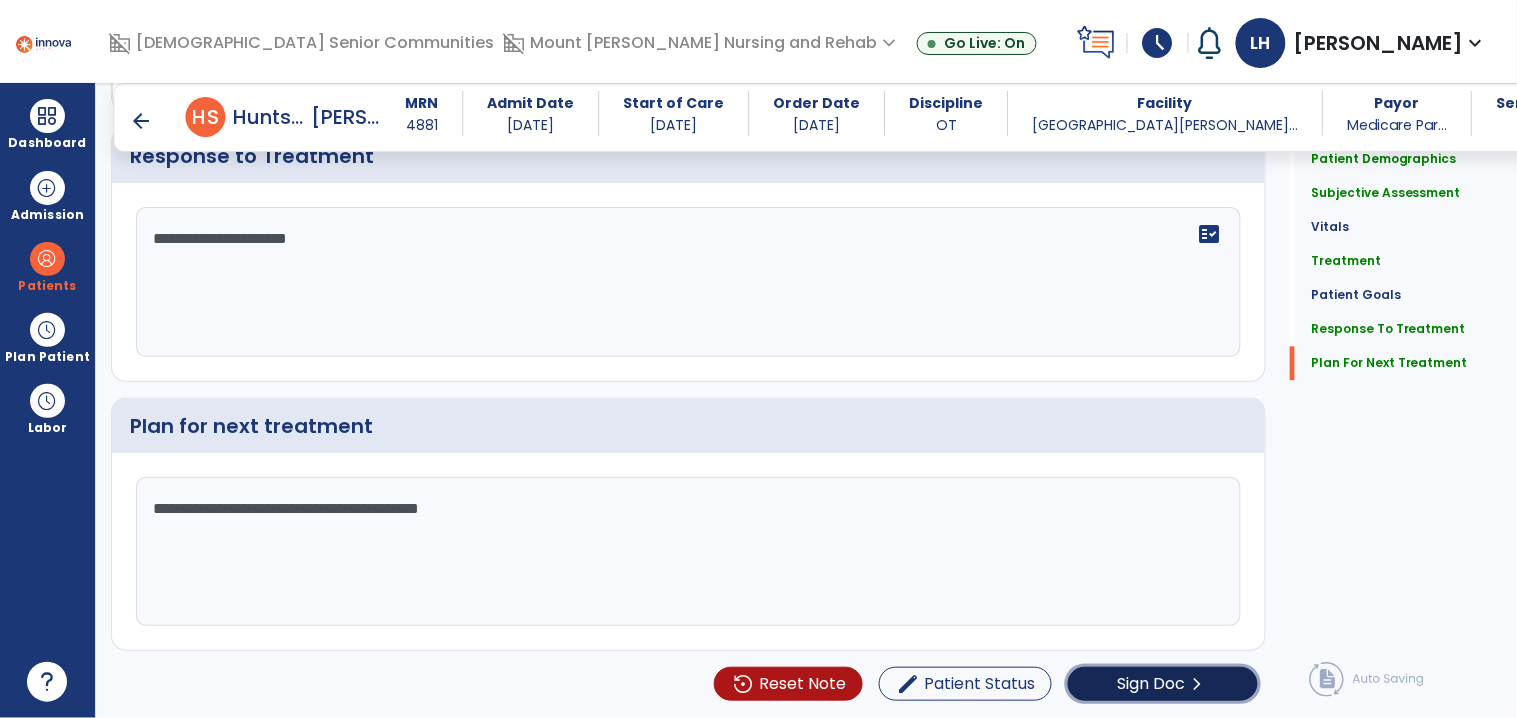 click on "Sign Doc" 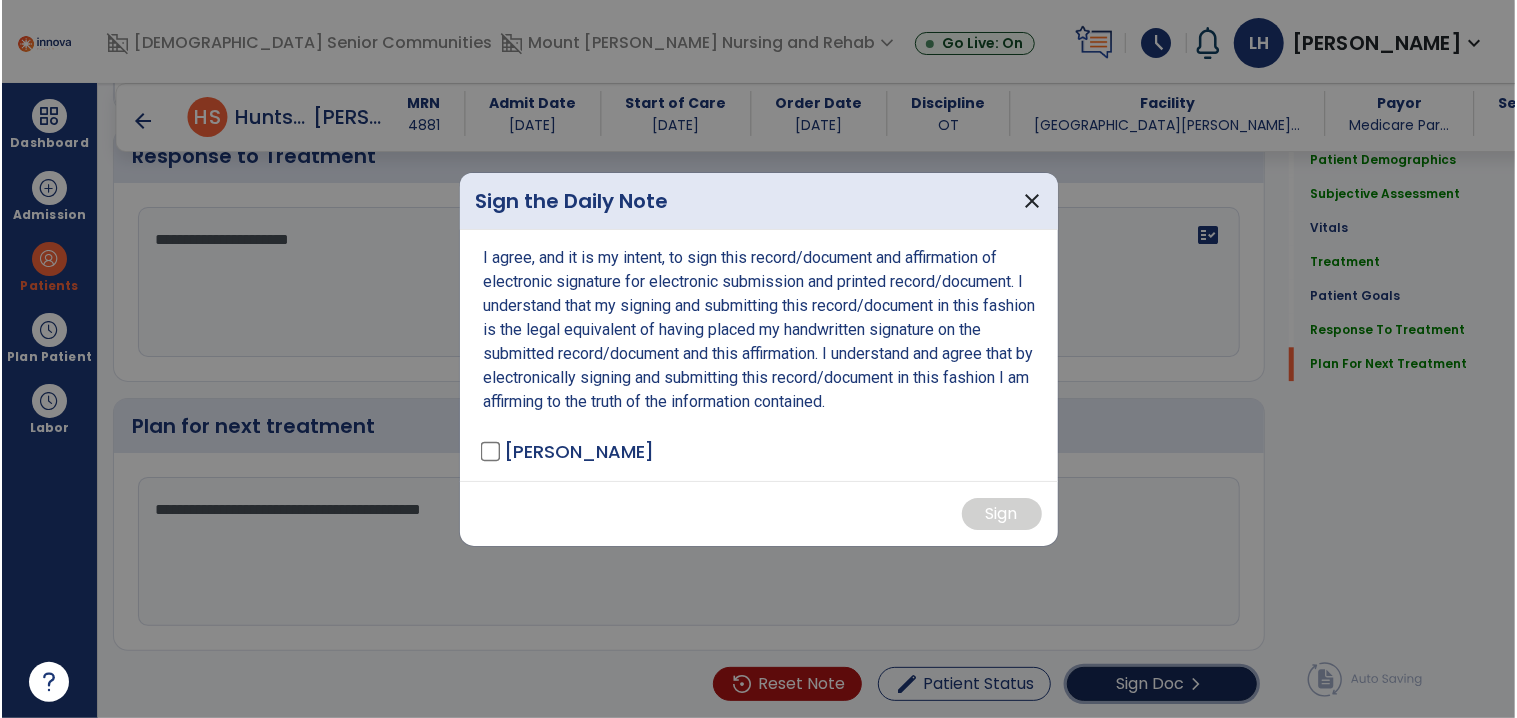 scroll, scrollTop: 2911, scrollLeft: 0, axis: vertical 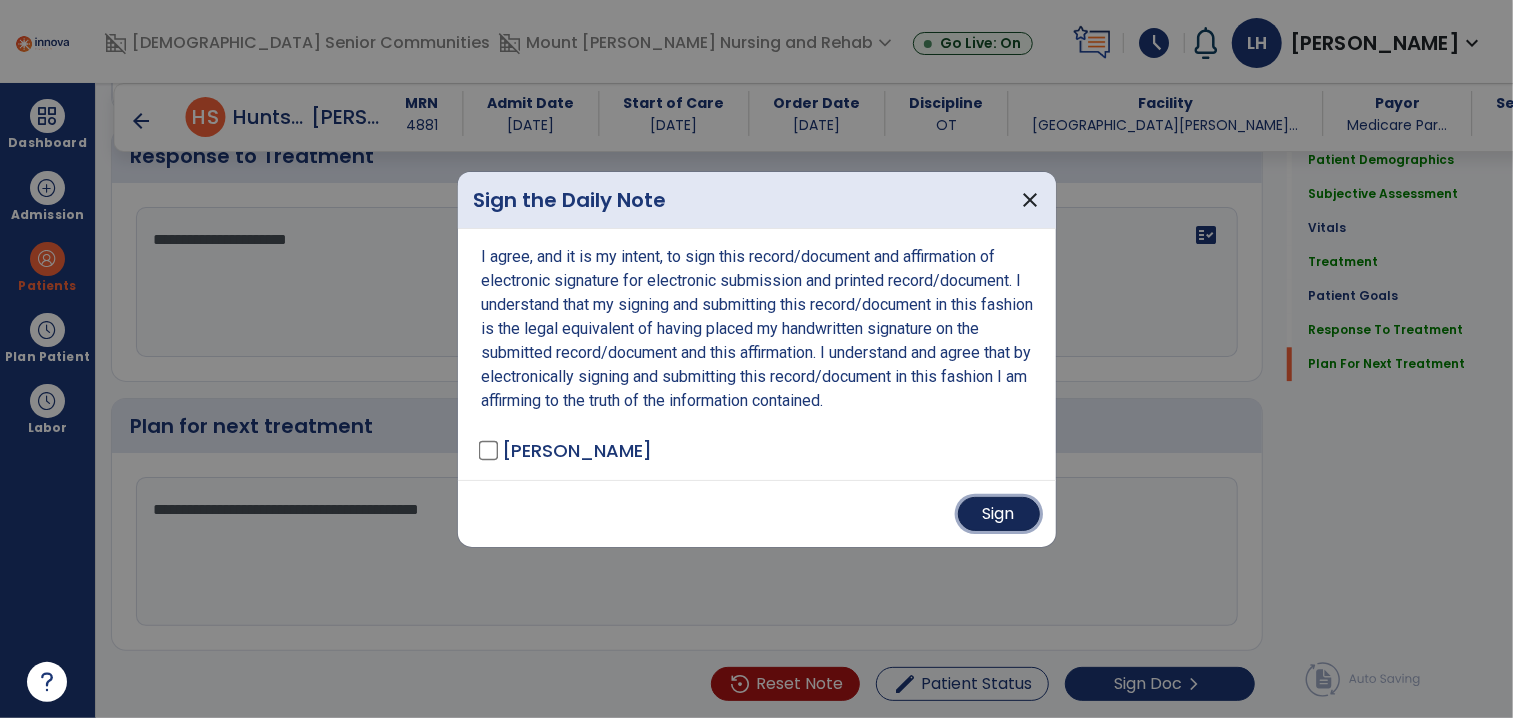 click on "Sign" at bounding box center [999, 514] 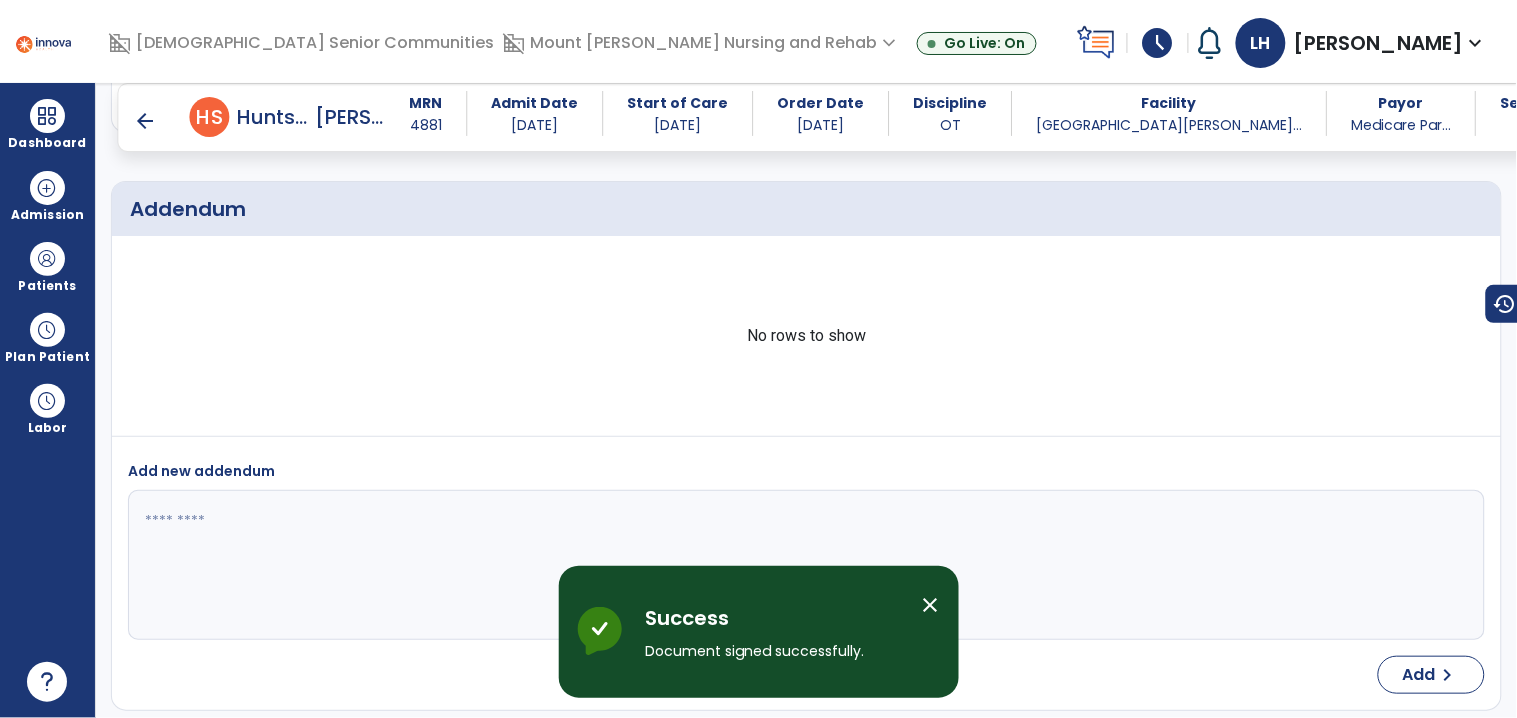 click on "close" at bounding box center [931, 605] 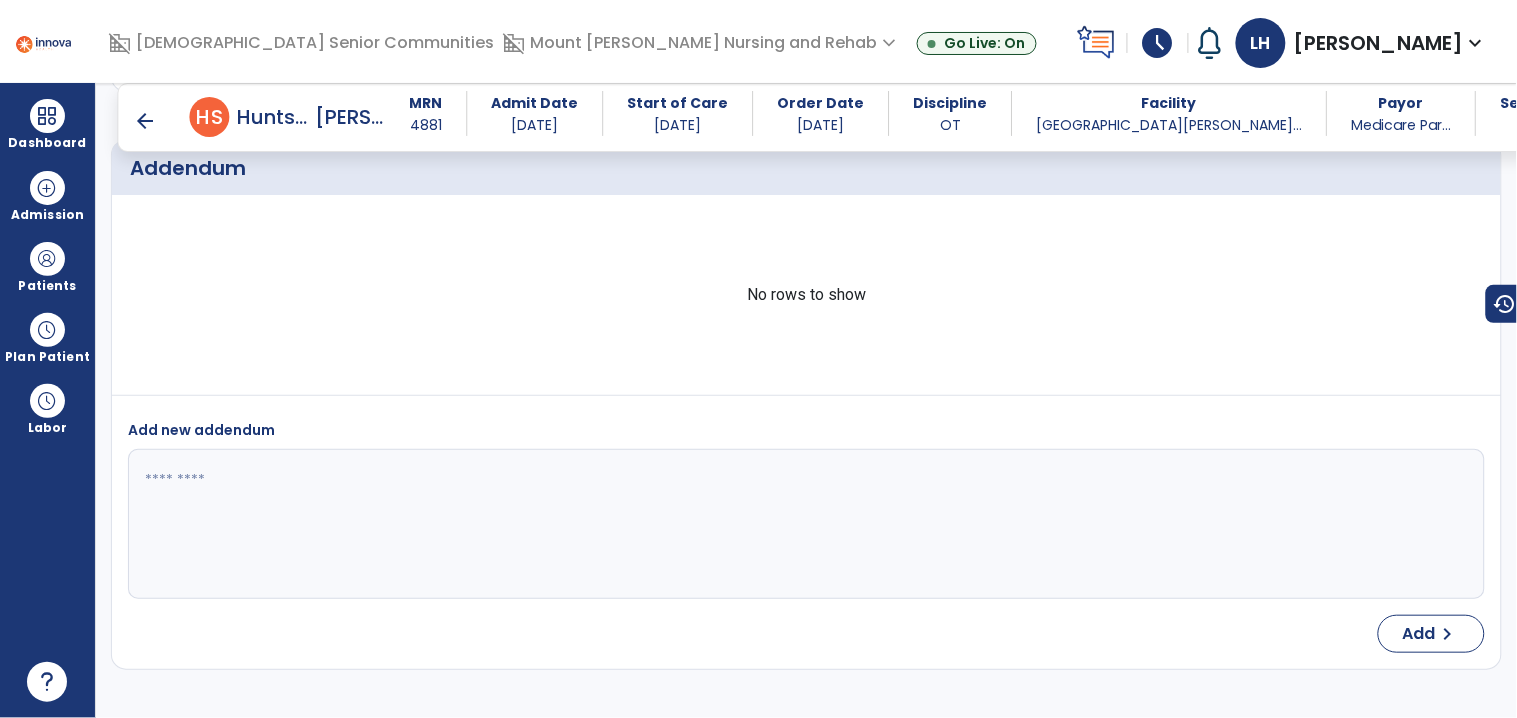 scroll, scrollTop: 4273, scrollLeft: 0, axis: vertical 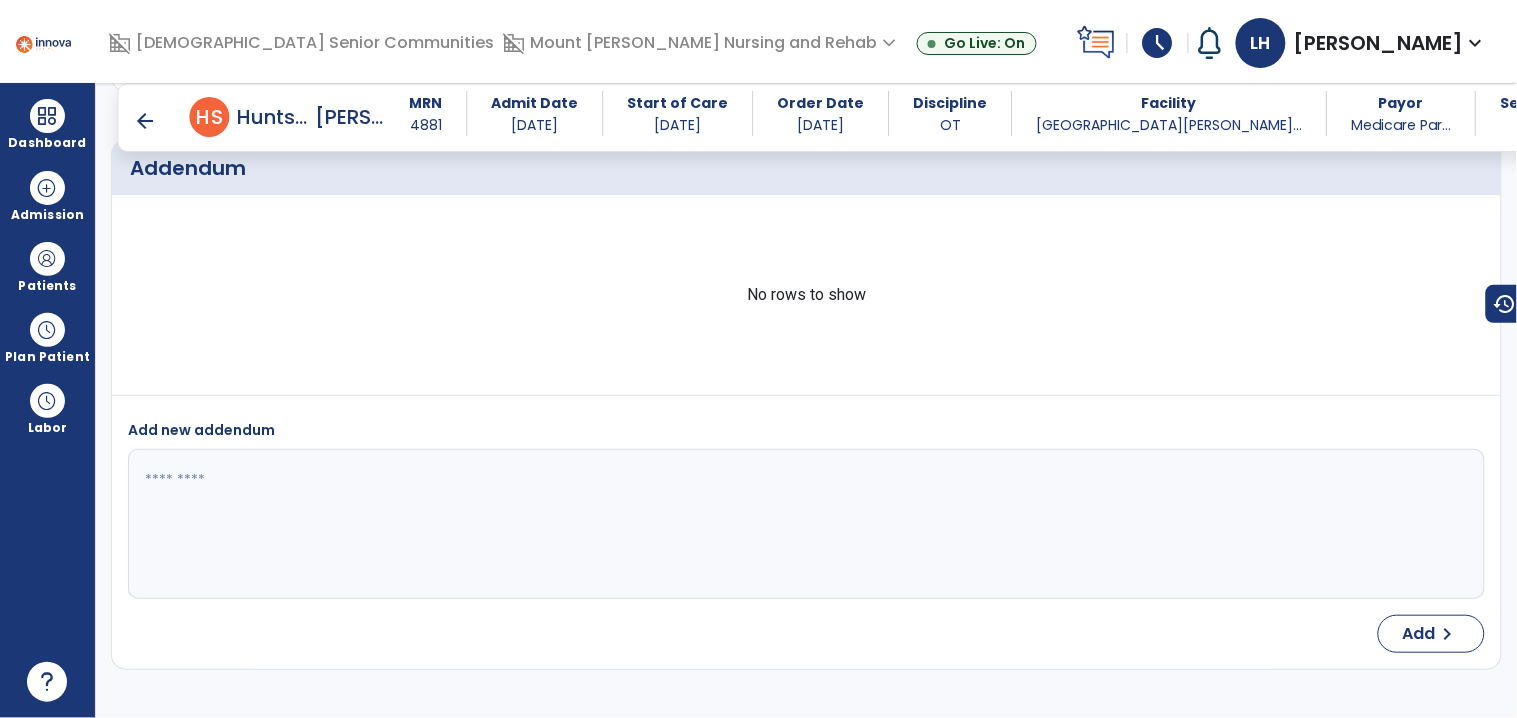 click on "arrow_back" at bounding box center (146, 121) 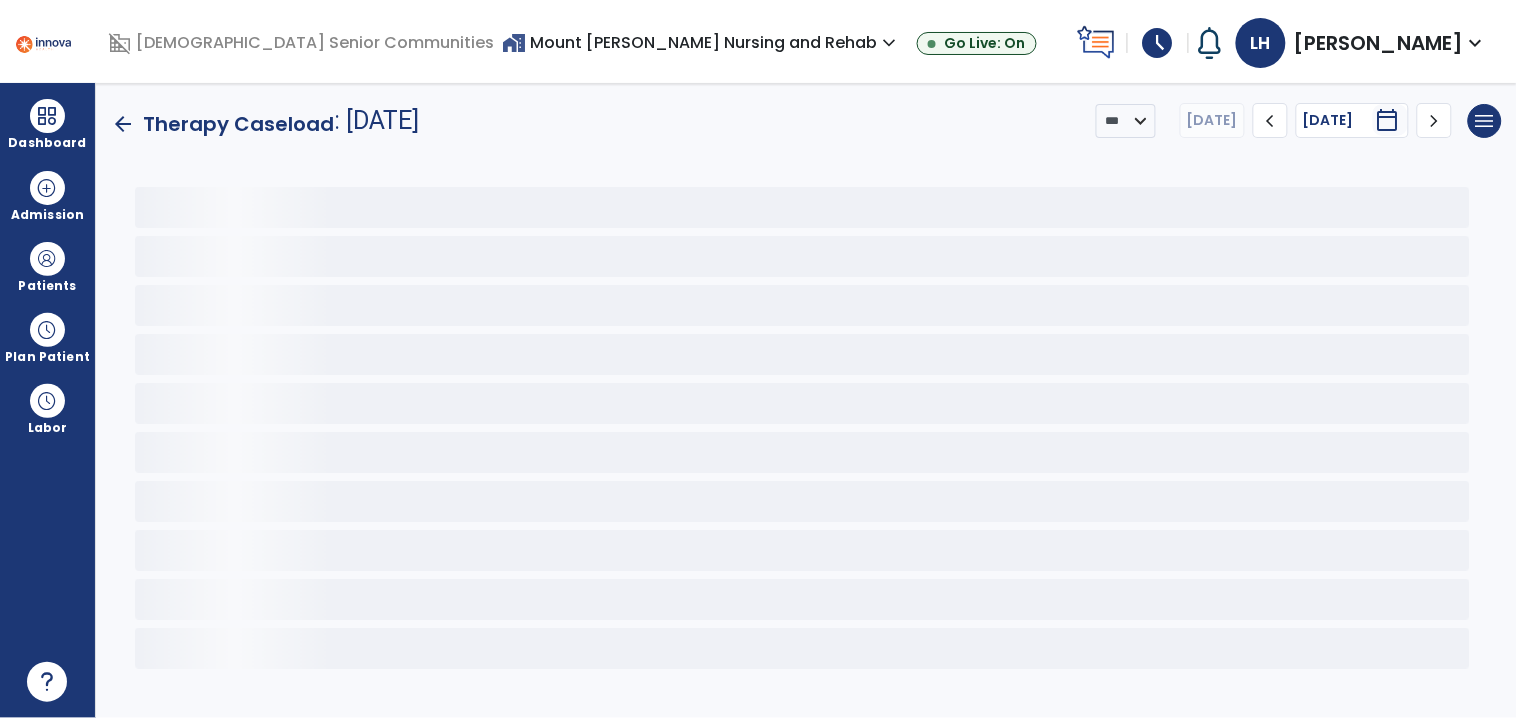 scroll, scrollTop: 0, scrollLeft: 0, axis: both 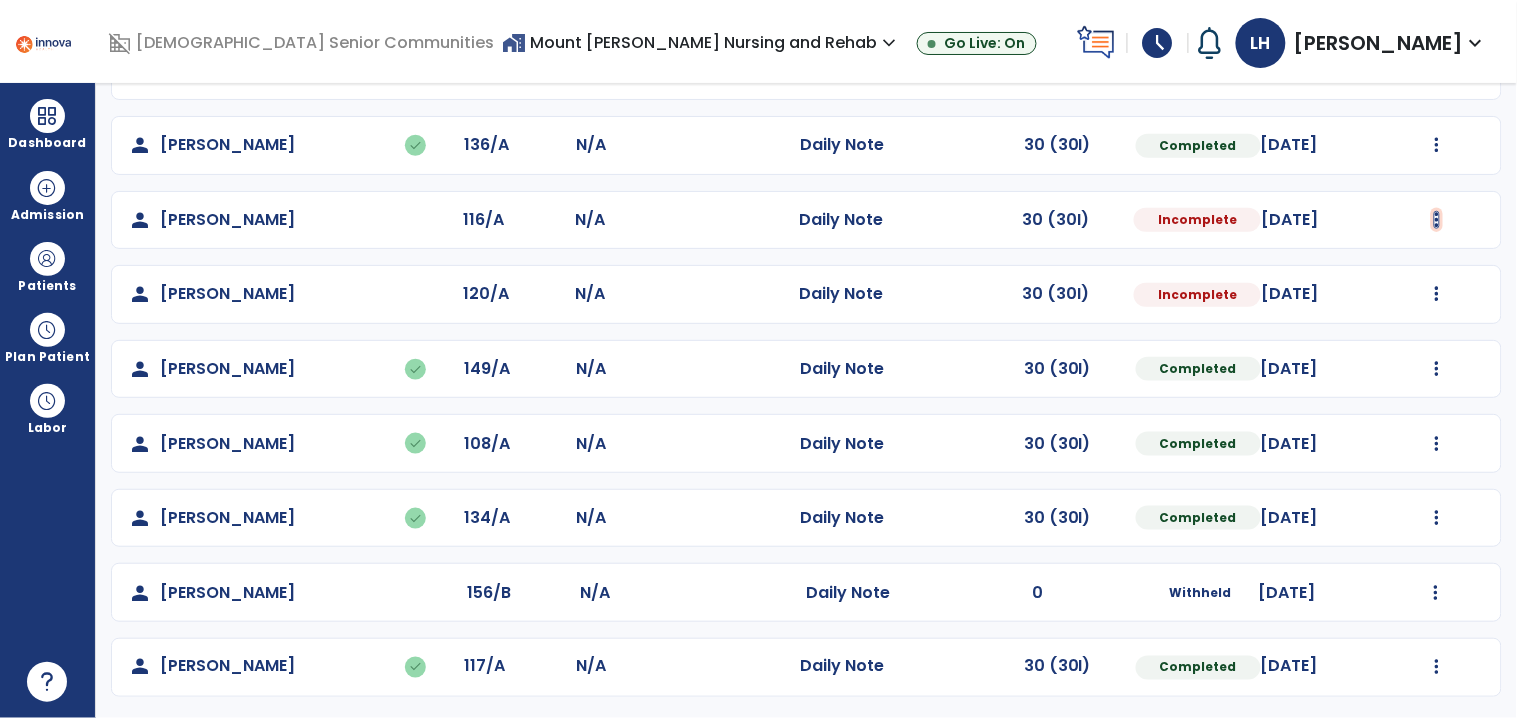 click at bounding box center (1437, -153) 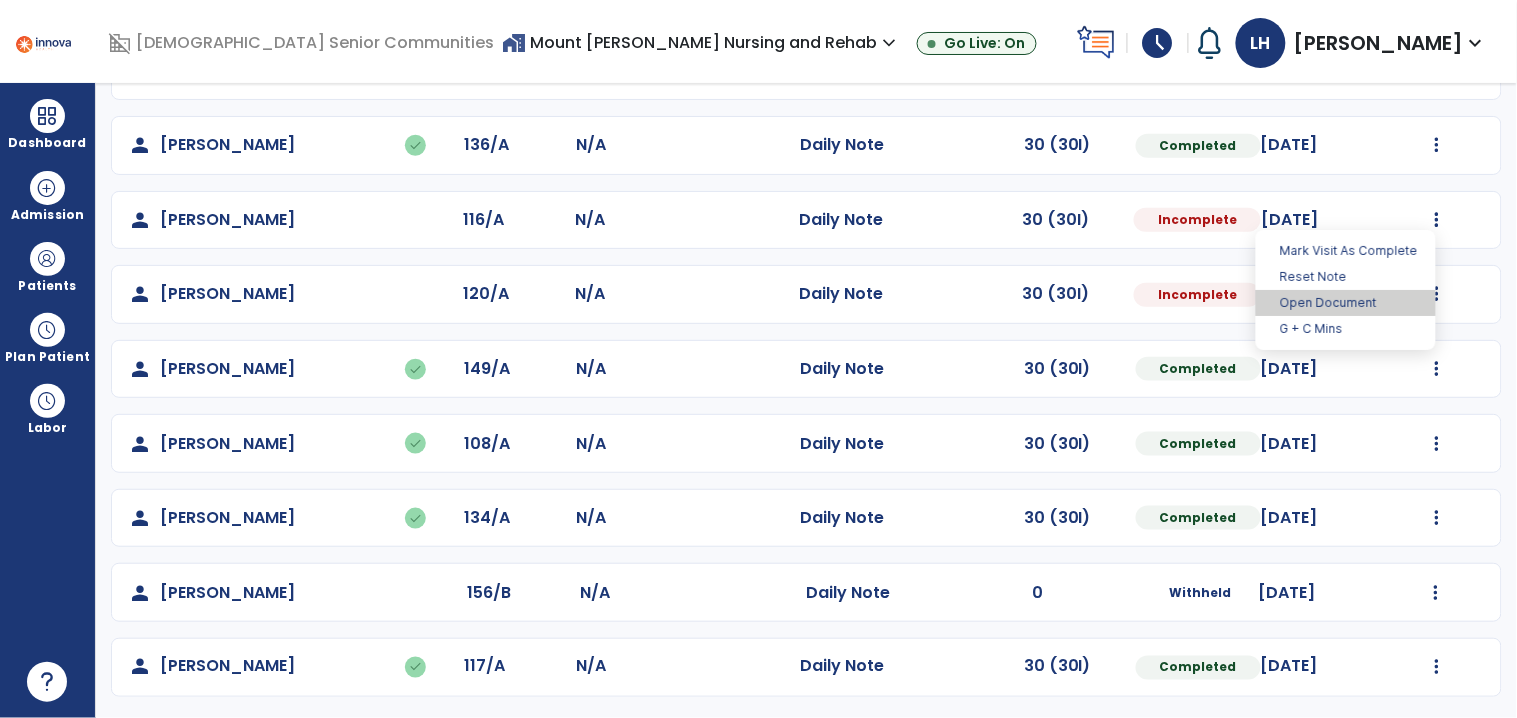 click on "Open Document" at bounding box center (1346, 303) 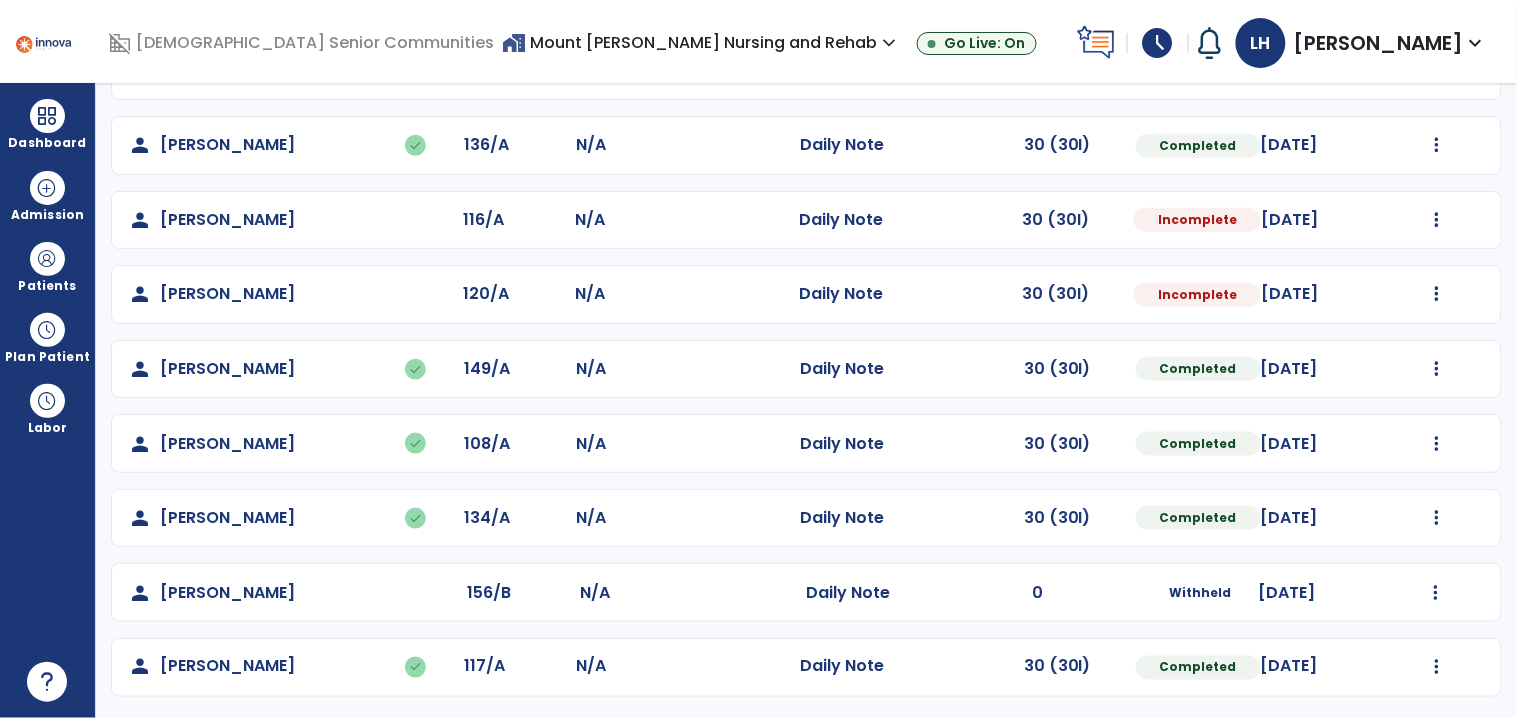 select on "*" 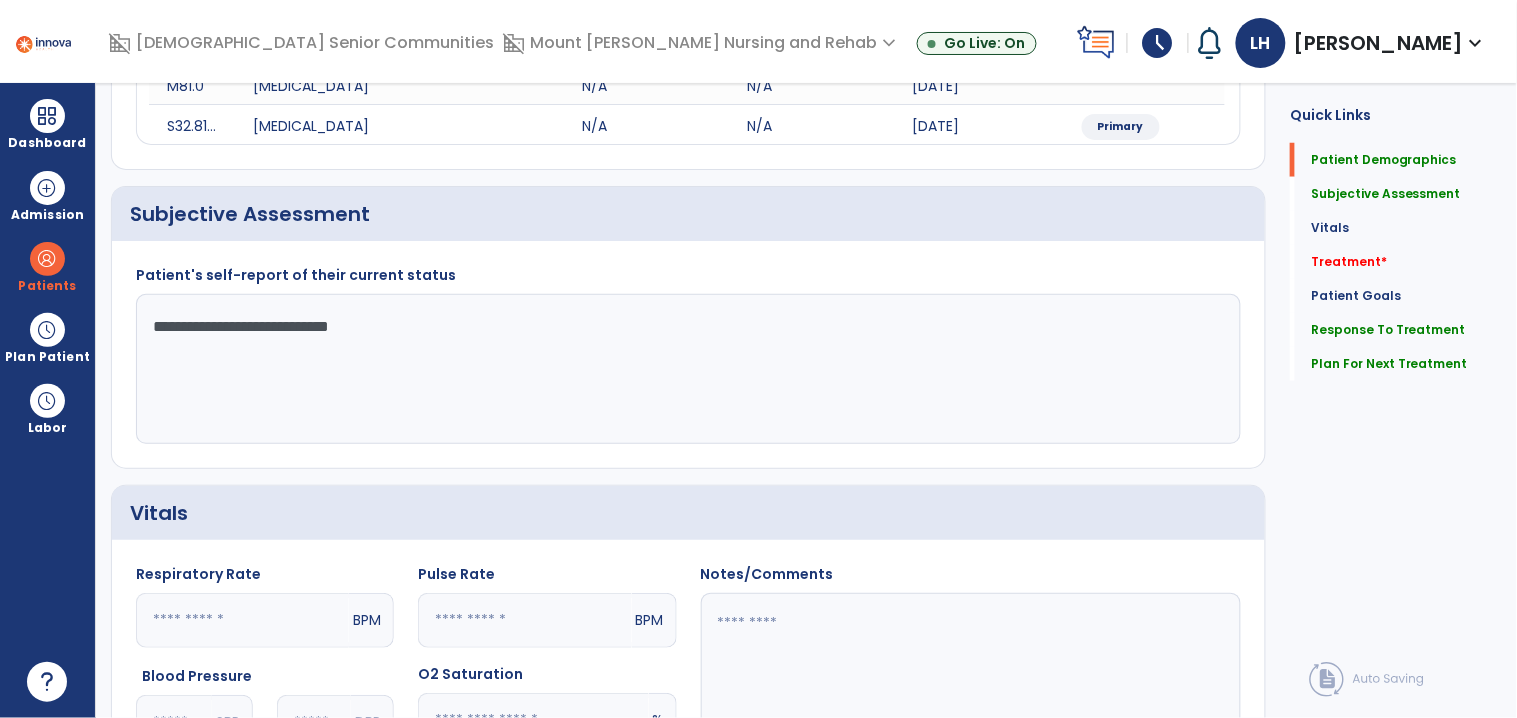 scroll, scrollTop: 0, scrollLeft: 0, axis: both 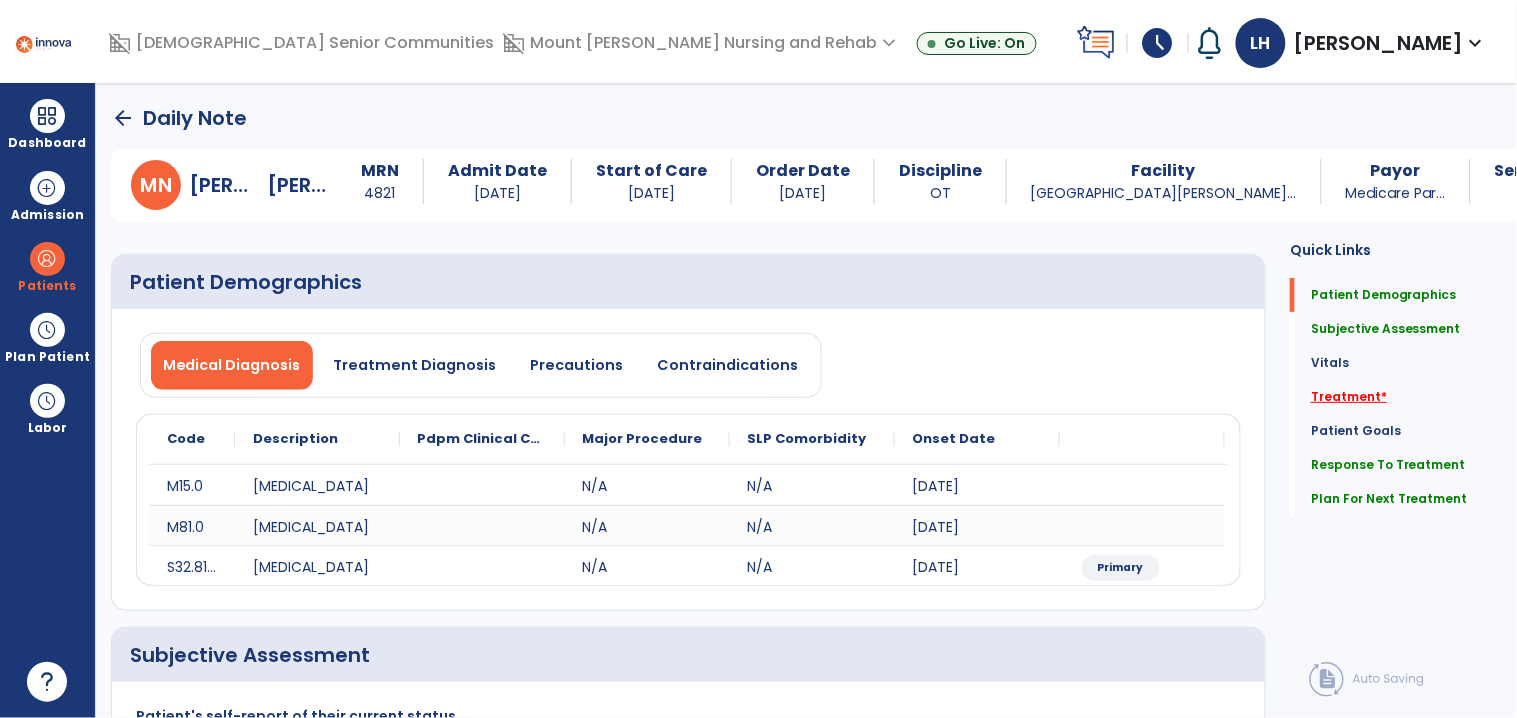 click on "Treatment   *" 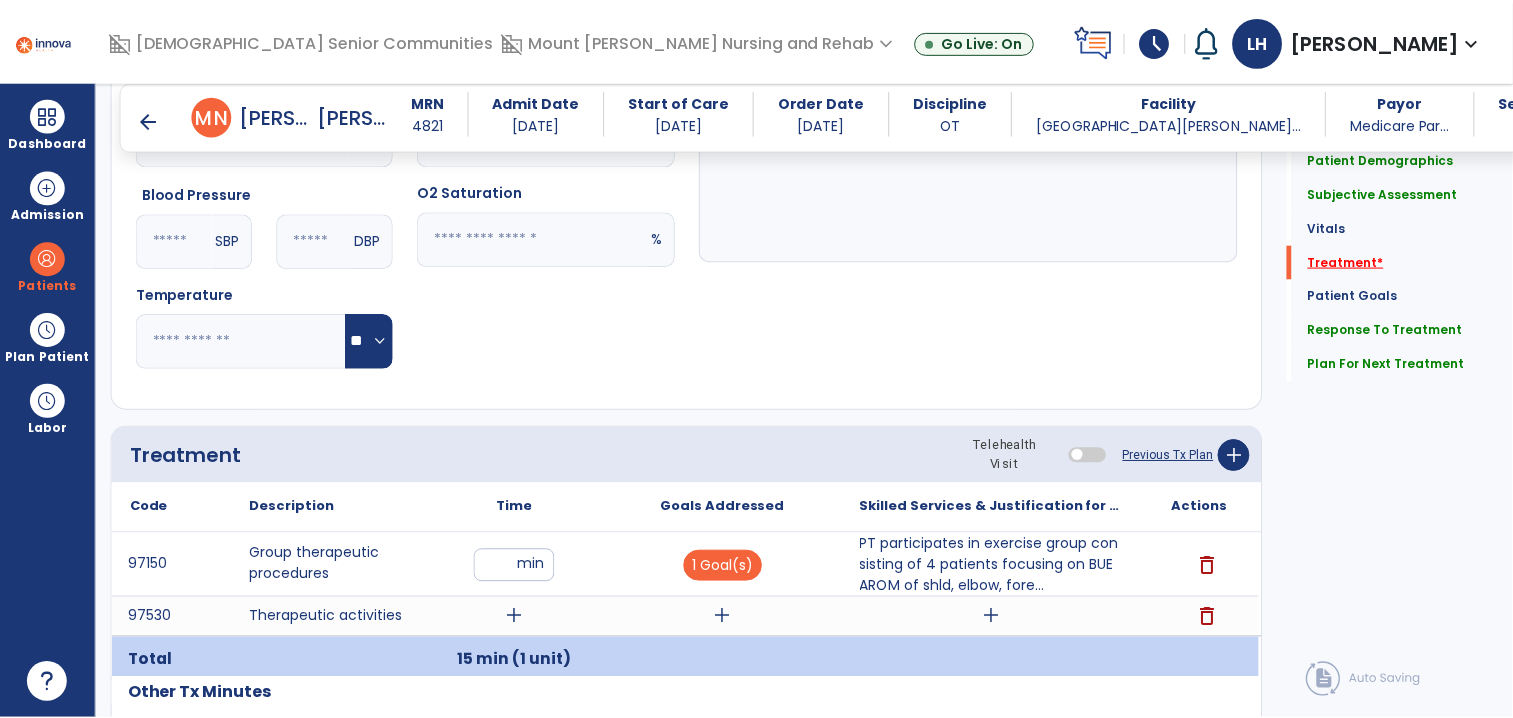 scroll, scrollTop: 1135, scrollLeft: 0, axis: vertical 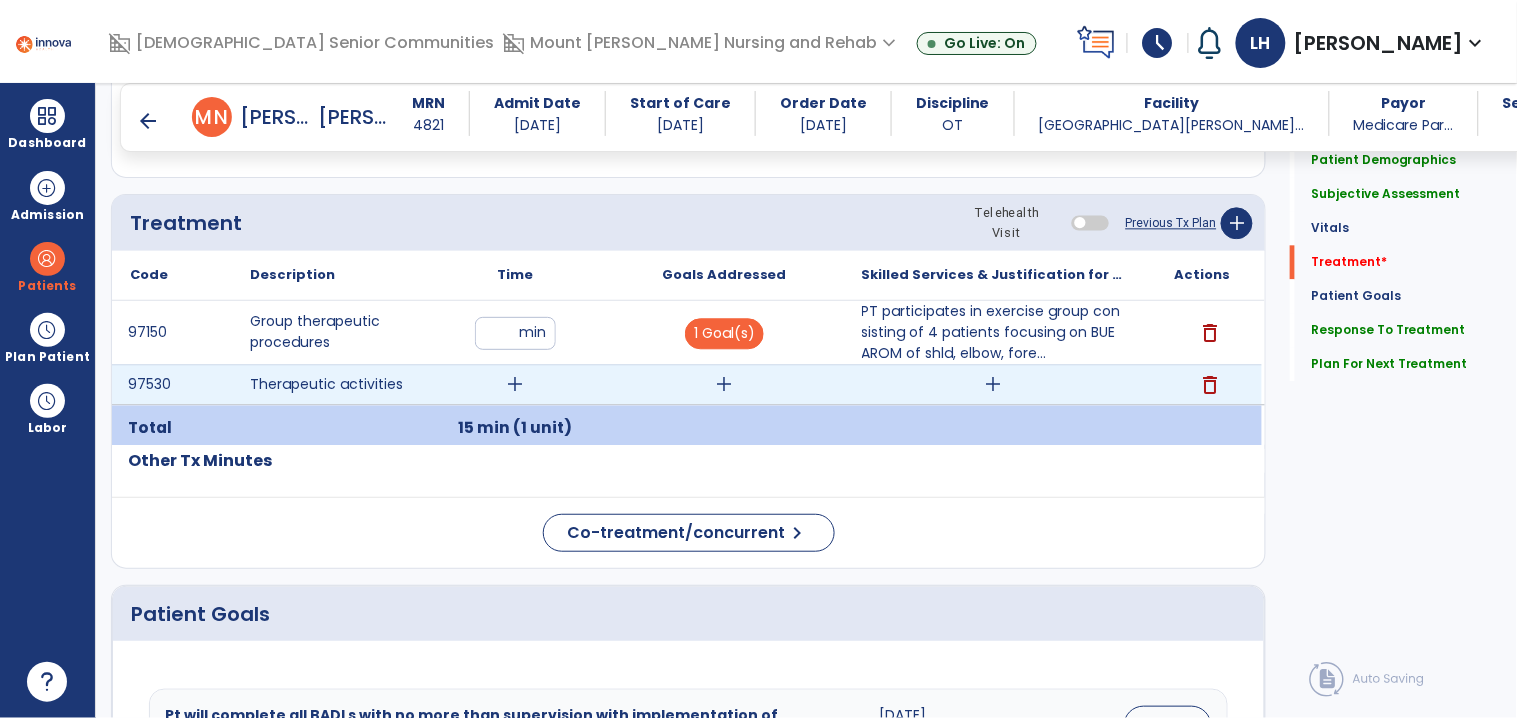 click on "add" at bounding box center (515, 384) 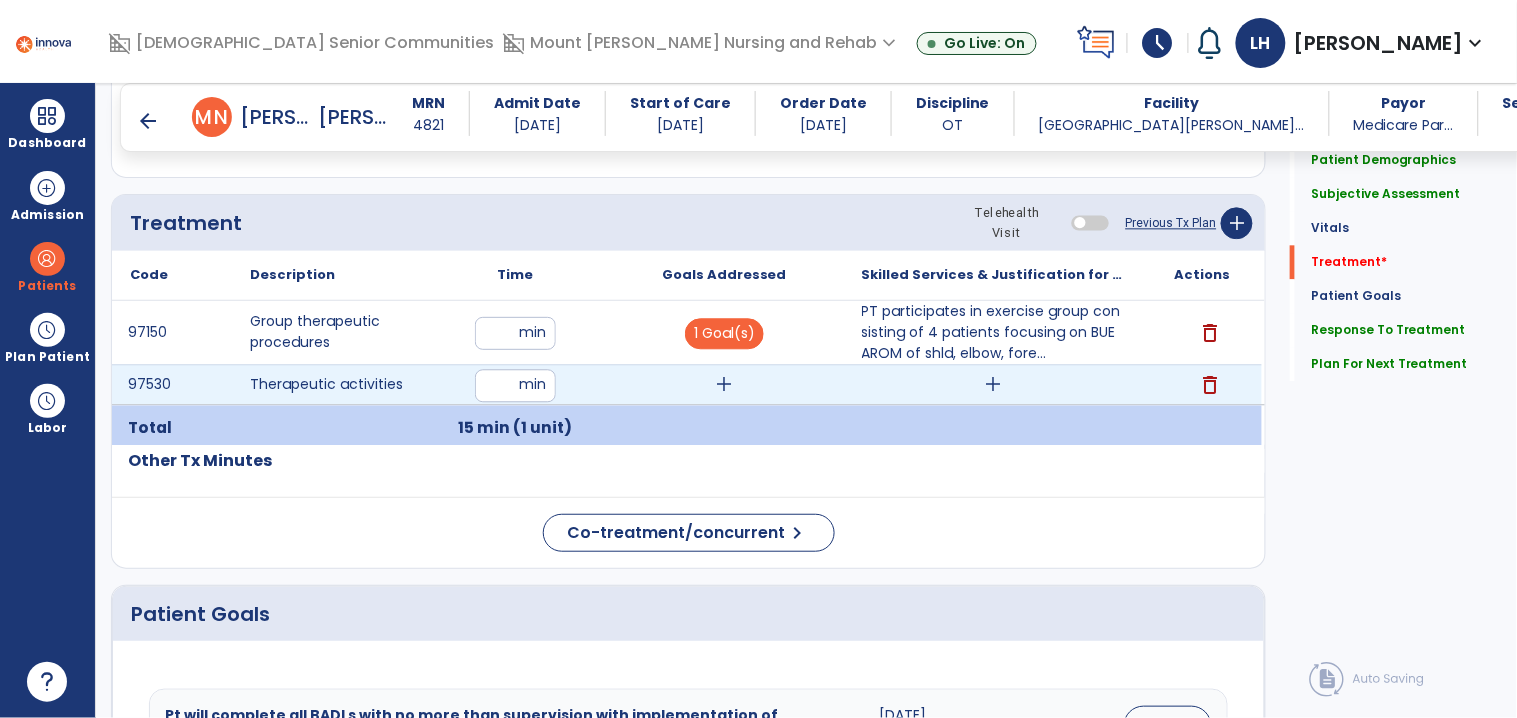 type on "**" 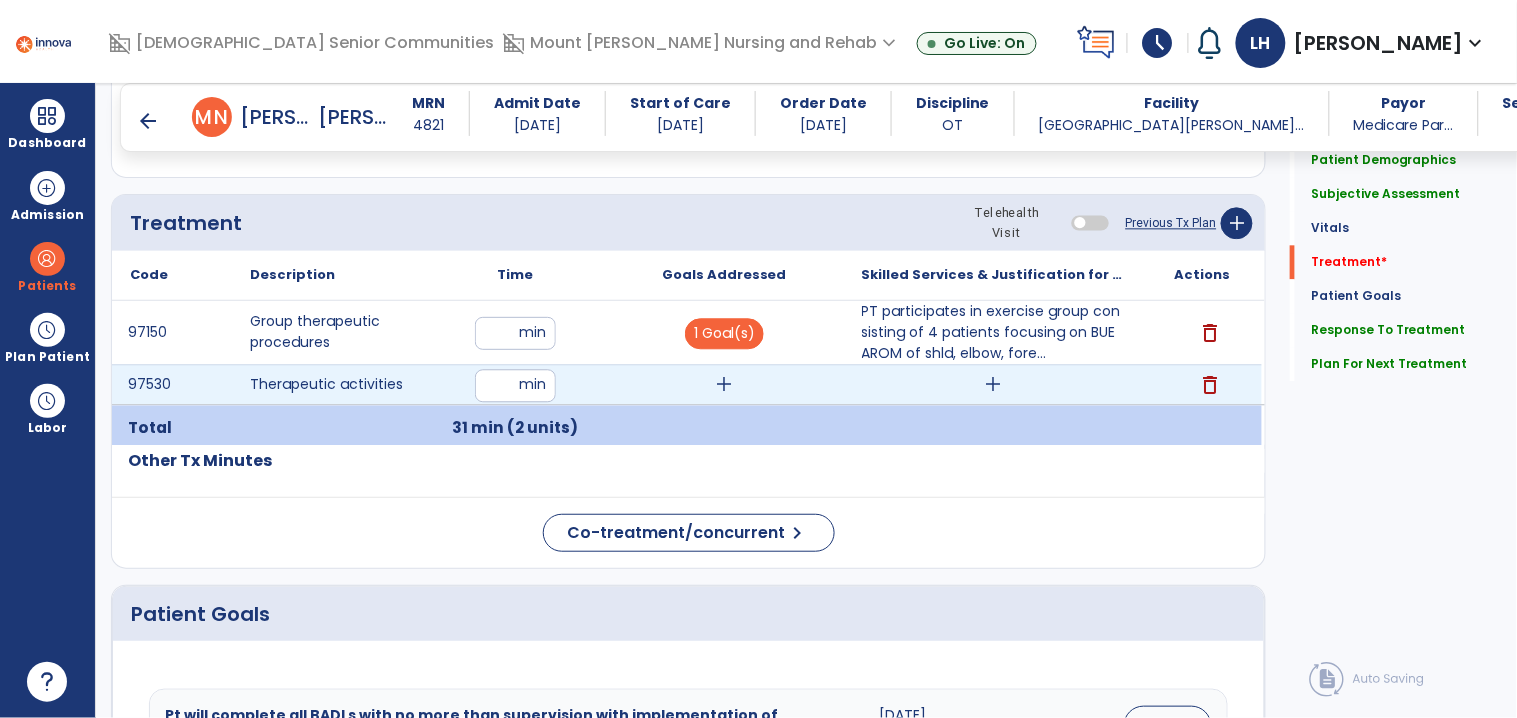 click on "add" at bounding box center [724, 384] 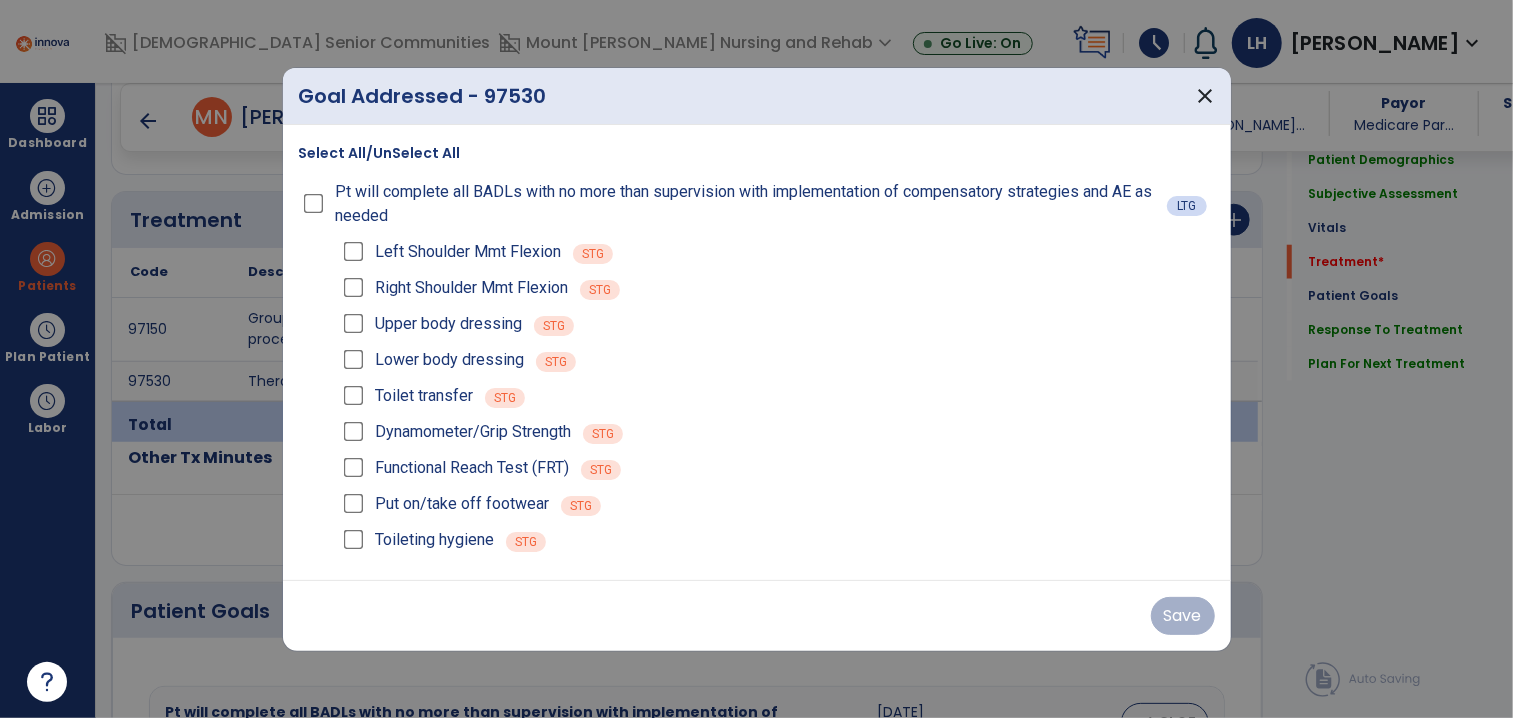 scroll, scrollTop: 1135, scrollLeft: 0, axis: vertical 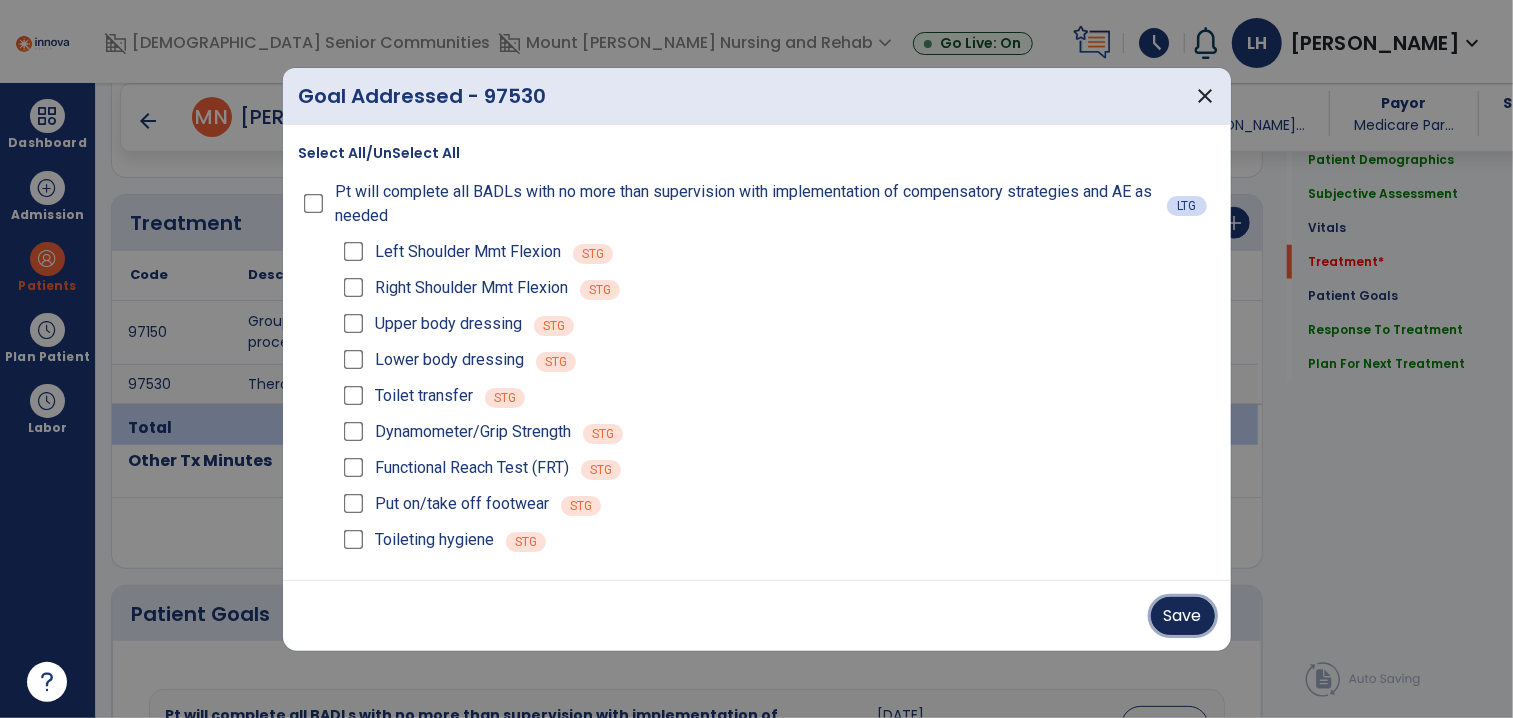 click on "Save" at bounding box center [1183, 616] 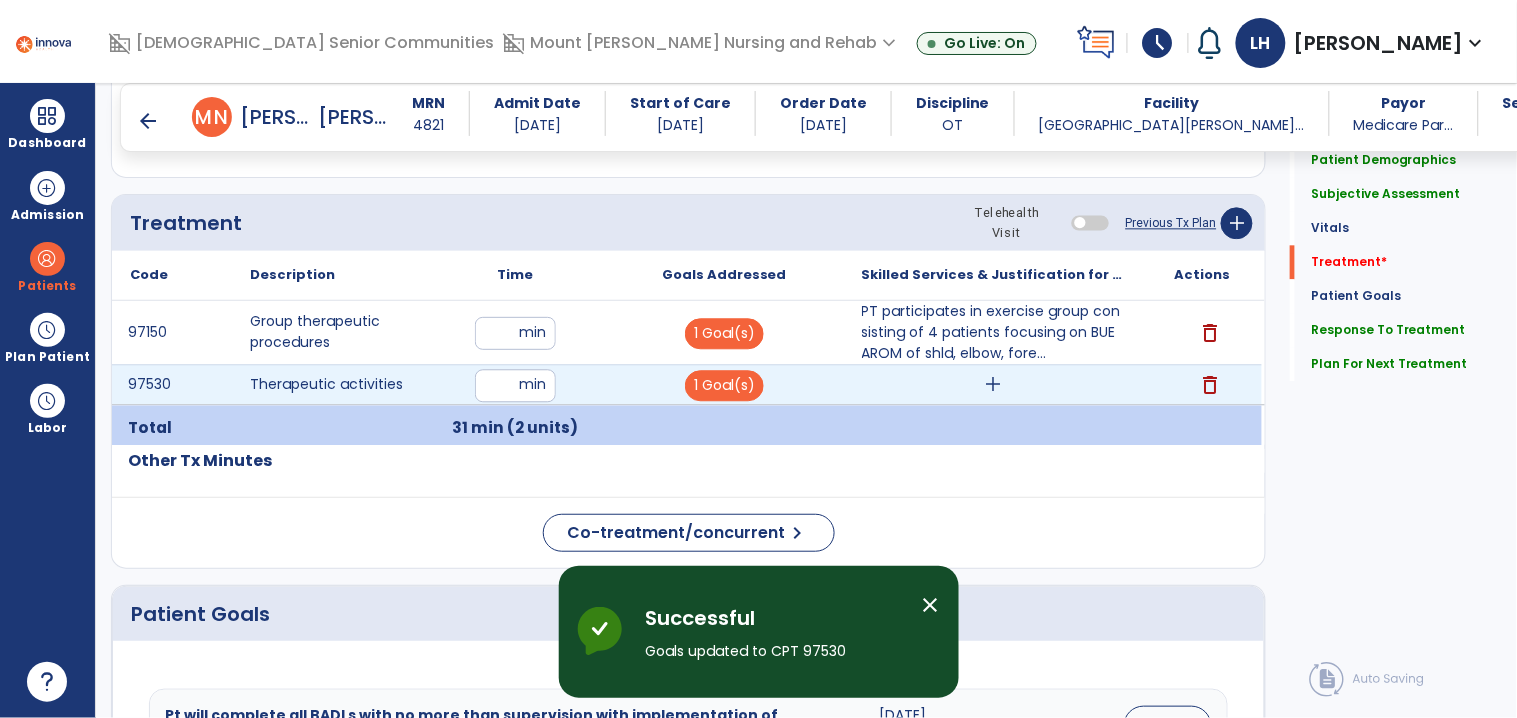 click on "add" at bounding box center [993, 384] 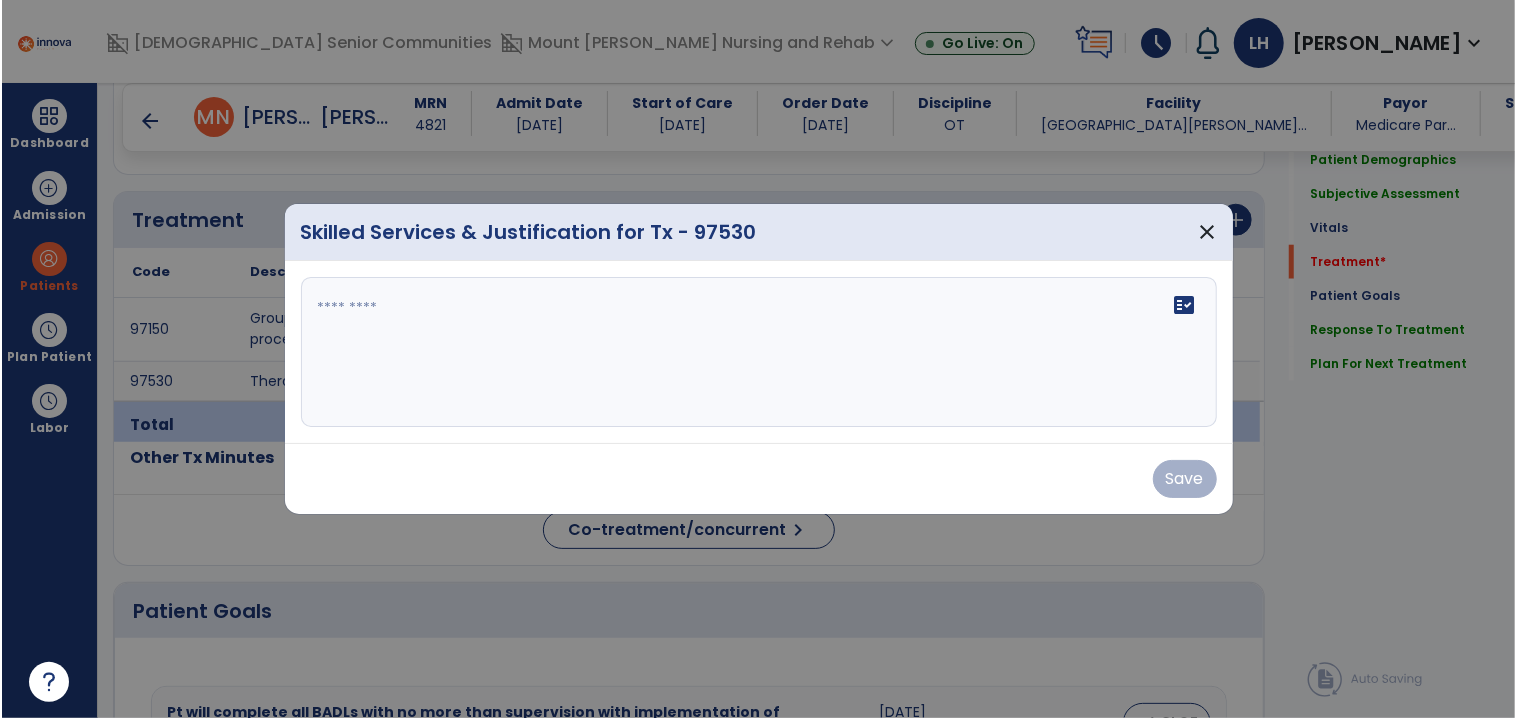 scroll, scrollTop: 1135, scrollLeft: 0, axis: vertical 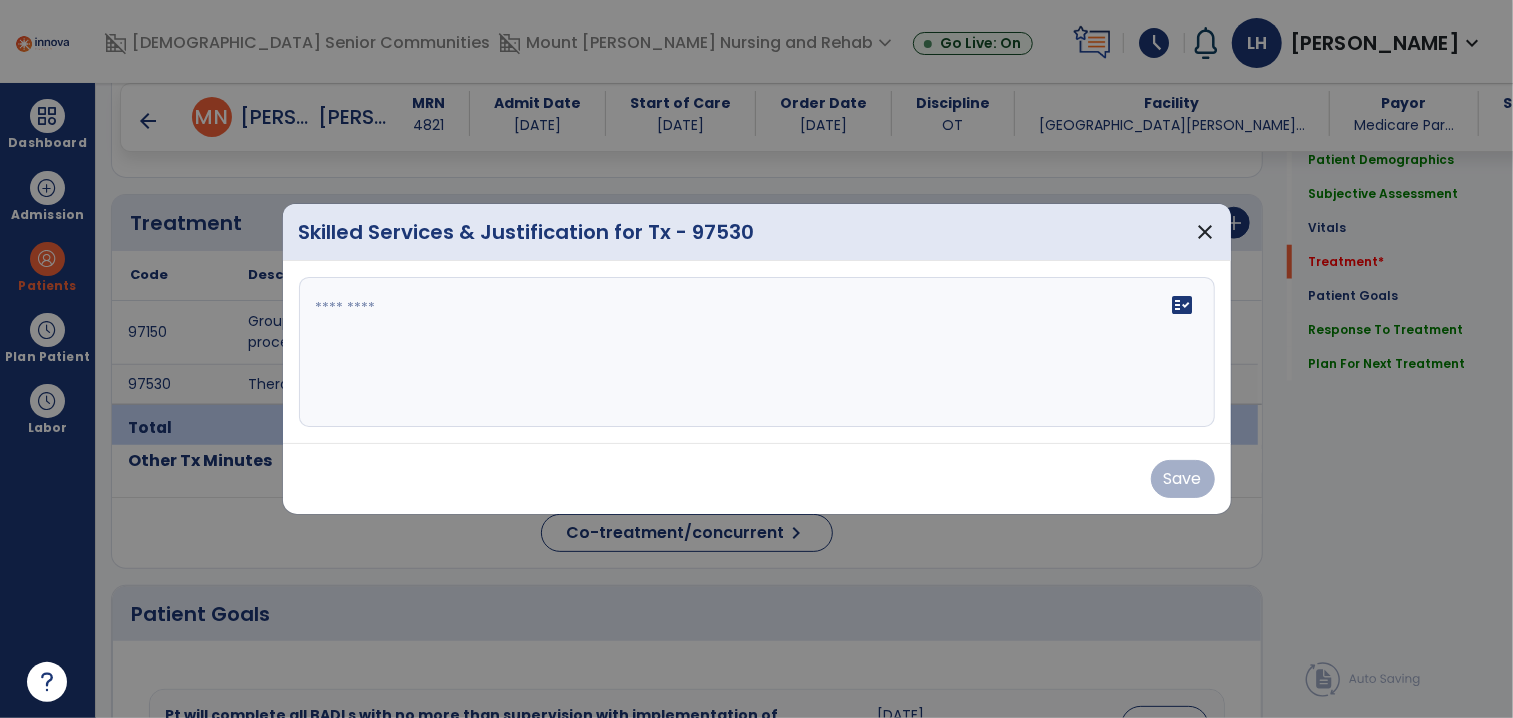 click at bounding box center [757, 352] 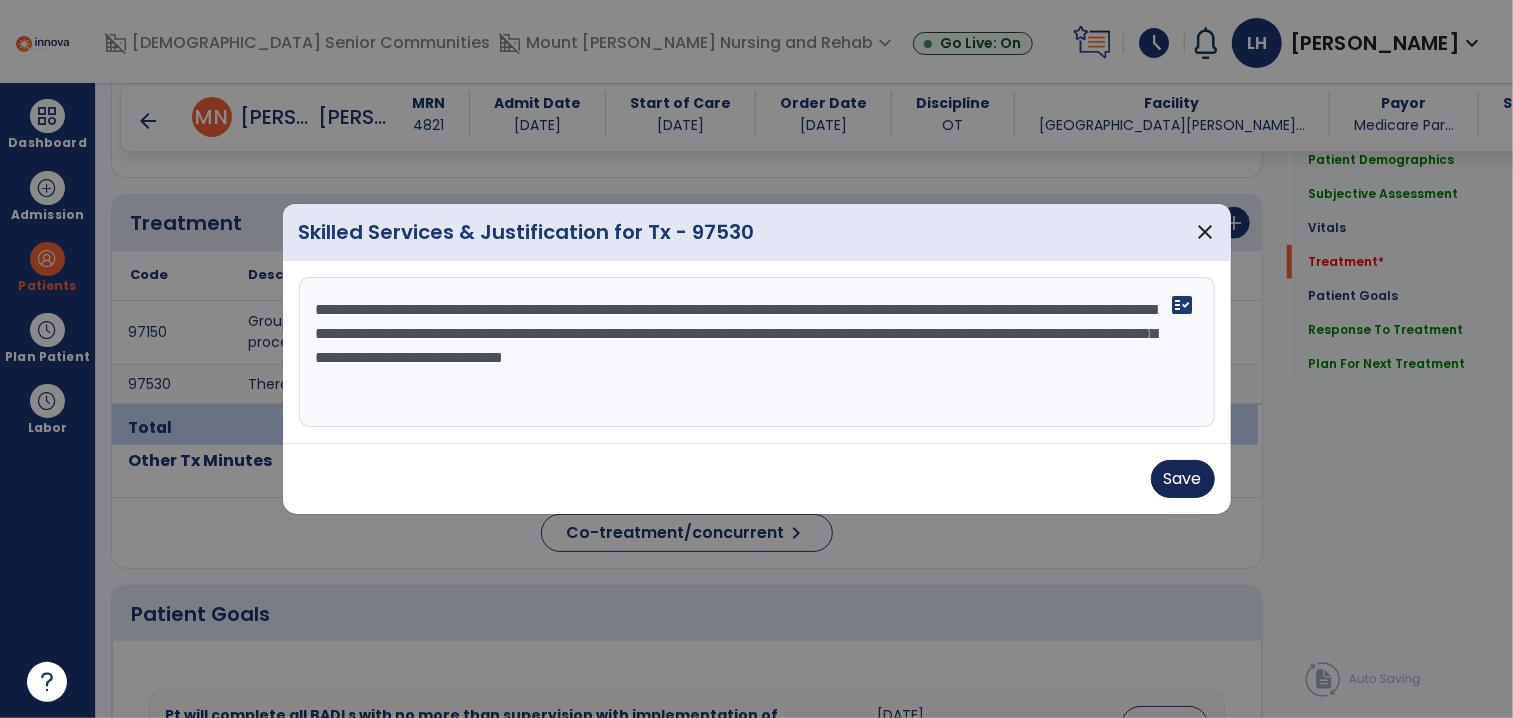 type on "**********" 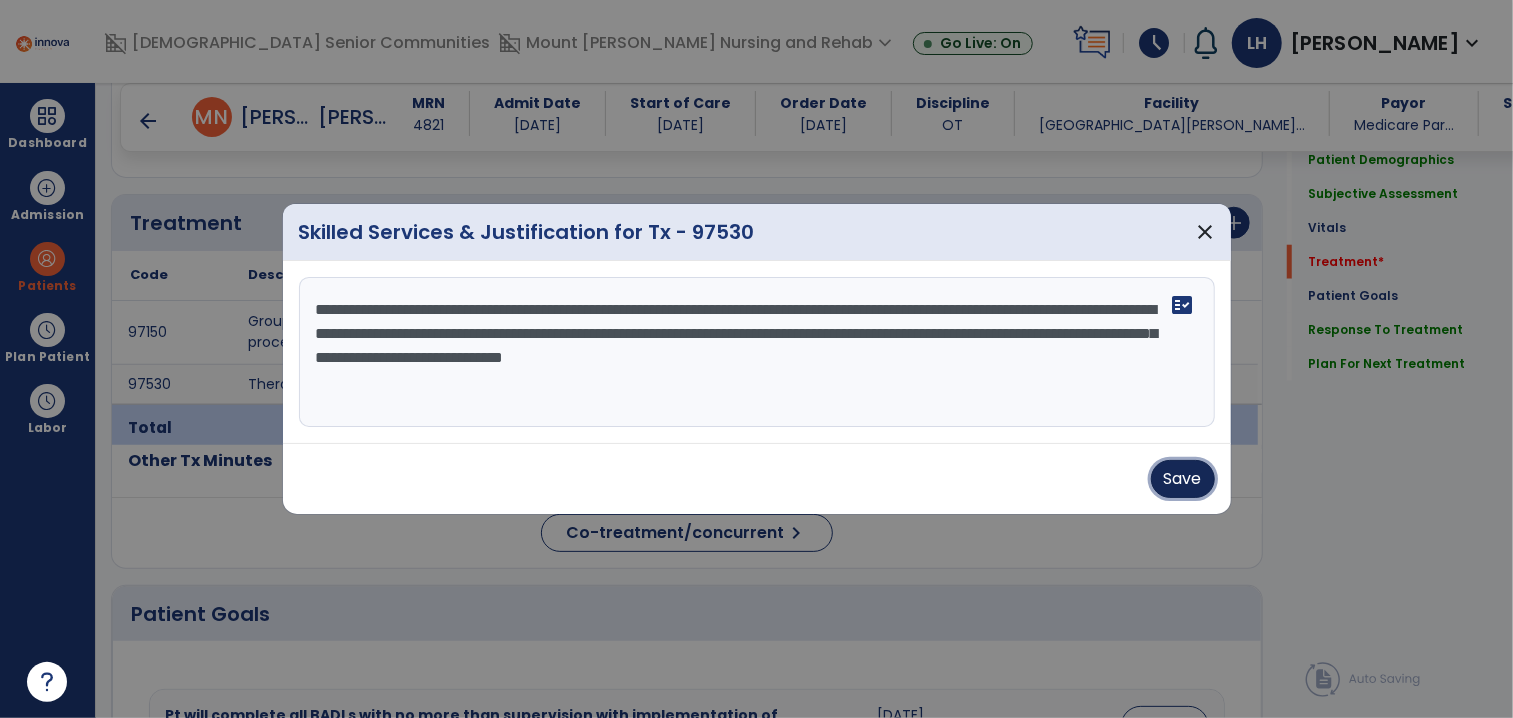 click on "Save" at bounding box center [1183, 479] 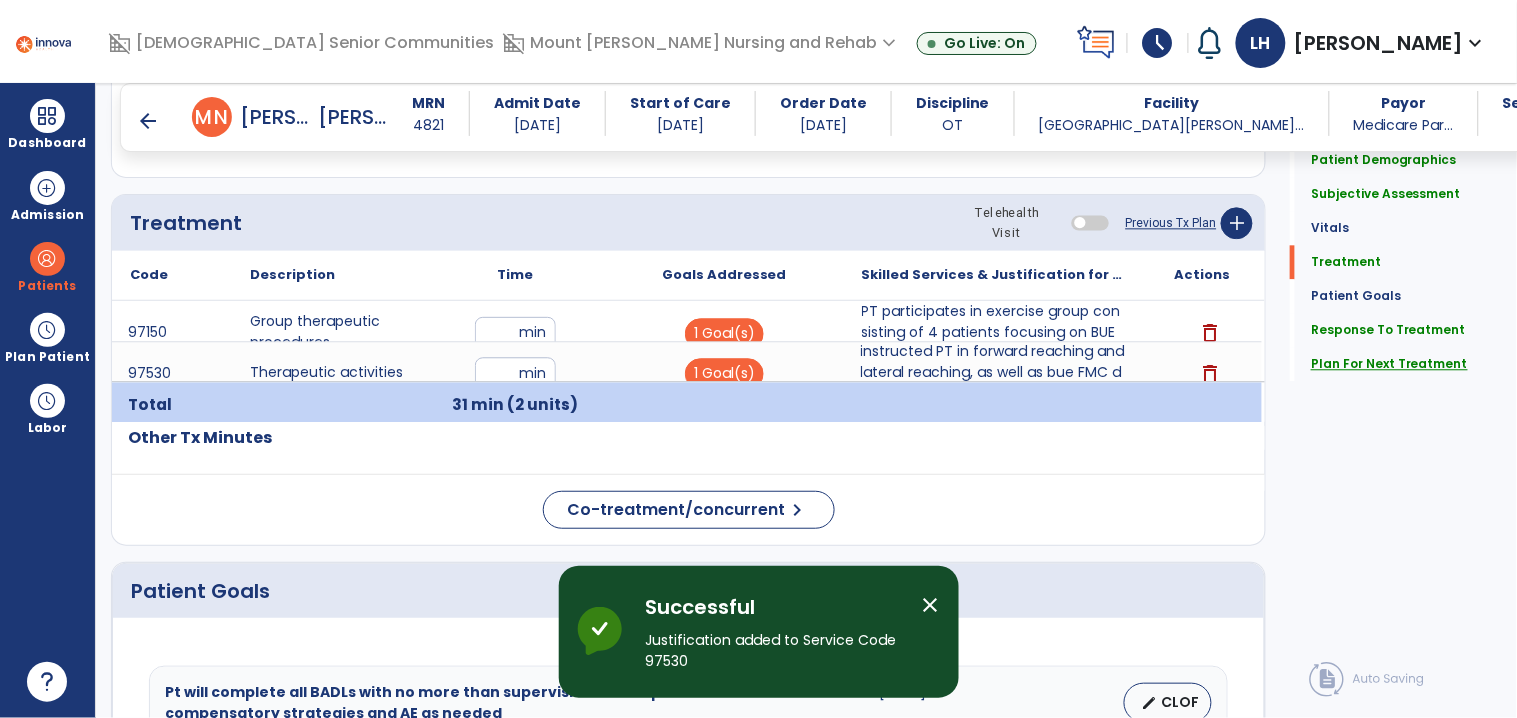 click on "Plan For Next Treatment" 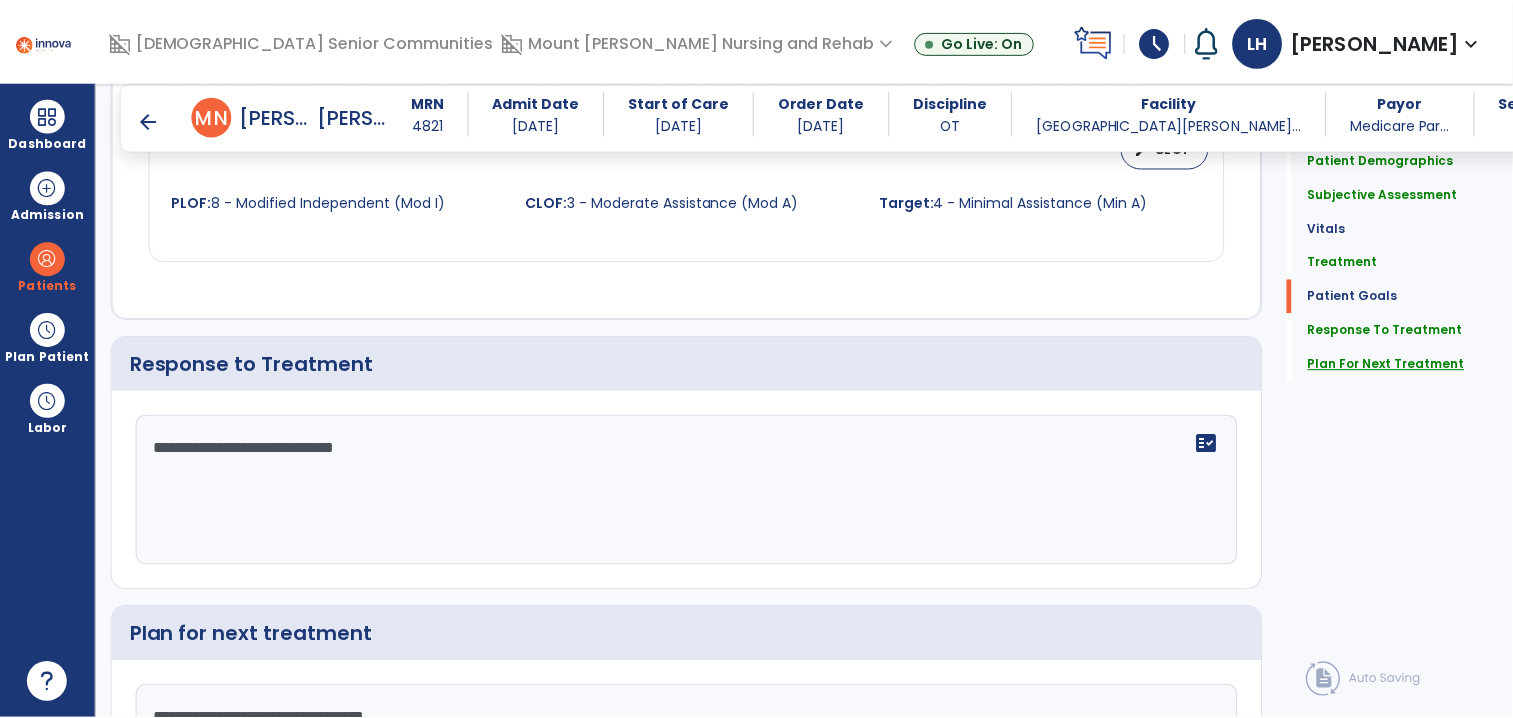 scroll, scrollTop: 3053, scrollLeft: 0, axis: vertical 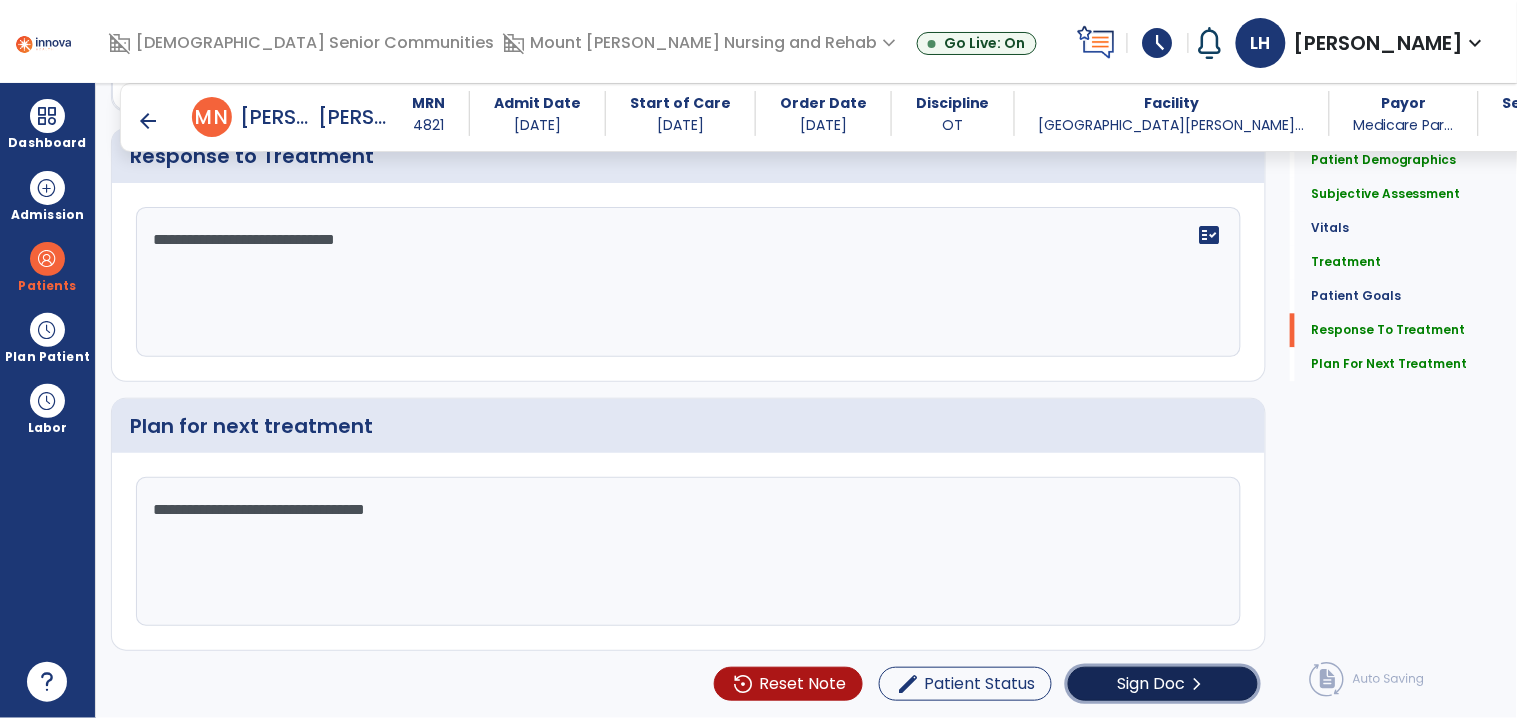 click on "Sign Doc  chevron_right" 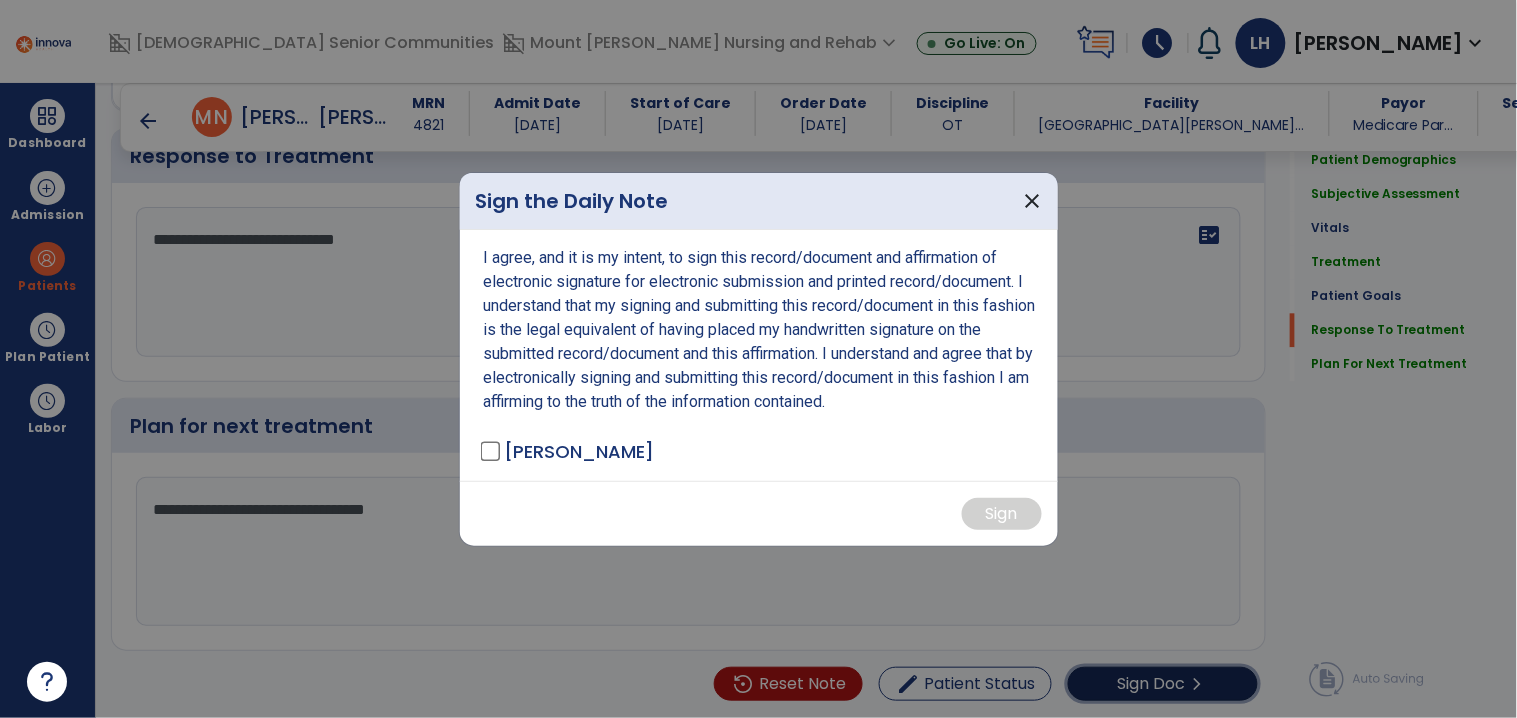 scroll, scrollTop: 3053, scrollLeft: 0, axis: vertical 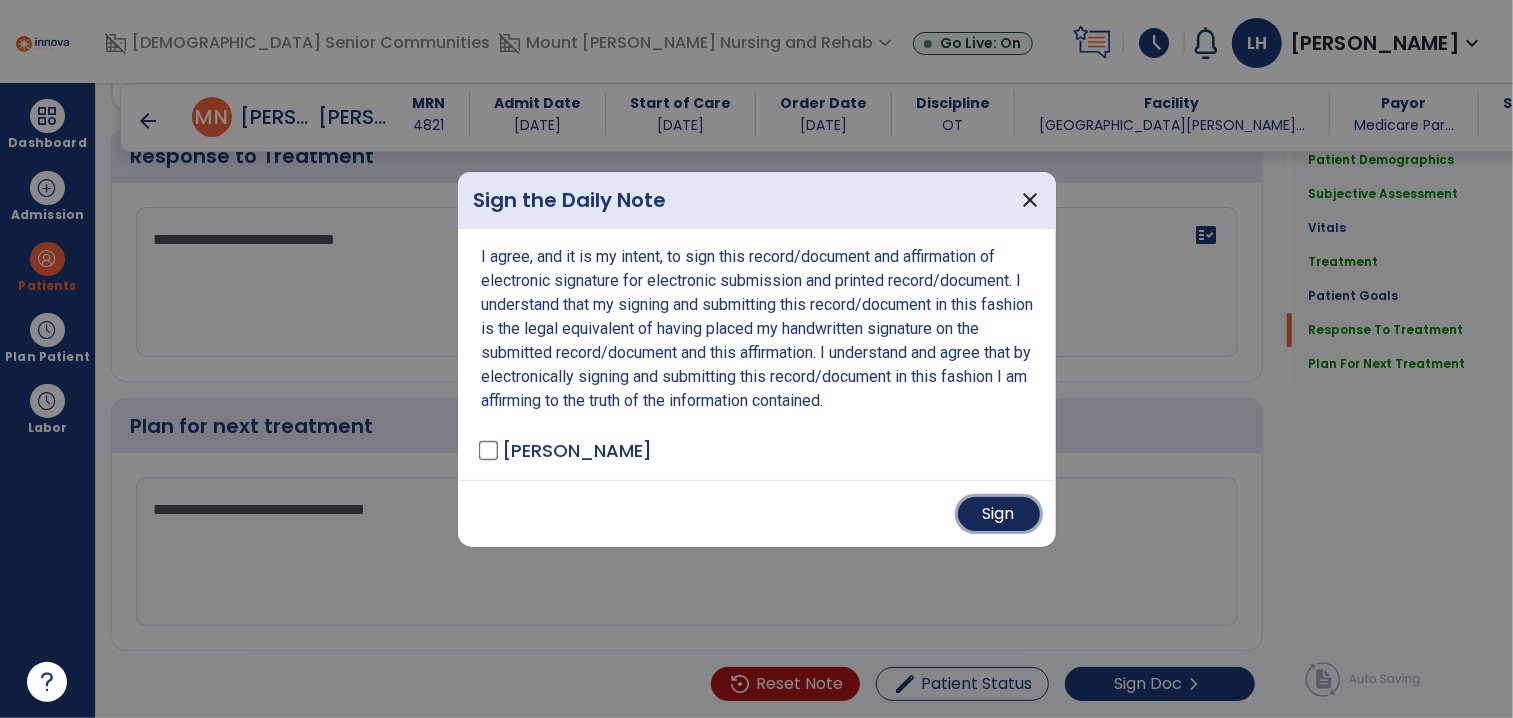 click on "Sign" at bounding box center [999, 514] 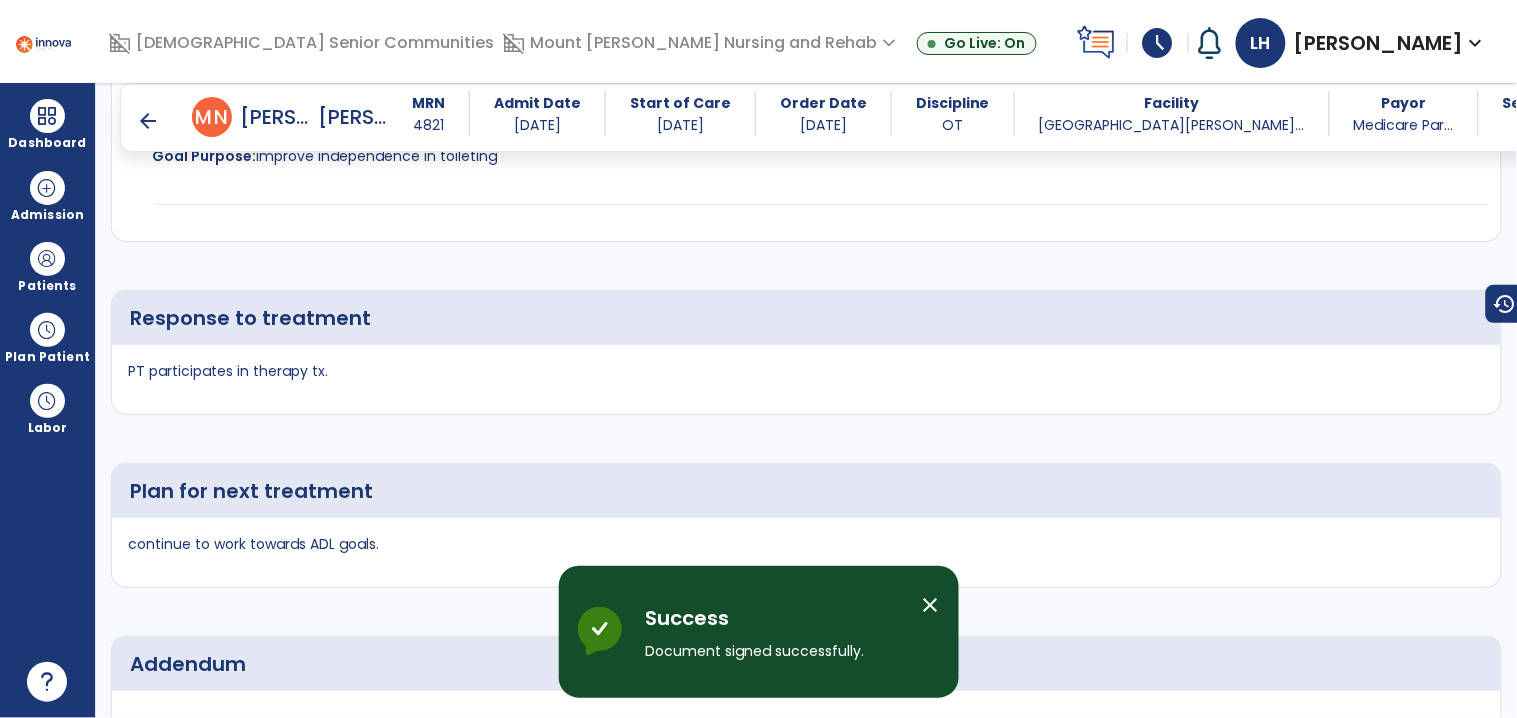 scroll, scrollTop: 4442, scrollLeft: 0, axis: vertical 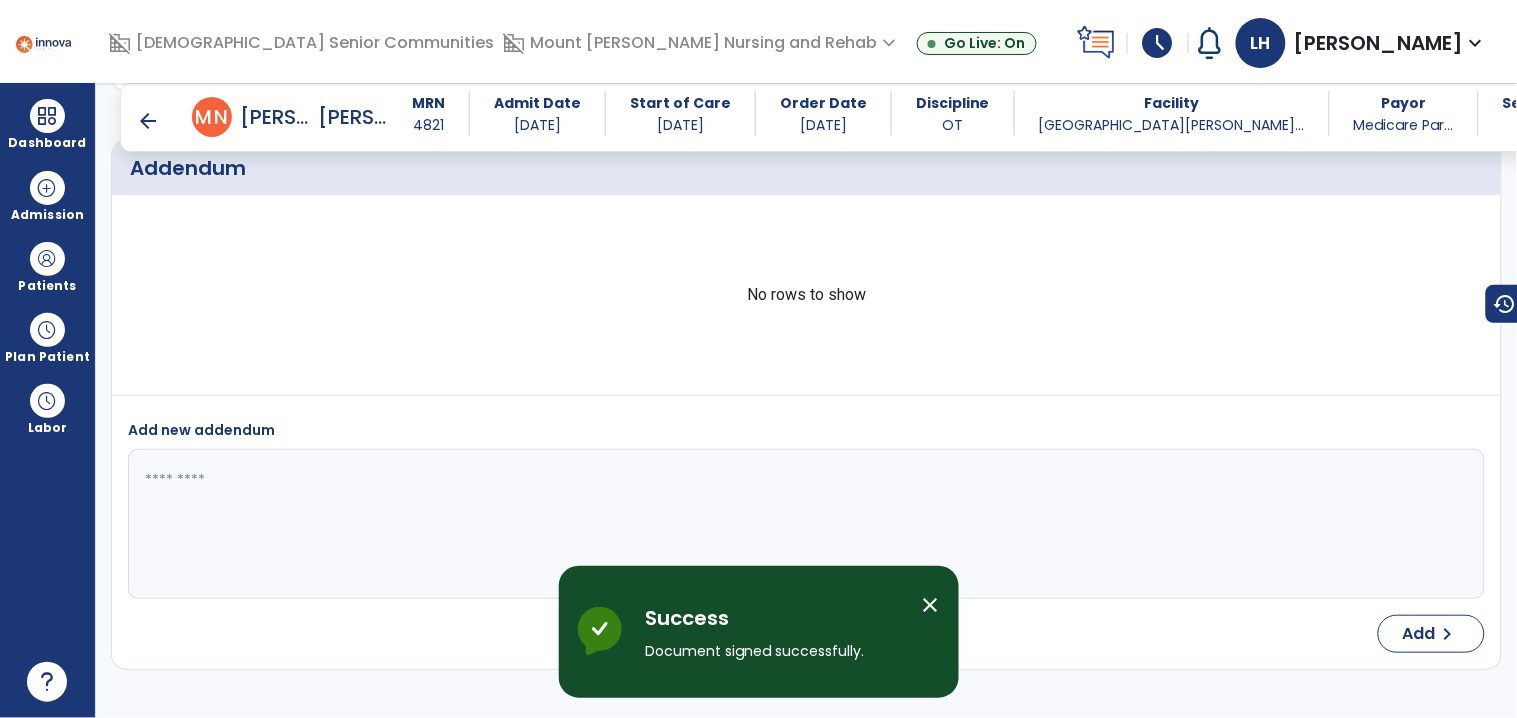 click on "arrow_back" at bounding box center [148, 121] 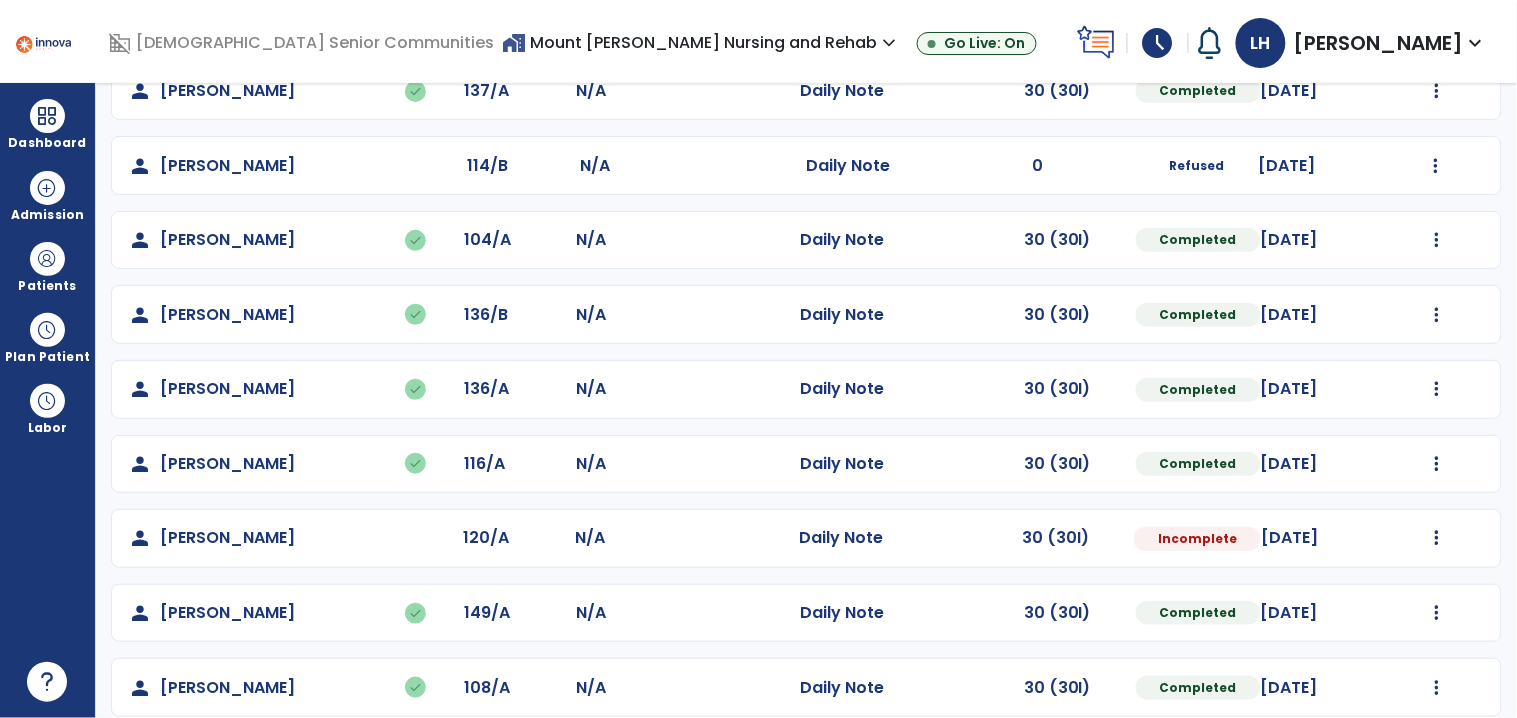 scroll, scrollTop: 204, scrollLeft: 0, axis: vertical 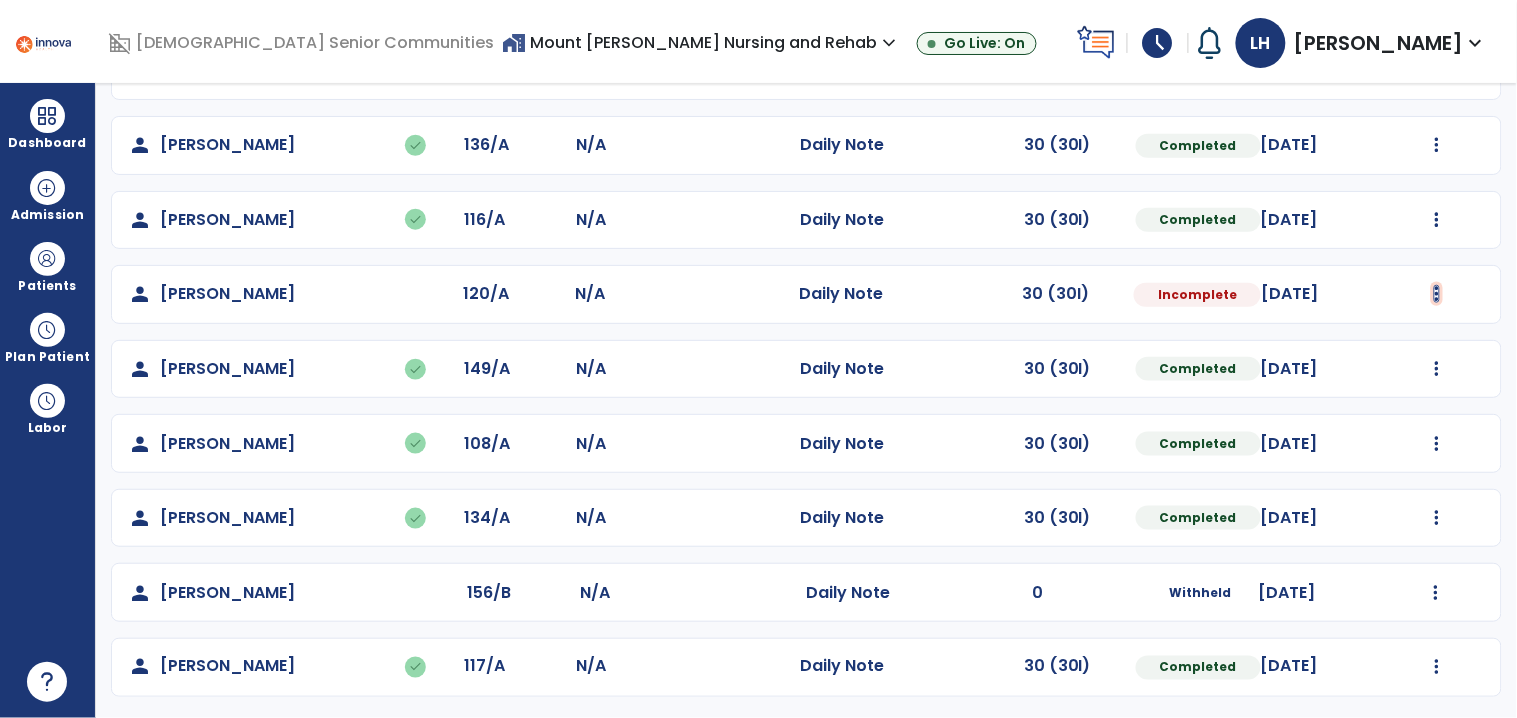 click at bounding box center [1437, -153] 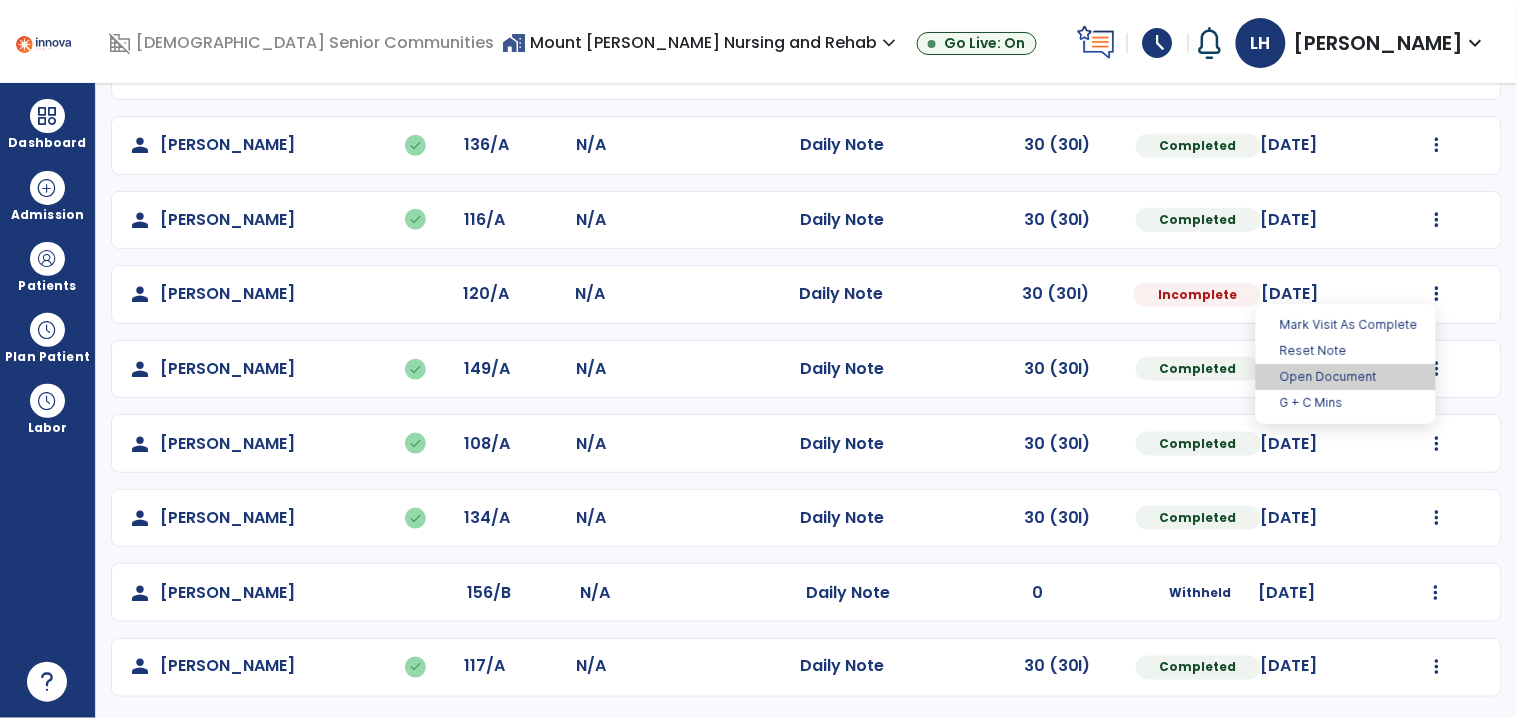 click on "Open Document" at bounding box center [1346, 377] 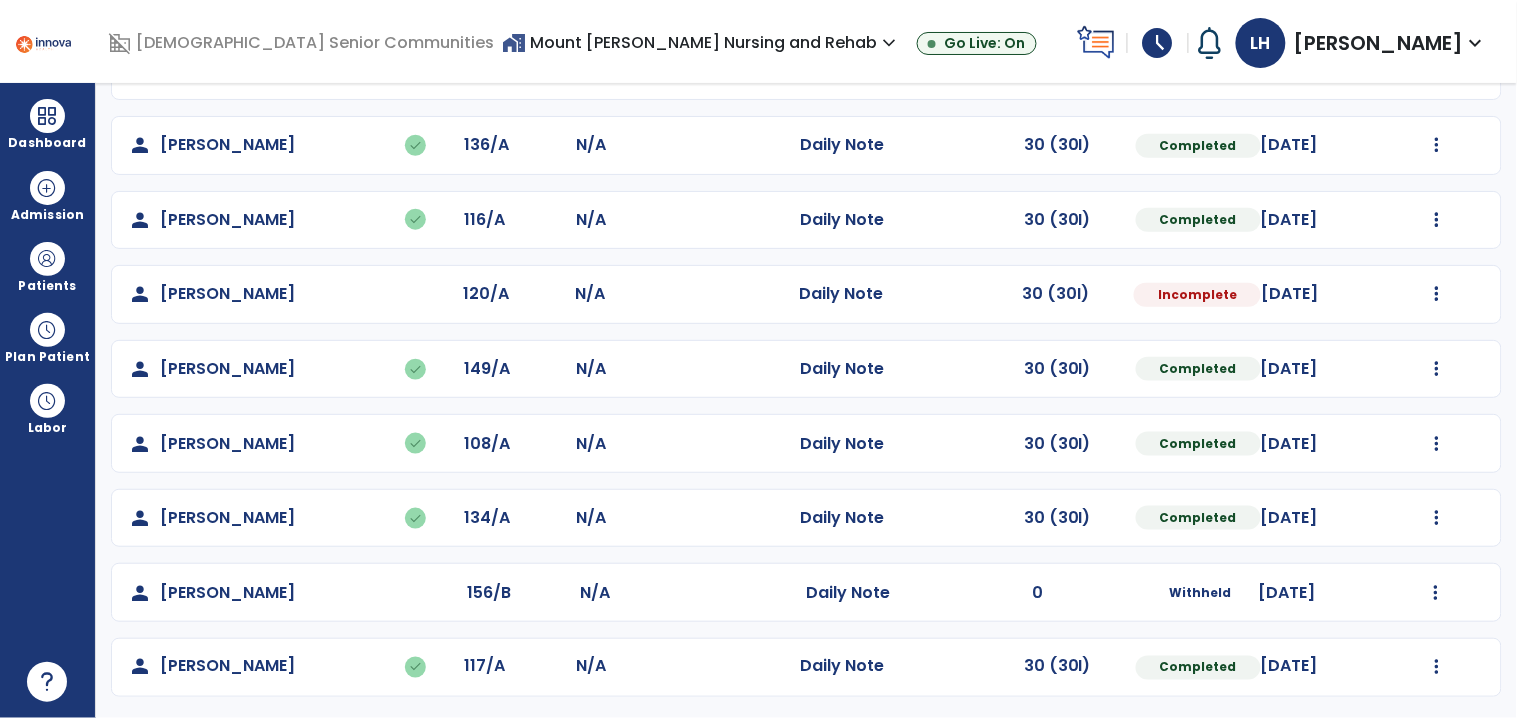 select on "*" 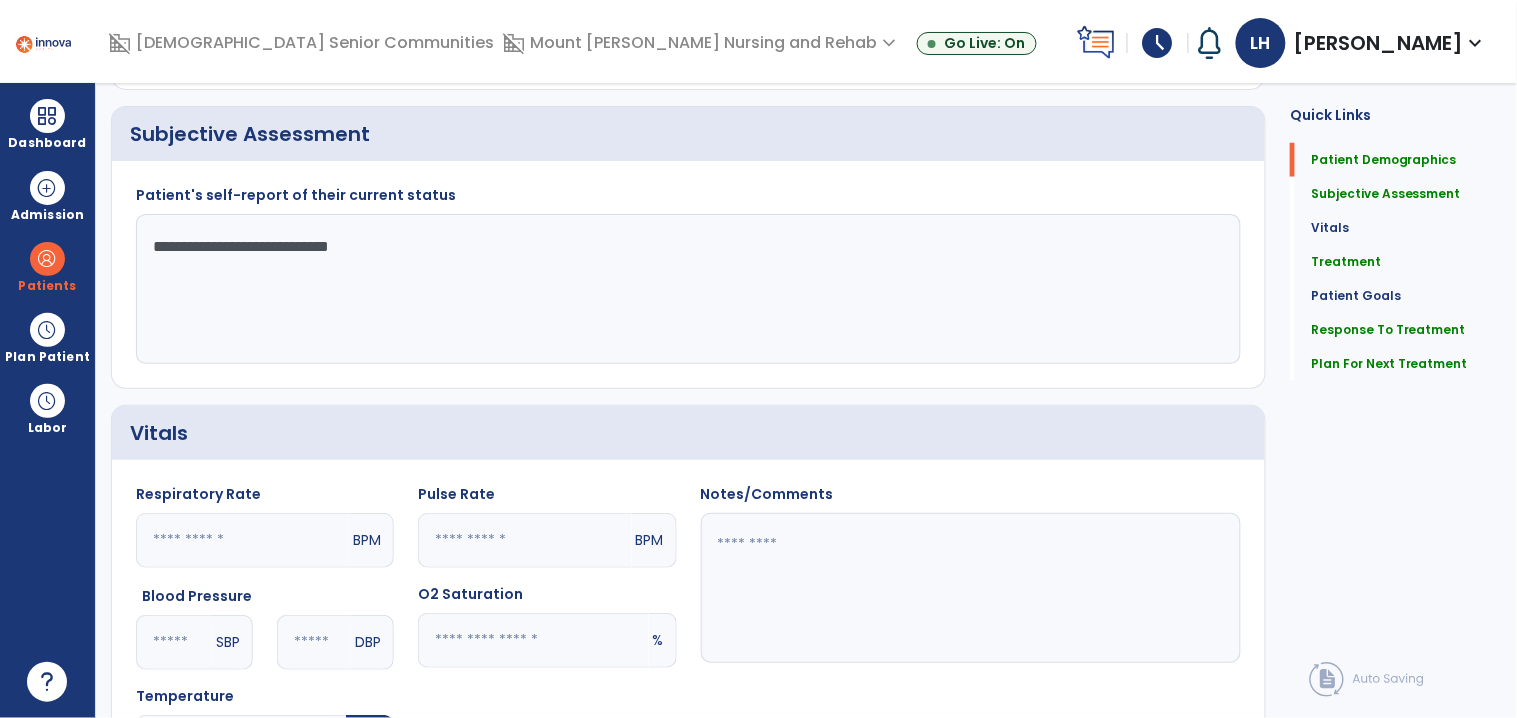 scroll, scrollTop: 0, scrollLeft: 0, axis: both 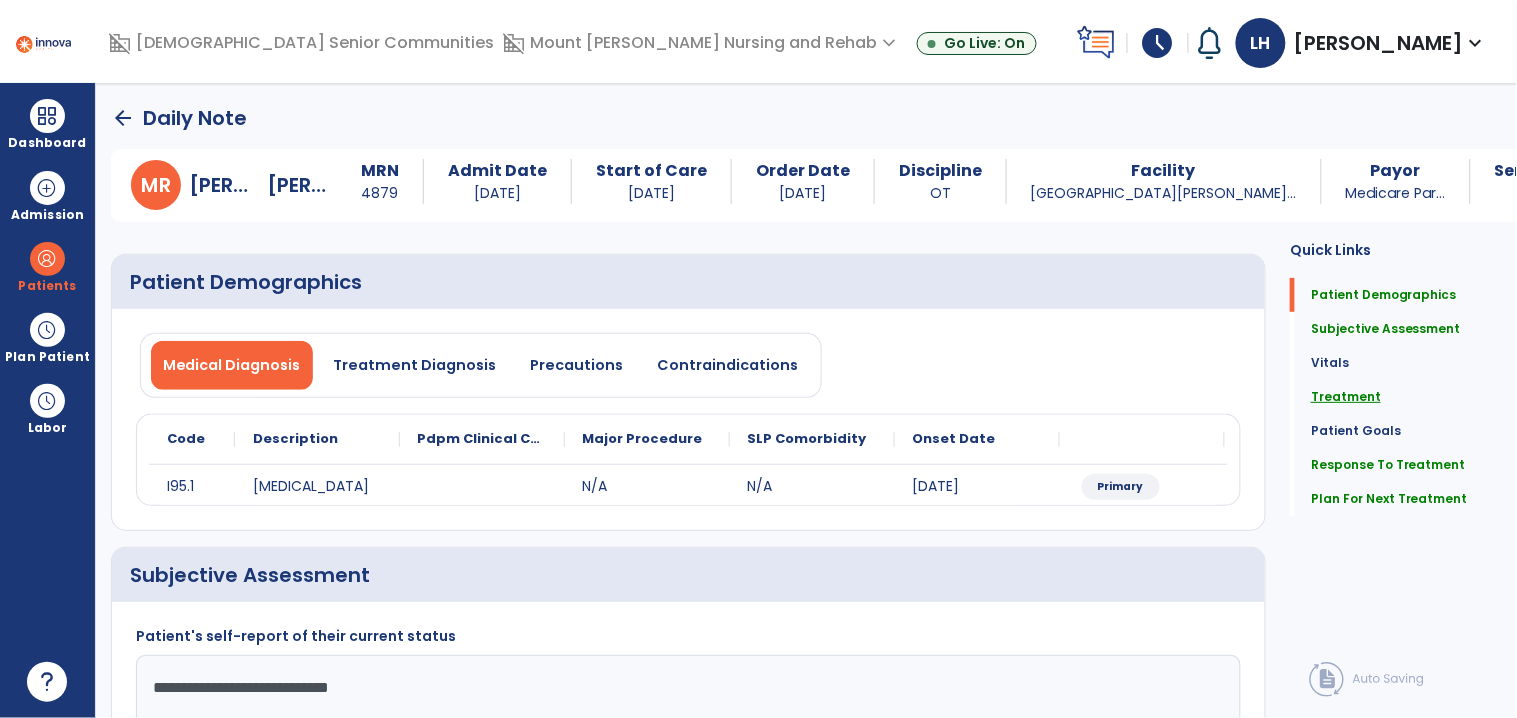 click on "Treatment" 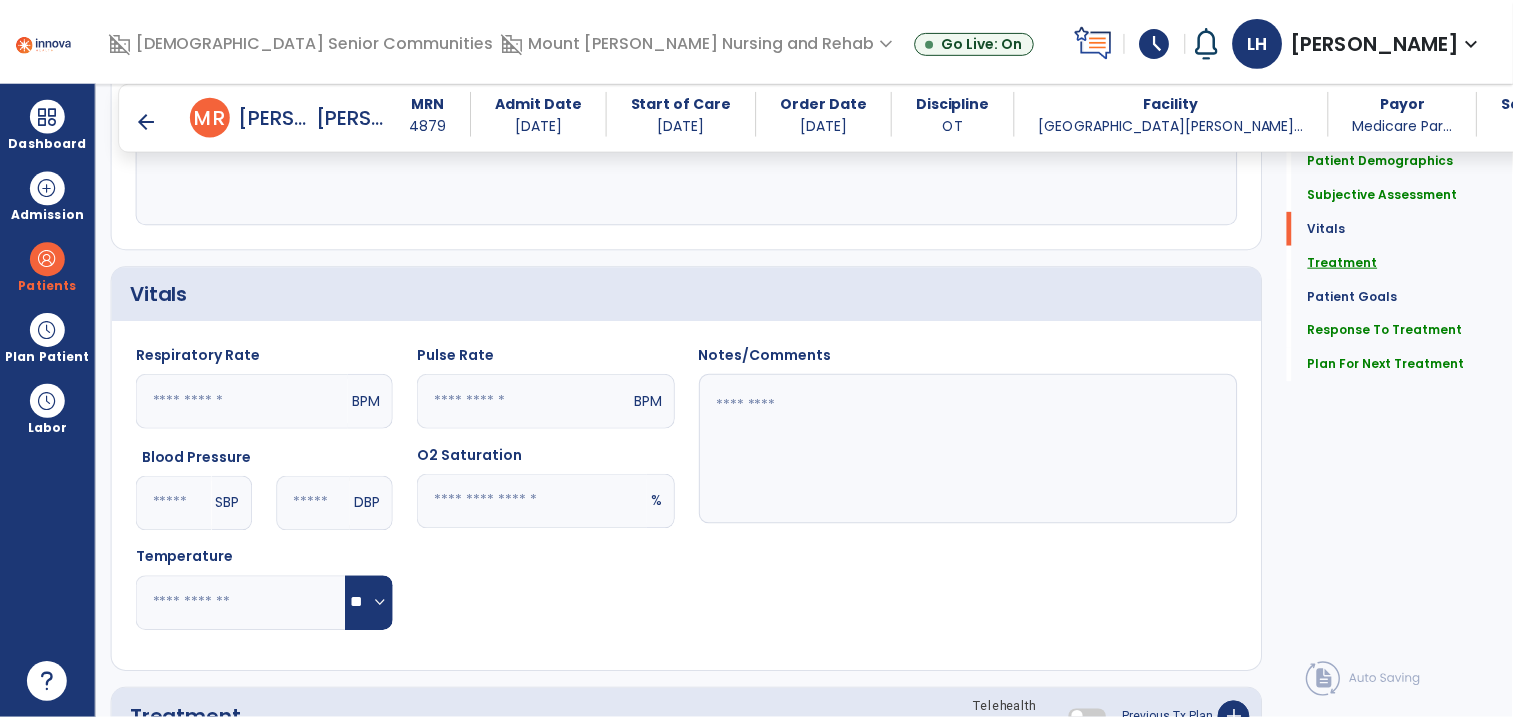 scroll, scrollTop: 1066, scrollLeft: 0, axis: vertical 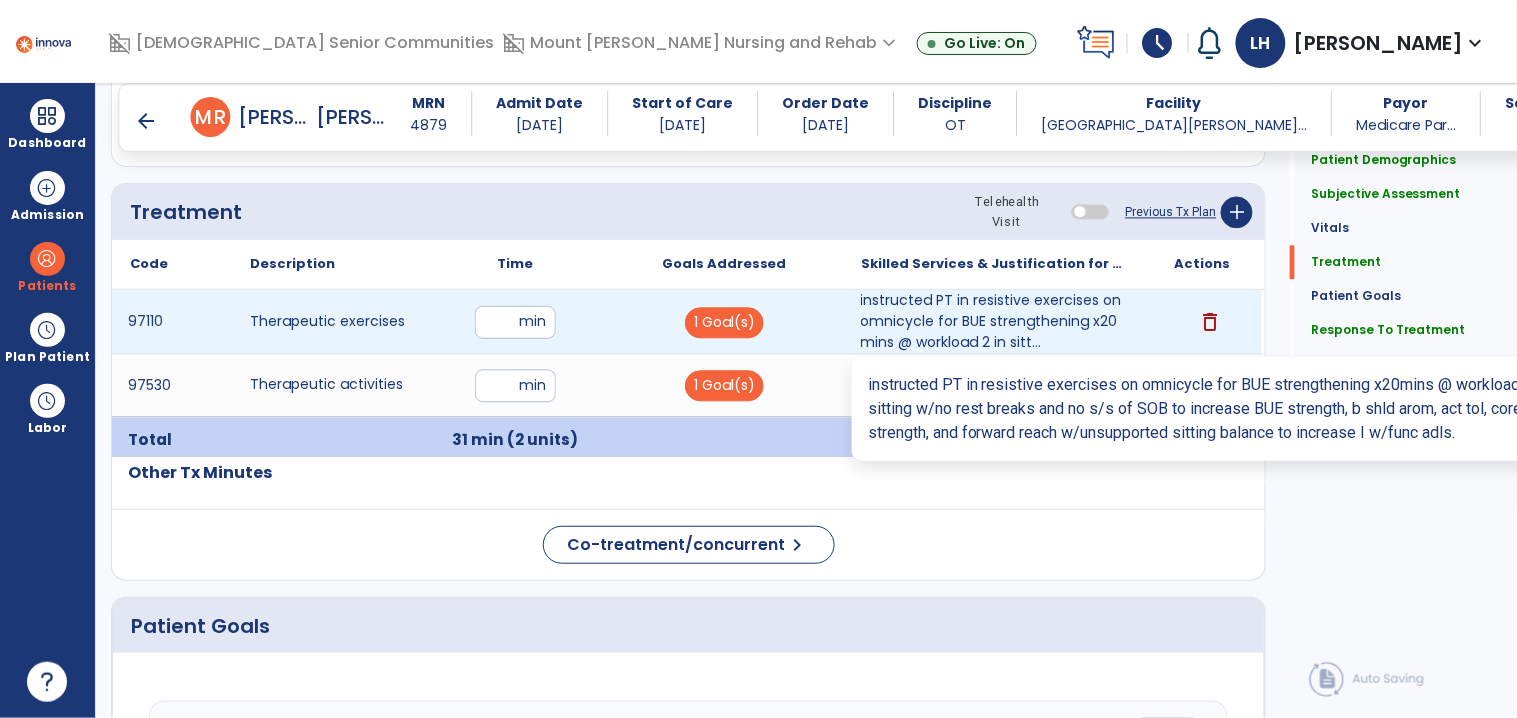 click on "instructed PT in resistive exercises on omnicycle for BUE strengthening x20mins @ workload 2 in sitt..." at bounding box center (993, 321) 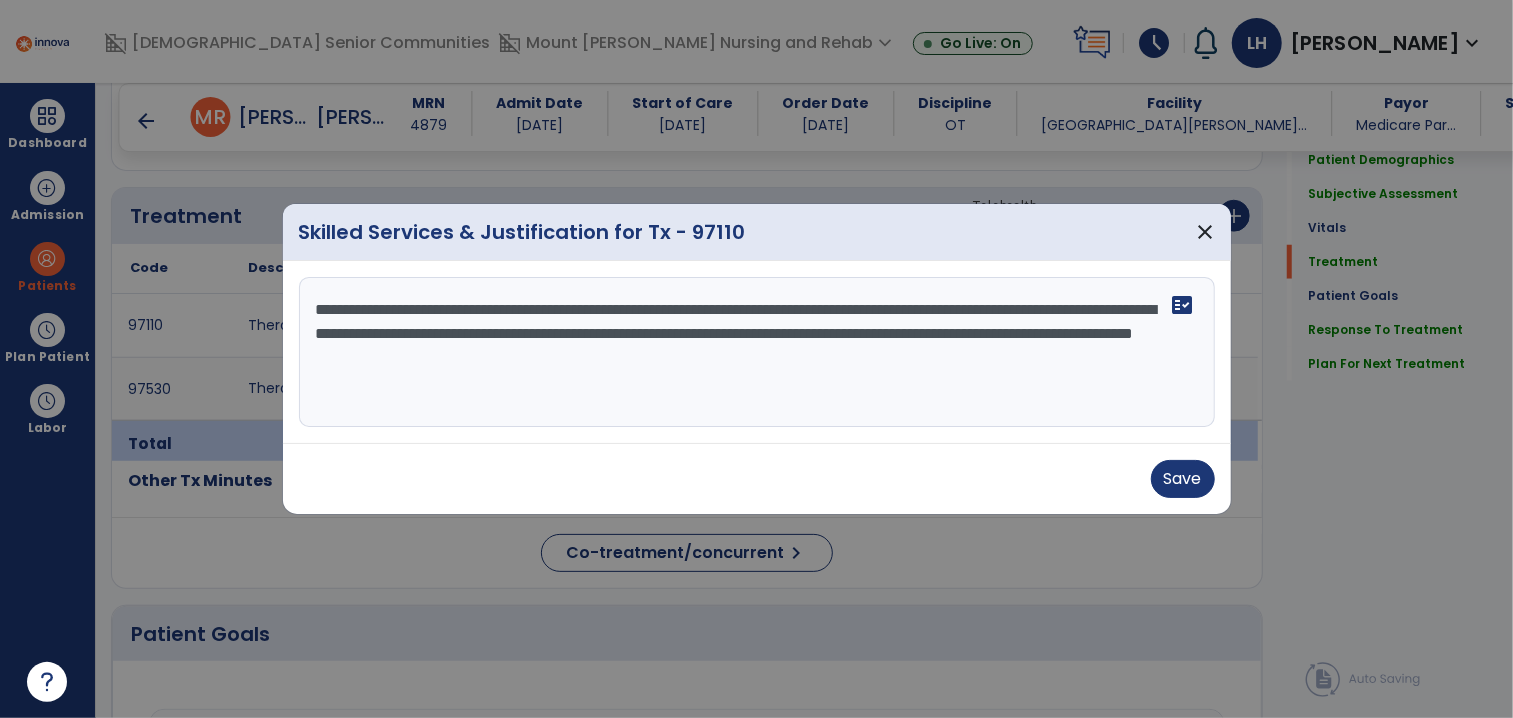 scroll, scrollTop: 1066, scrollLeft: 0, axis: vertical 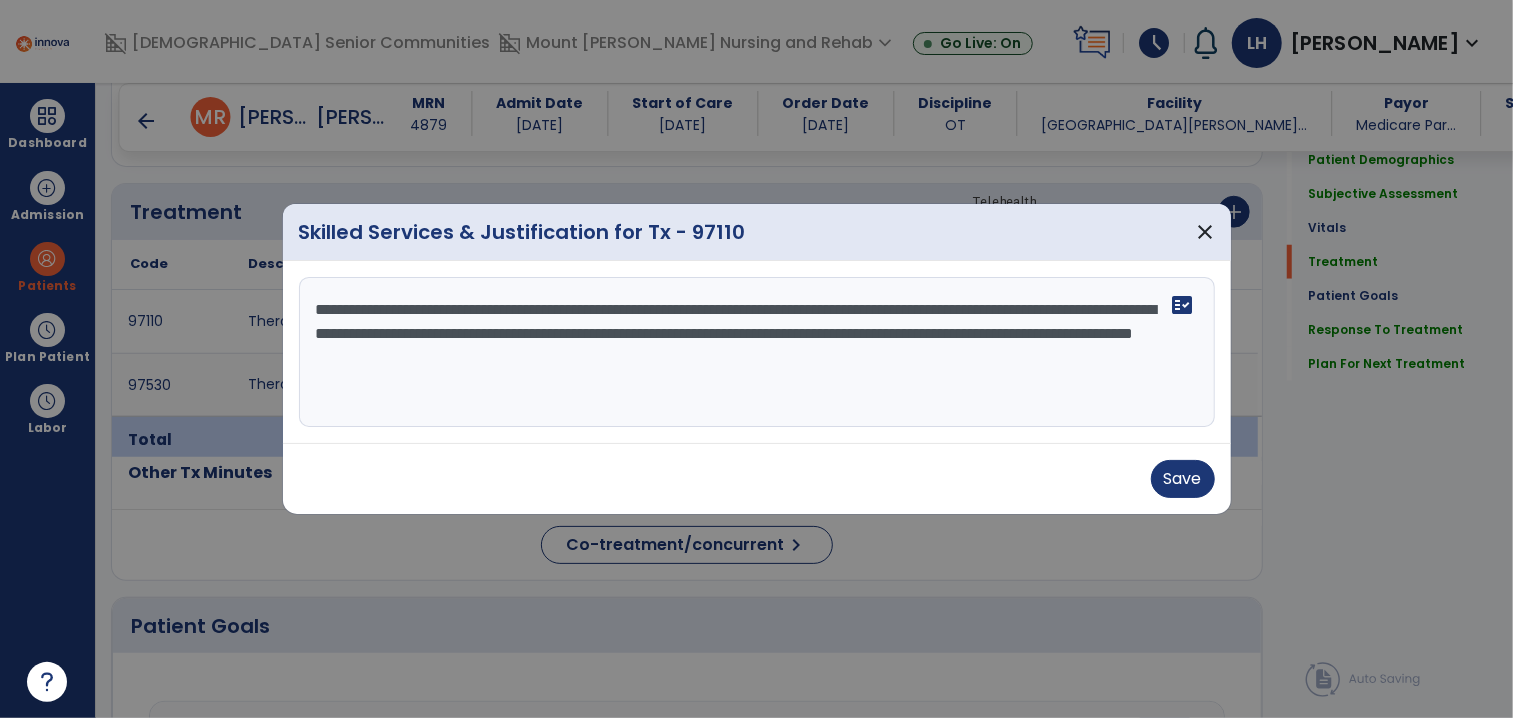 click on "**********" at bounding box center (757, 352) 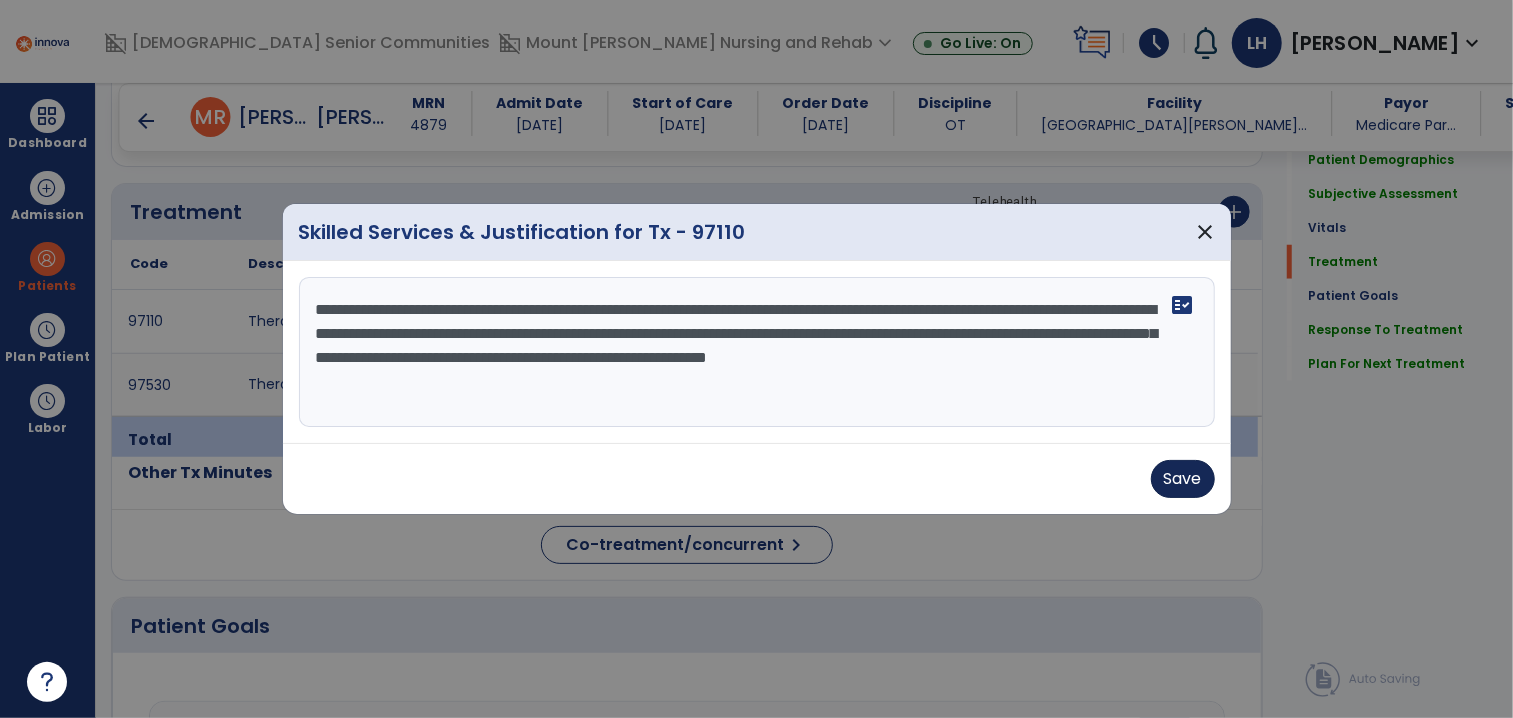 type on "**********" 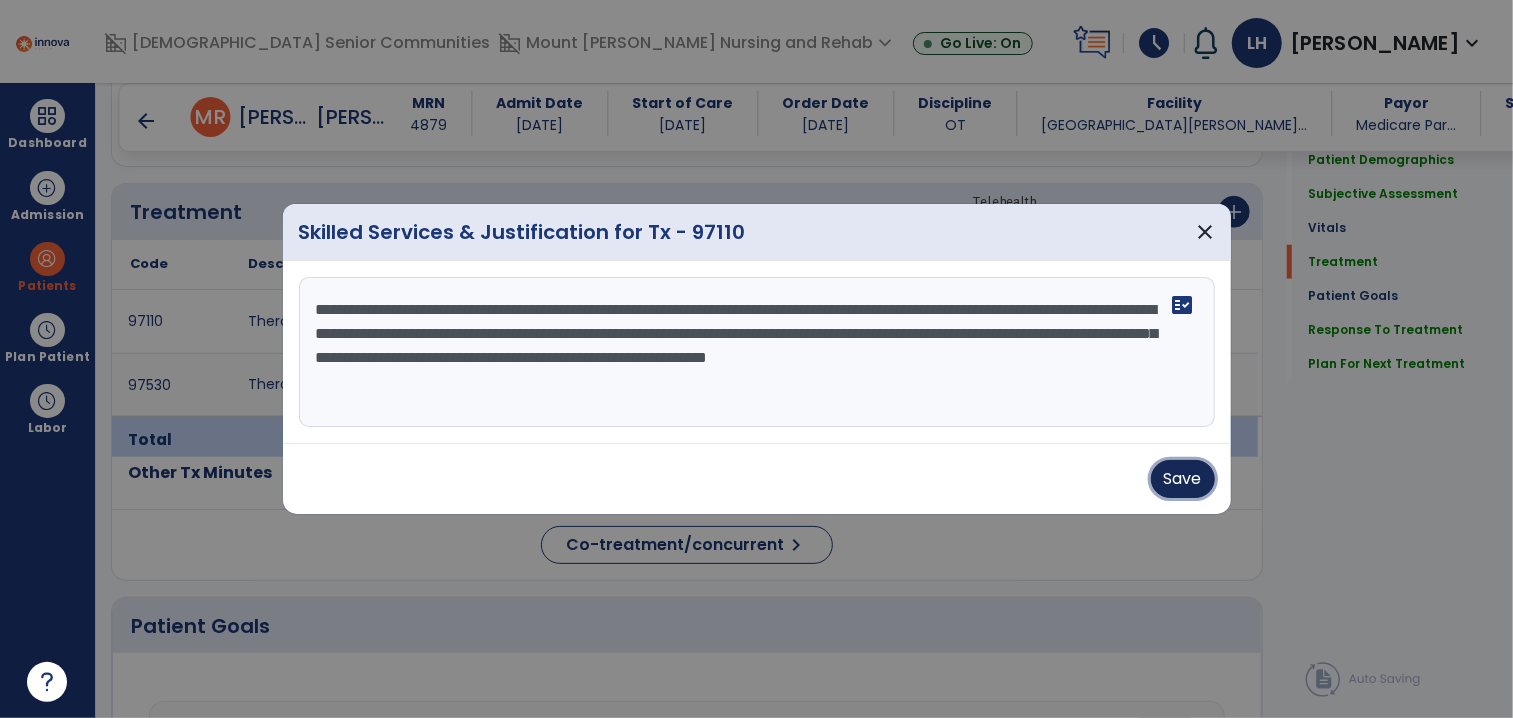 click on "Save" at bounding box center (1183, 479) 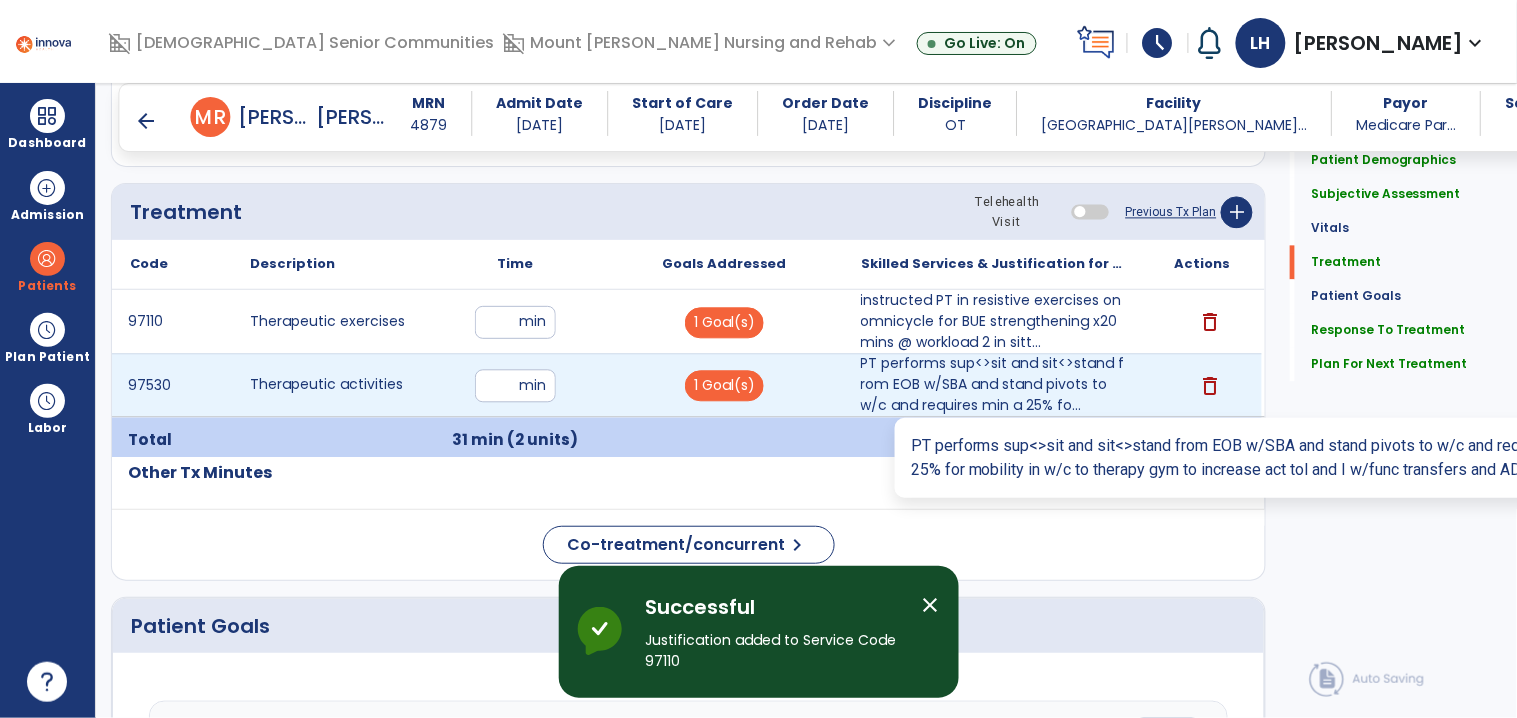 click on "PT performs sup<>sit and sit<>stand from EOB w/SBA and stand pivots to w/c and requires min a 25% fo..." at bounding box center (993, 384) 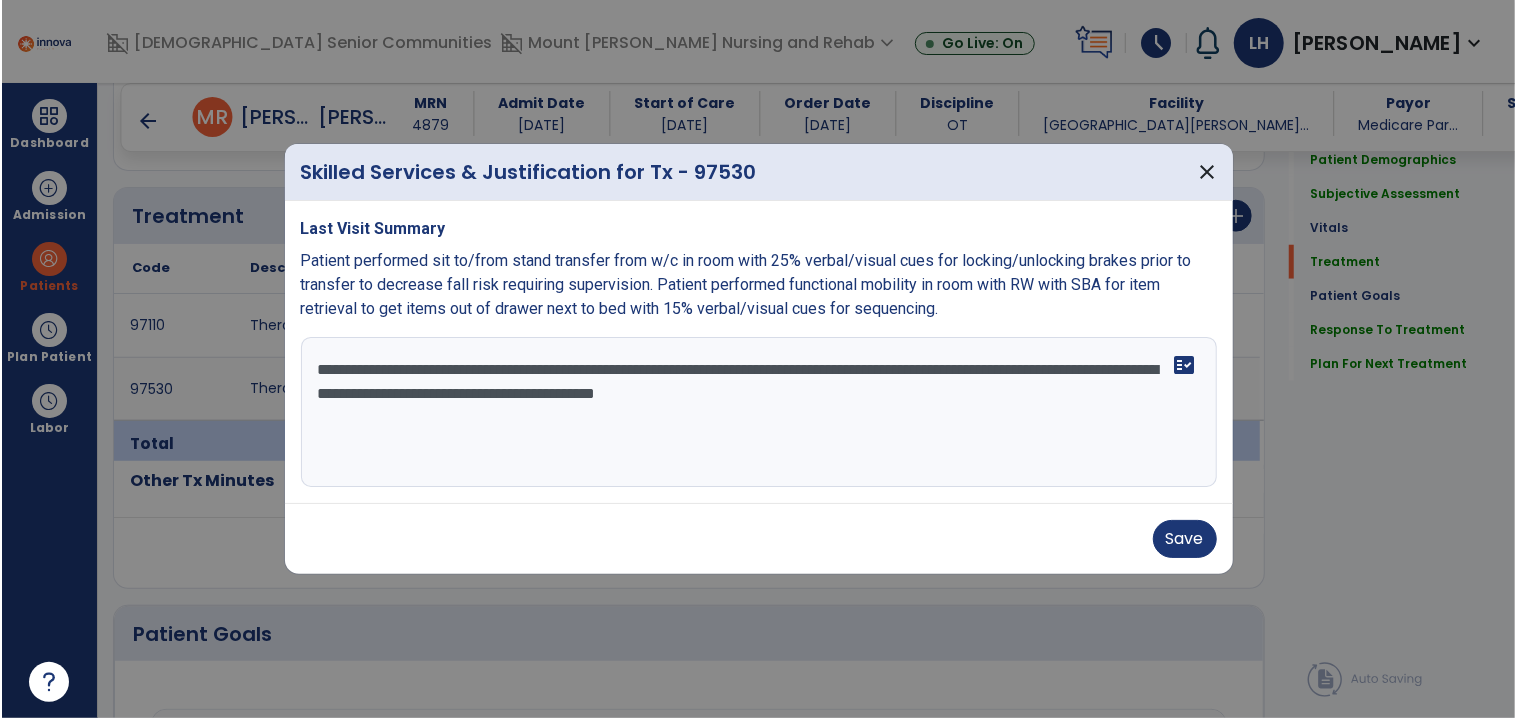 scroll, scrollTop: 1066, scrollLeft: 0, axis: vertical 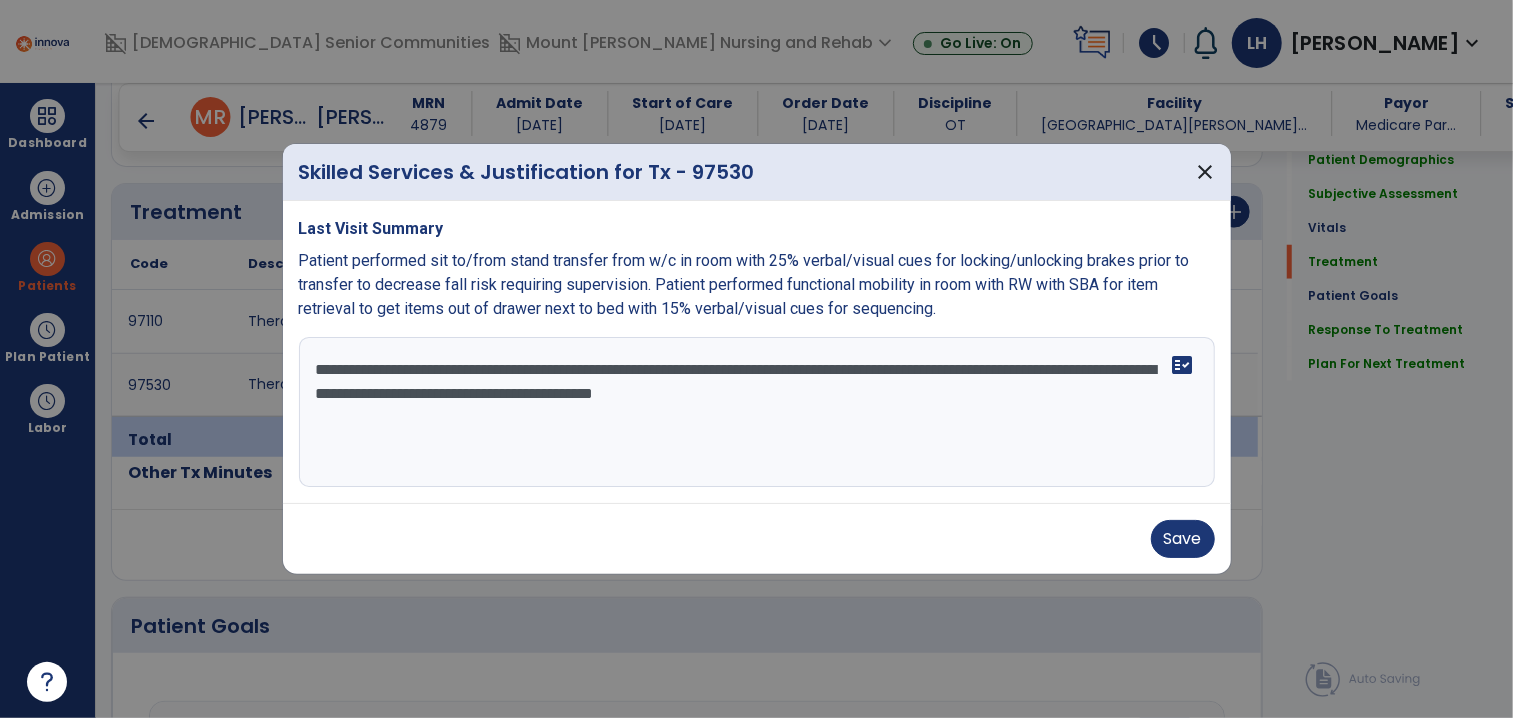 click on "**********" at bounding box center (757, 412) 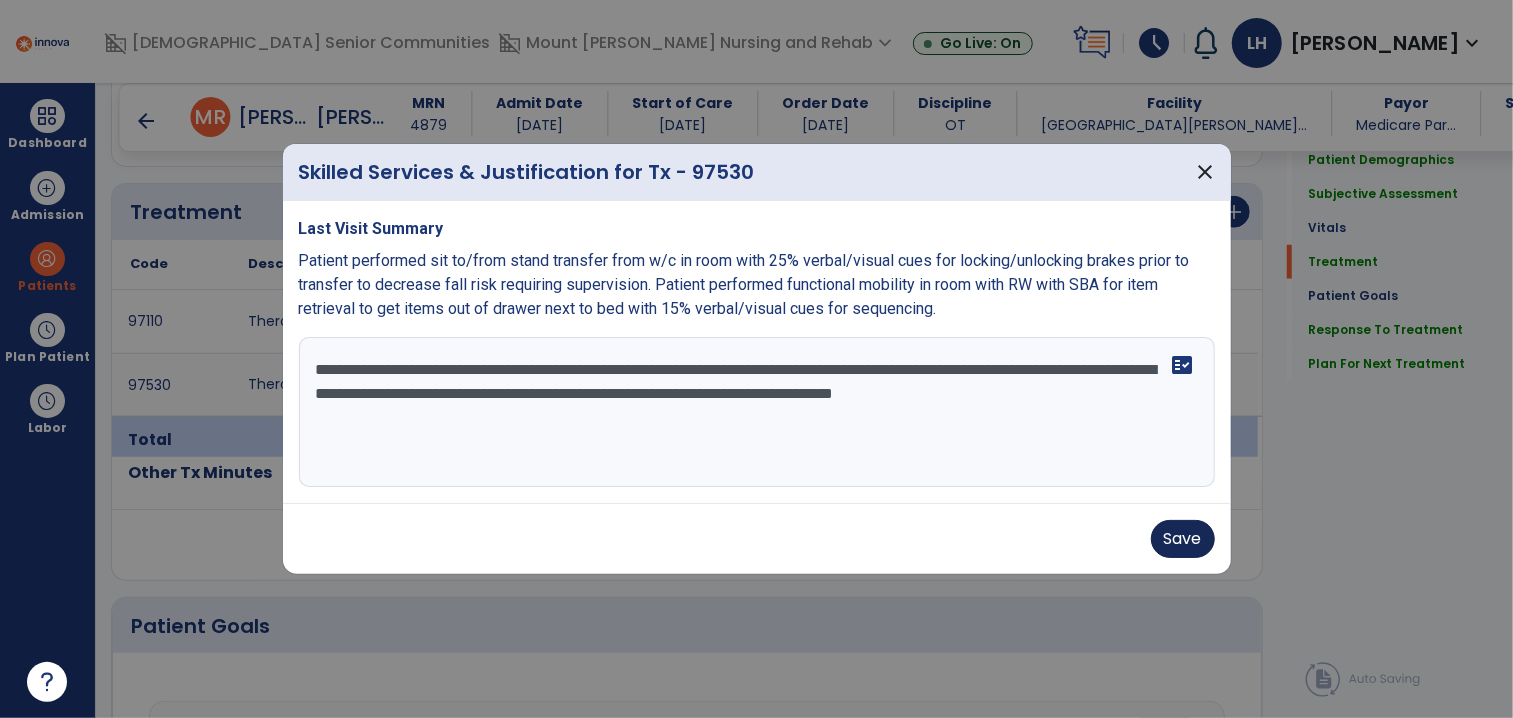 type on "**********" 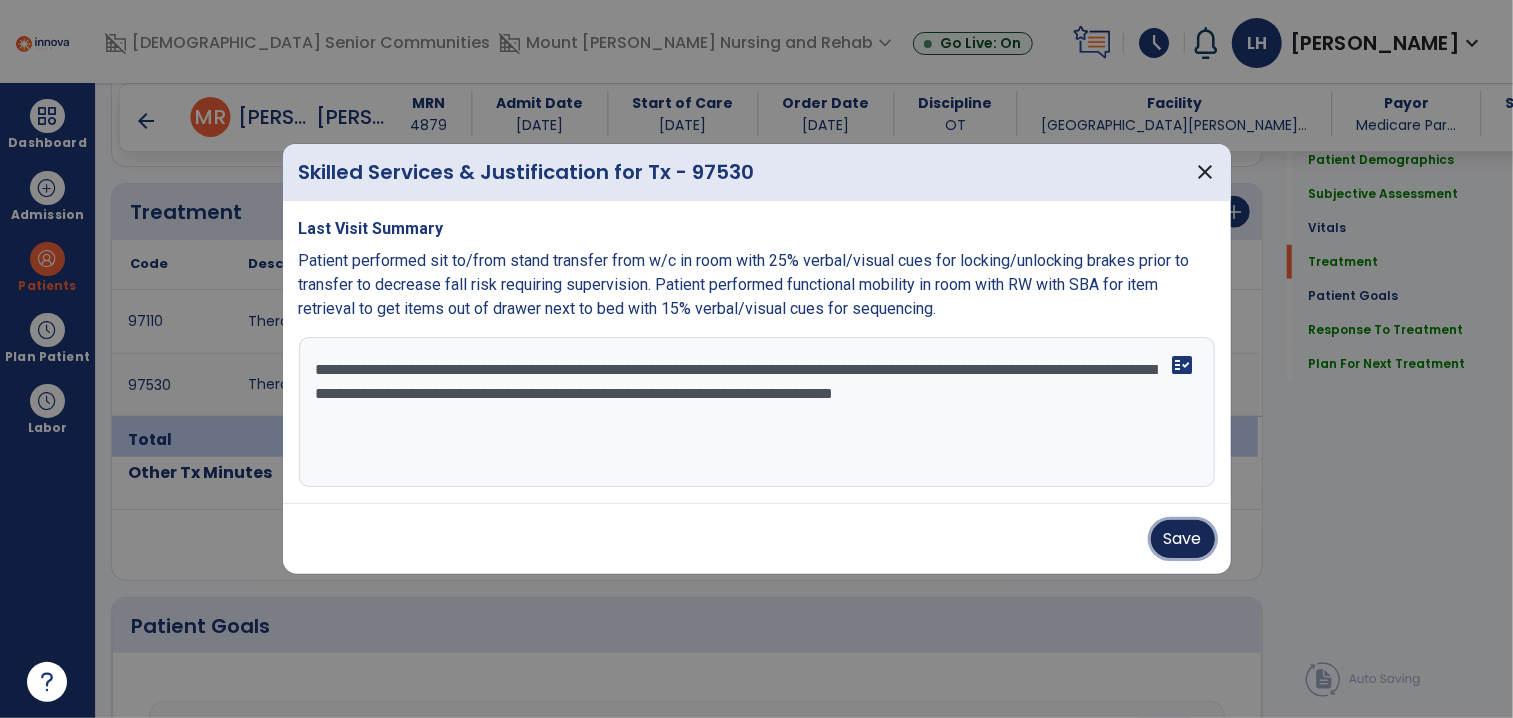 click on "Save" at bounding box center (1183, 539) 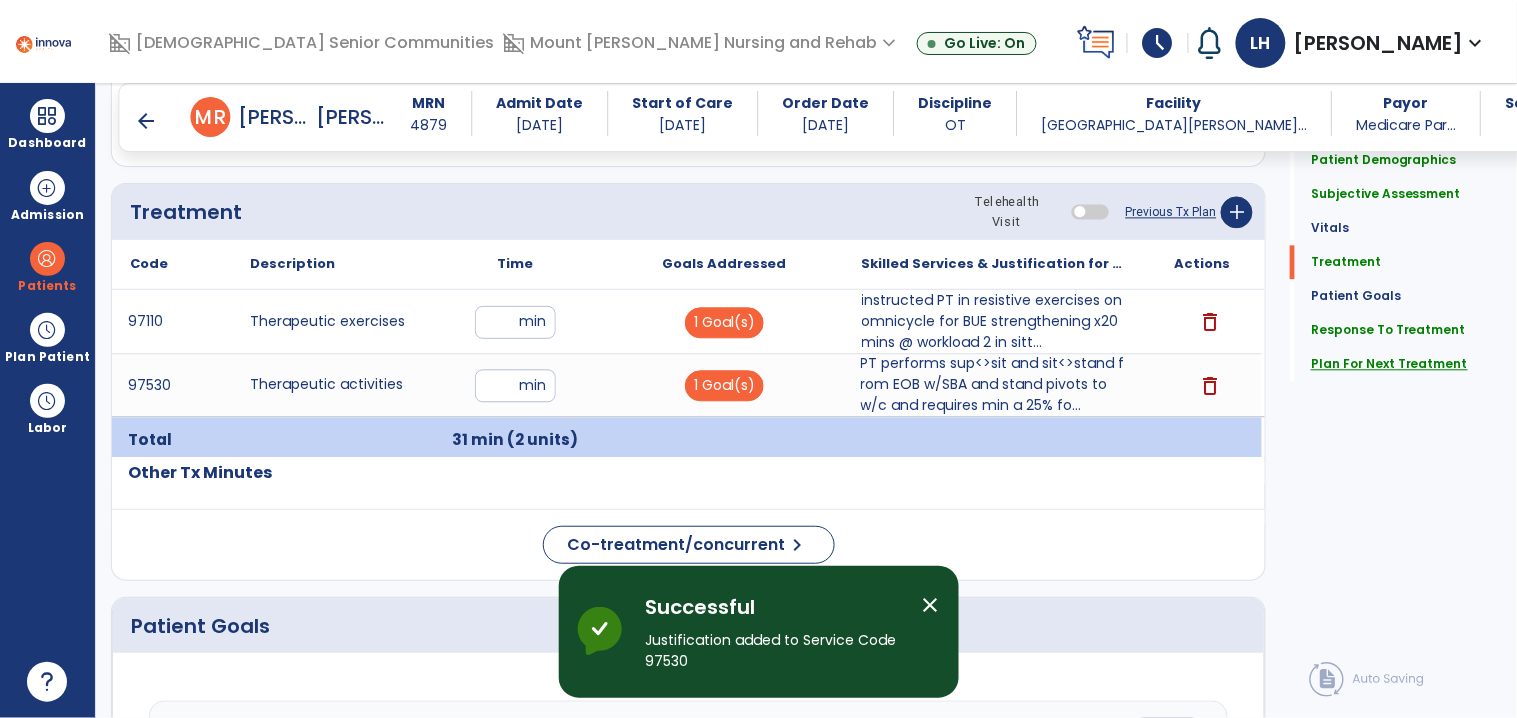click on "Plan For Next Treatment" 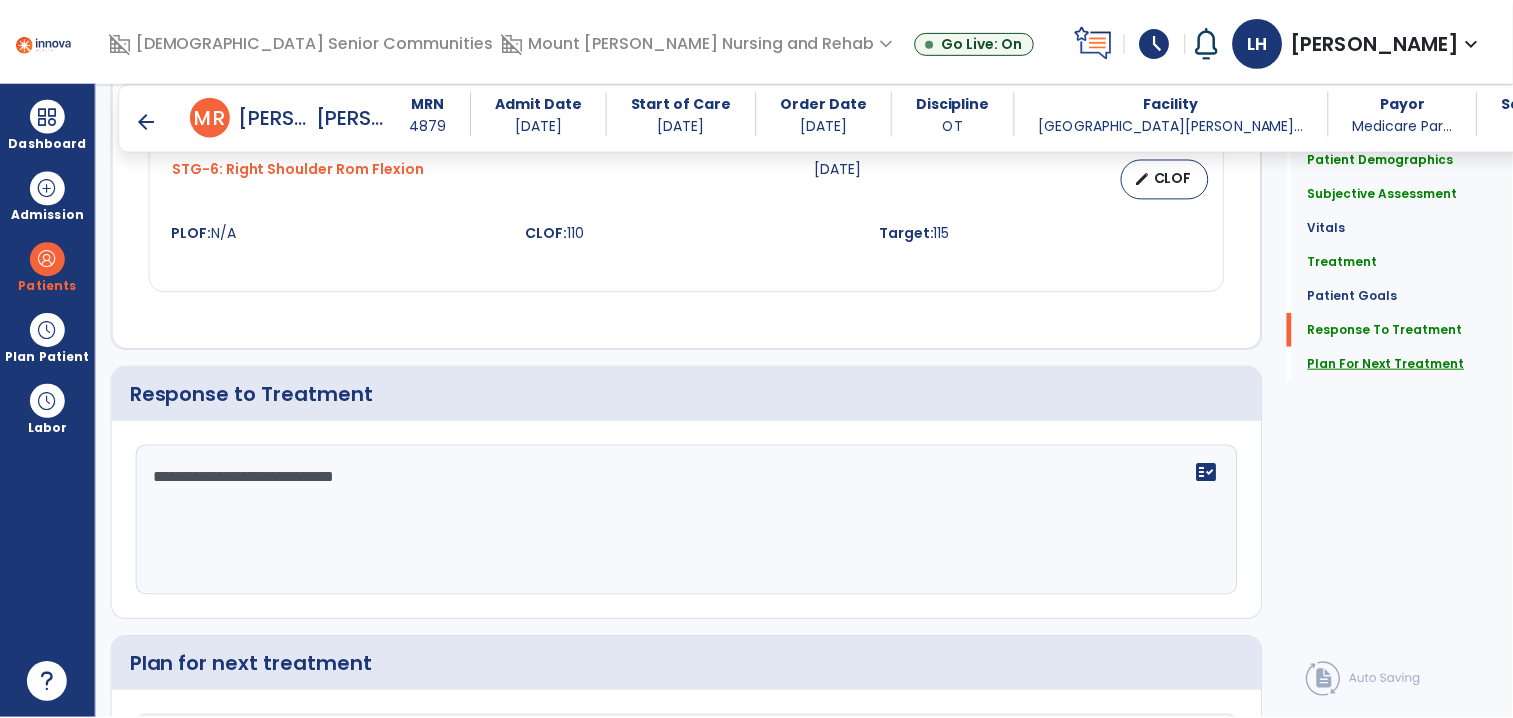 scroll, scrollTop: 2601, scrollLeft: 0, axis: vertical 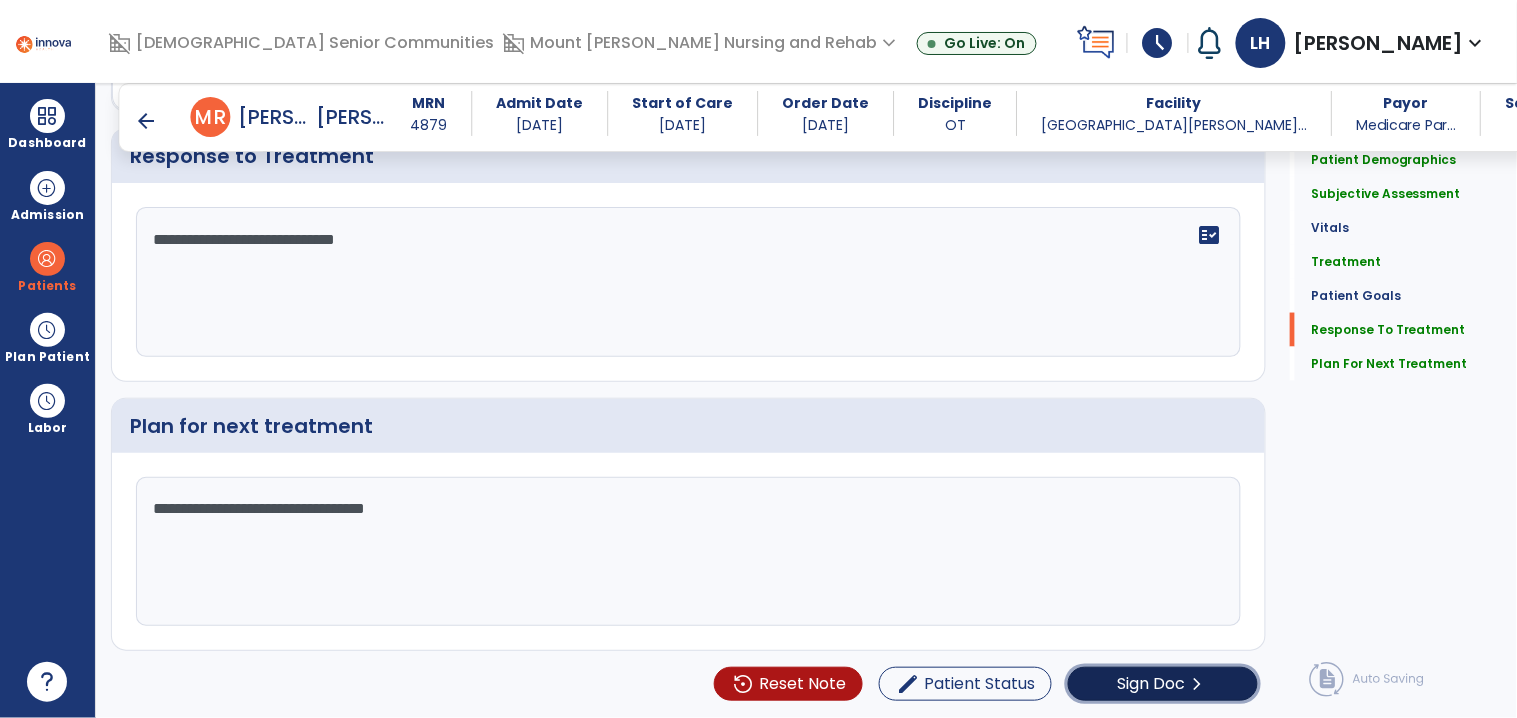 click on "Sign Doc" 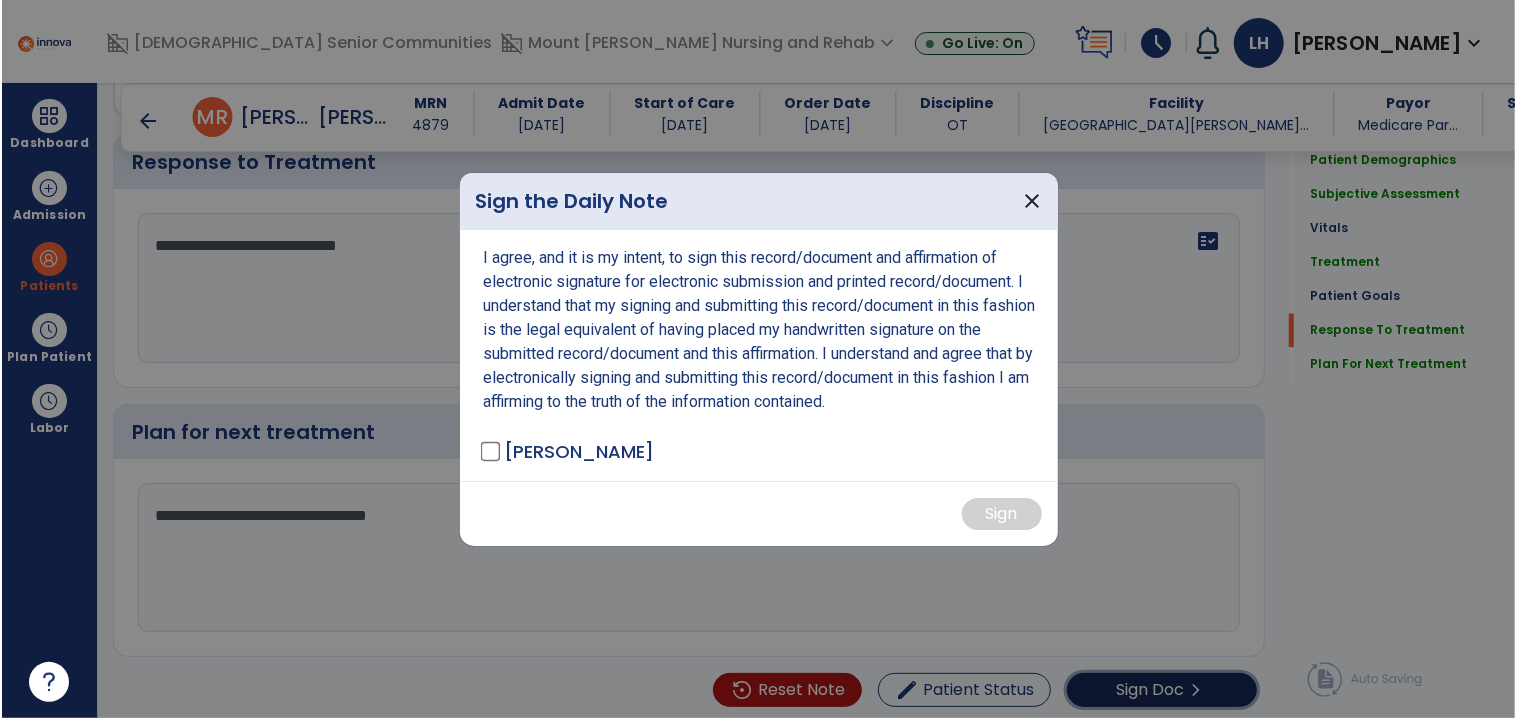 scroll, scrollTop: 2601, scrollLeft: 0, axis: vertical 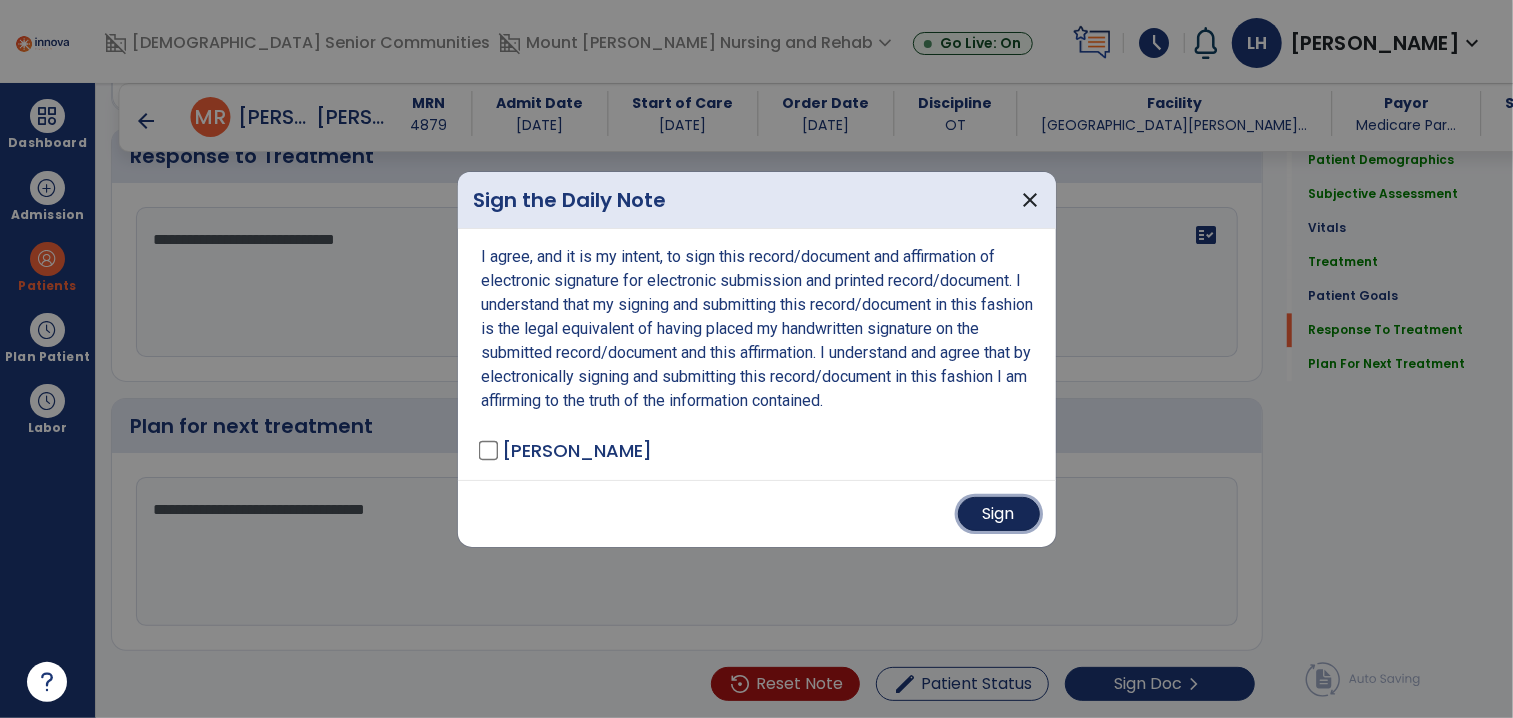 click on "Sign" at bounding box center [999, 514] 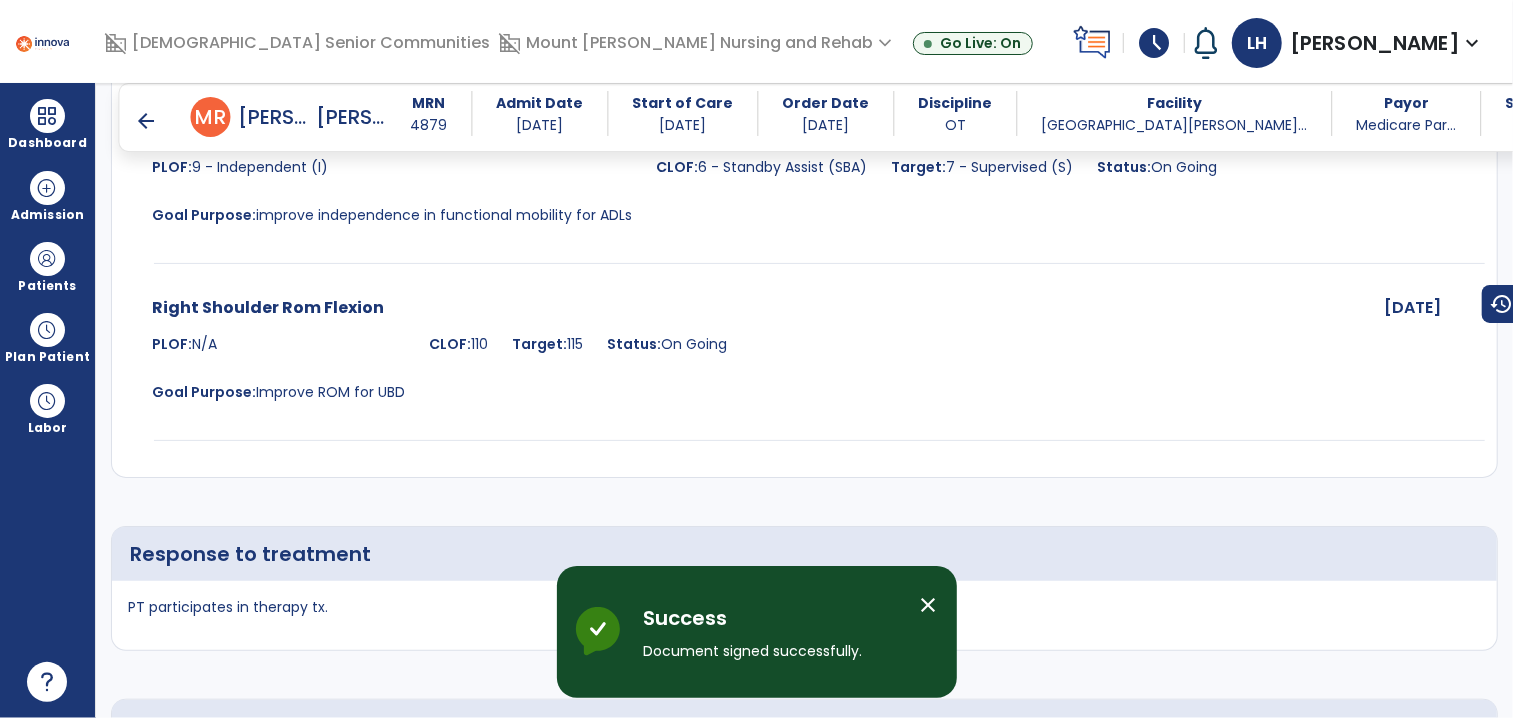 click at bounding box center [804, 1256] 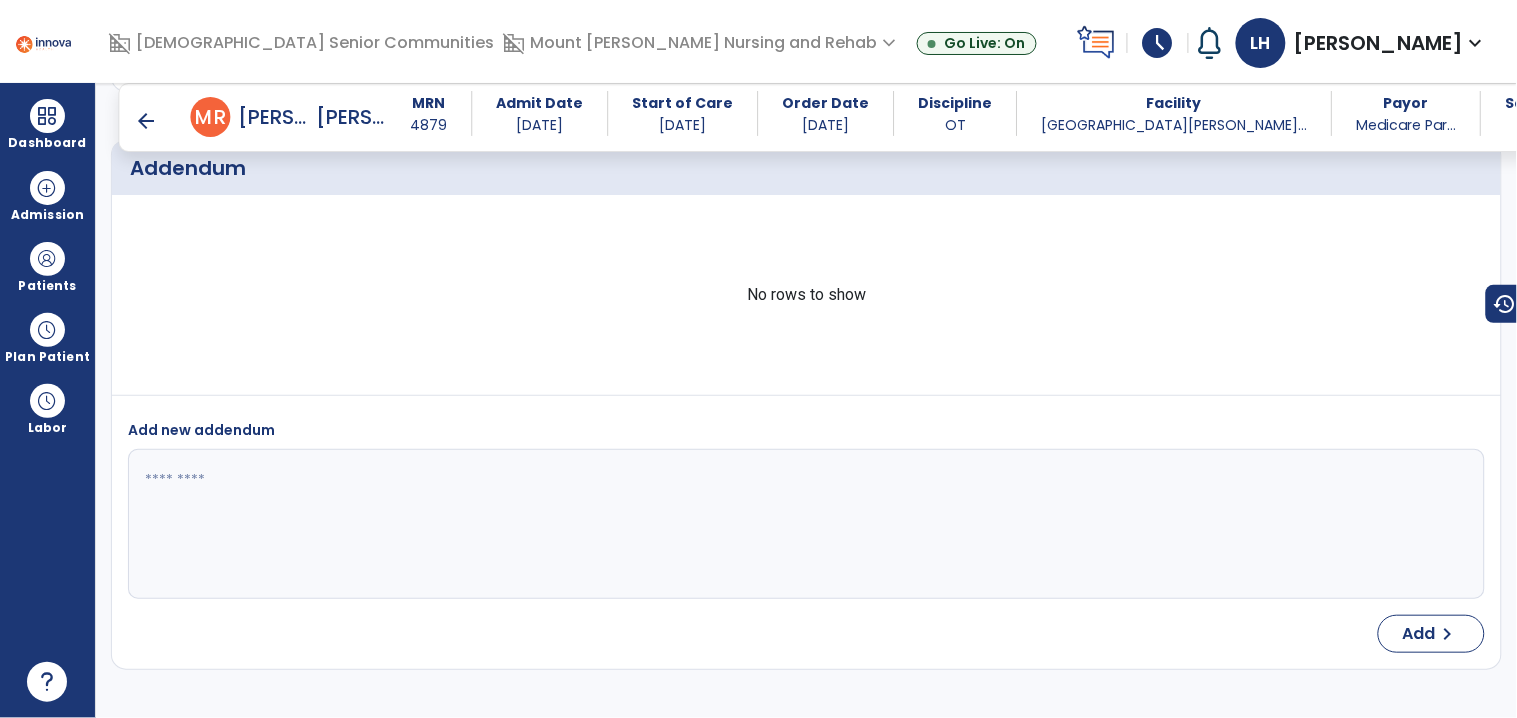 scroll, scrollTop: 3706, scrollLeft: 0, axis: vertical 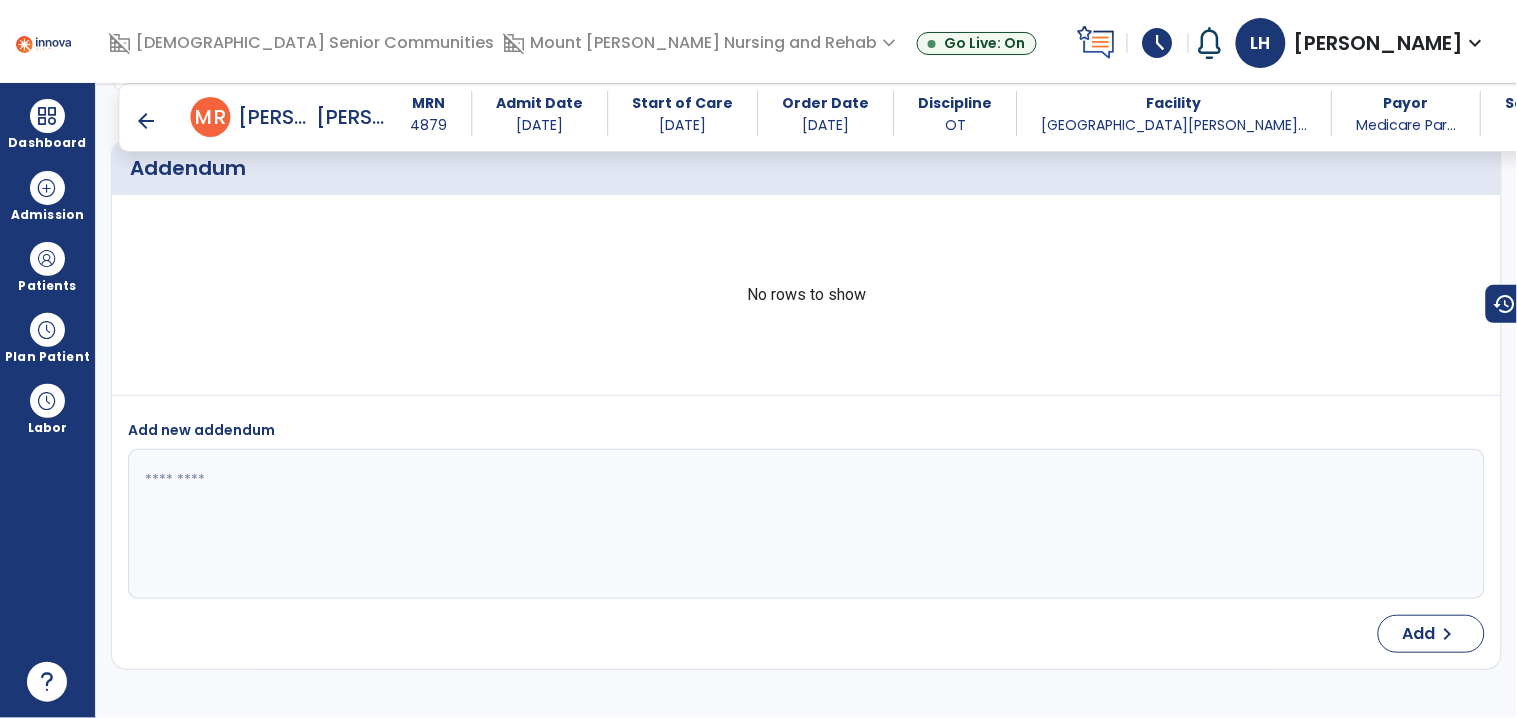 click on "arrow_back" at bounding box center [147, 121] 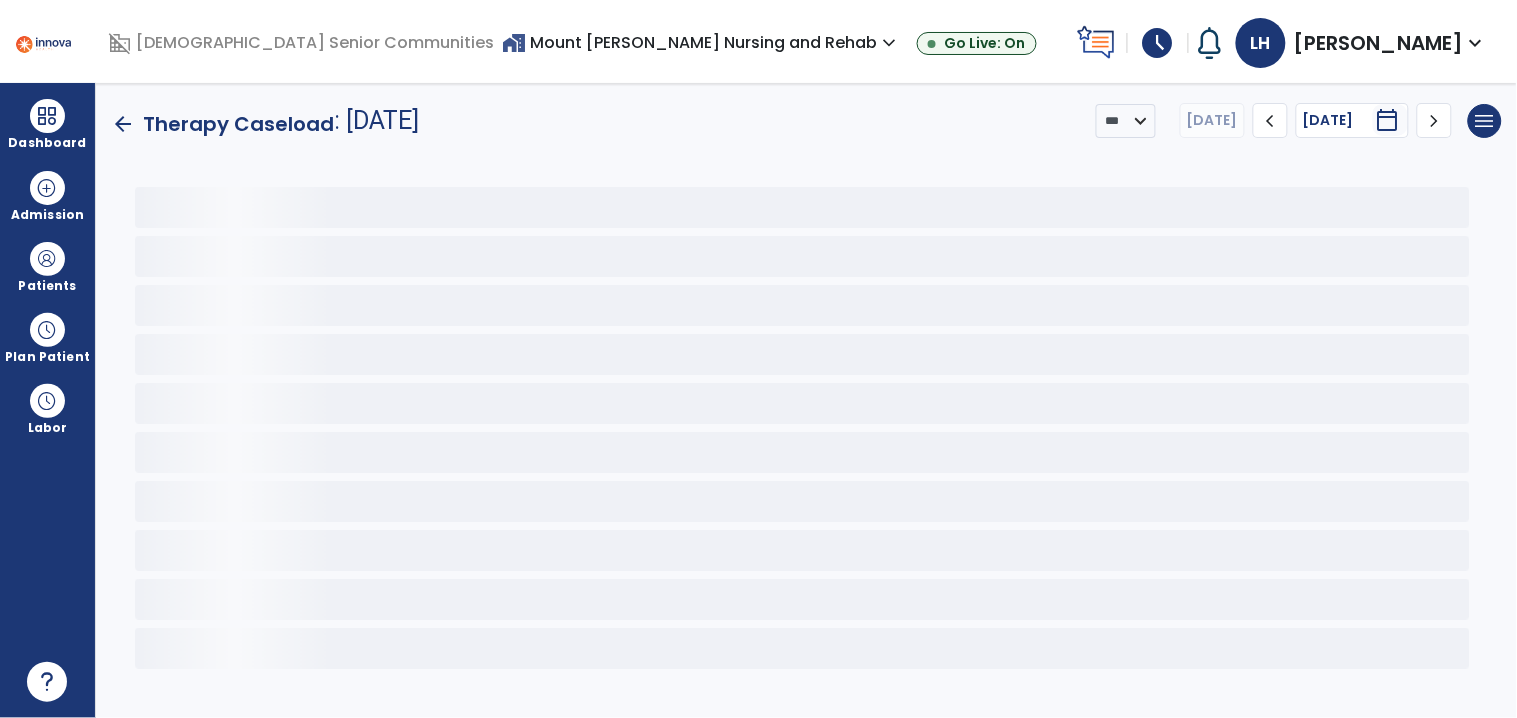 scroll, scrollTop: 0, scrollLeft: 0, axis: both 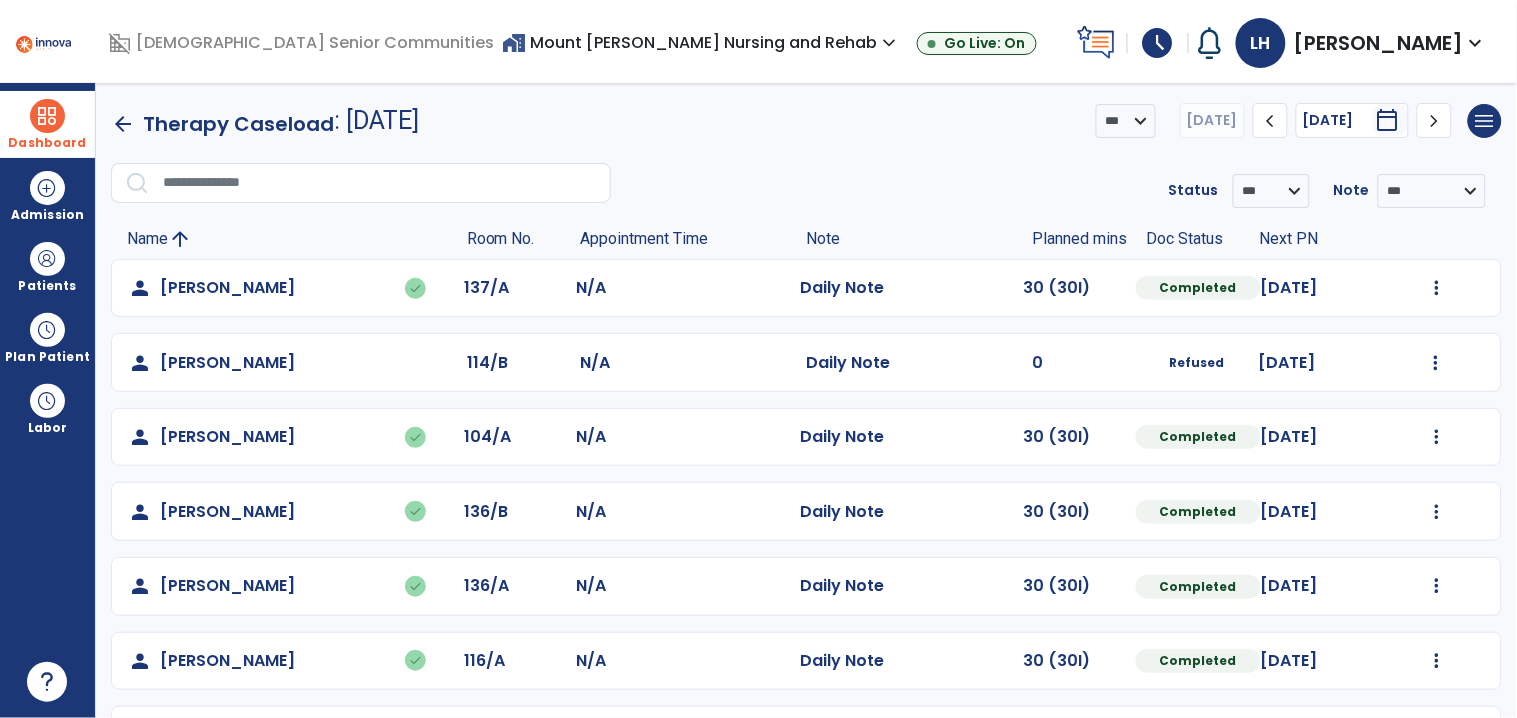 click on "Dashboard" at bounding box center [47, 124] 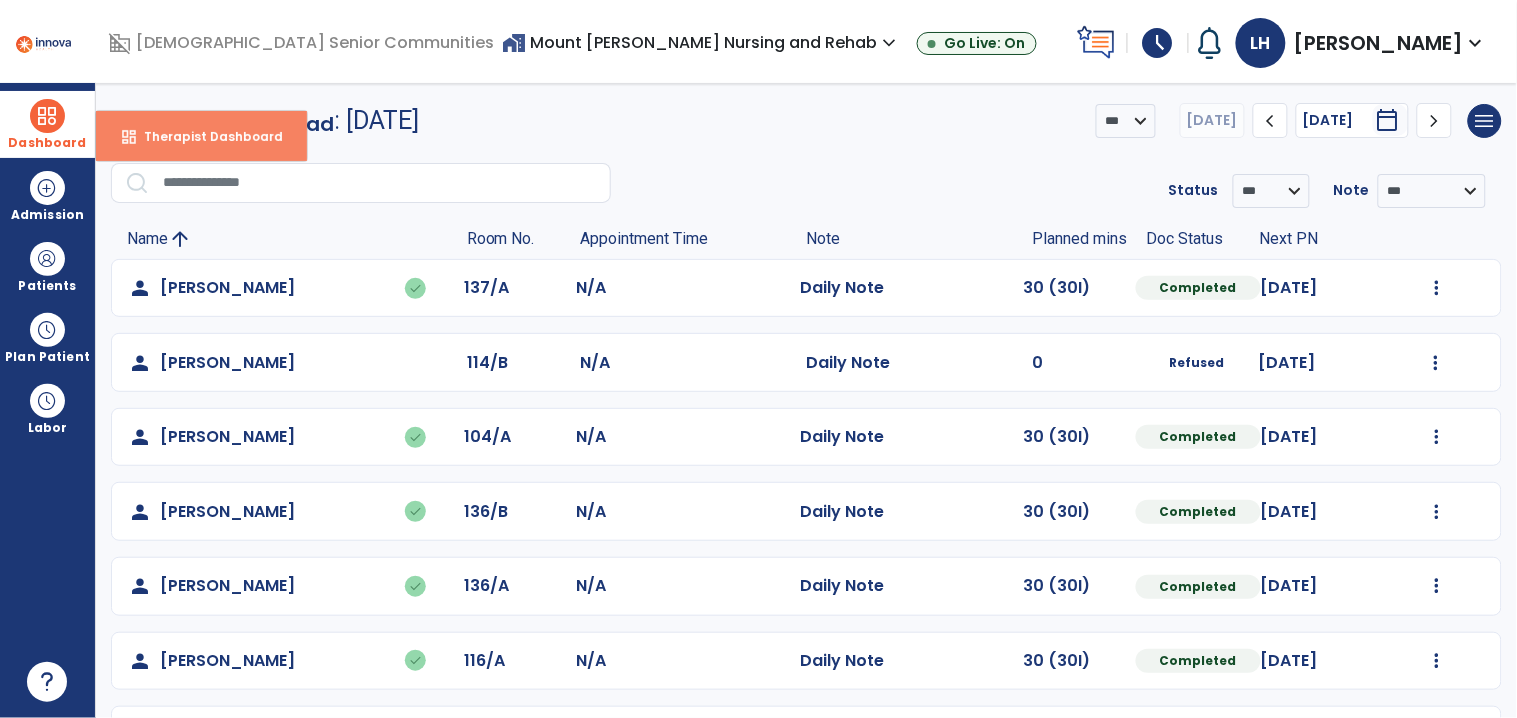click on "Therapist Dashboard" at bounding box center (205, 136) 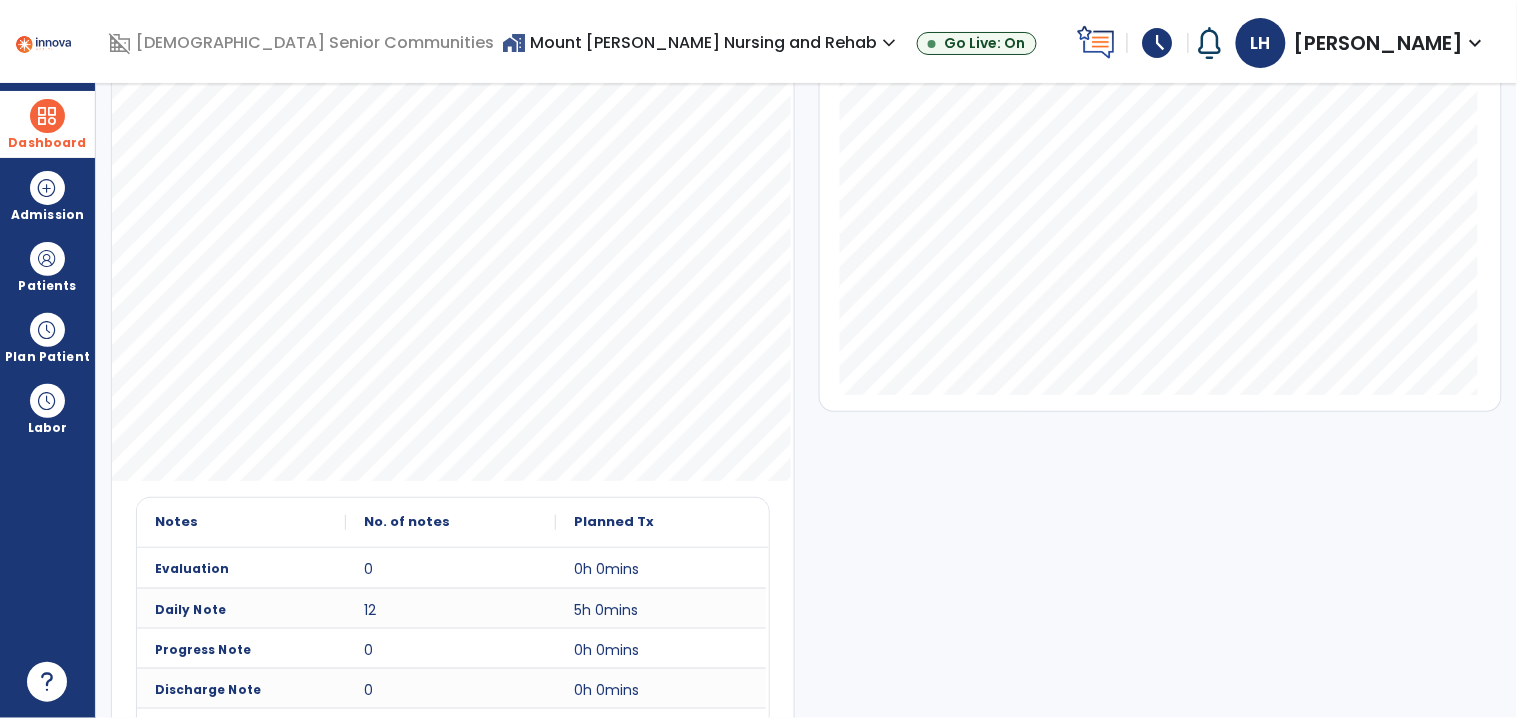 scroll, scrollTop: 364, scrollLeft: 0, axis: vertical 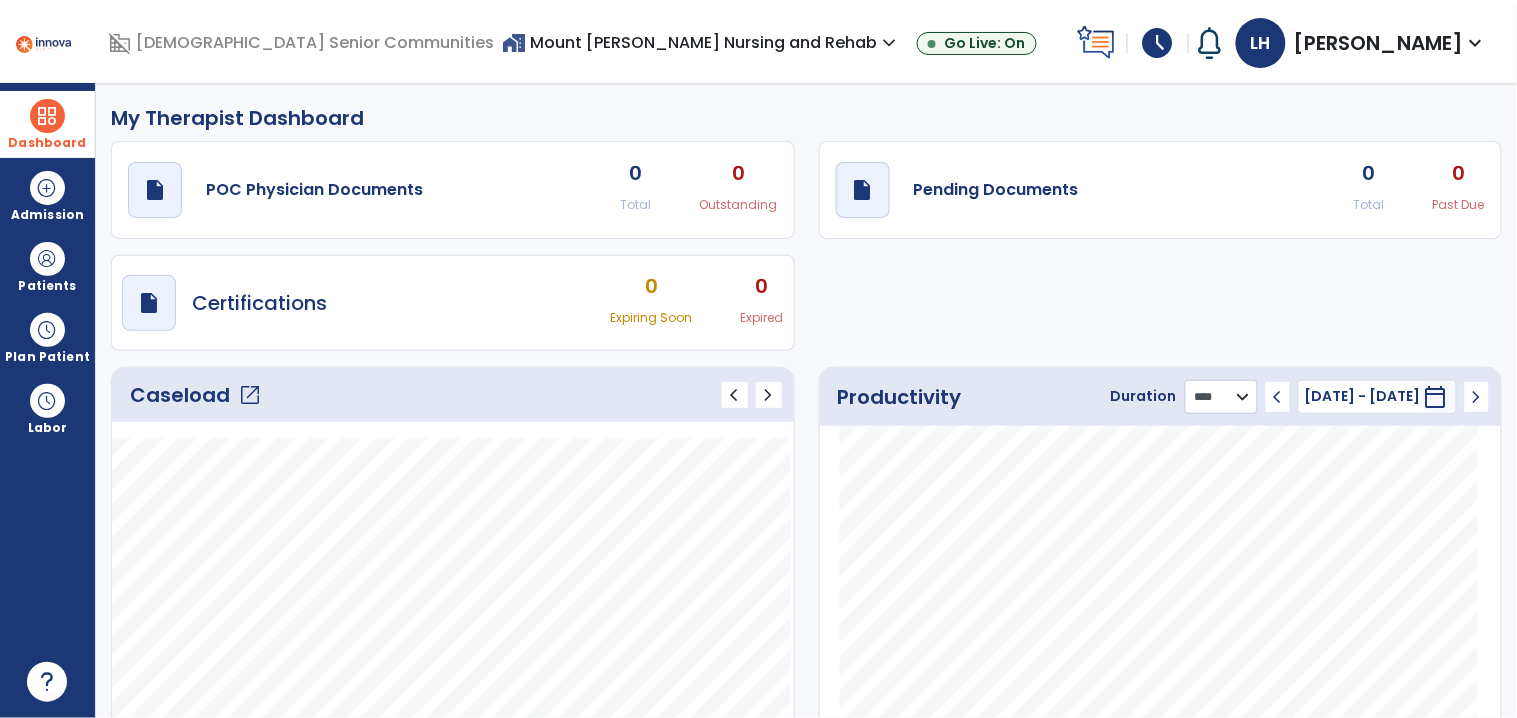 click on "******** **** ***" 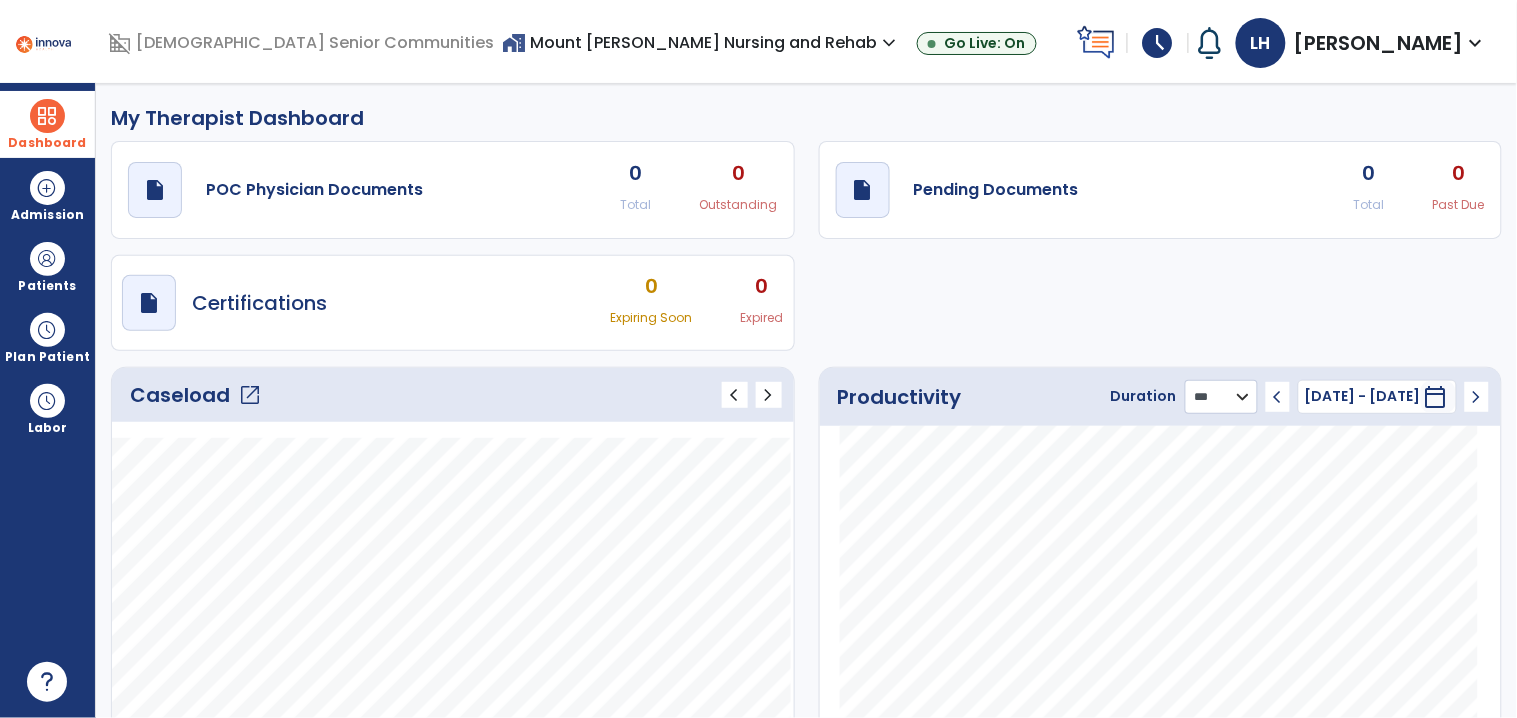 click on "******** **** ***" 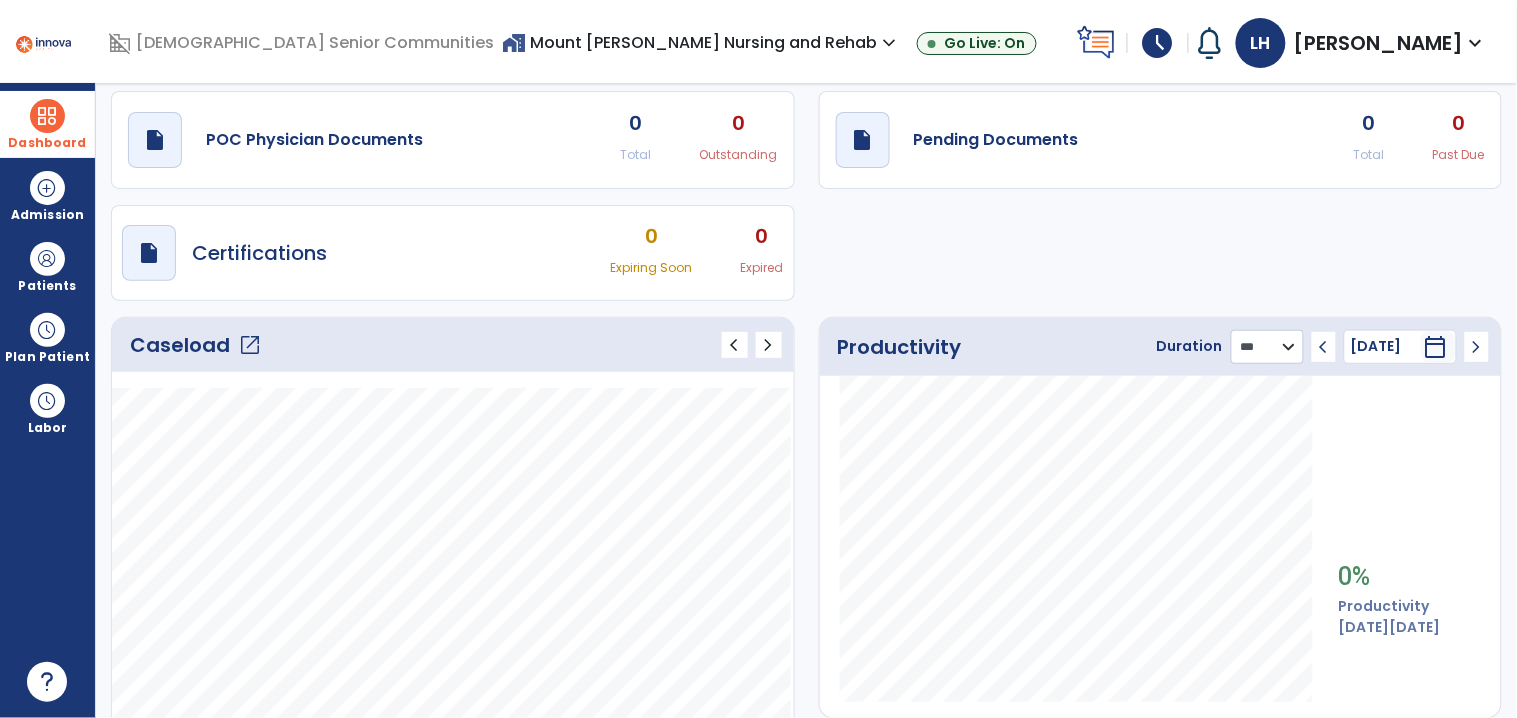 scroll, scrollTop: 52, scrollLeft: 0, axis: vertical 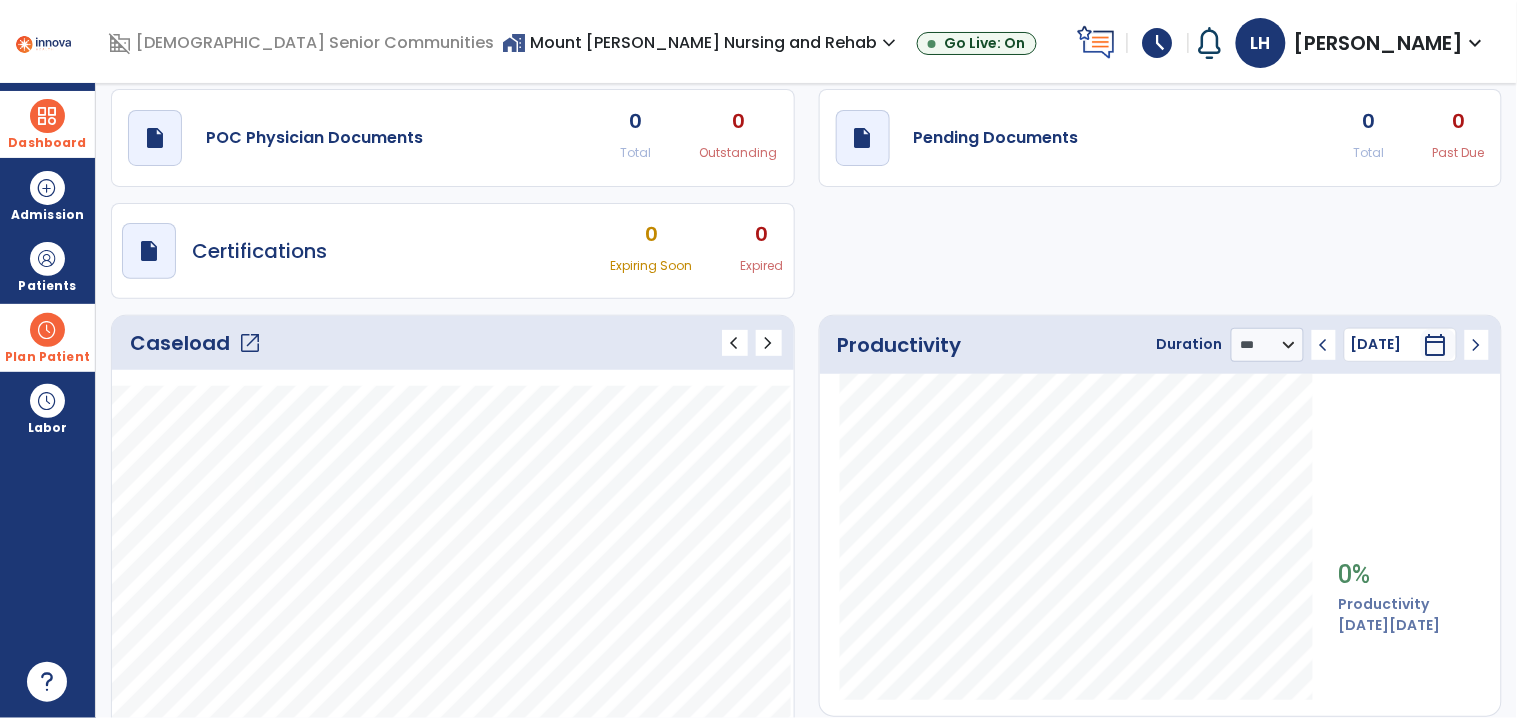 click at bounding box center (47, 330) 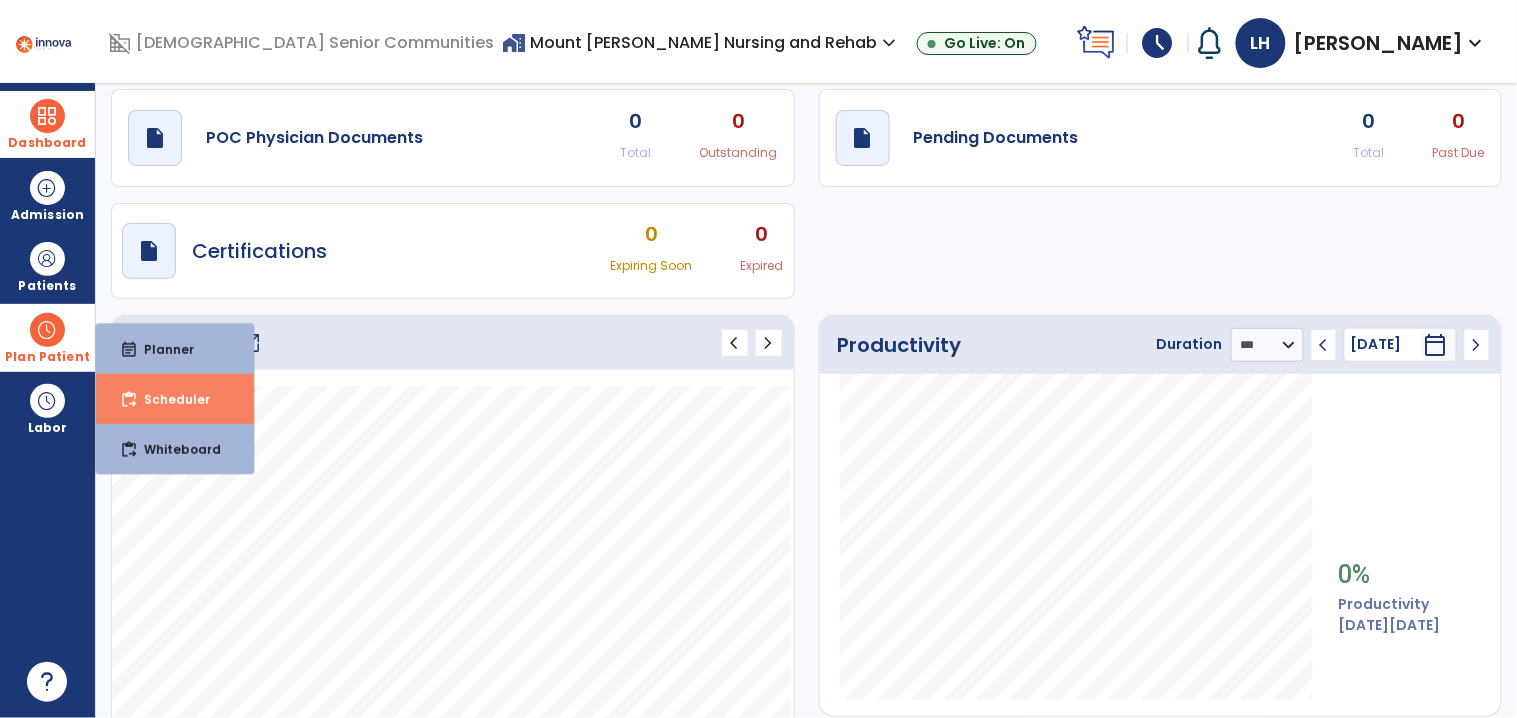 click on "Scheduler" at bounding box center [169, 399] 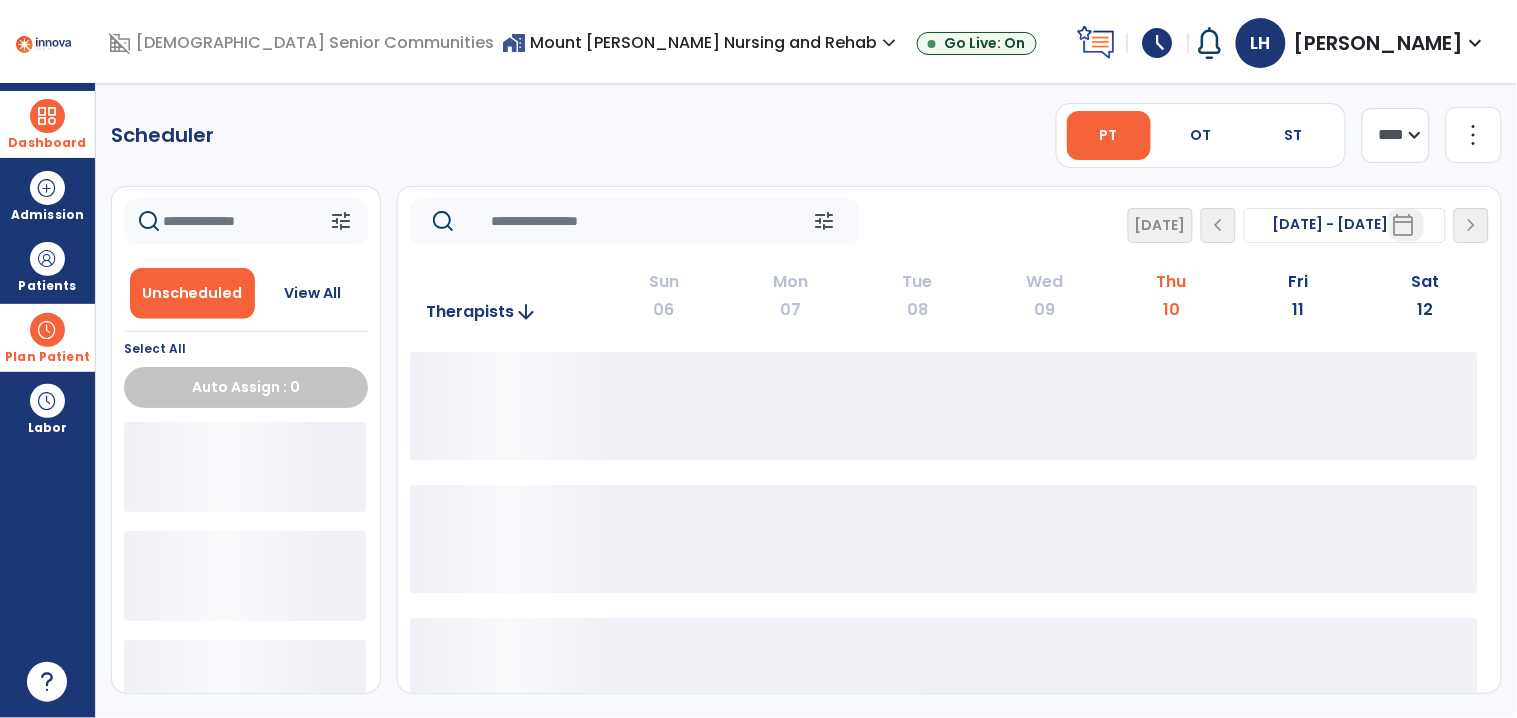 scroll, scrollTop: 0, scrollLeft: 0, axis: both 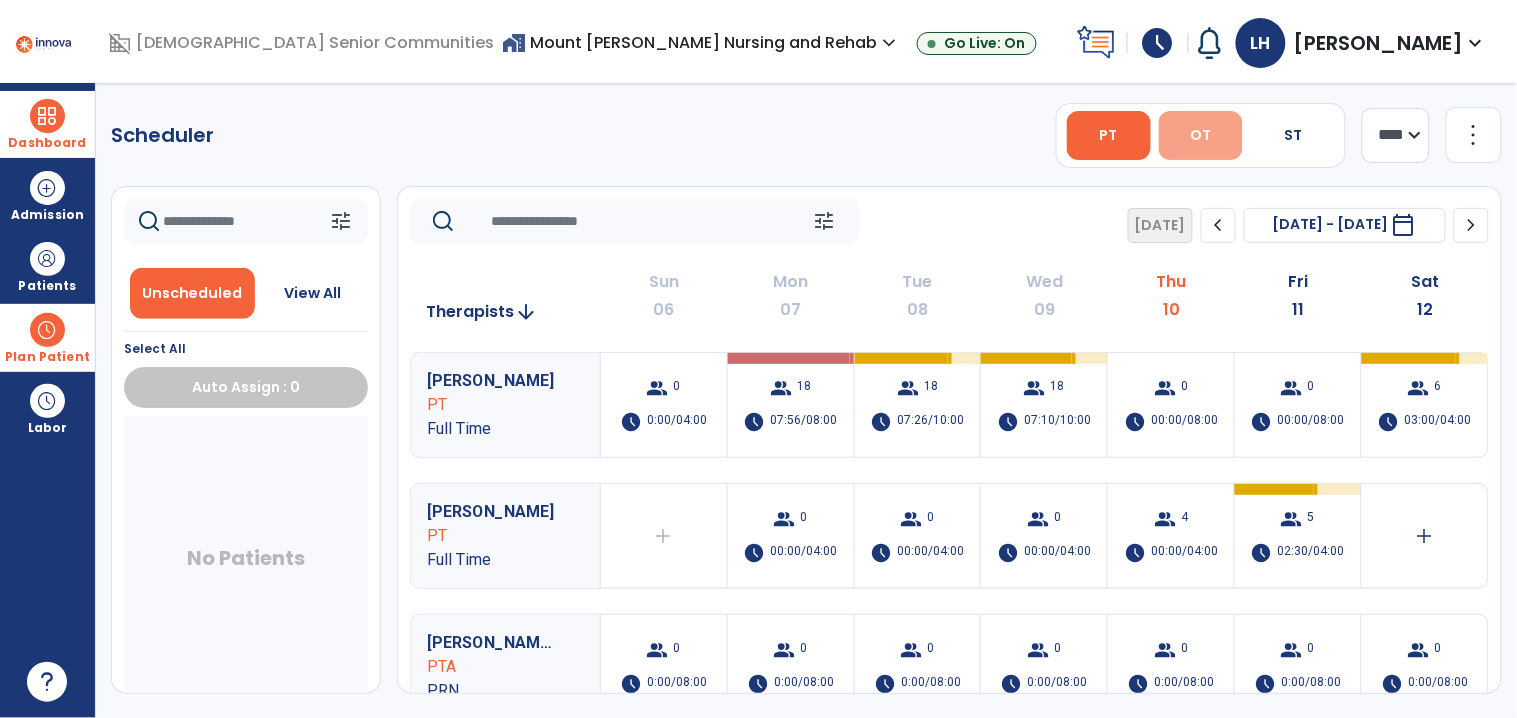 click on "OT" at bounding box center [1201, 135] 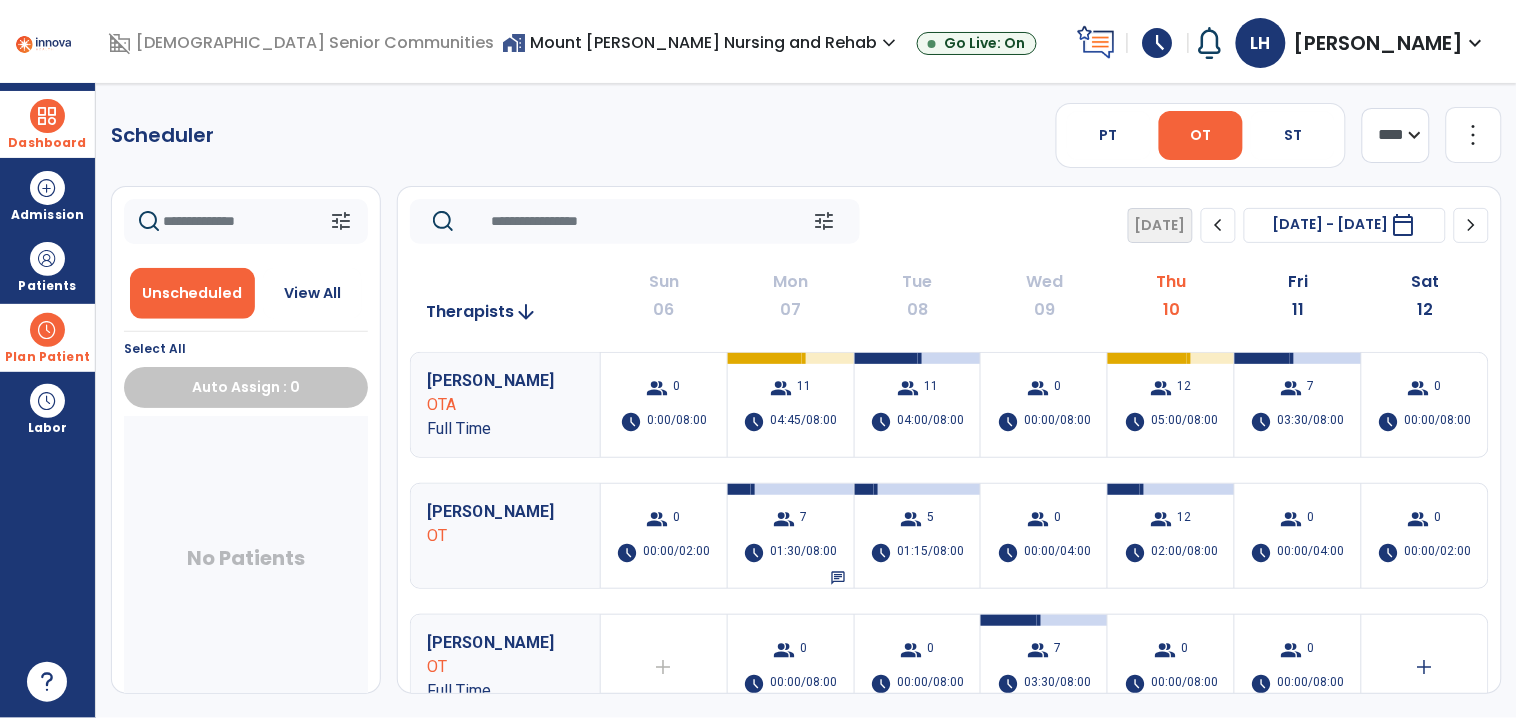 click on "more_vert" 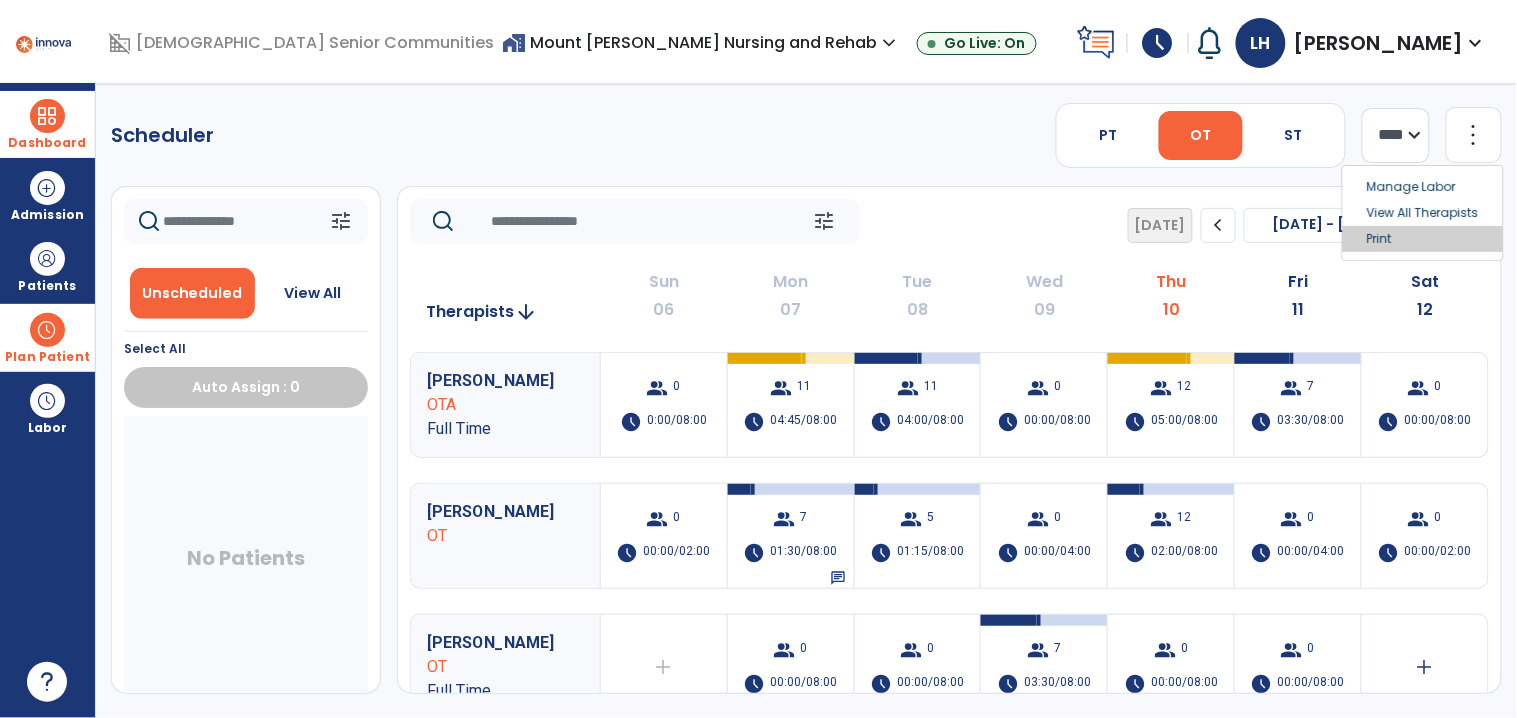 click on "Print" at bounding box center (1423, 239) 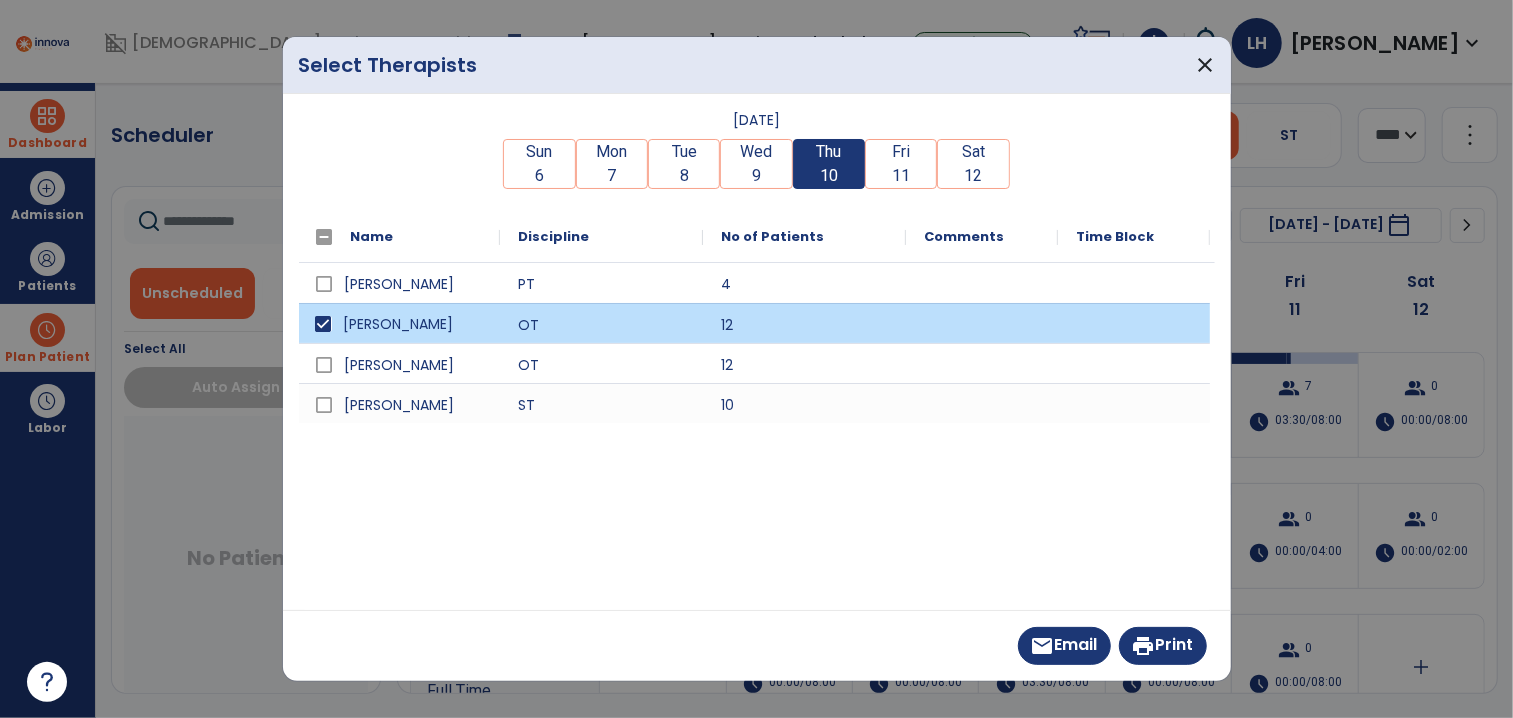click on "Fri" at bounding box center (901, 152) 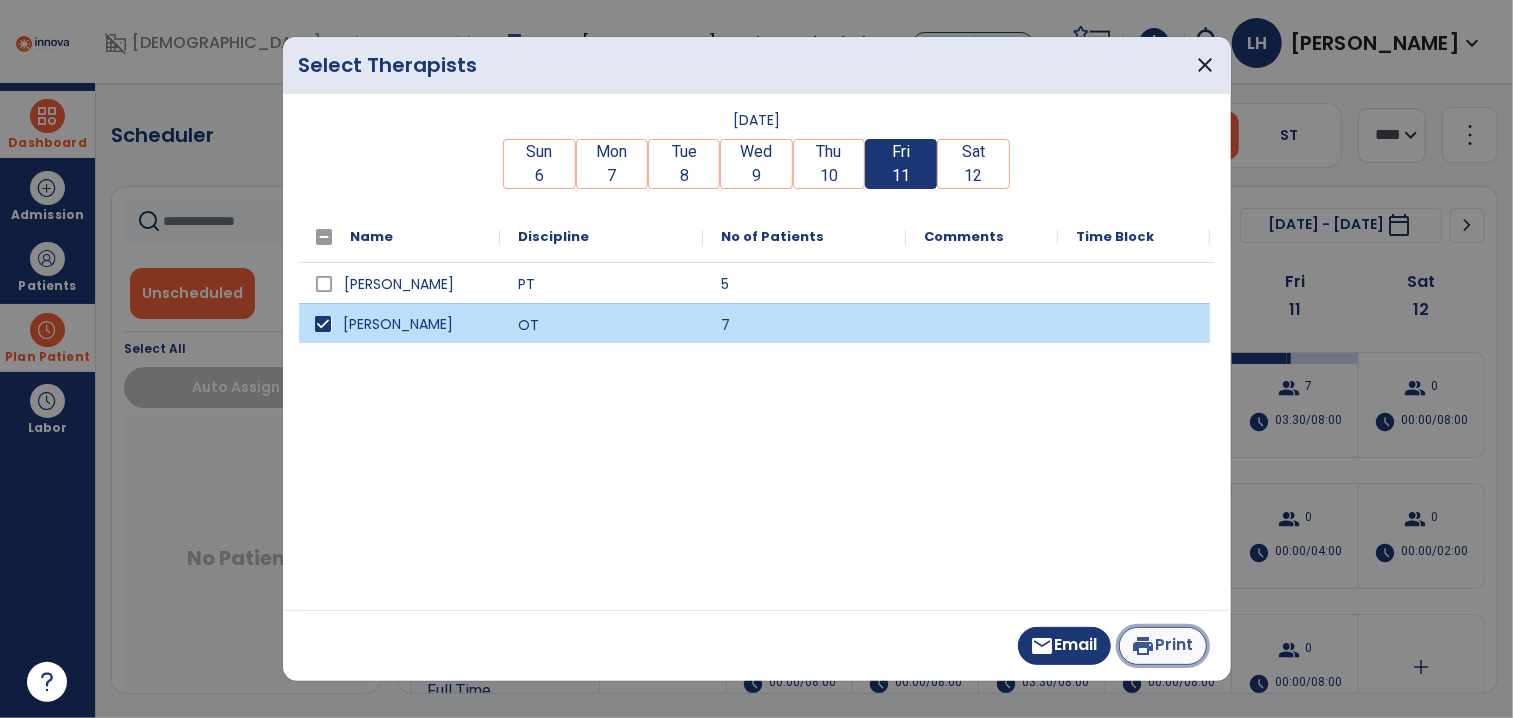 click on "print  Print" at bounding box center (1163, 646) 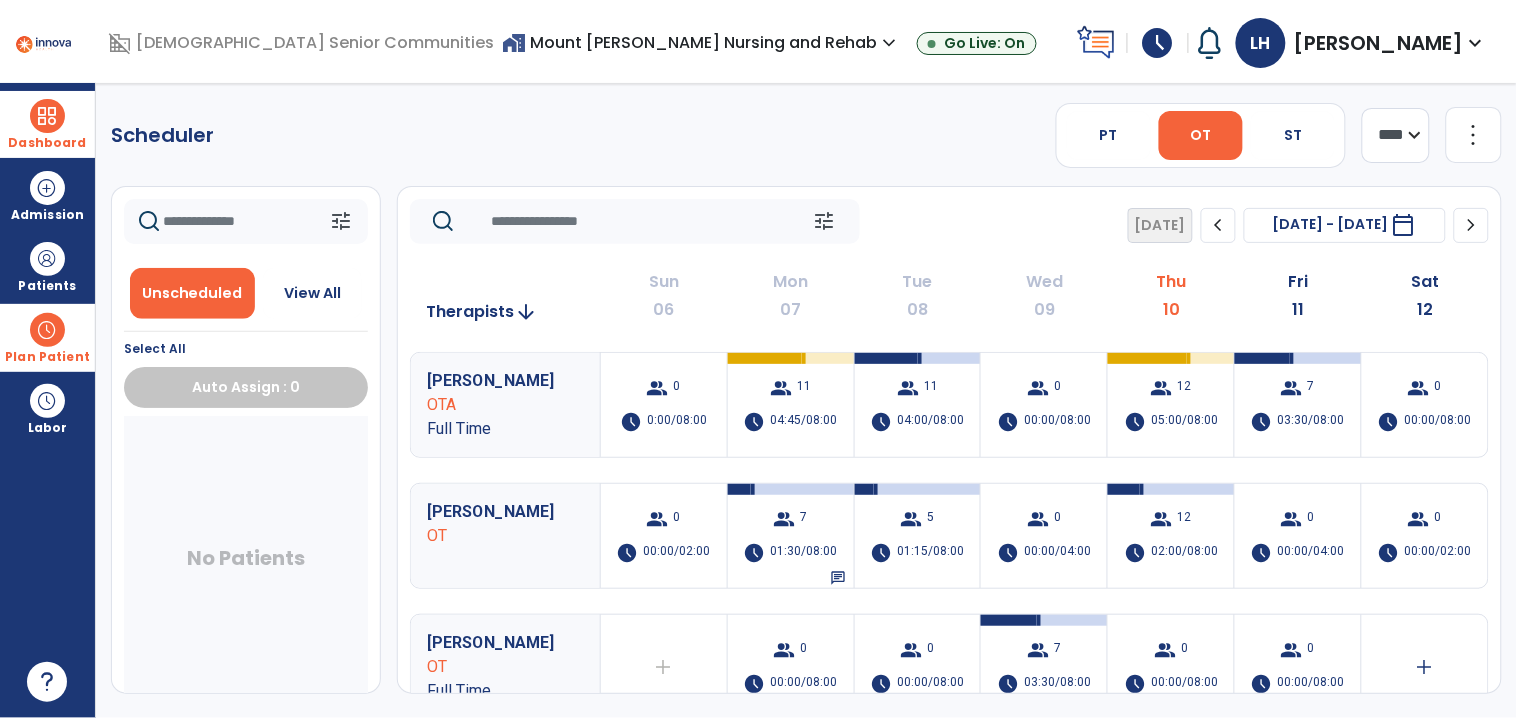 click on "expand_more" at bounding box center (889, 43) 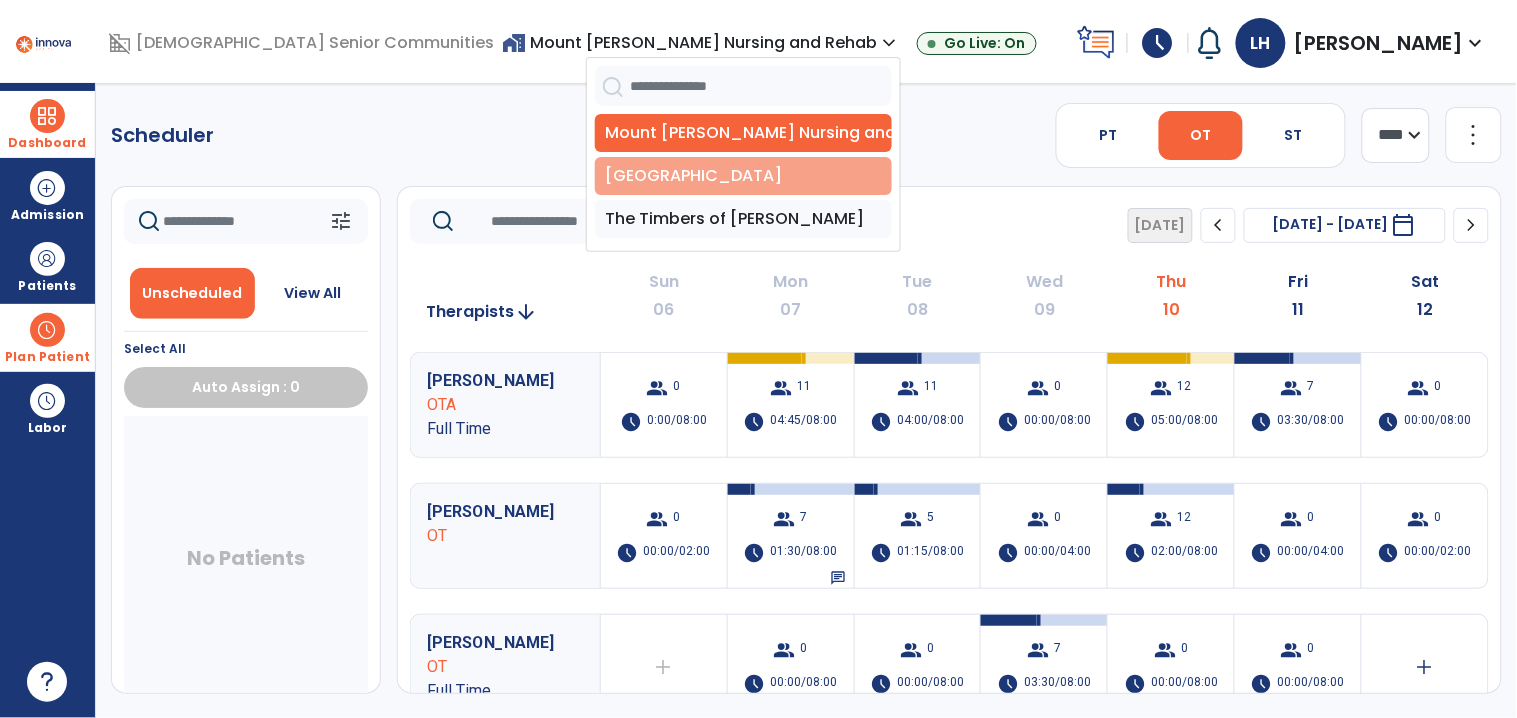 click on "[GEOGRAPHIC_DATA]" at bounding box center (743, 176) 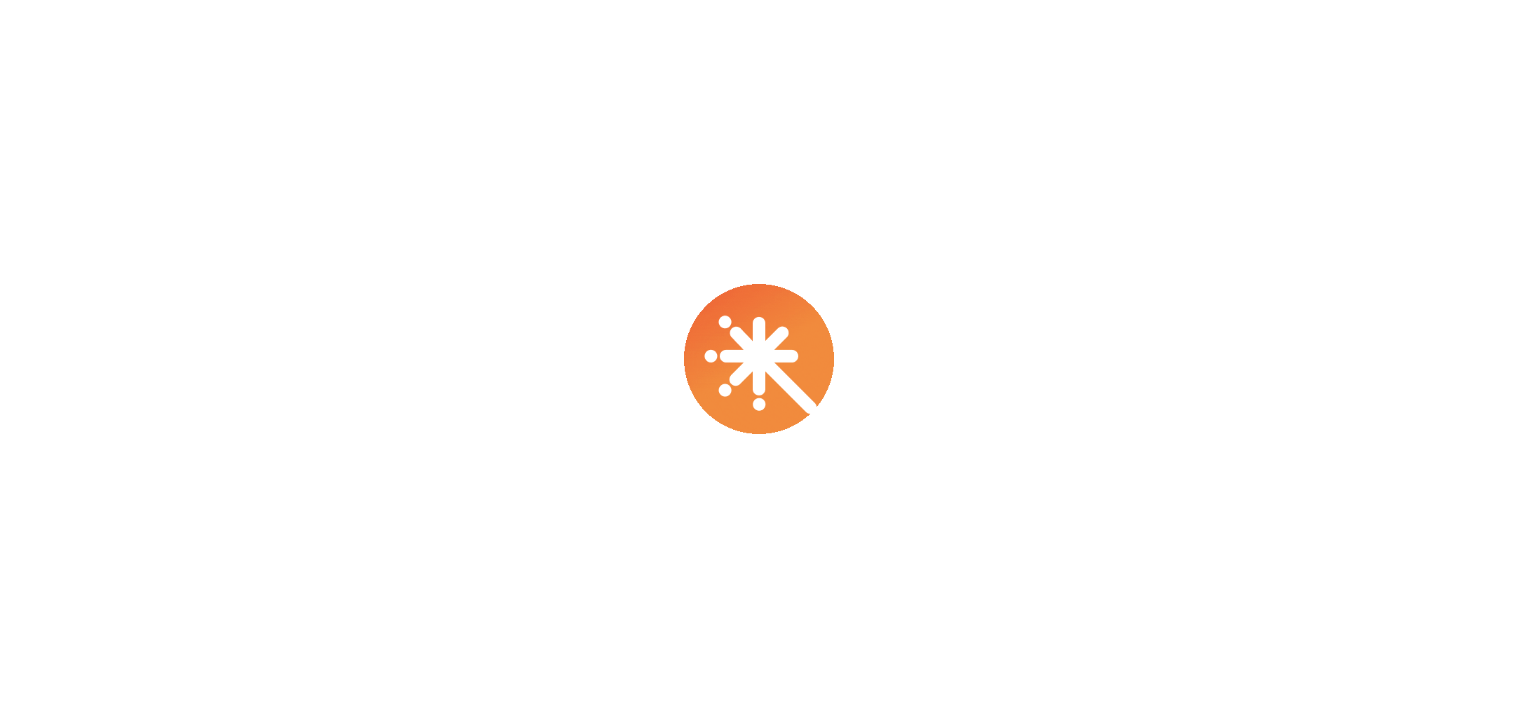 scroll, scrollTop: 0, scrollLeft: 0, axis: both 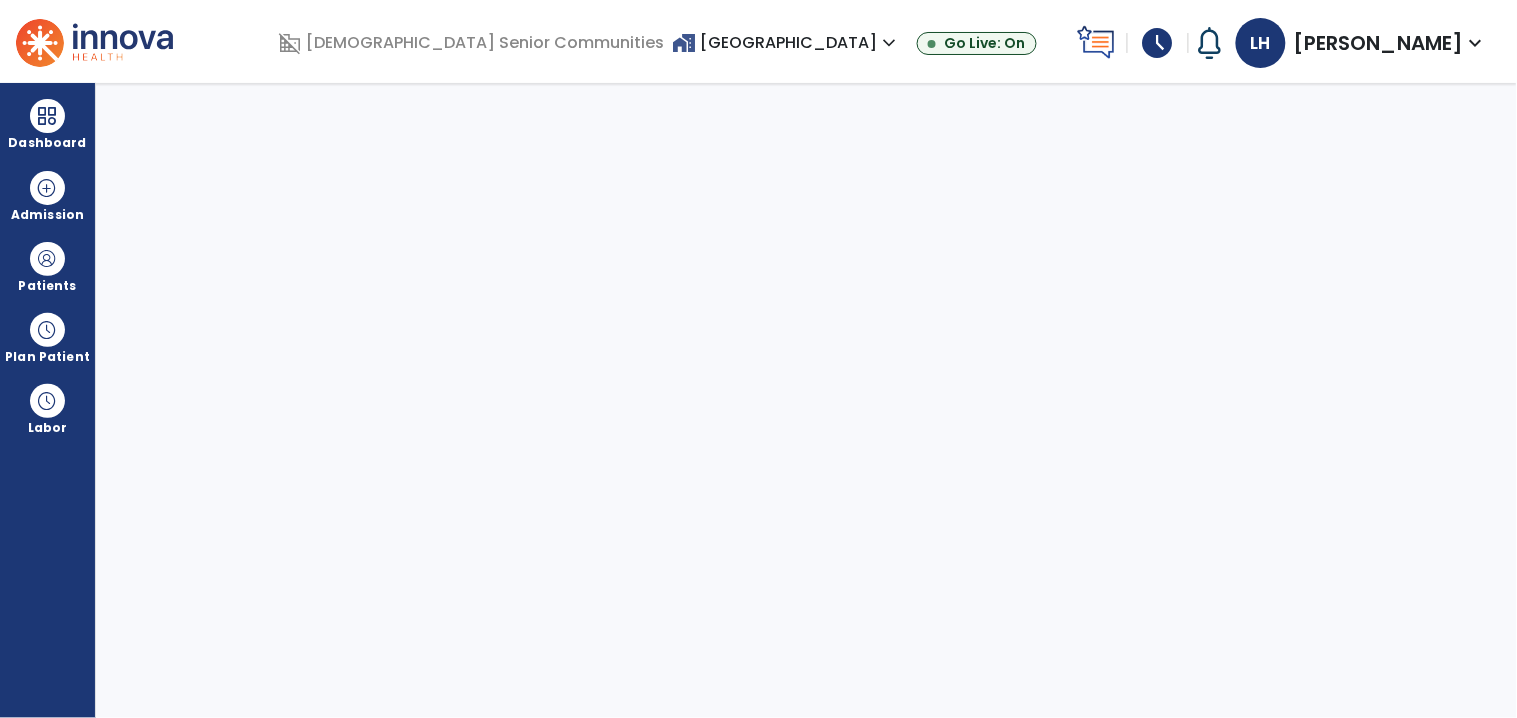 select on "****" 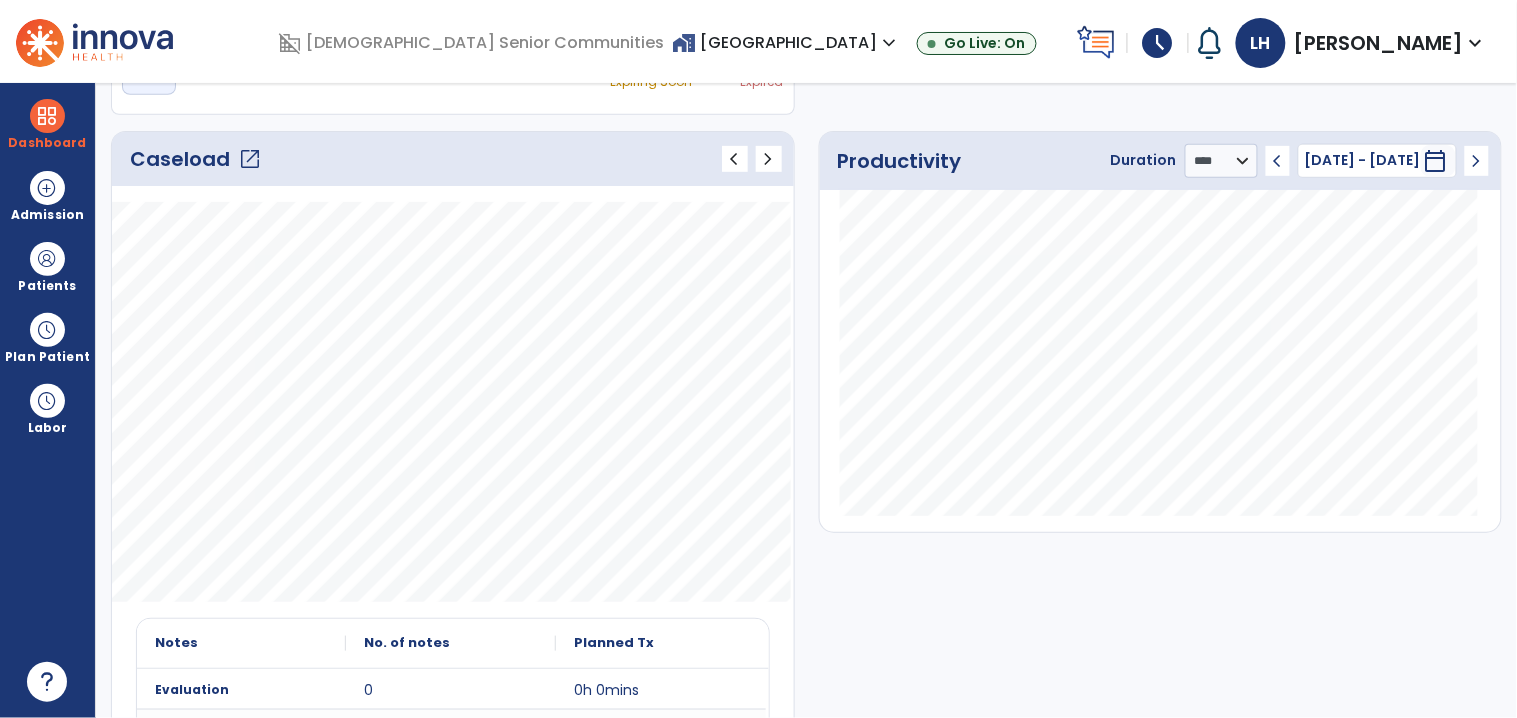 scroll, scrollTop: 240, scrollLeft: 0, axis: vertical 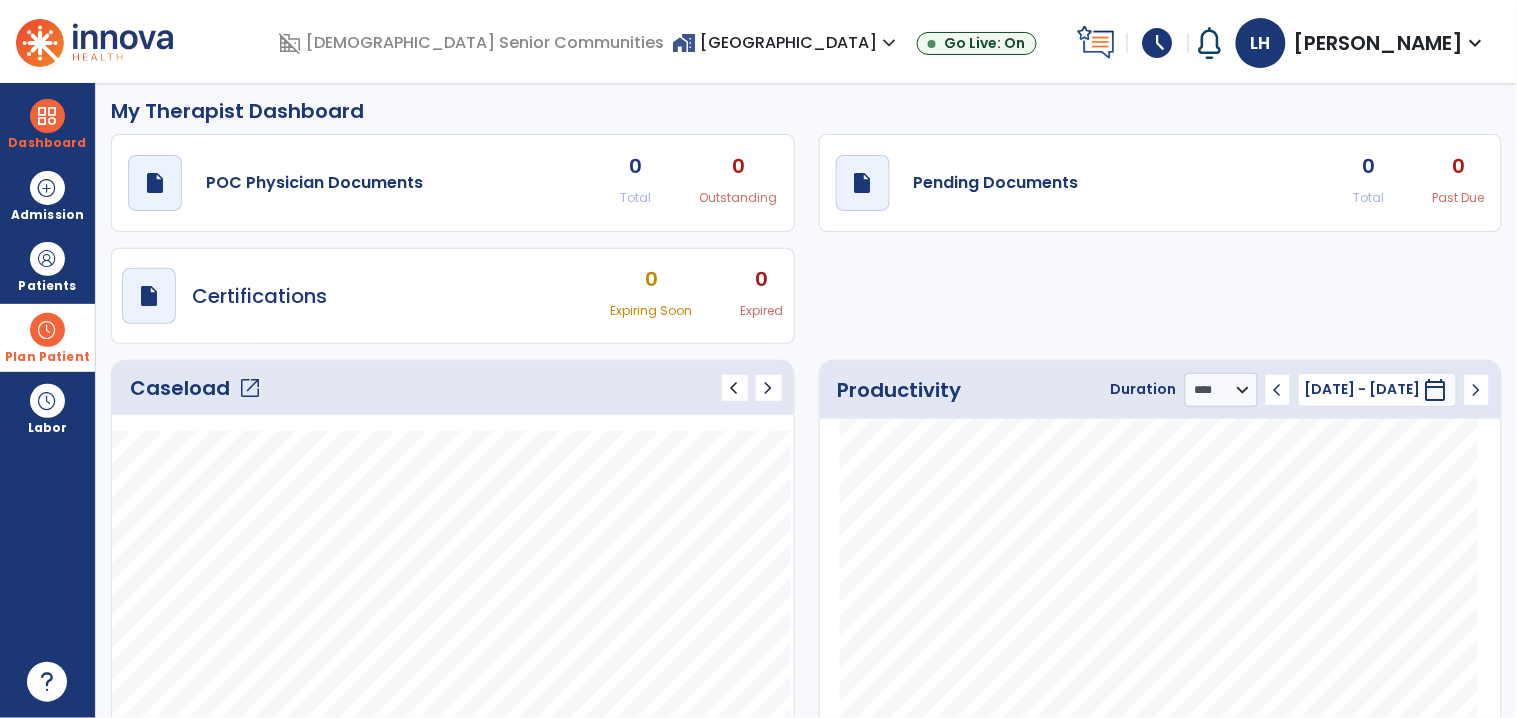 click at bounding box center (47, 330) 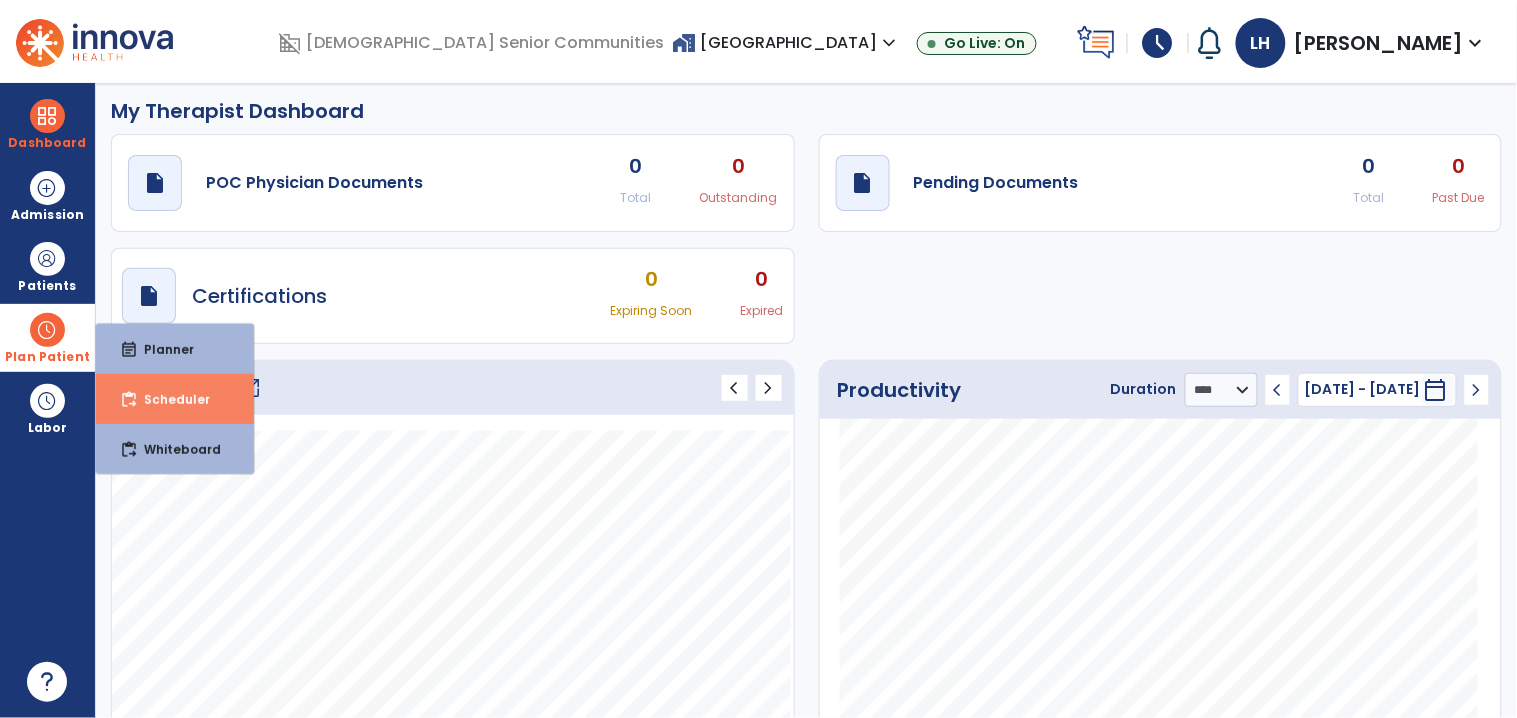 click on "Scheduler" at bounding box center (169, 399) 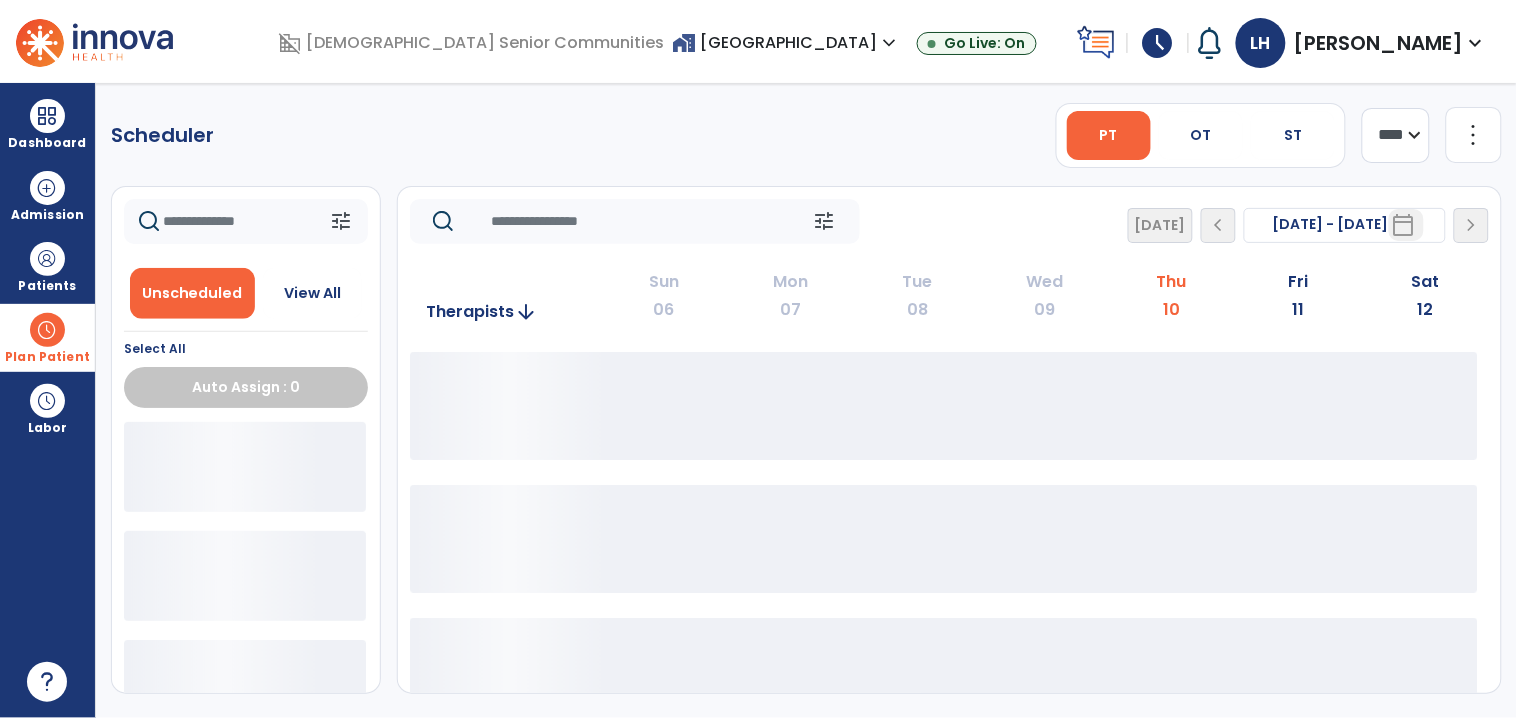 scroll, scrollTop: 0, scrollLeft: 0, axis: both 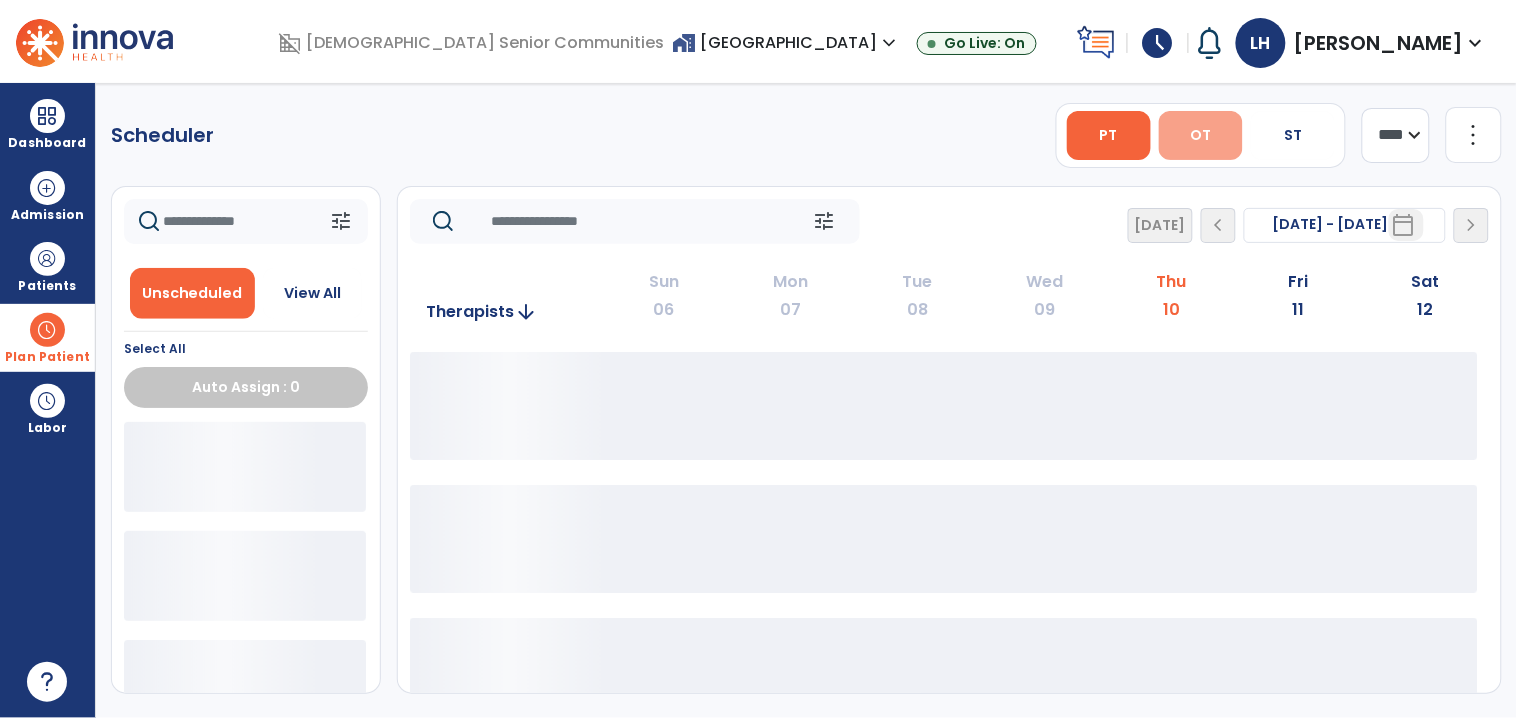 click on "OT" at bounding box center [1200, 135] 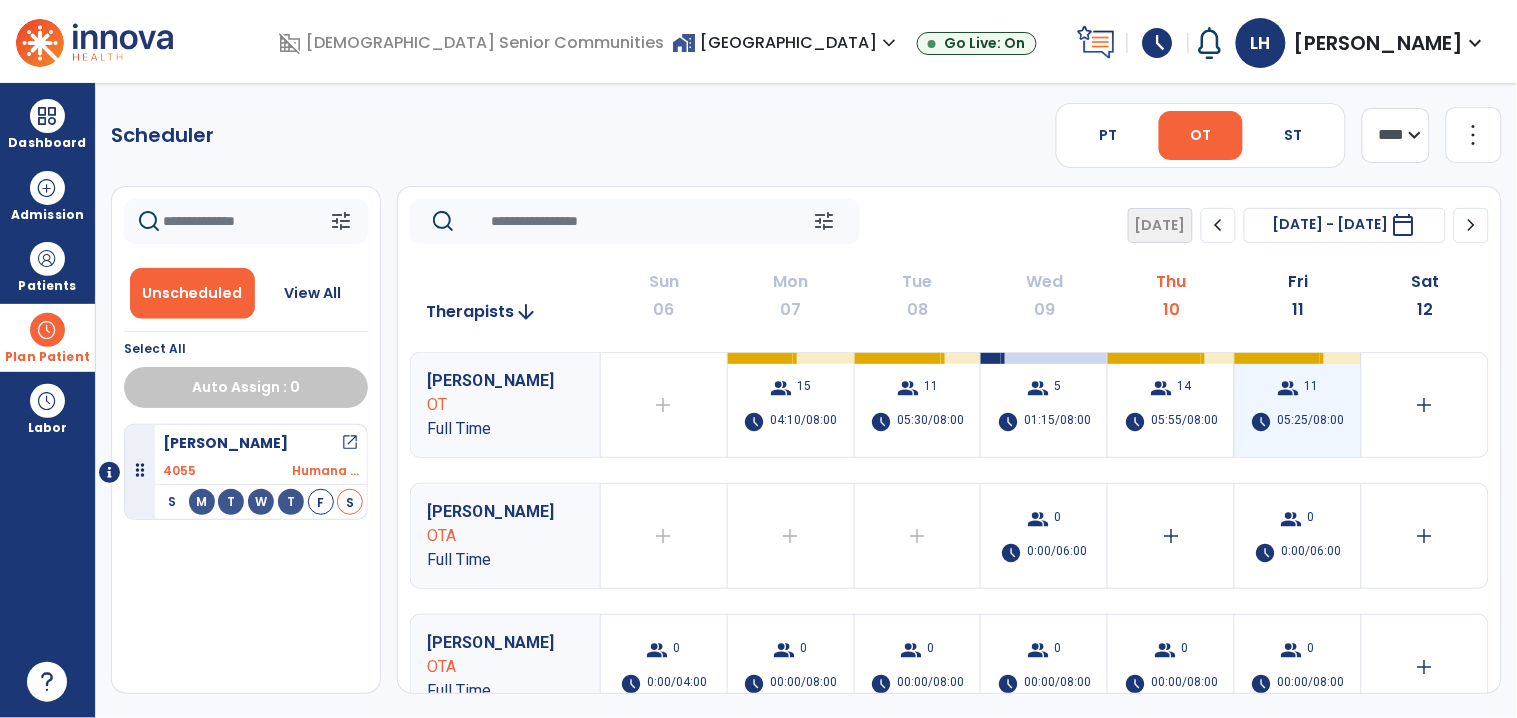 click on "05:25/08:00" at bounding box center [1311, 422] 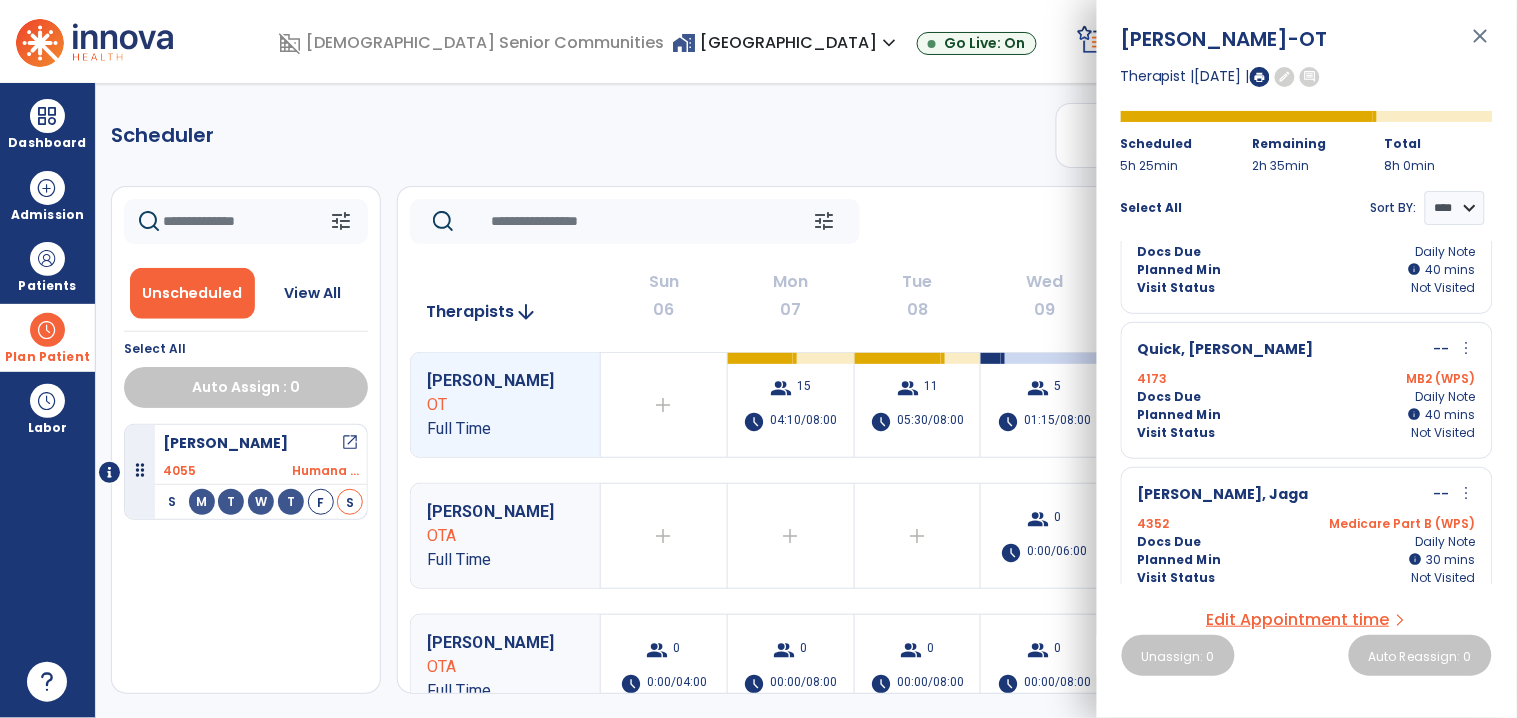 scroll, scrollTop: 0, scrollLeft: 0, axis: both 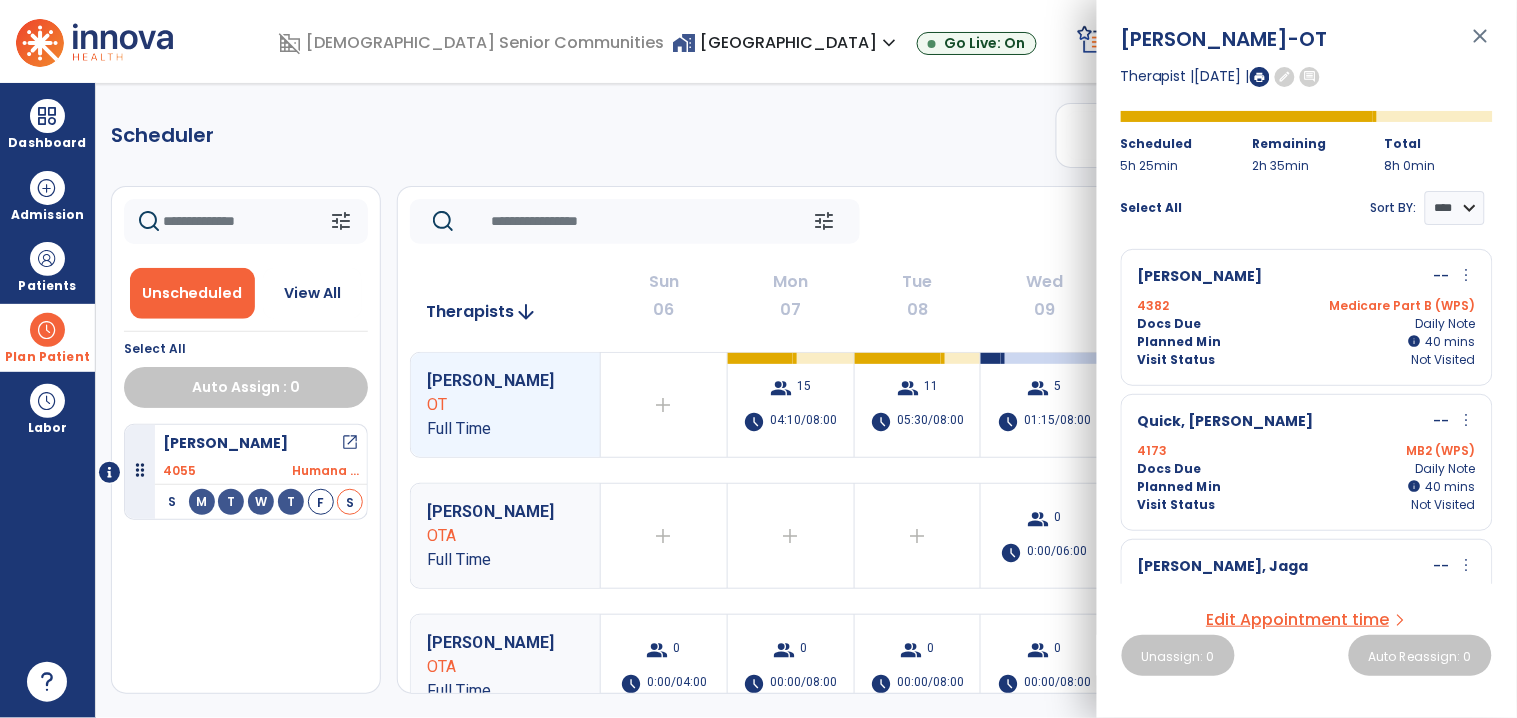 click on "close" at bounding box center (1481, 45) 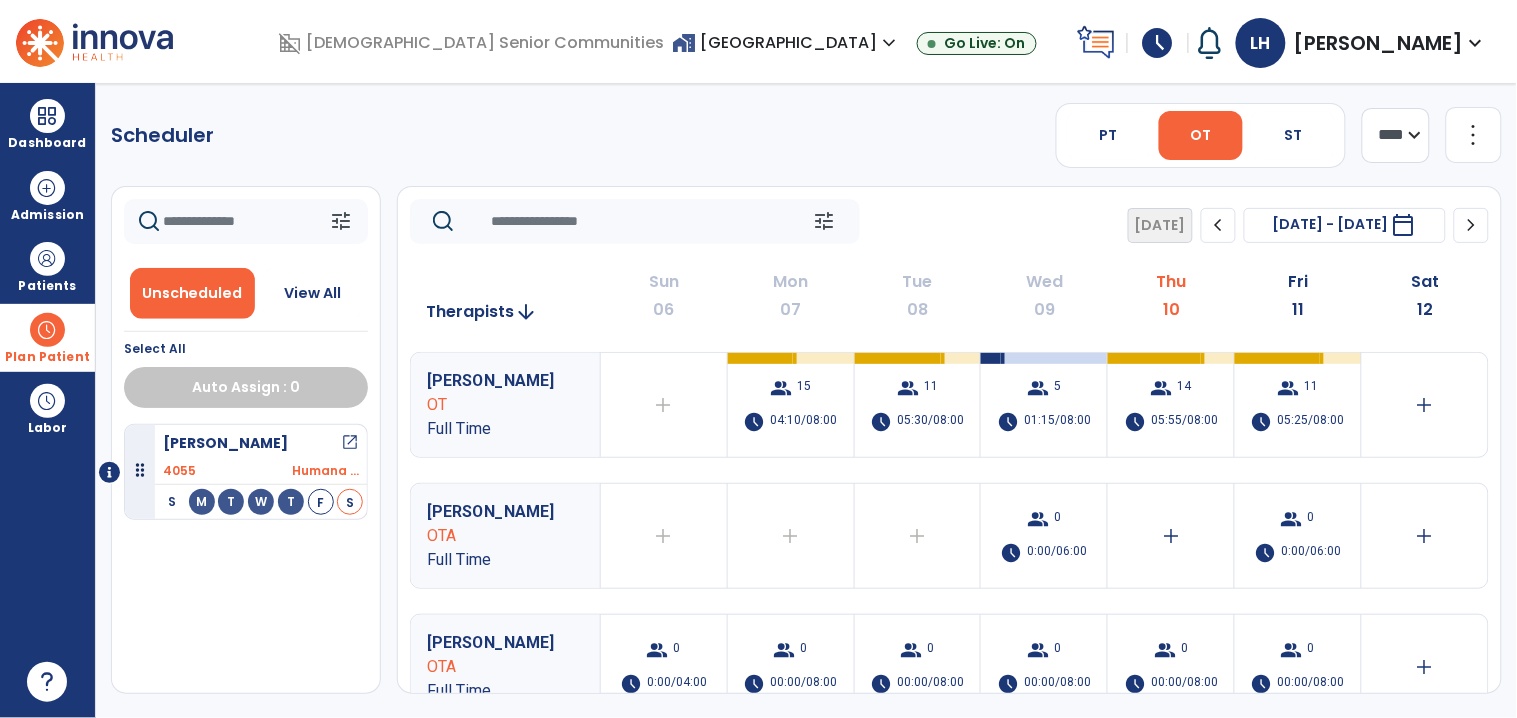 click on "expand_more" at bounding box center (889, 43) 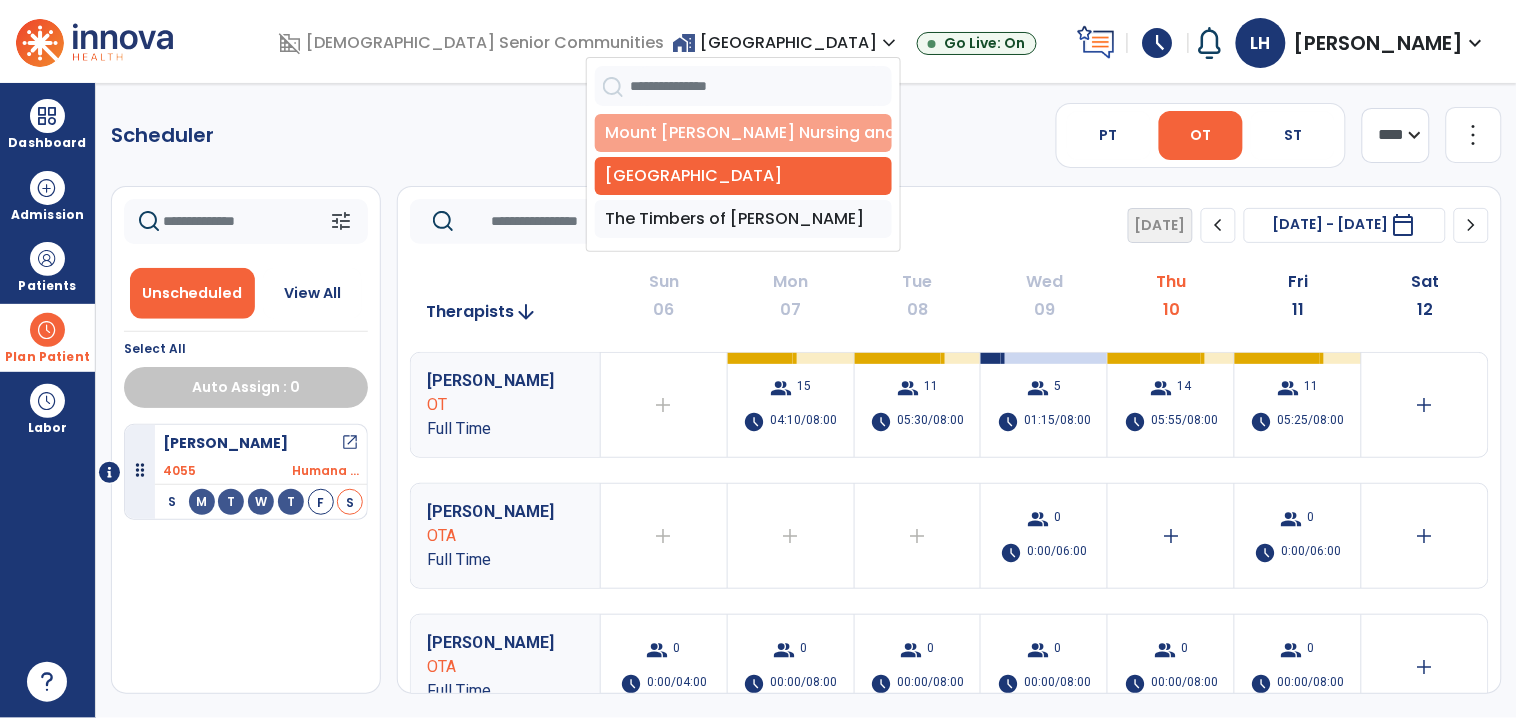 click on "Mount [PERSON_NAME] Nursing and Rehab" at bounding box center (743, 133) 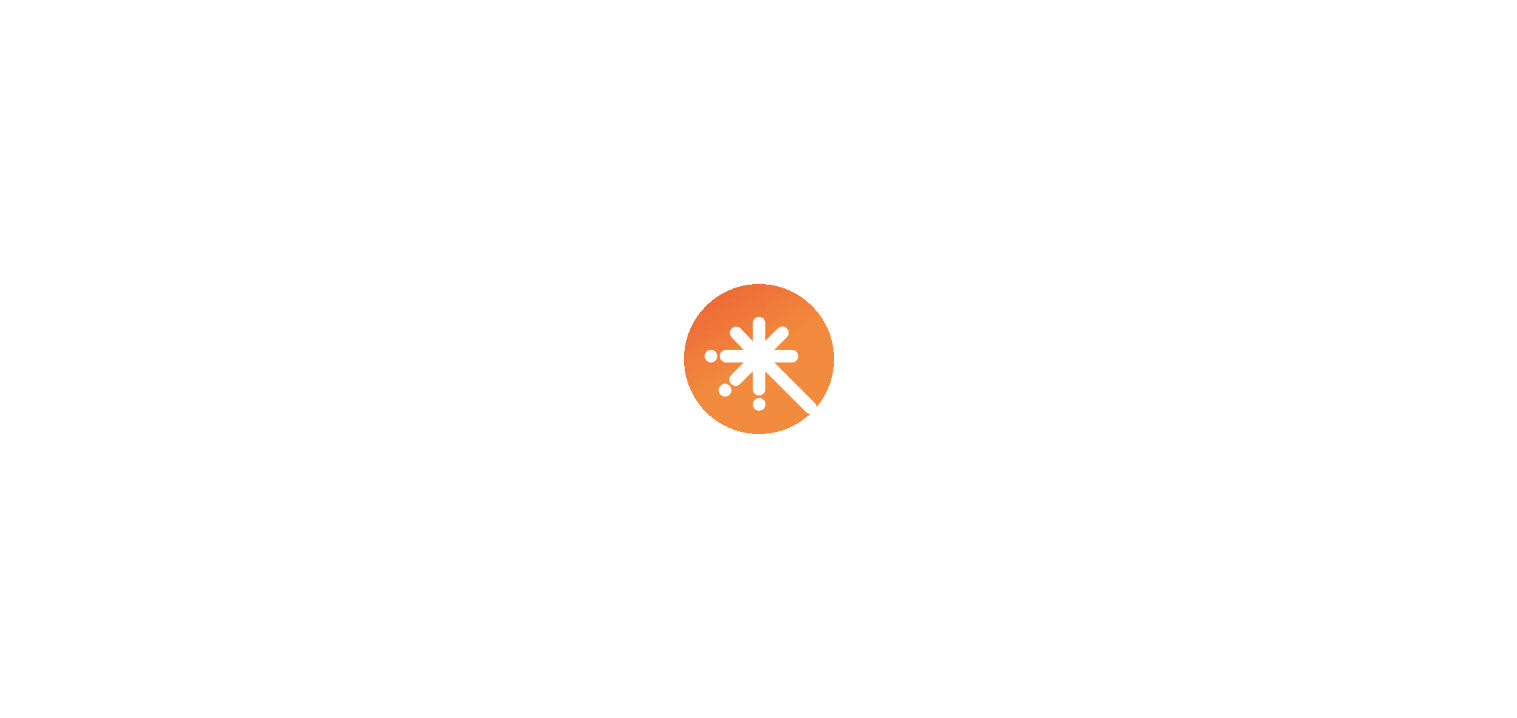 scroll, scrollTop: 0, scrollLeft: 0, axis: both 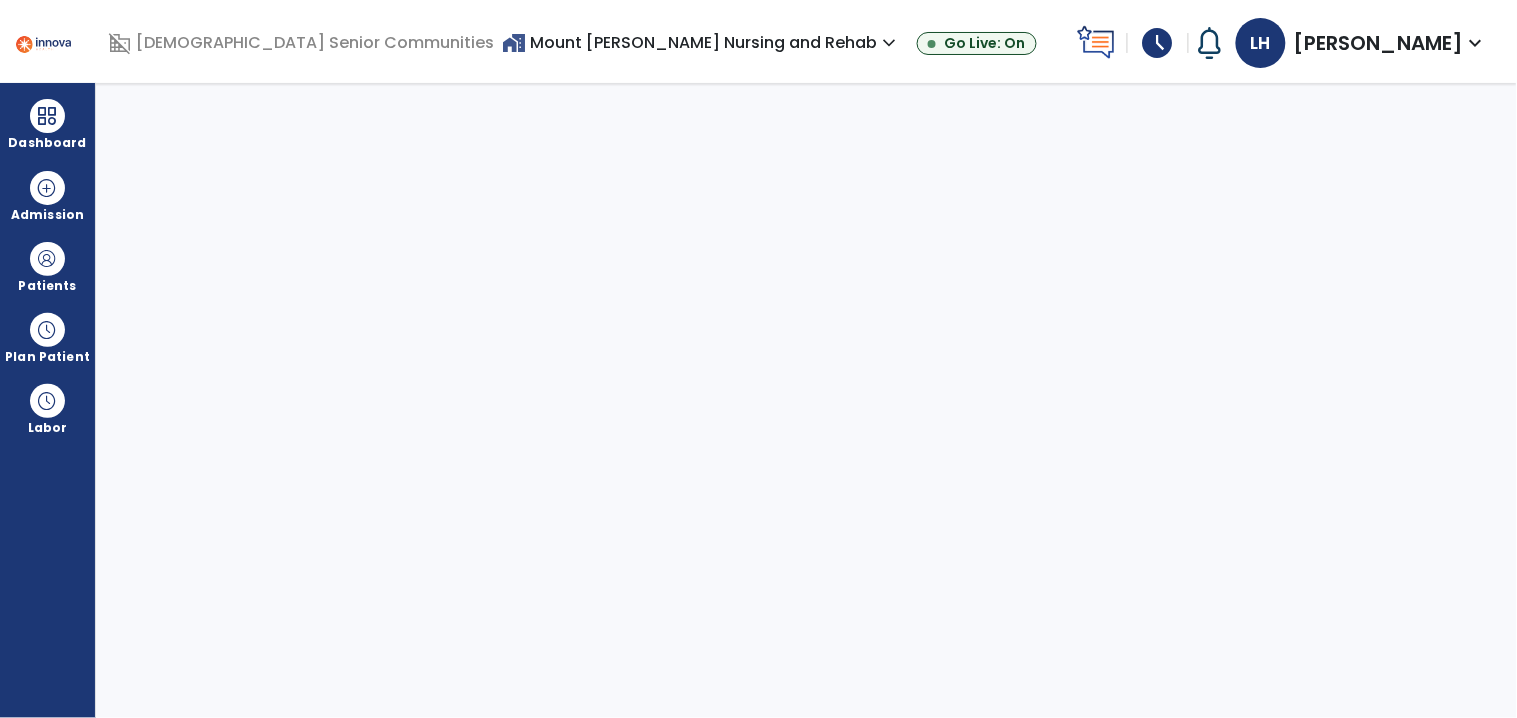 select on "****" 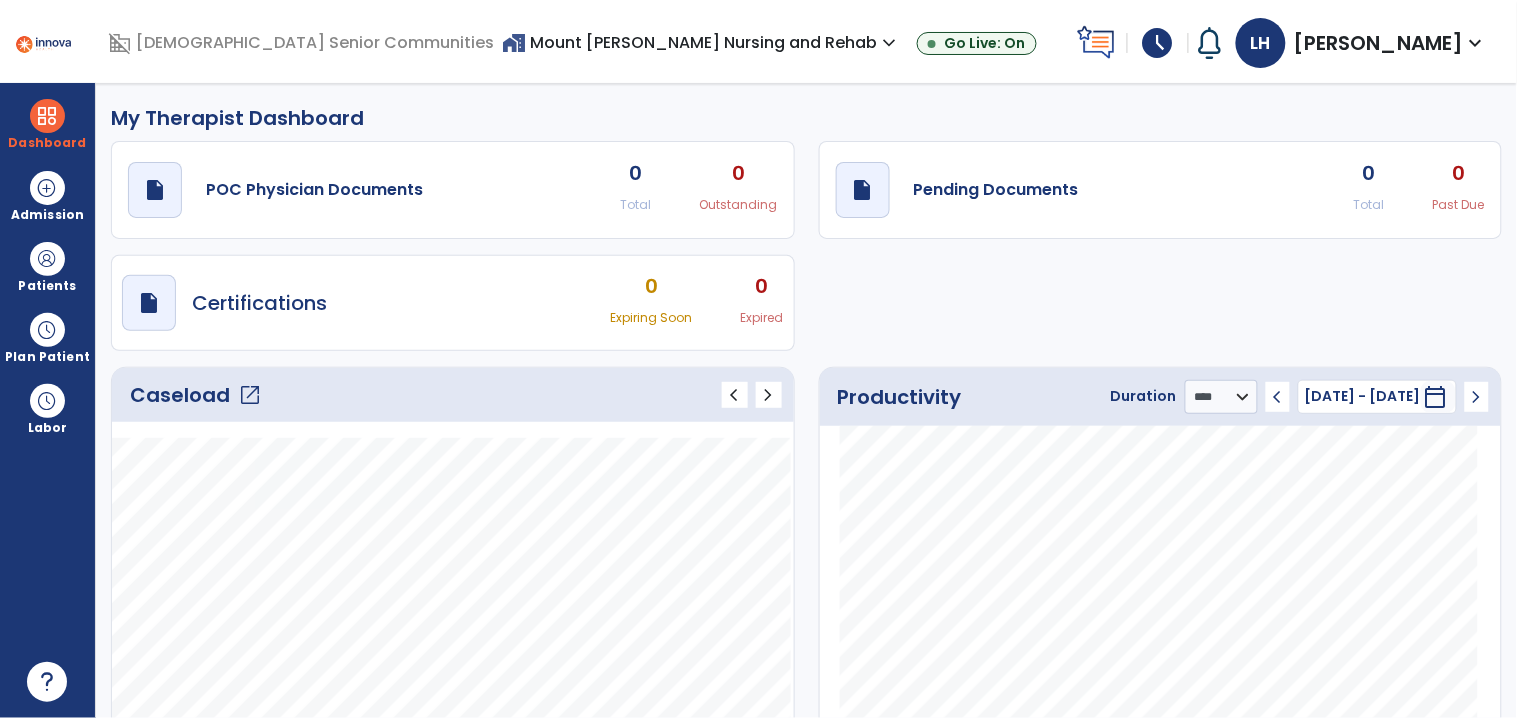 click on "[PERSON_NAME]" at bounding box center (1379, 43) 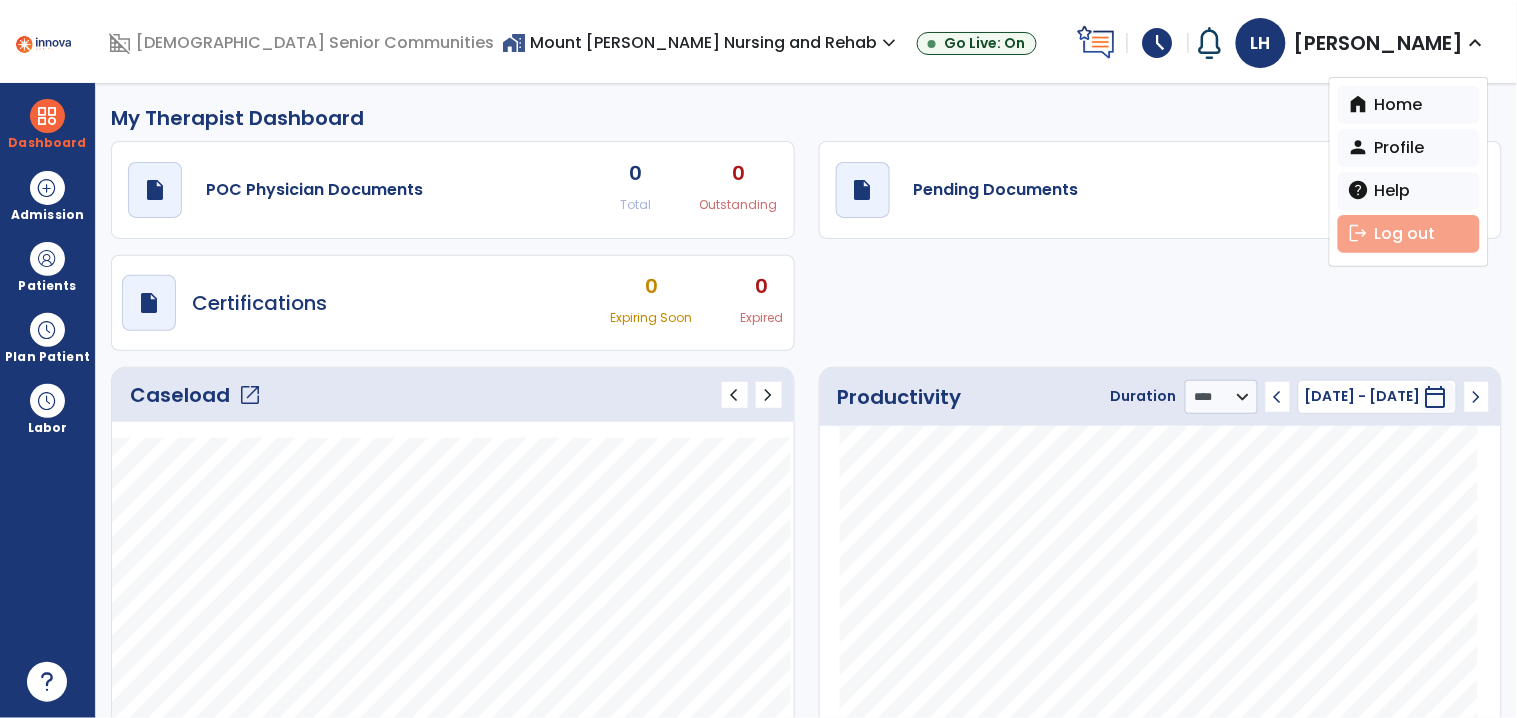 click on "logout   Log out" at bounding box center (1409, 234) 